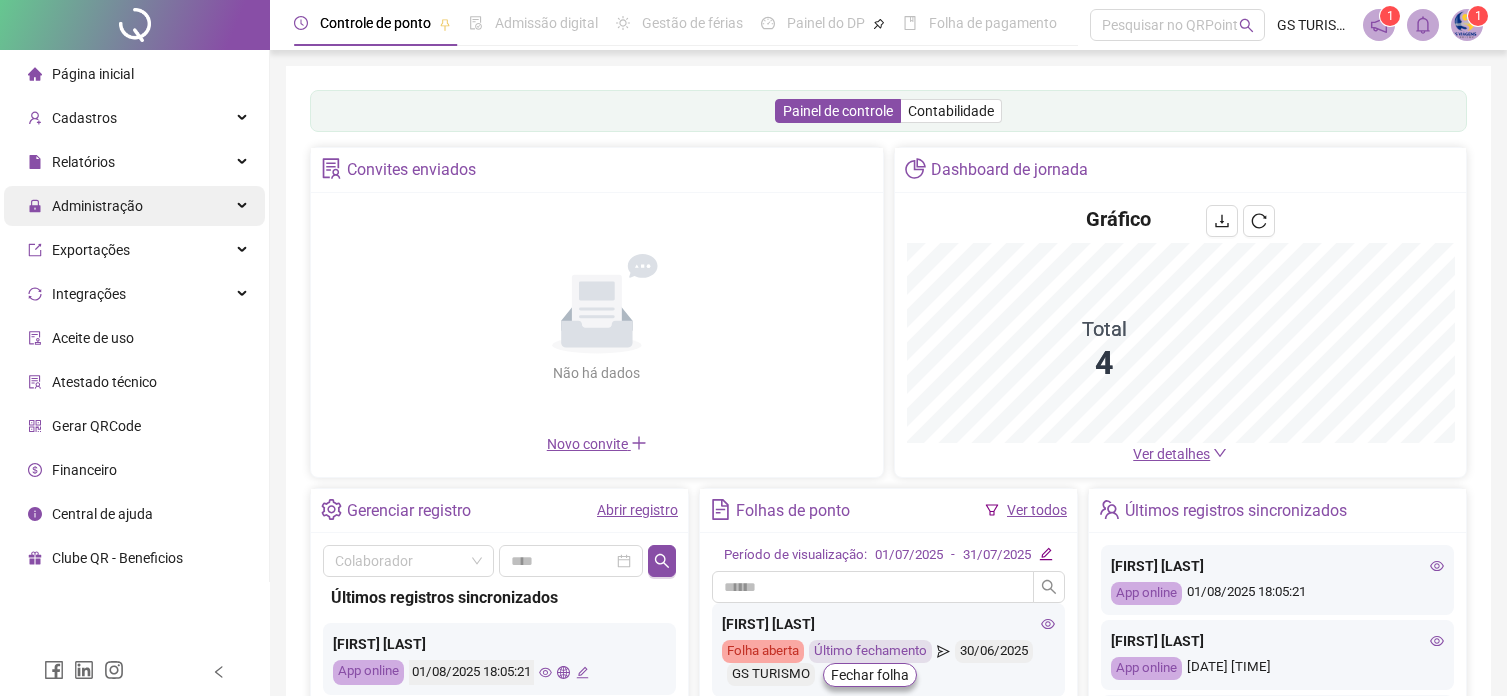 click on "Administração" at bounding box center [97, 206] 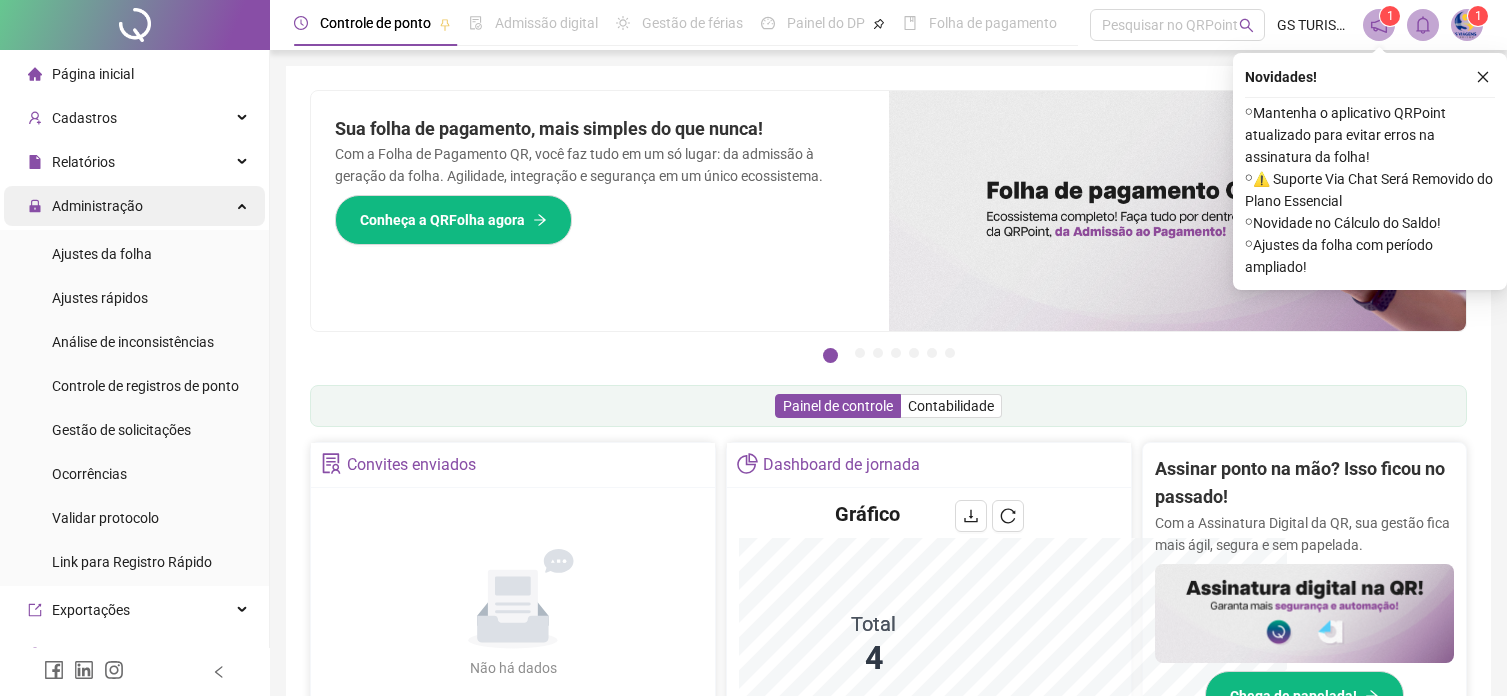 scroll, scrollTop: 0, scrollLeft: 0, axis: both 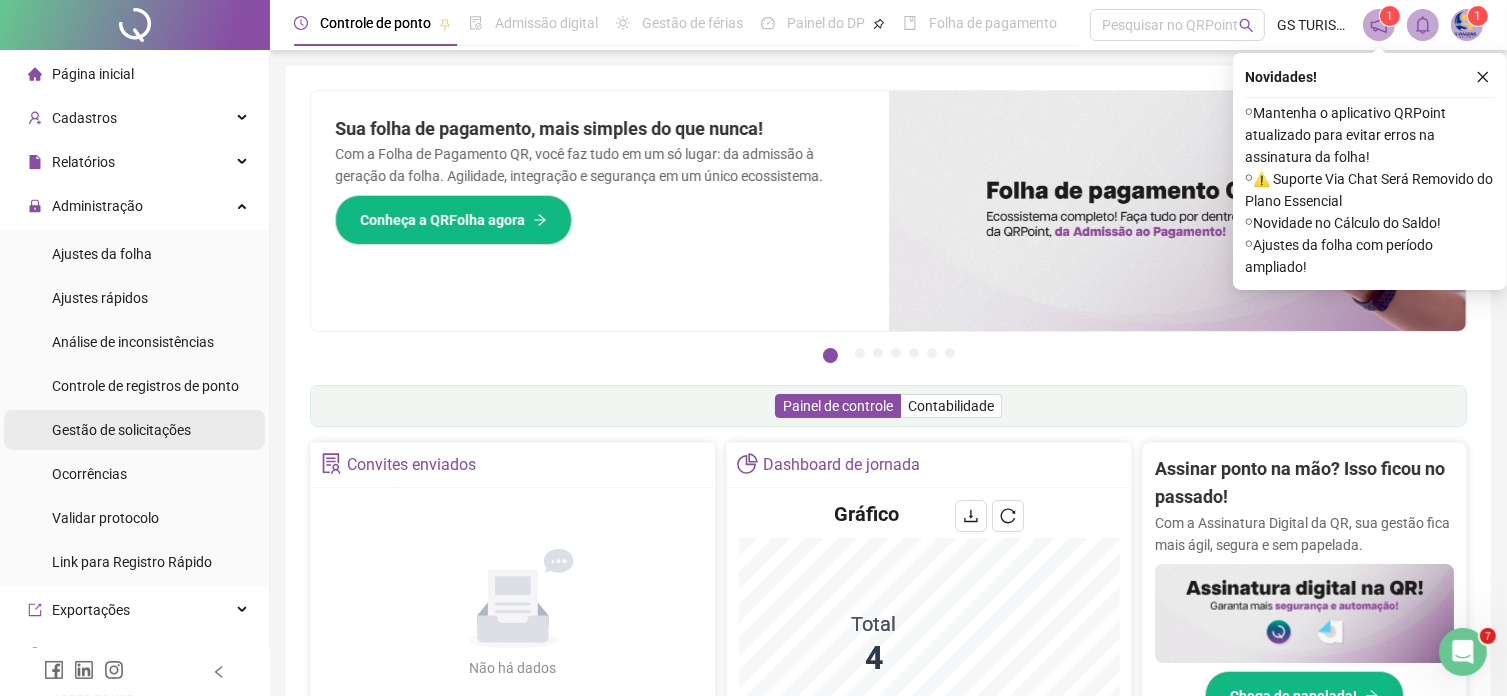 click on "Gestão de solicitações" at bounding box center (121, 430) 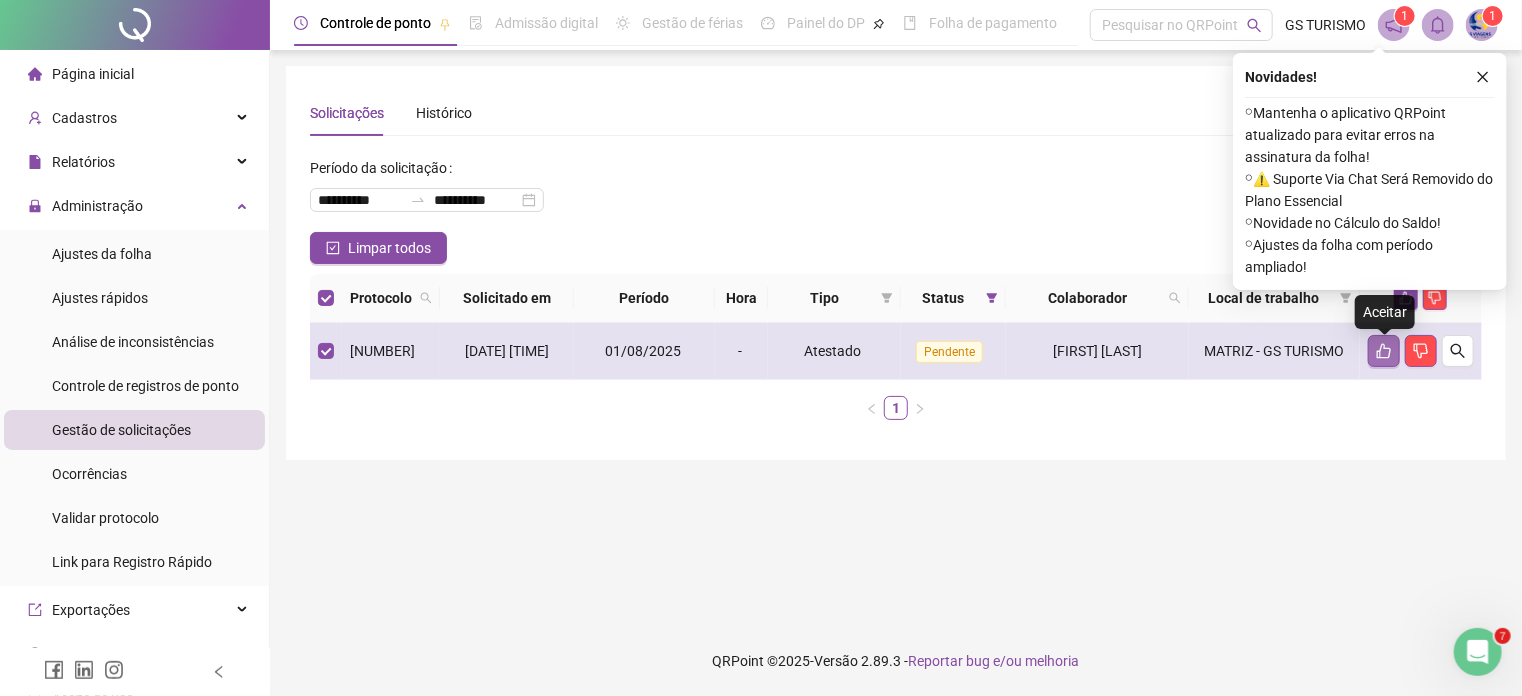 click 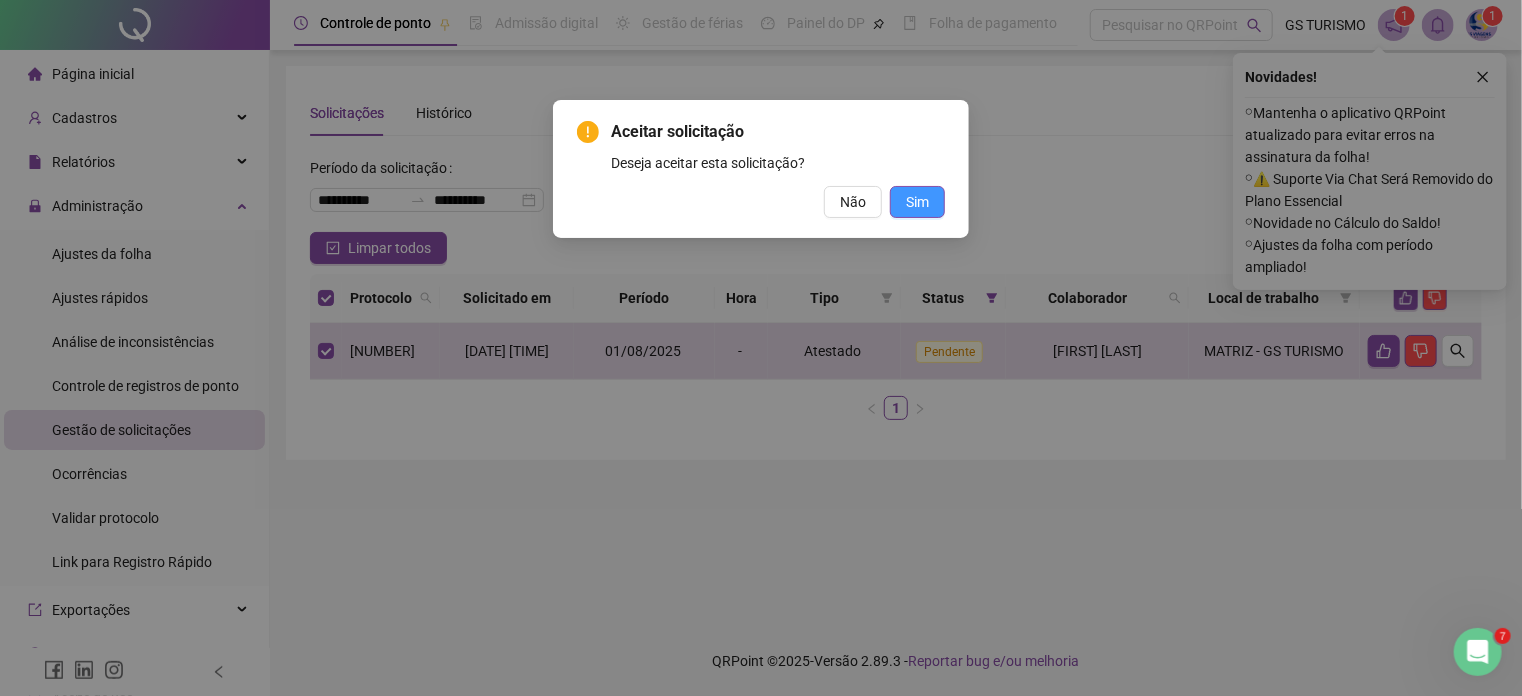 click on "Sim" at bounding box center (917, 202) 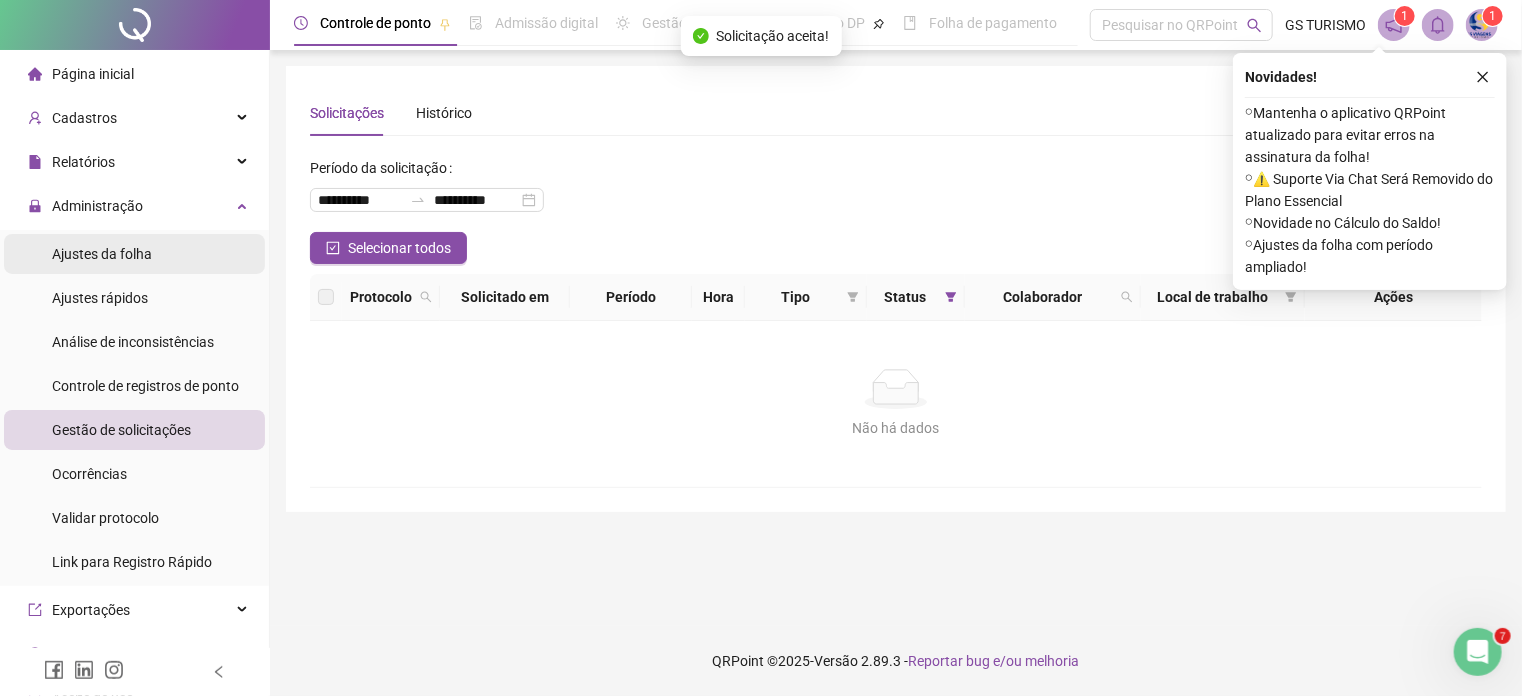 click on "Ajustes da folha" at bounding box center [102, 254] 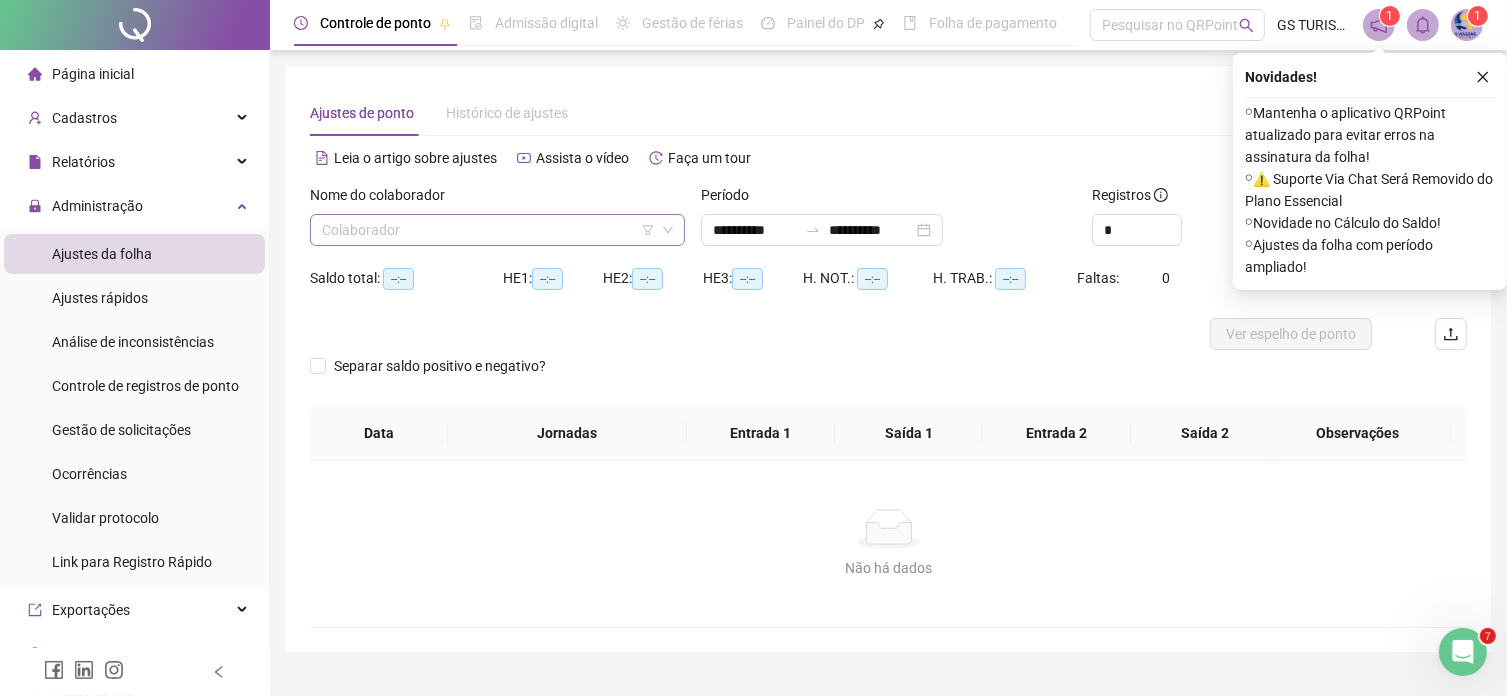 click at bounding box center (488, 230) 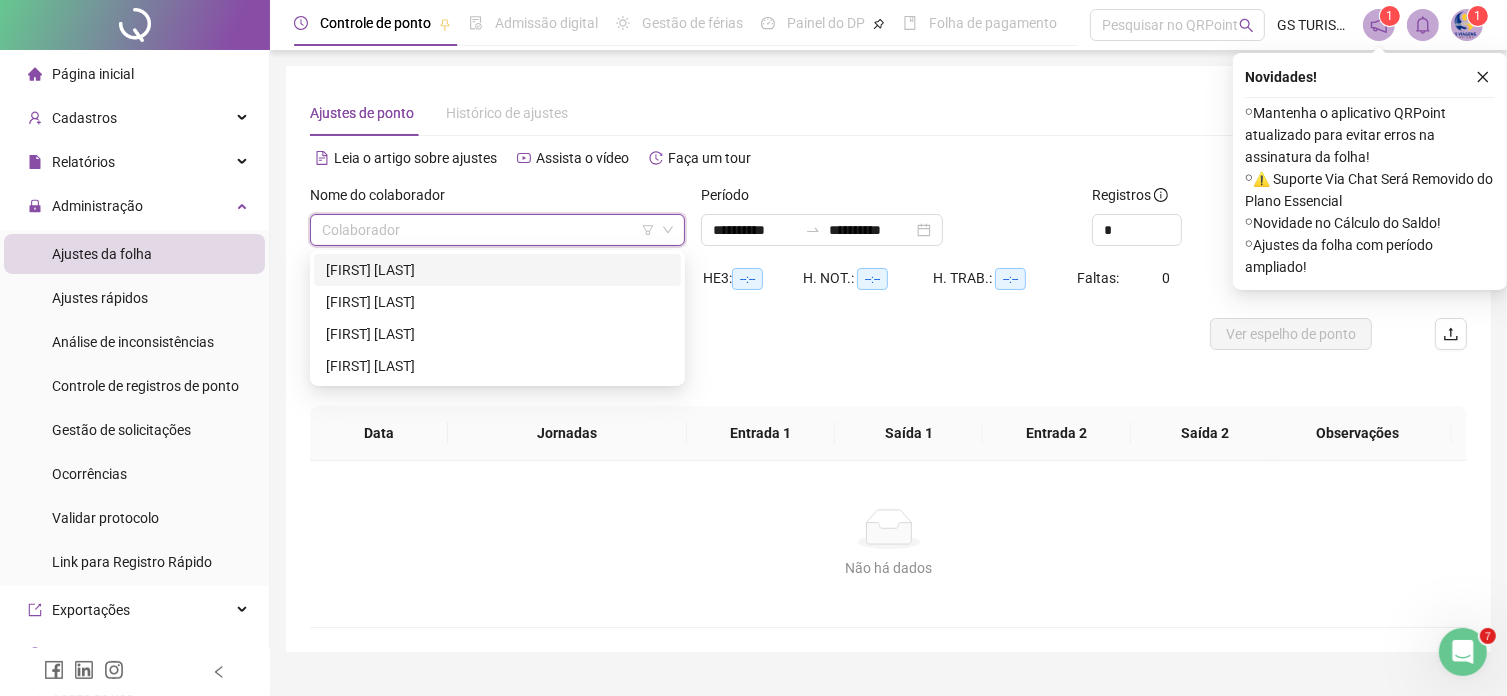 click on "EDILANE ALMEIDA MACHADO" at bounding box center (497, 270) 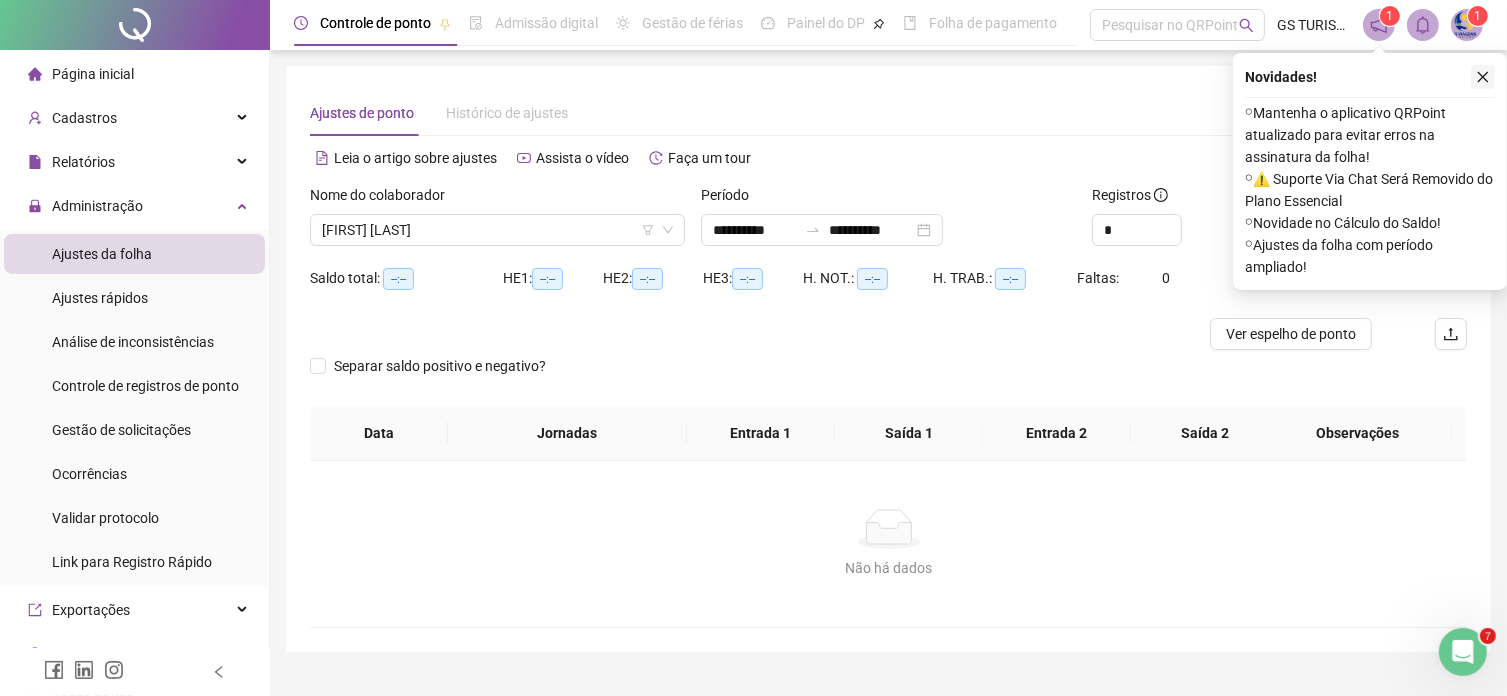 click 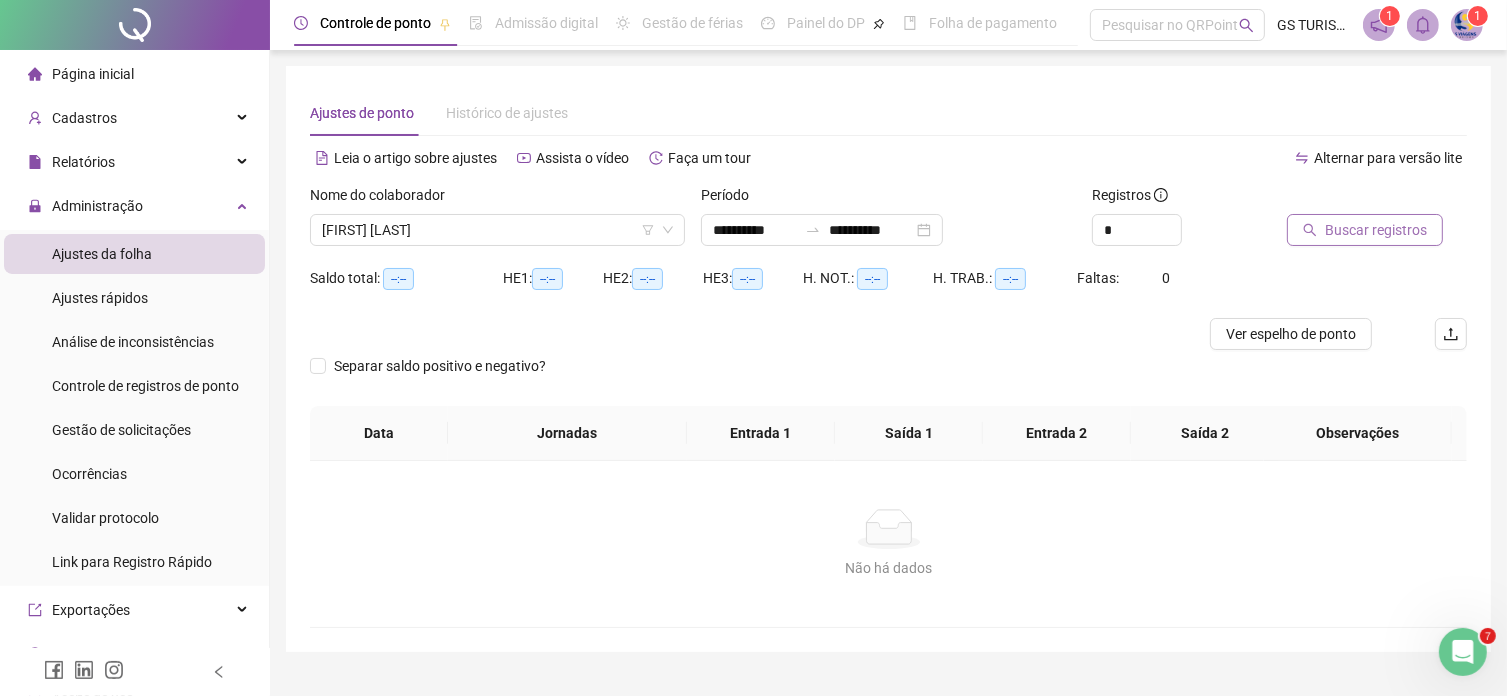 click on "Buscar registros" at bounding box center (1365, 230) 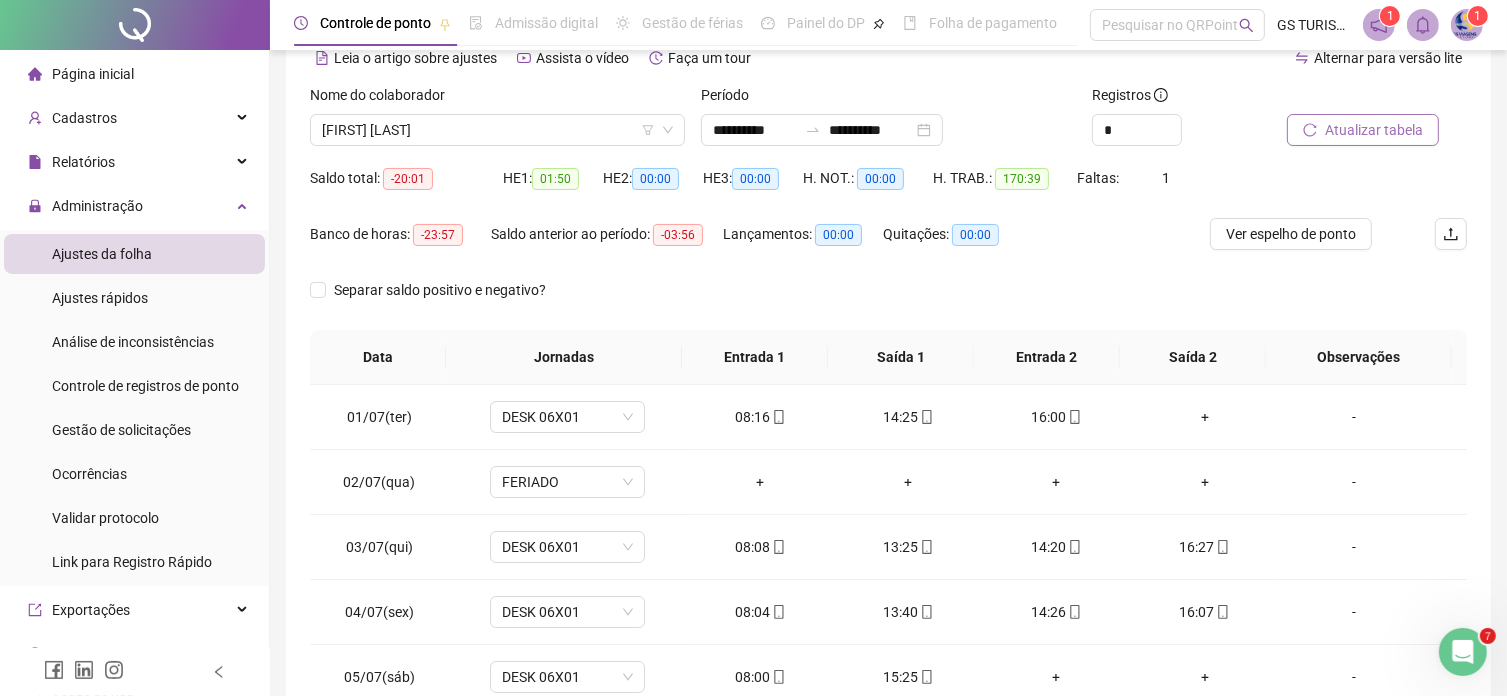 scroll, scrollTop: 200, scrollLeft: 0, axis: vertical 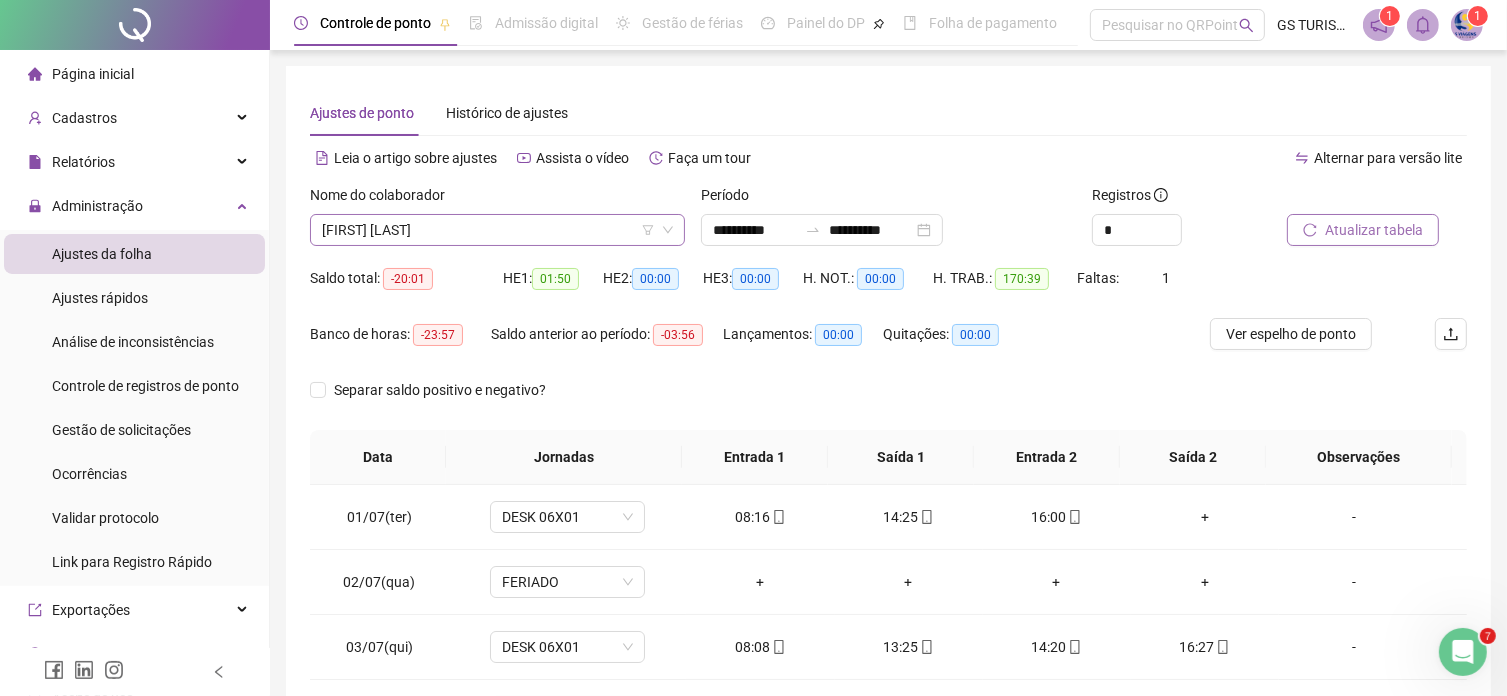 click on "EDILANE ALMEIDA MACHADO" at bounding box center (497, 230) 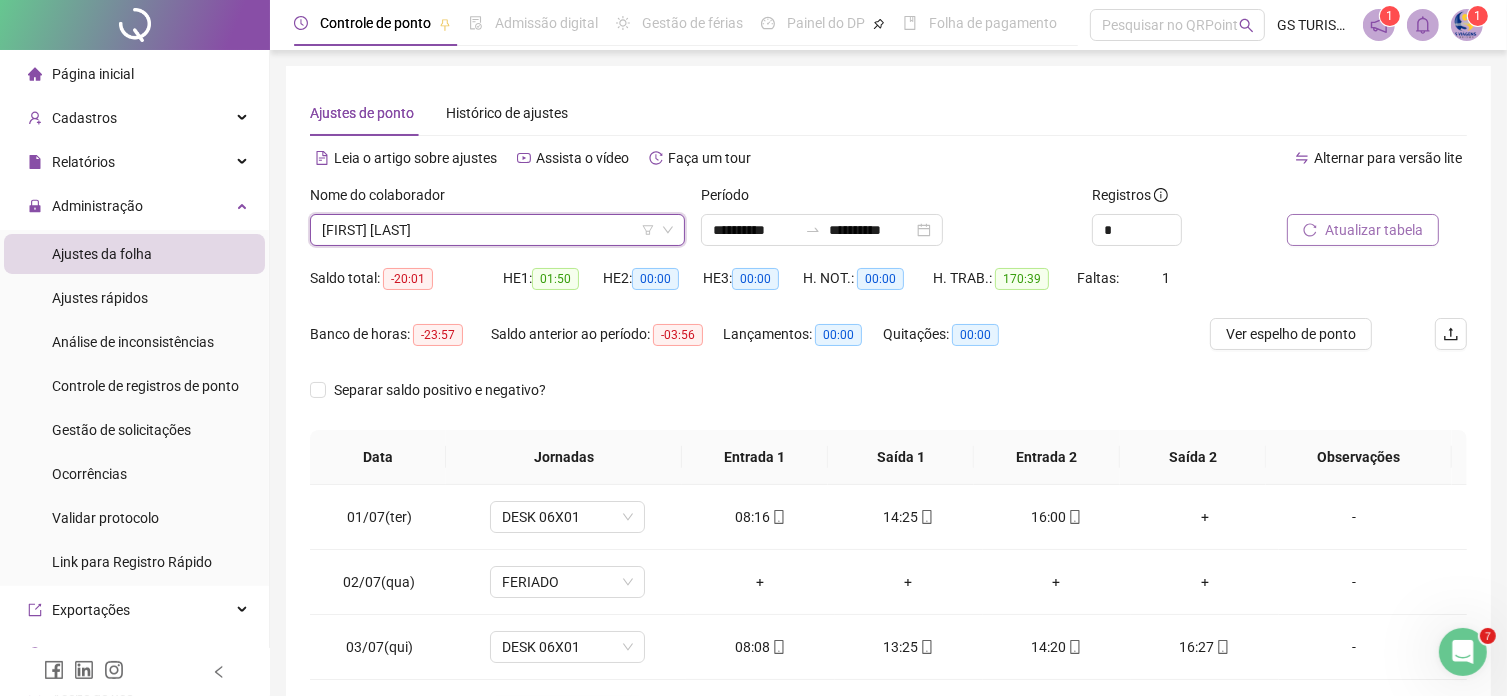 click on "EDILANE ALMEIDA MACHADO" at bounding box center (497, 230) 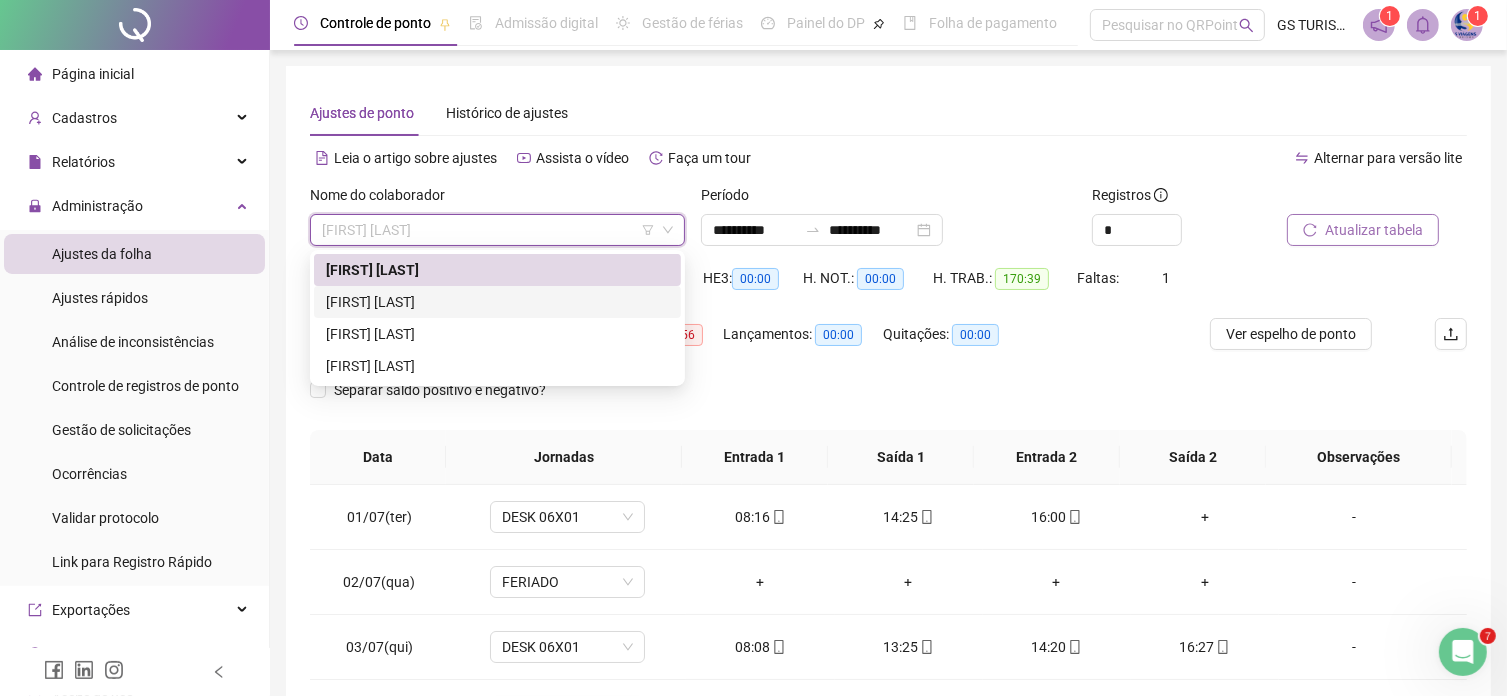 click on "FERNANDA GALVÃO RAMOS" at bounding box center (497, 302) 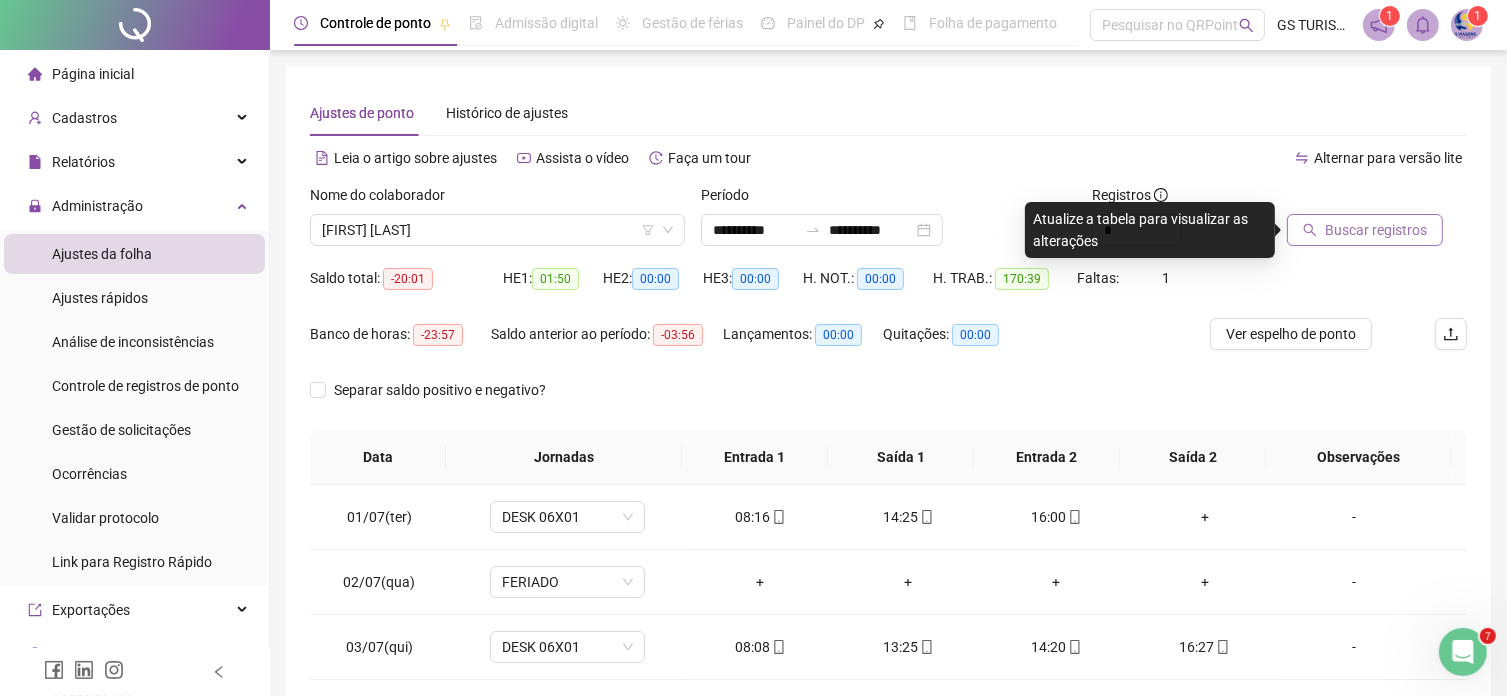 click on "Buscar registros" at bounding box center (1376, 230) 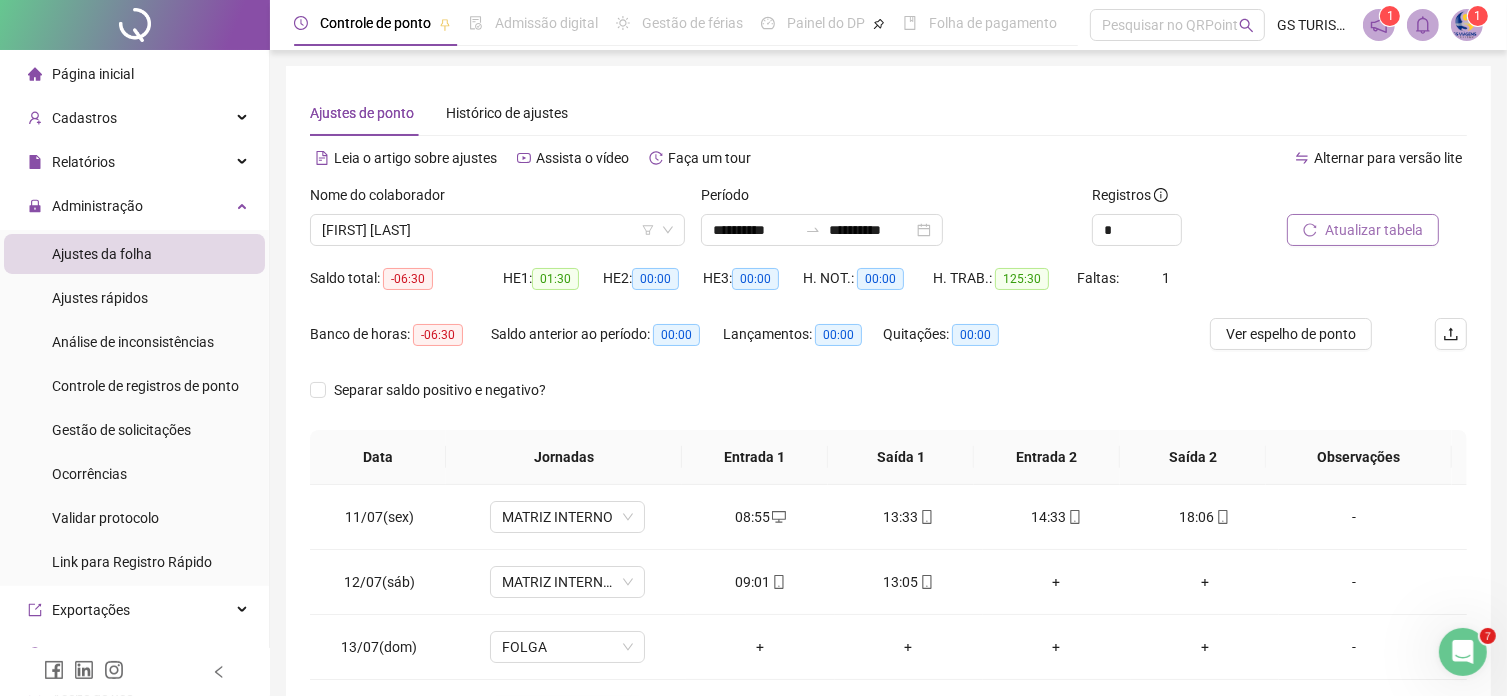scroll, scrollTop: 300, scrollLeft: 0, axis: vertical 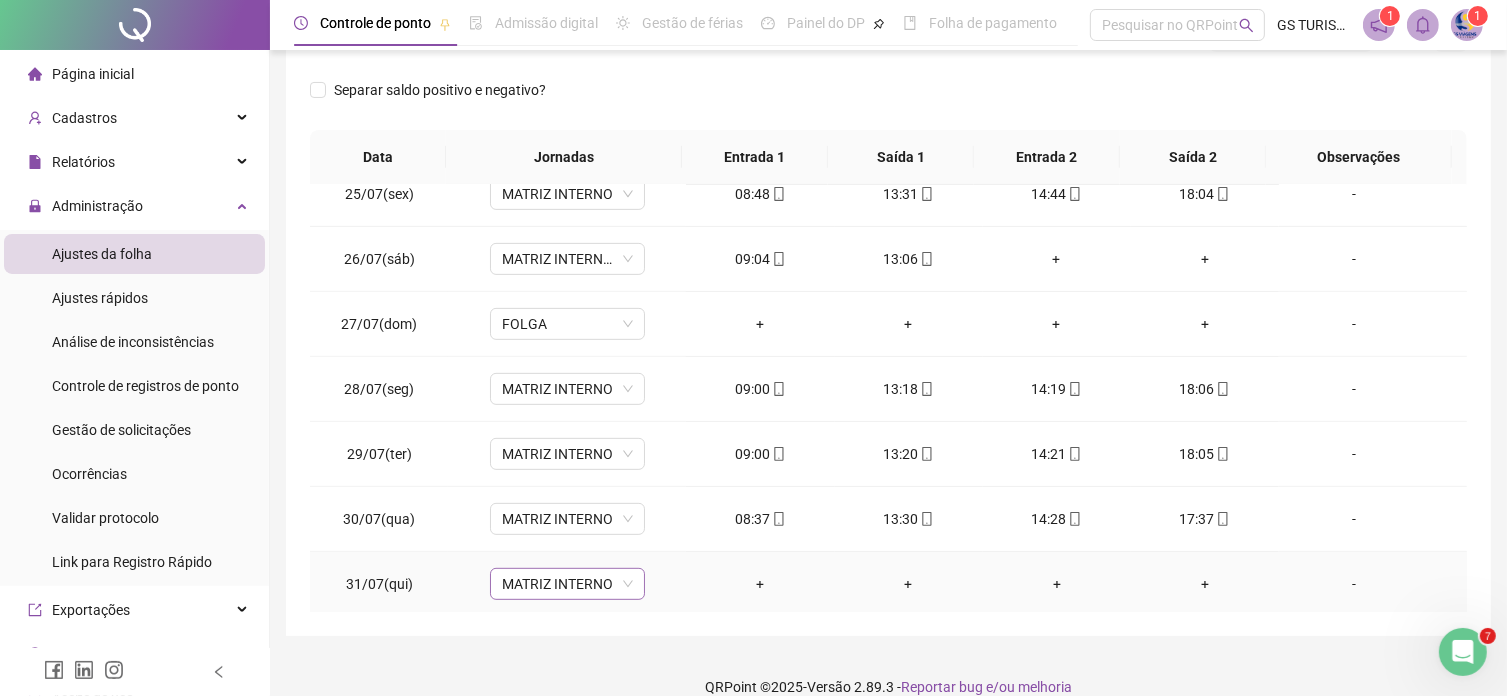 click on "MATRIZ INTERNO" at bounding box center [567, 584] 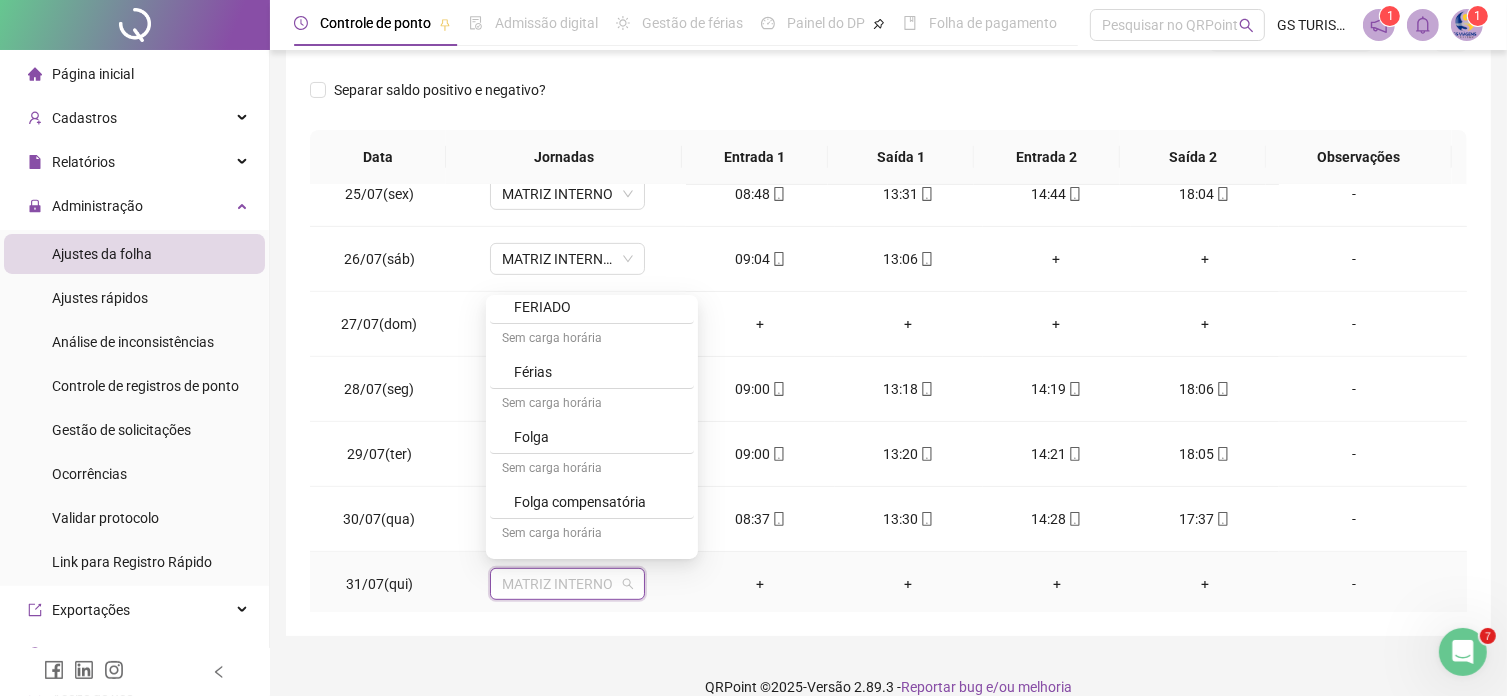 scroll, scrollTop: 456, scrollLeft: 0, axis: vertical 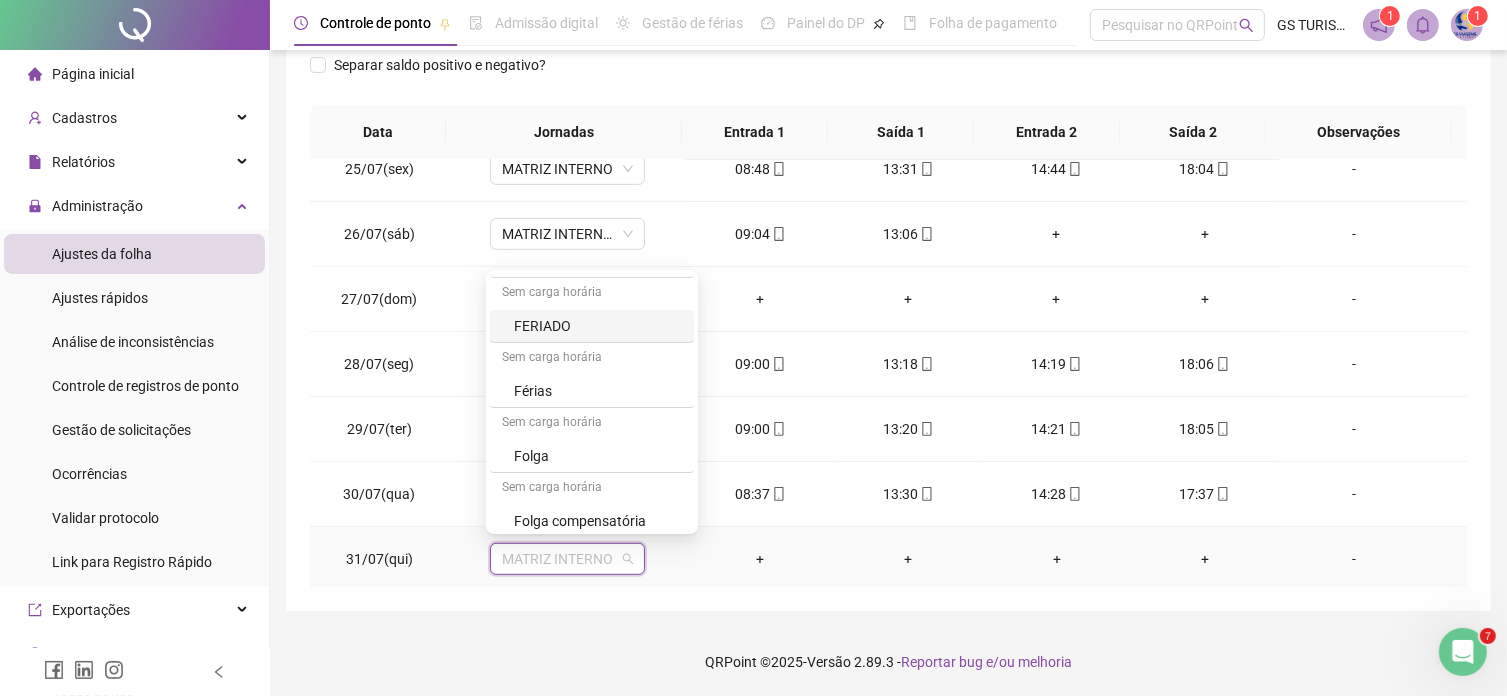 click on "FERIADO" at bounding box center [598, 326] 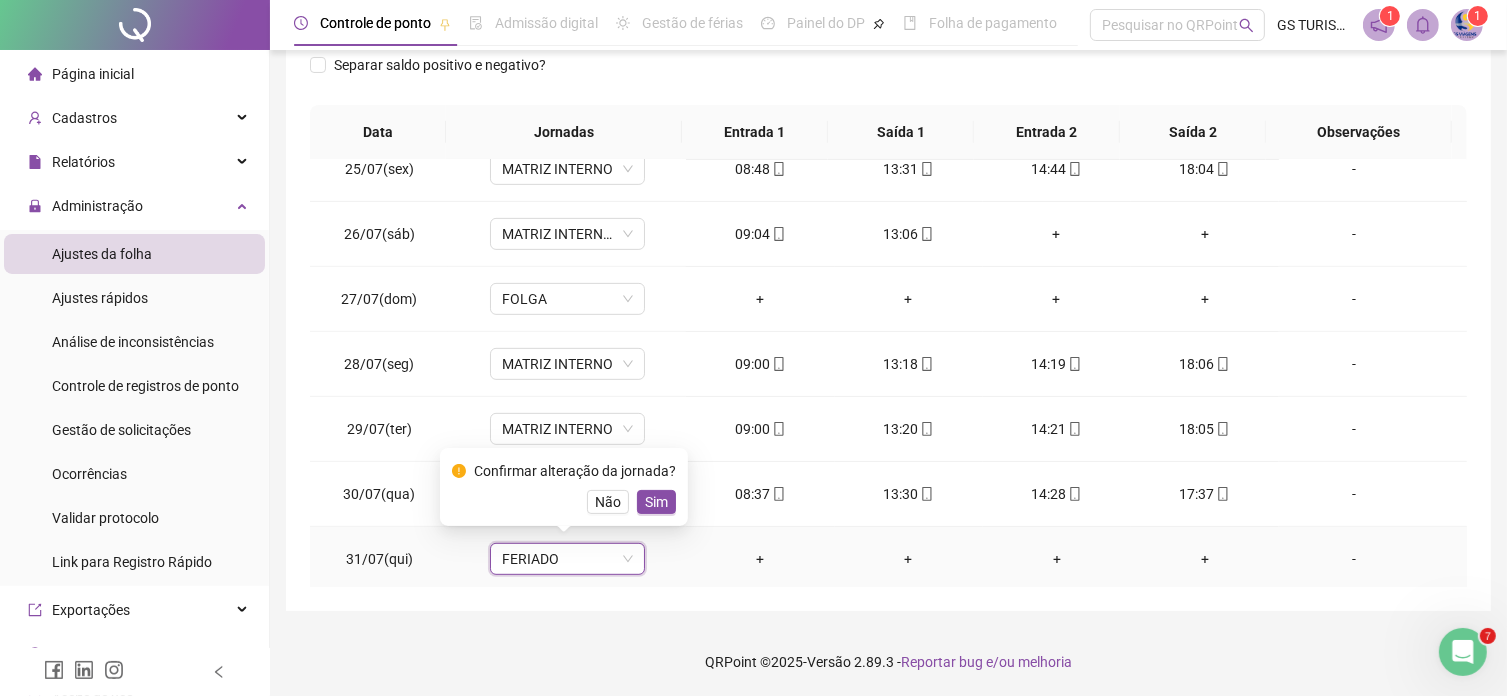 click on "Sim" at bounding box center [656, 502] 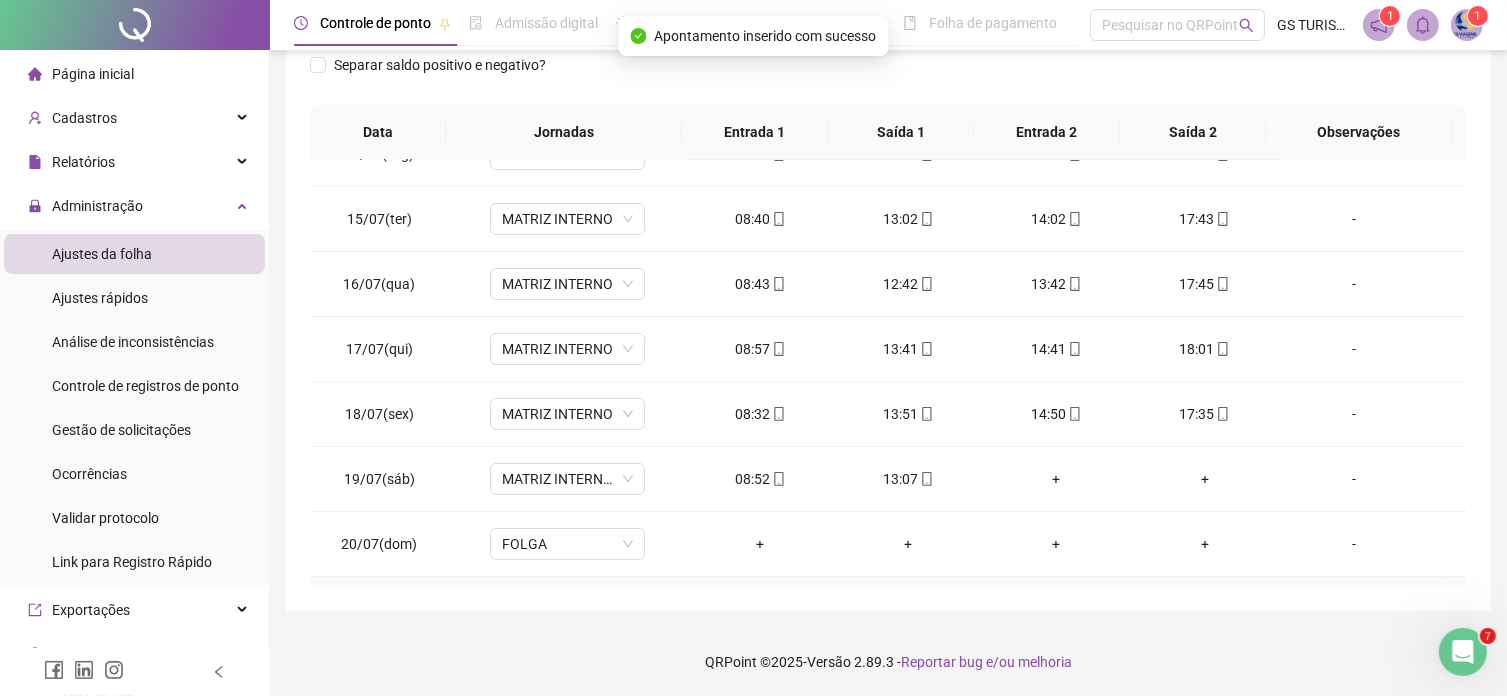 scroll, scrollTop: 0, scrollLeft: 0, axis: both 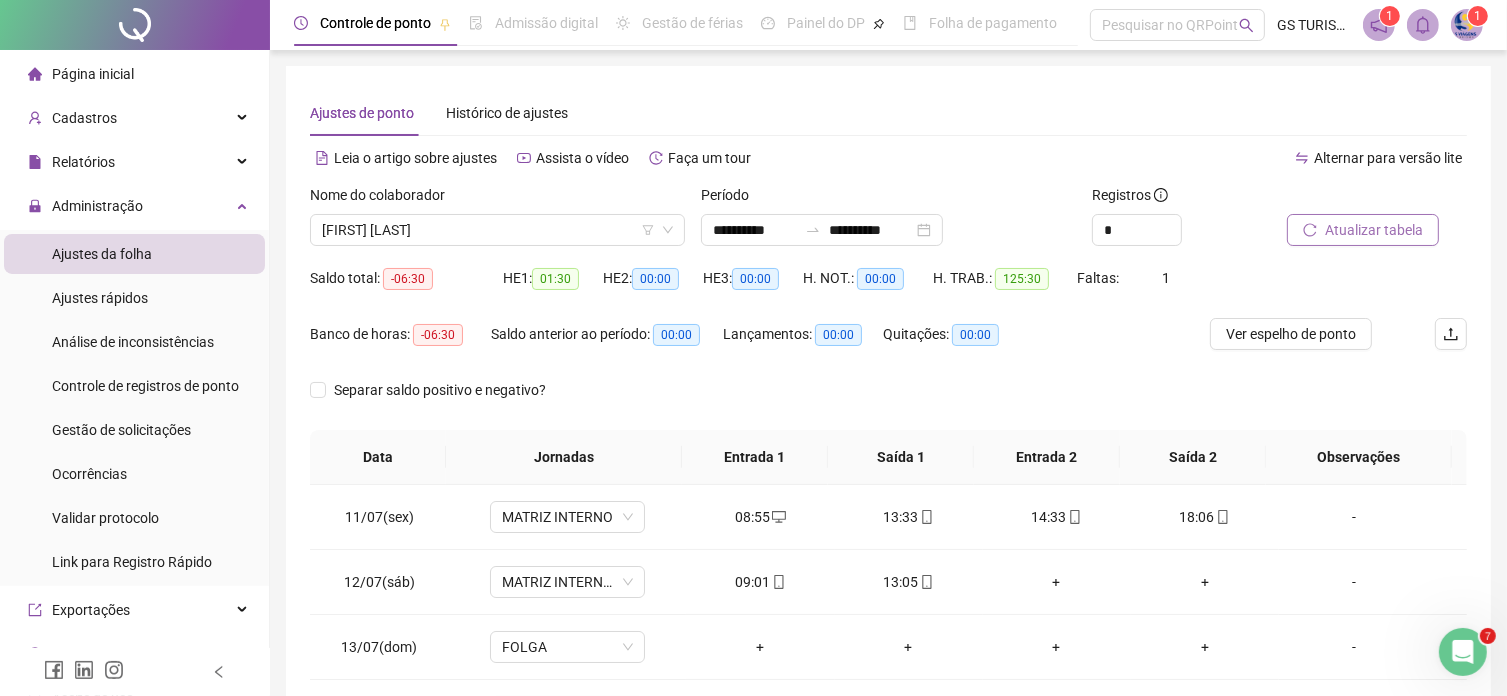 click on "Atualizar tabela" at bounding box center [1374, 230] 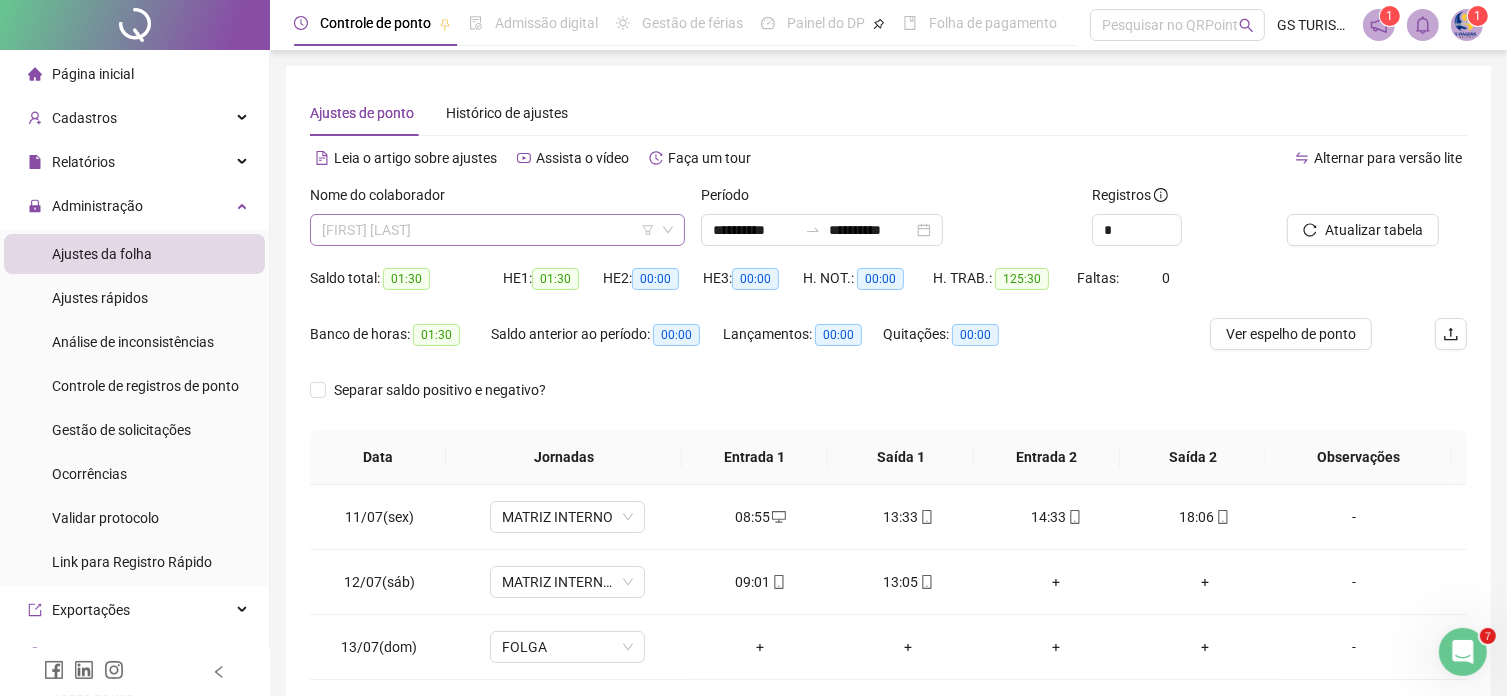 click on "FERNANDA GALVÃO RAMOS" at bounding box center (497, 230) 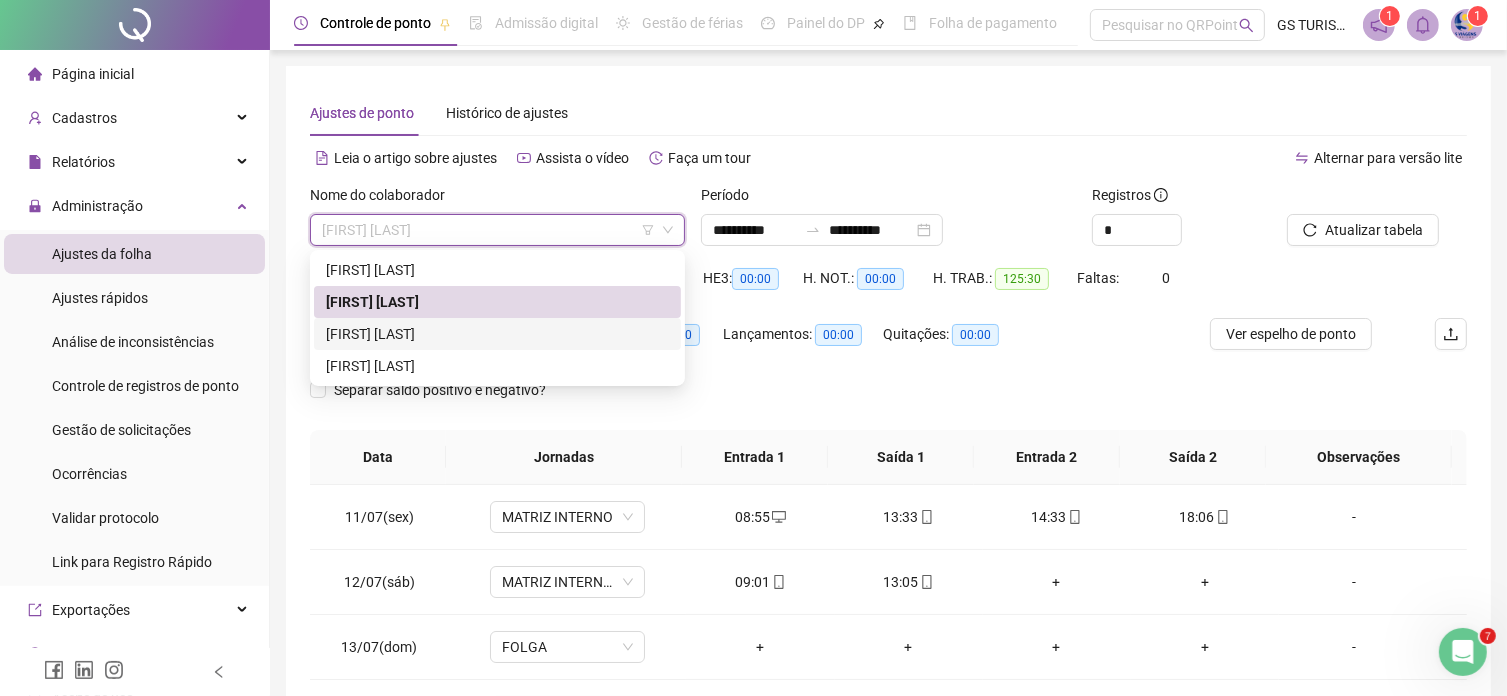 click on "MICHELE DE JESUS JESUS" at bounding box center [497, 334] 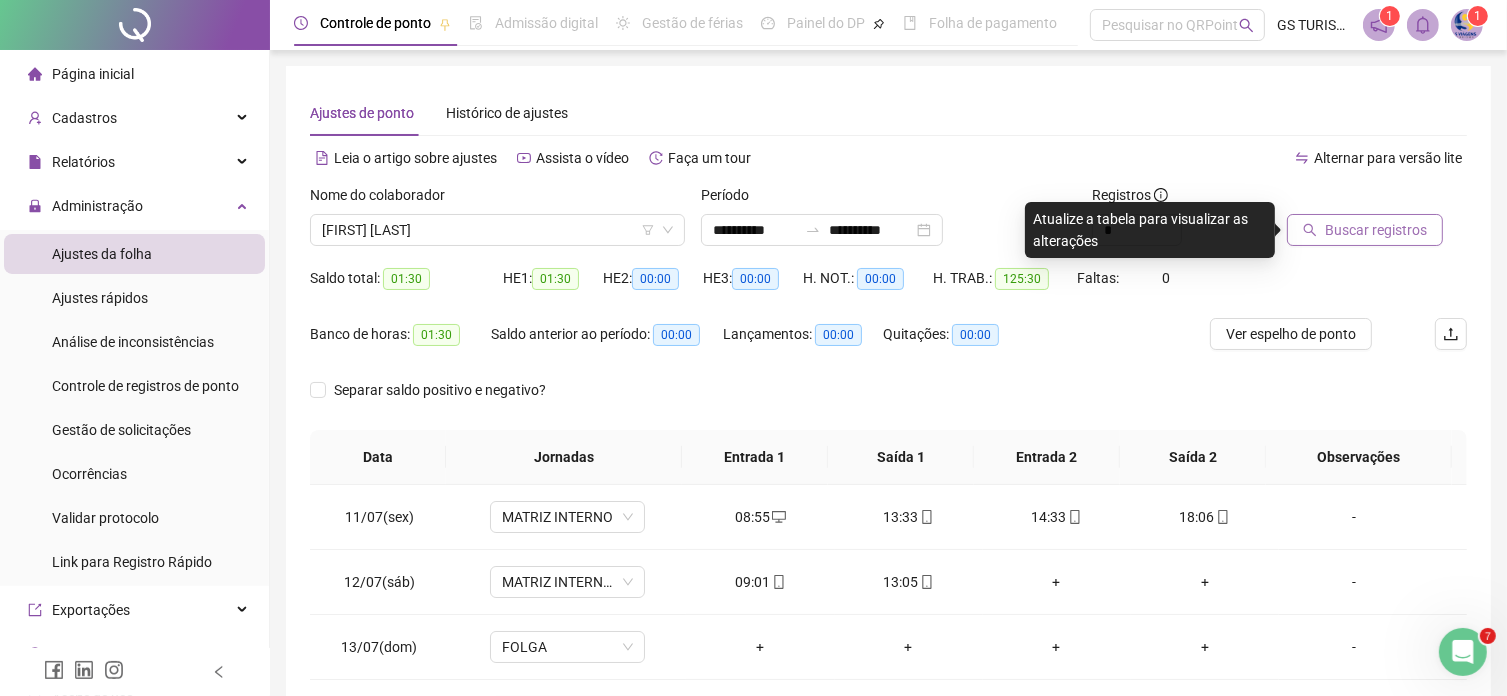 click on "Buscar registros" at bounding box center [1376, 230] 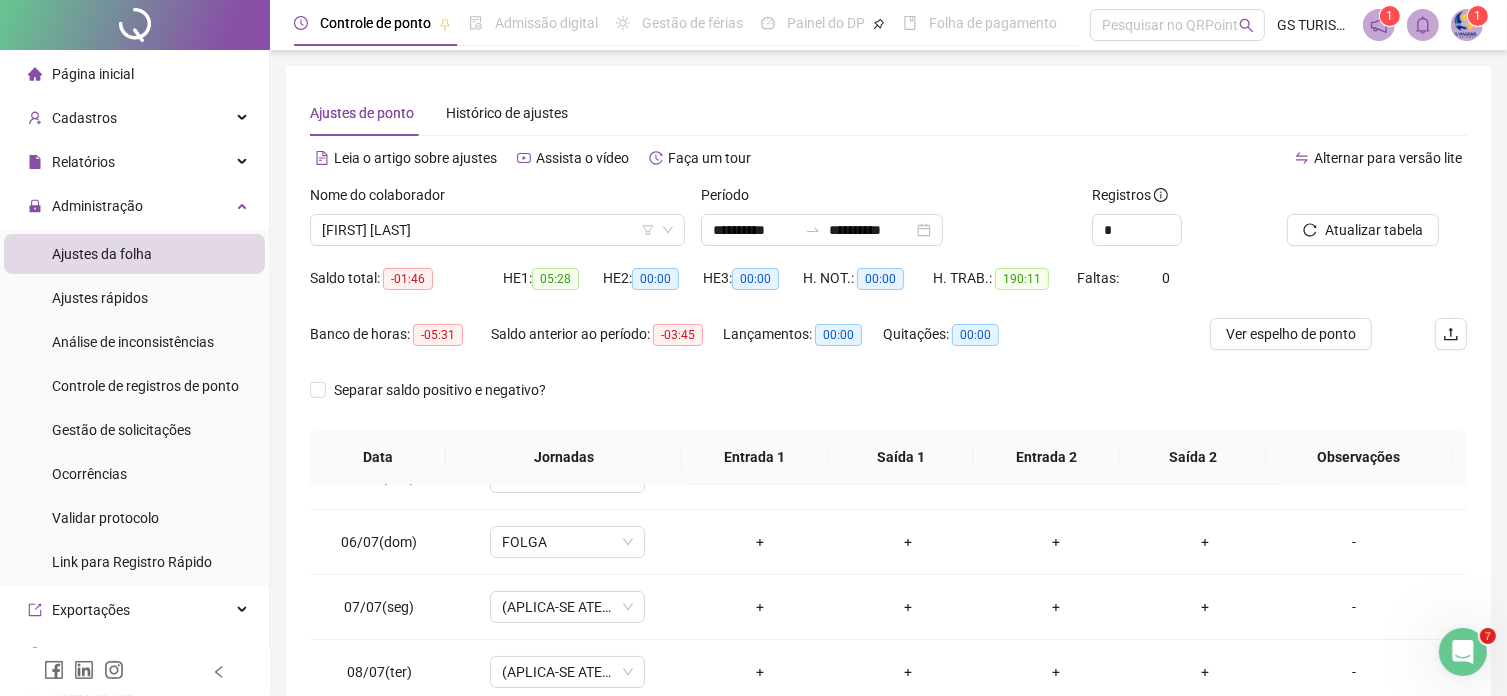 scroll, scrollTop: 400, scrollLeft: 0, axis: vertical 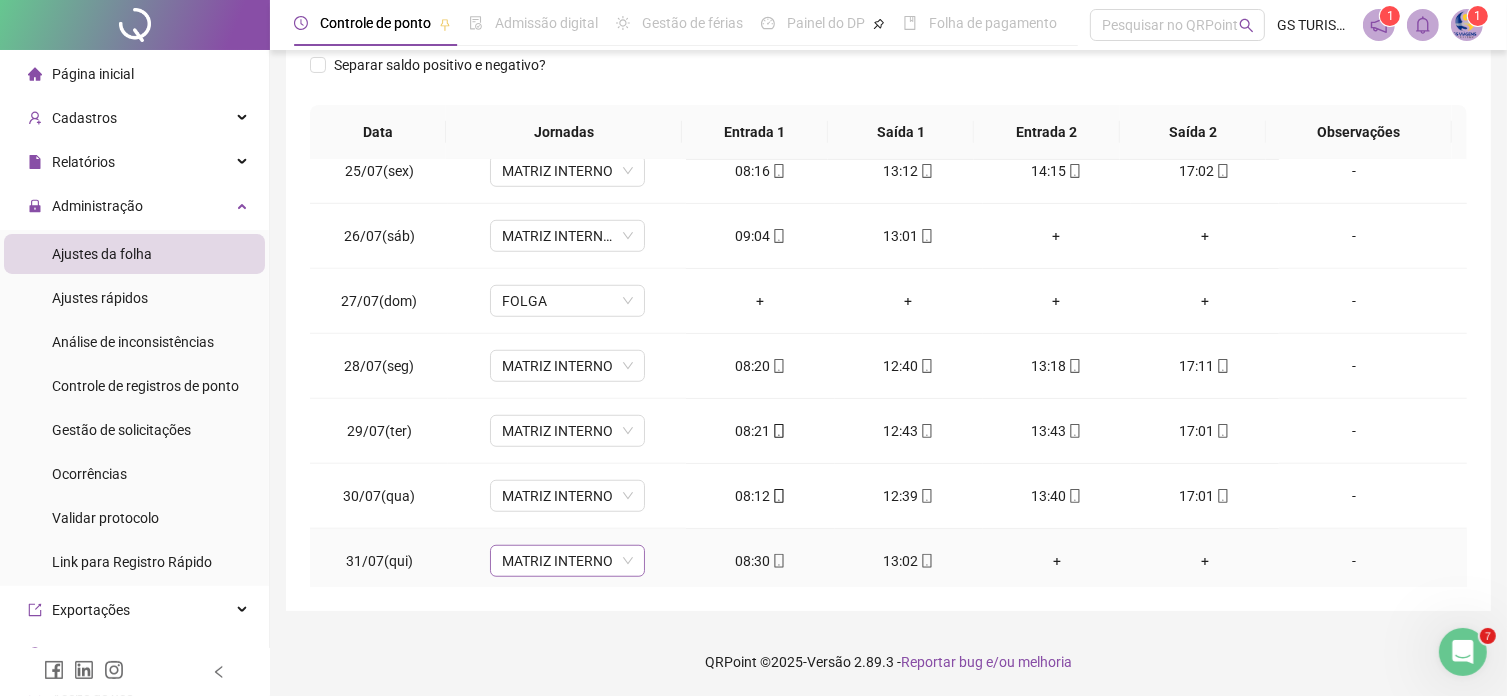 click on "MATRIZ INTERNO" at bounding box center [567, 561] 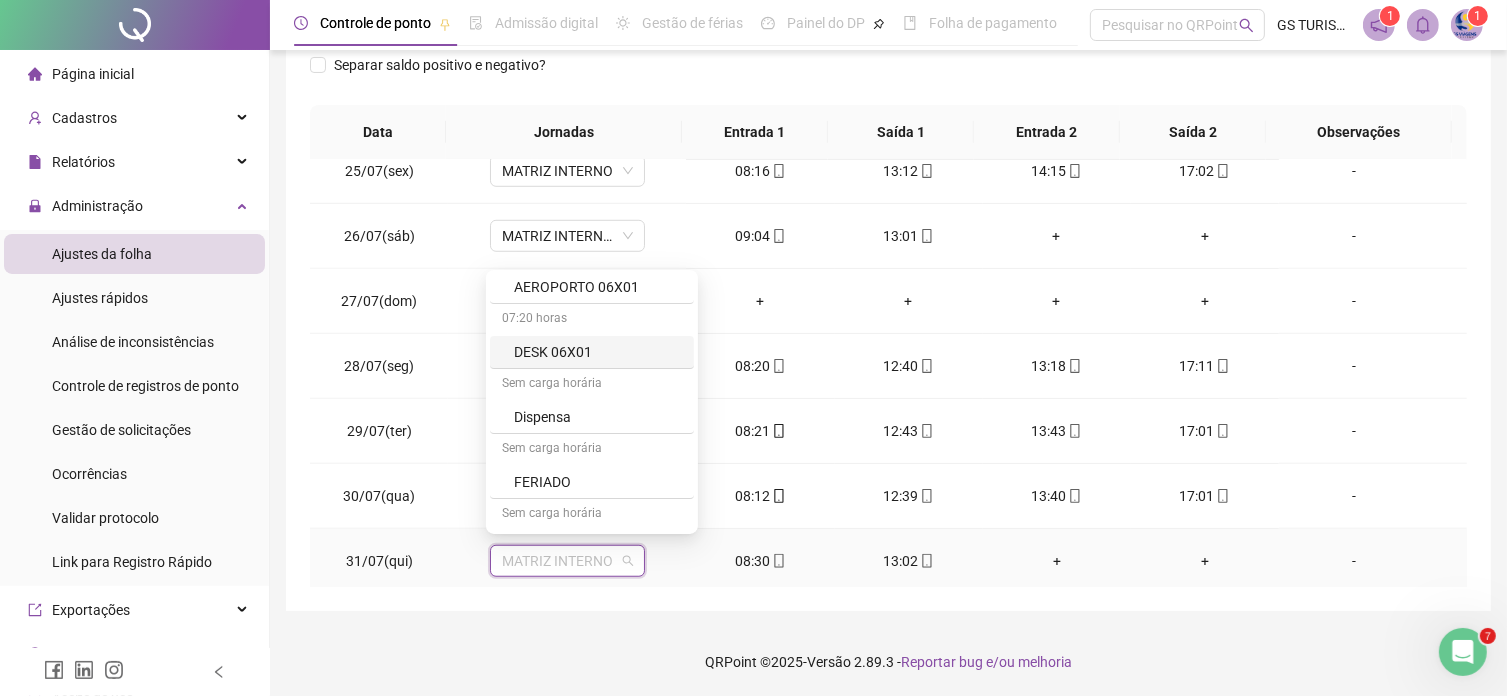 scroll, scrollTop: 200, scrollLeft: 0, axis: vertical 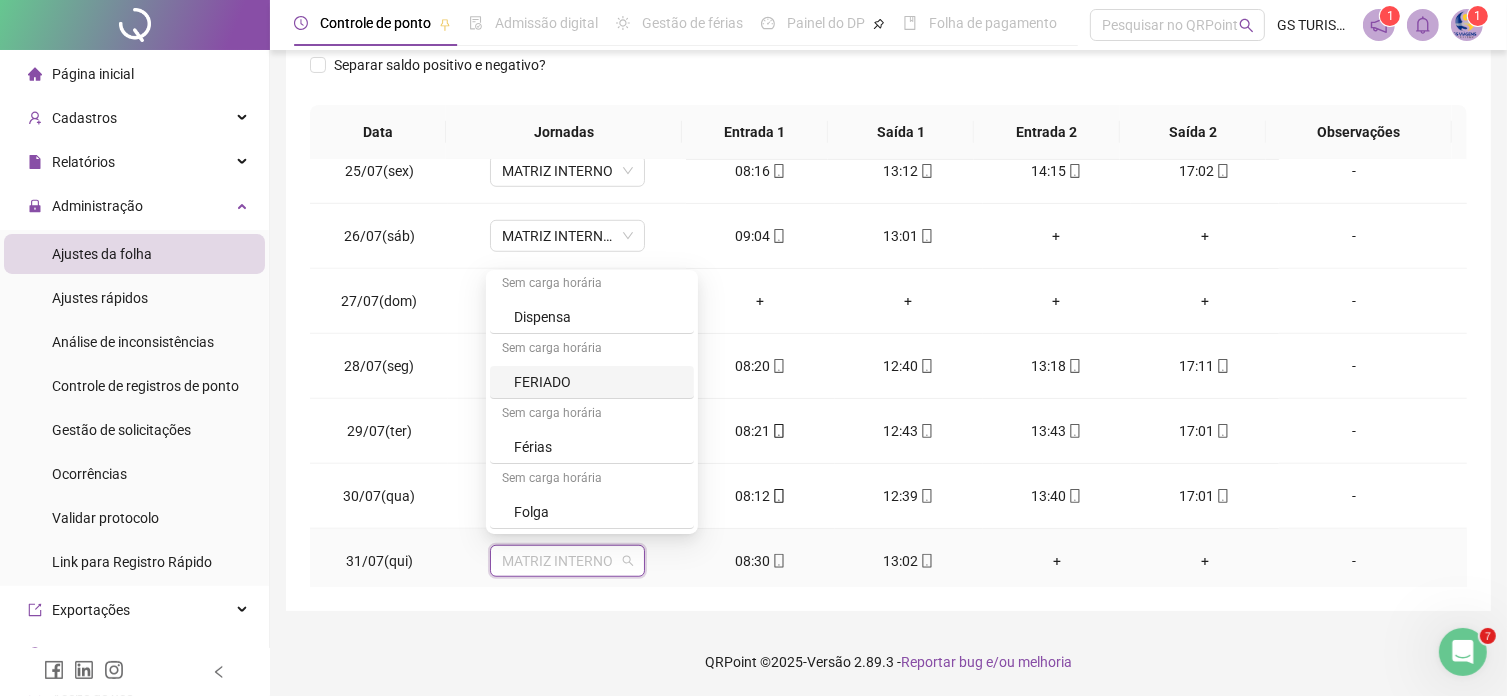 click on "FERIADO" at bounding box center [598, 382] 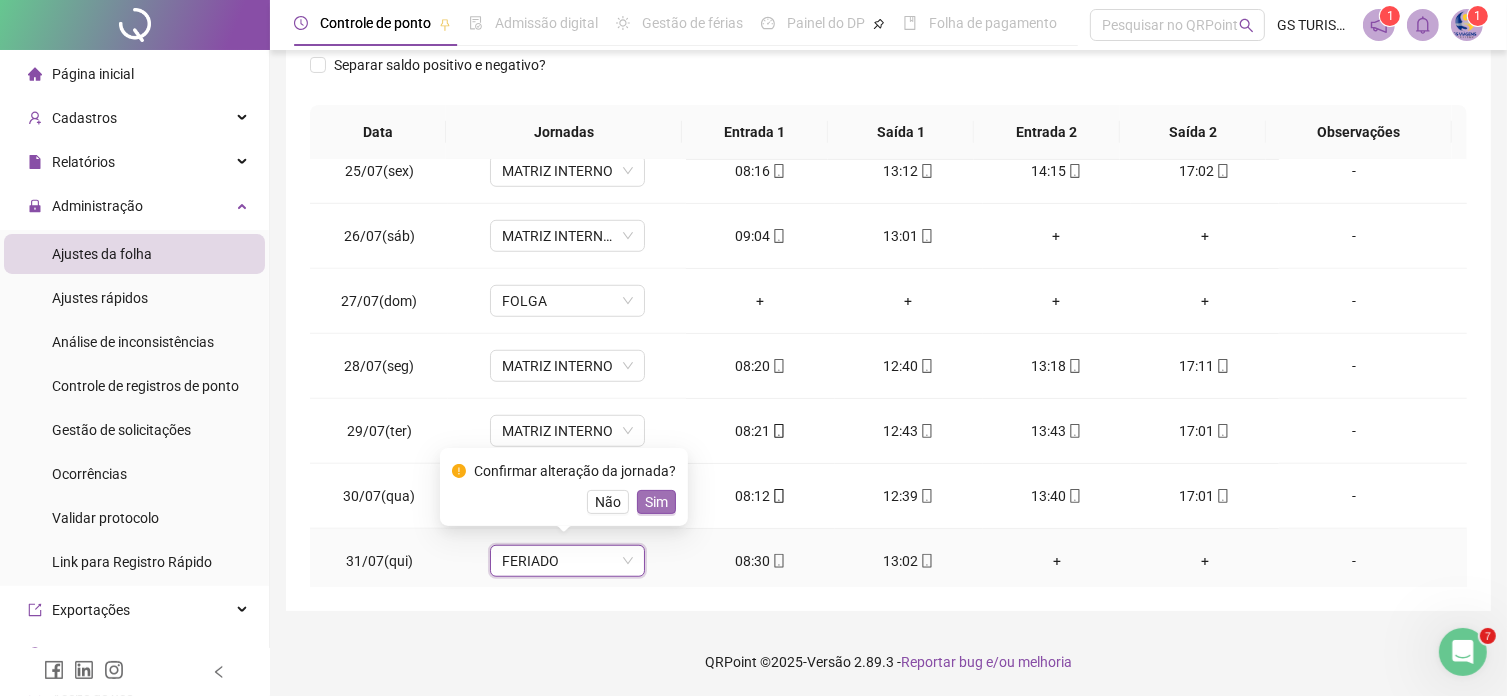 click on "Sim" at bounding box center [656, 502] 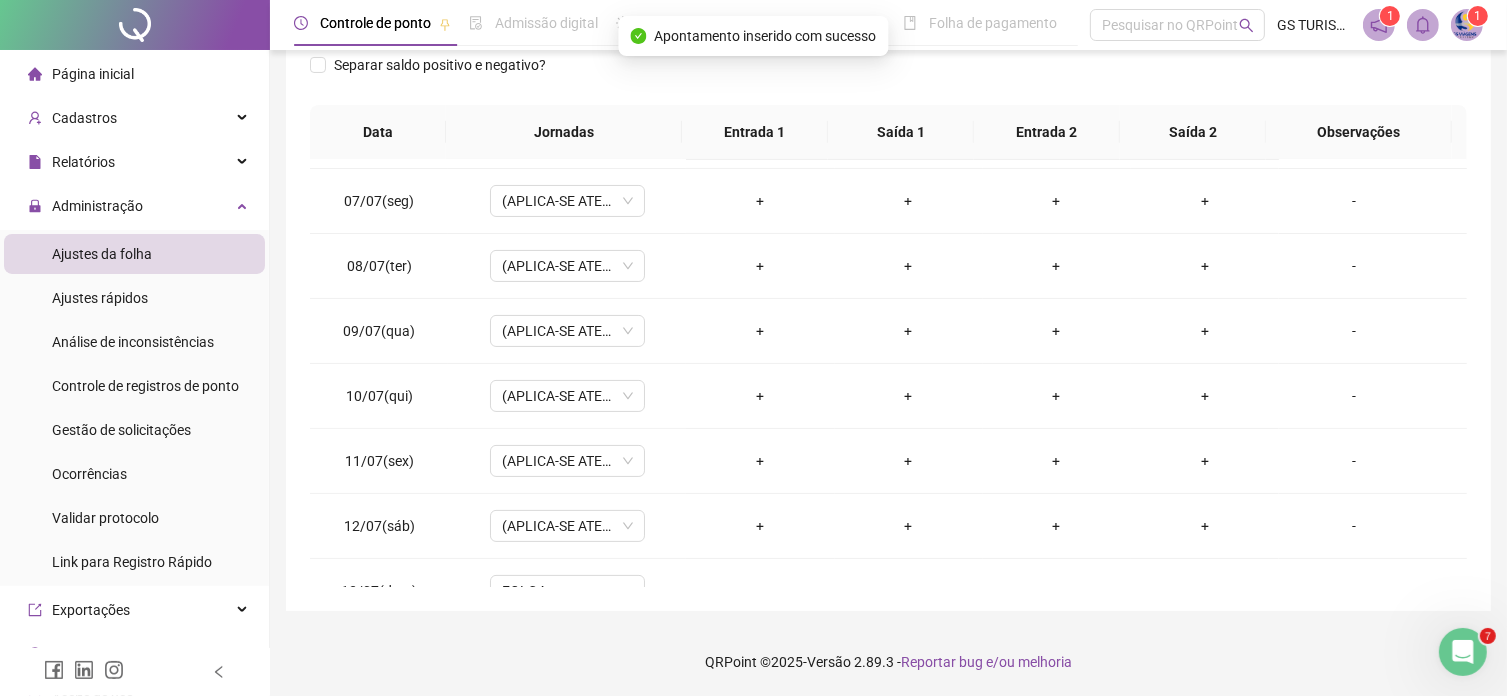 scroll, scrollTop: 0, scrollLeft: 0, axis: both 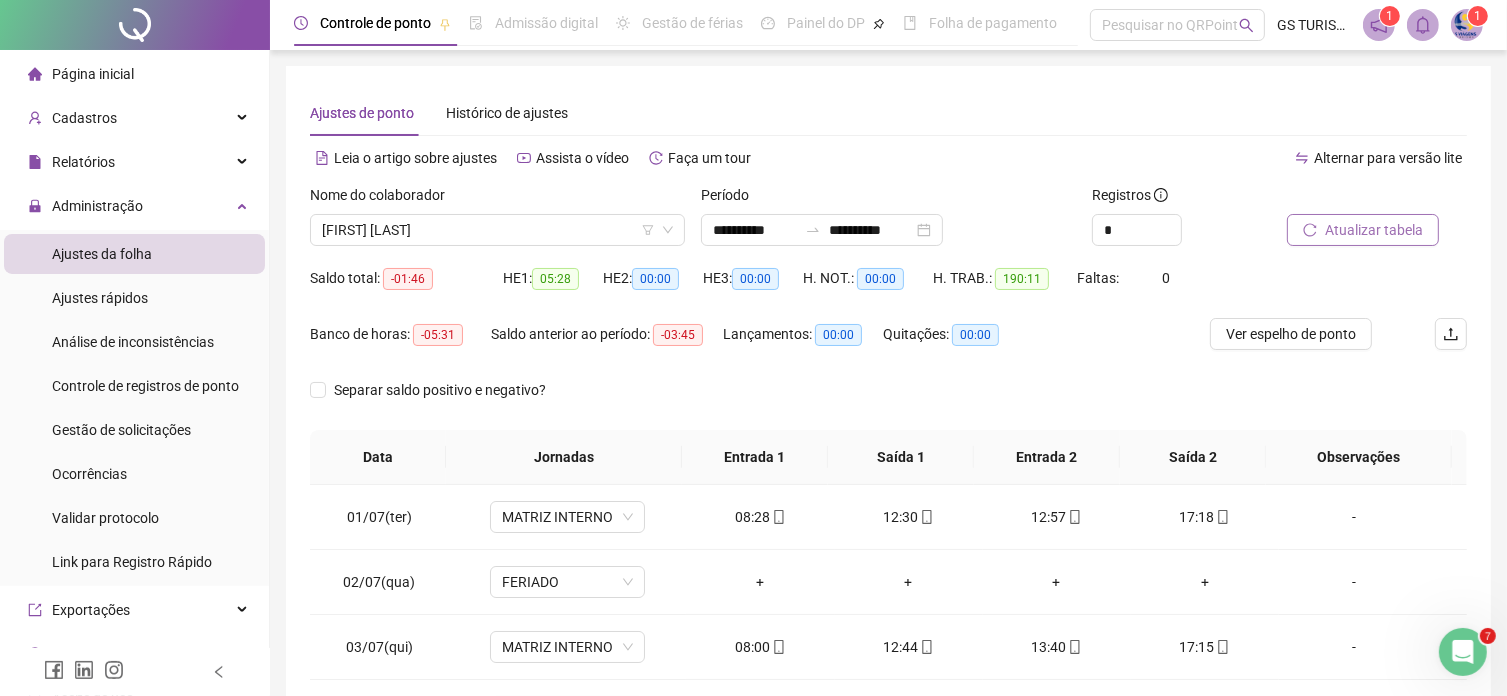 click on "Atualizar tabela" at bounding box center [1374, 230] 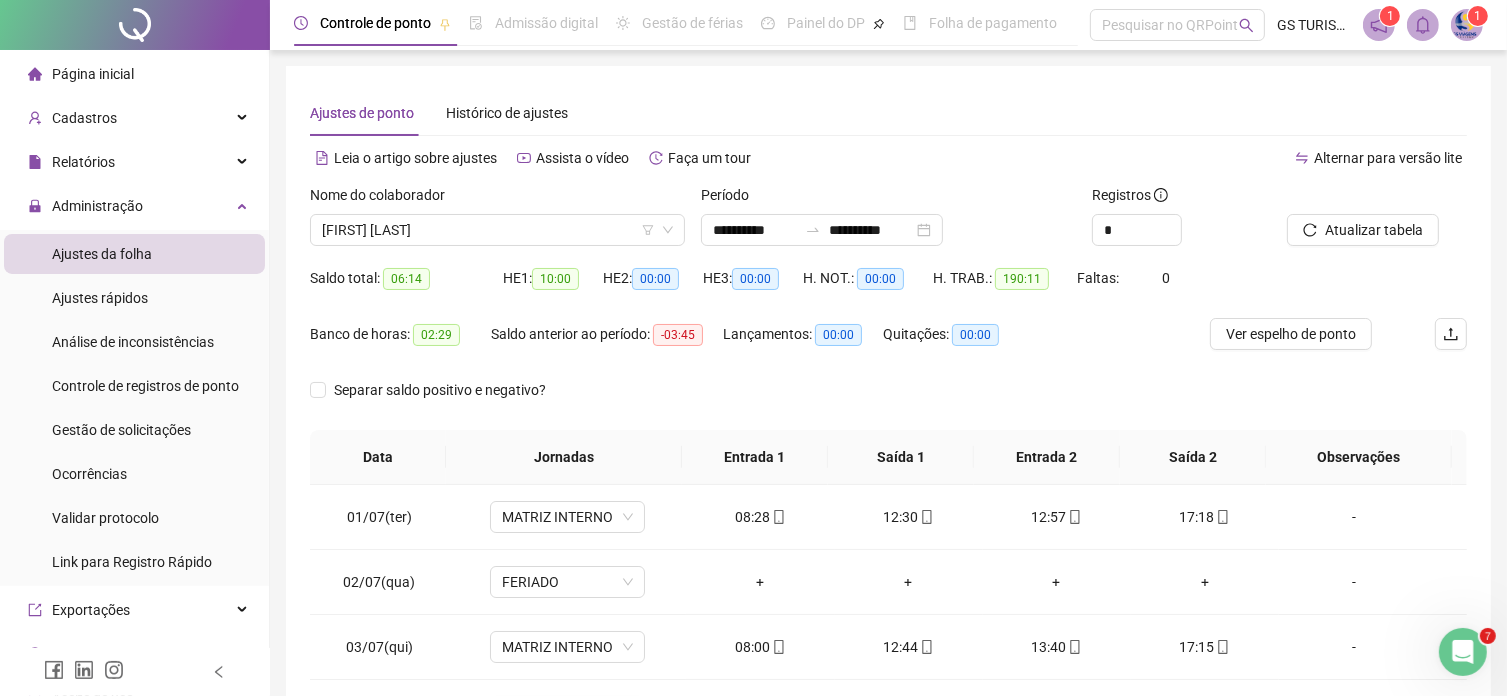 scroll, scrollTop: 100, scrollLeft: 0, axis: vertical 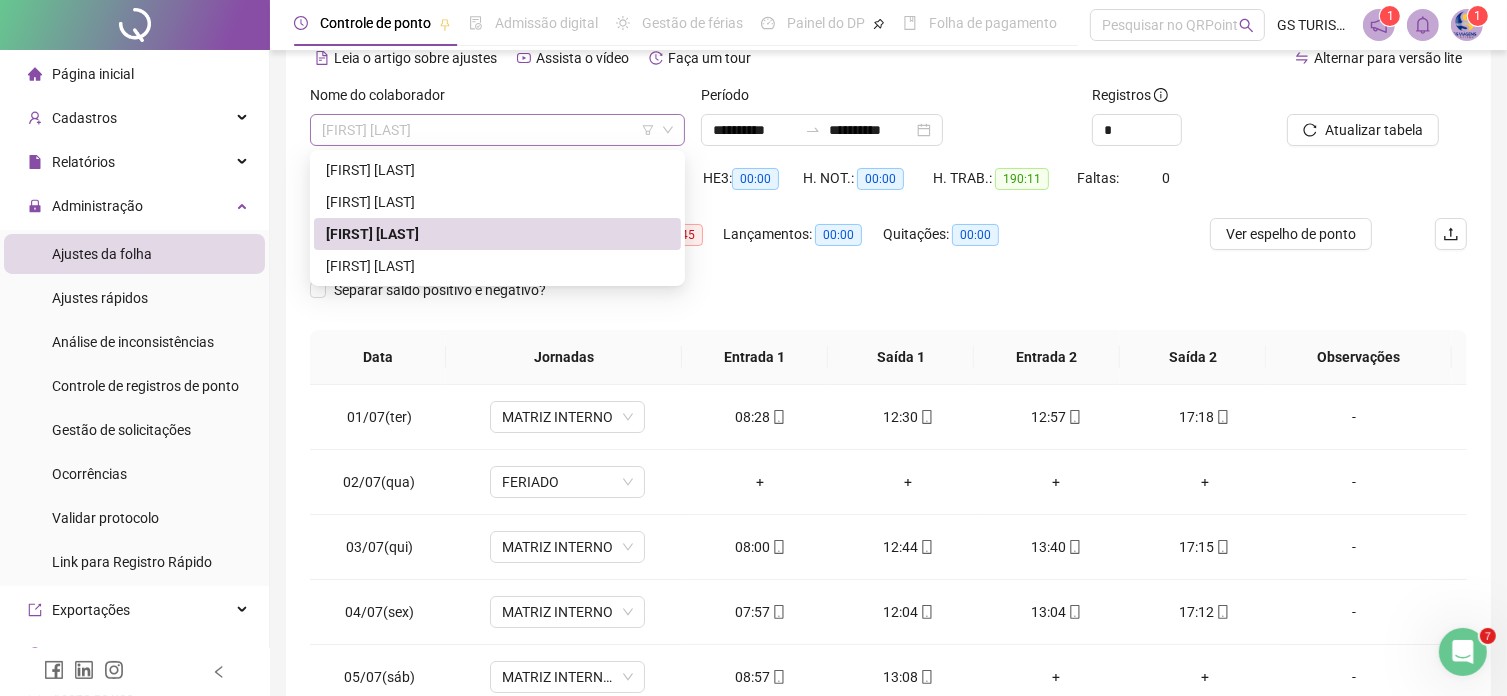 click on "MICHELE DE JESUS JESUS" at bounding box center [497, 130] 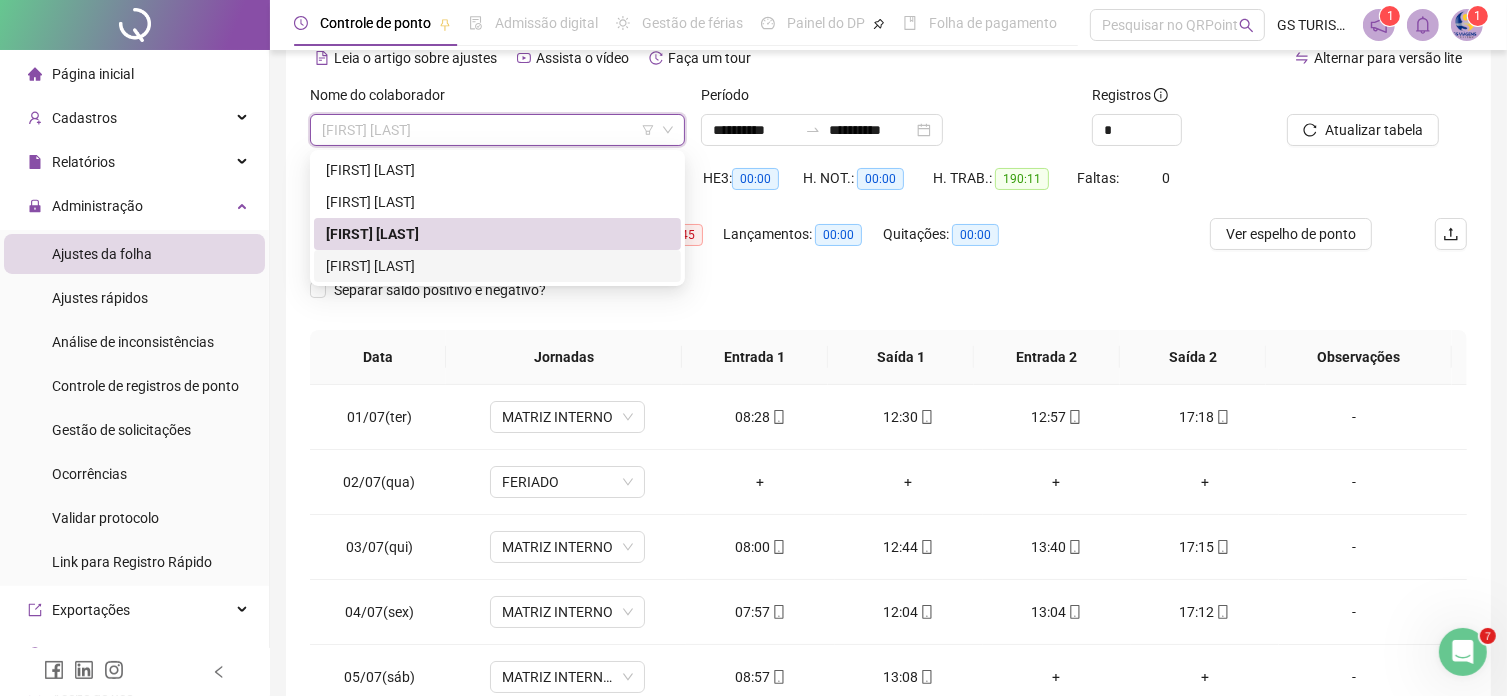 click on "VIVIANE DO SACRAMENTO SILVA" at bounding box center [497, 266] 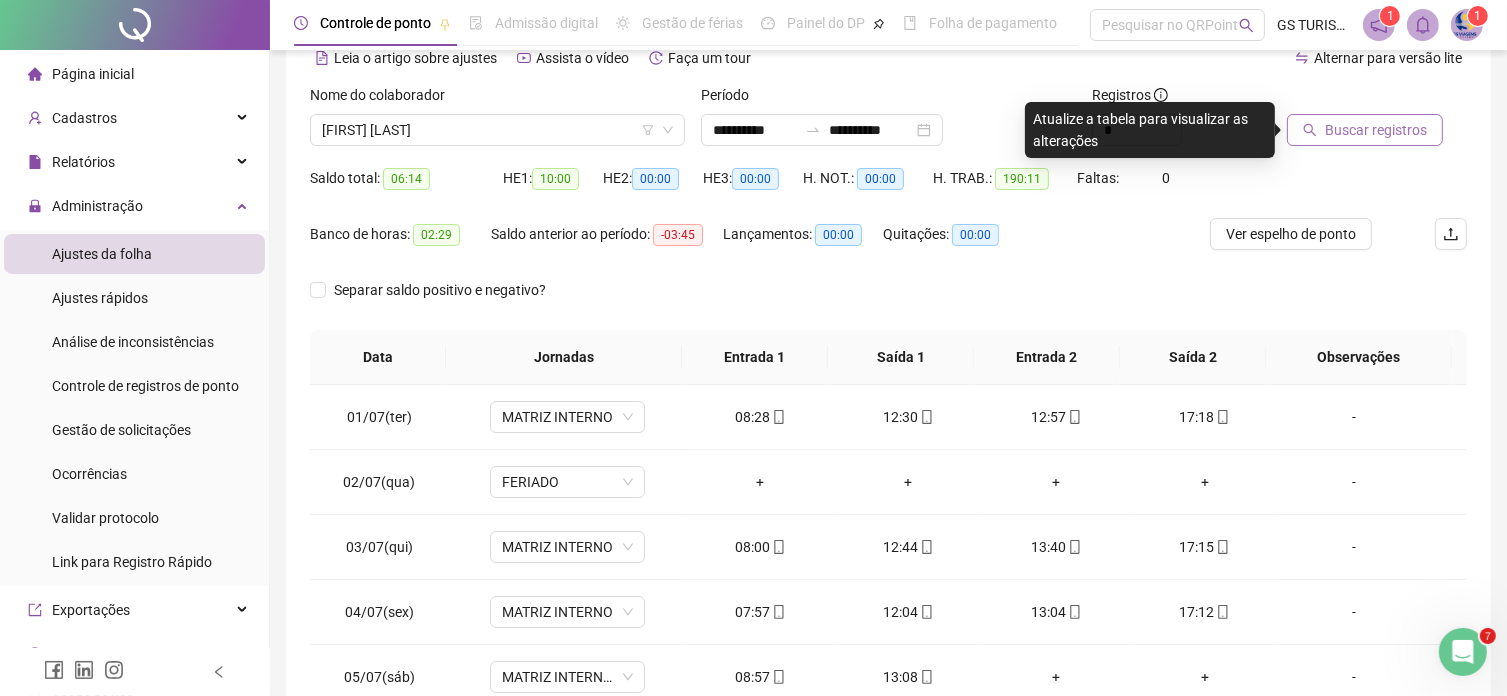 click on "Buscar registros" at bounding box center [1376, 130] 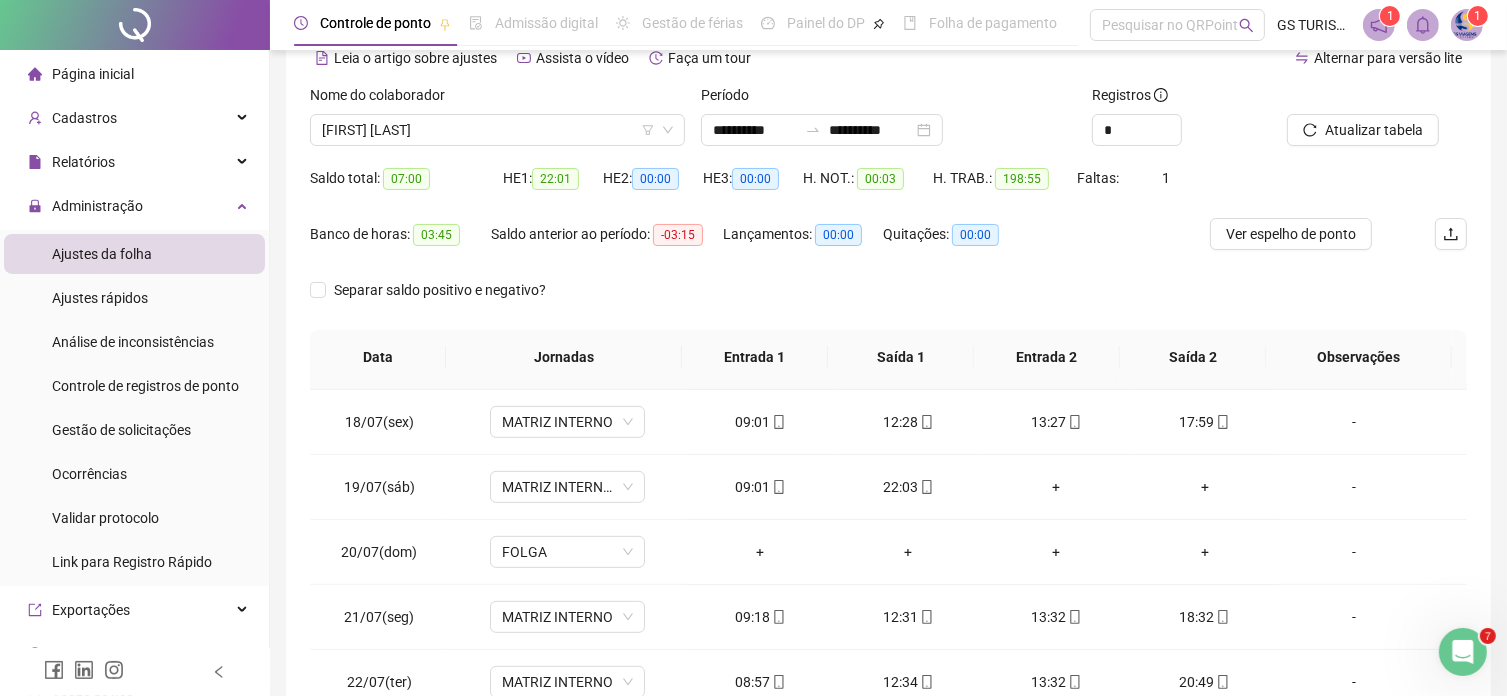 scroll, scrollTop: 1581, scrollLeft: 0, axis: vertical 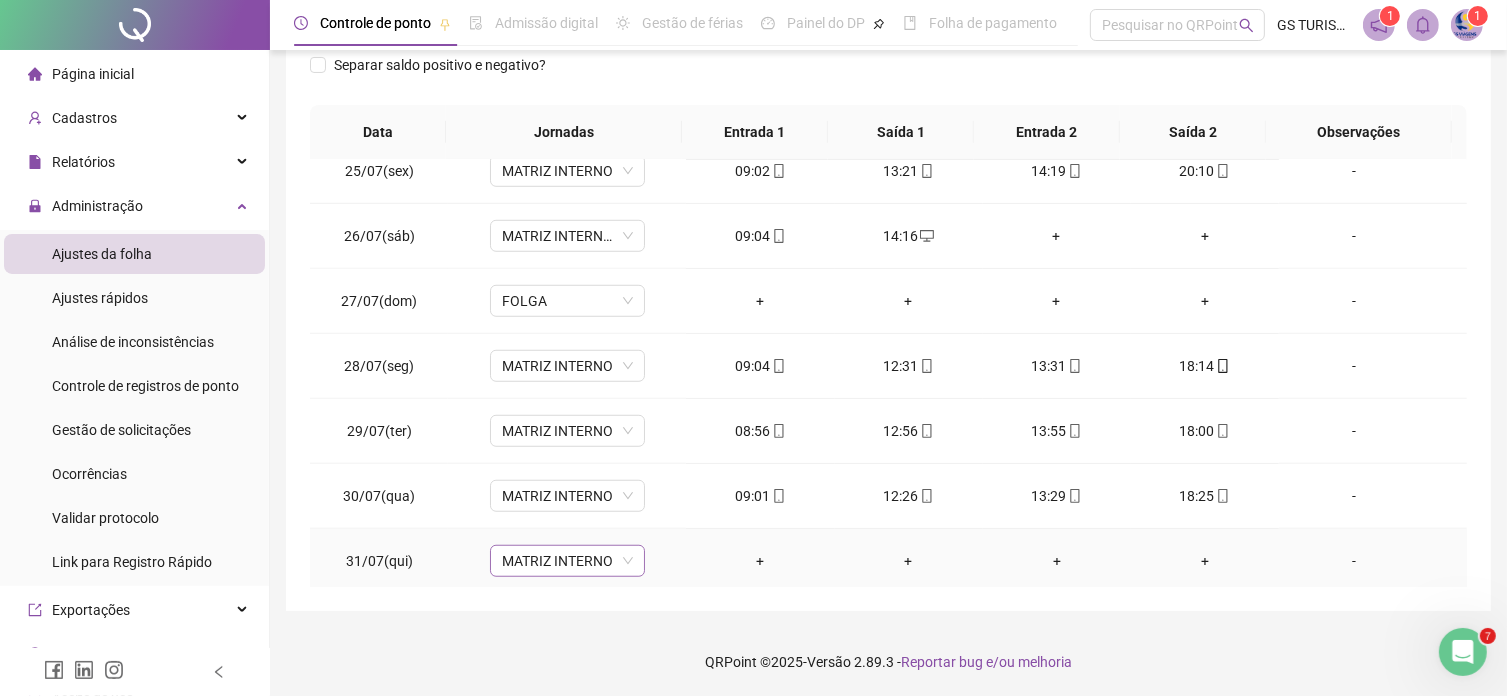 click on "MATRIZ INTERNO" at bounding box center [567, 561] 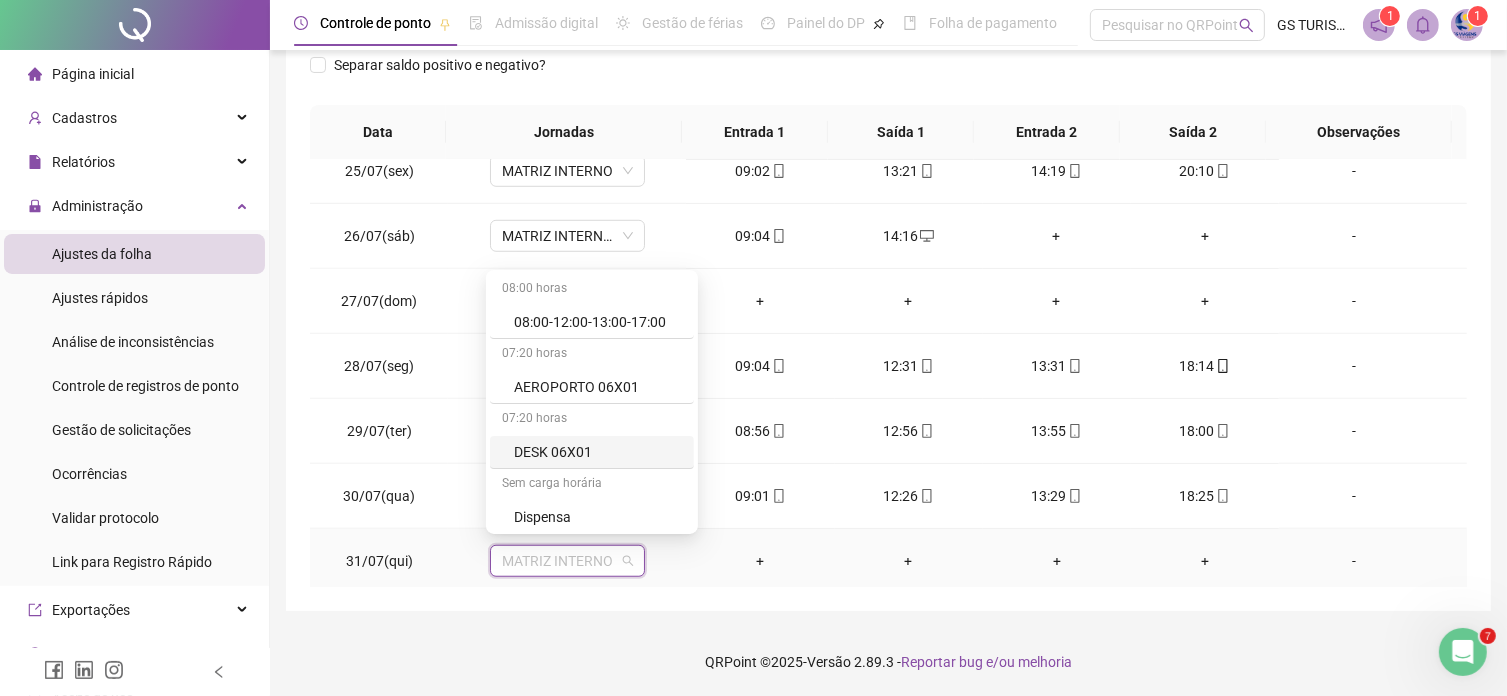 scroll, scrollTop: 300, scrollLeft: 0, axis: vertical 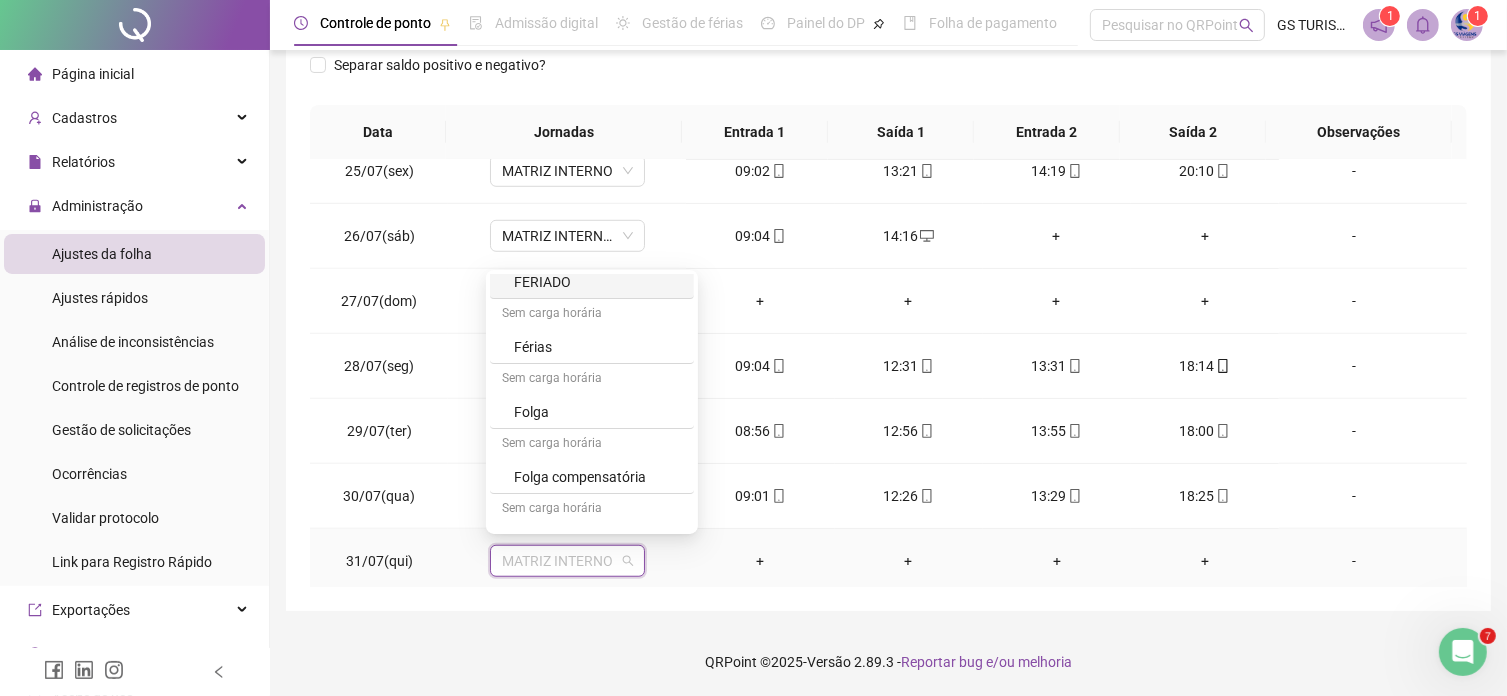 click on "FERIADO" at bounding box center [598, 282] 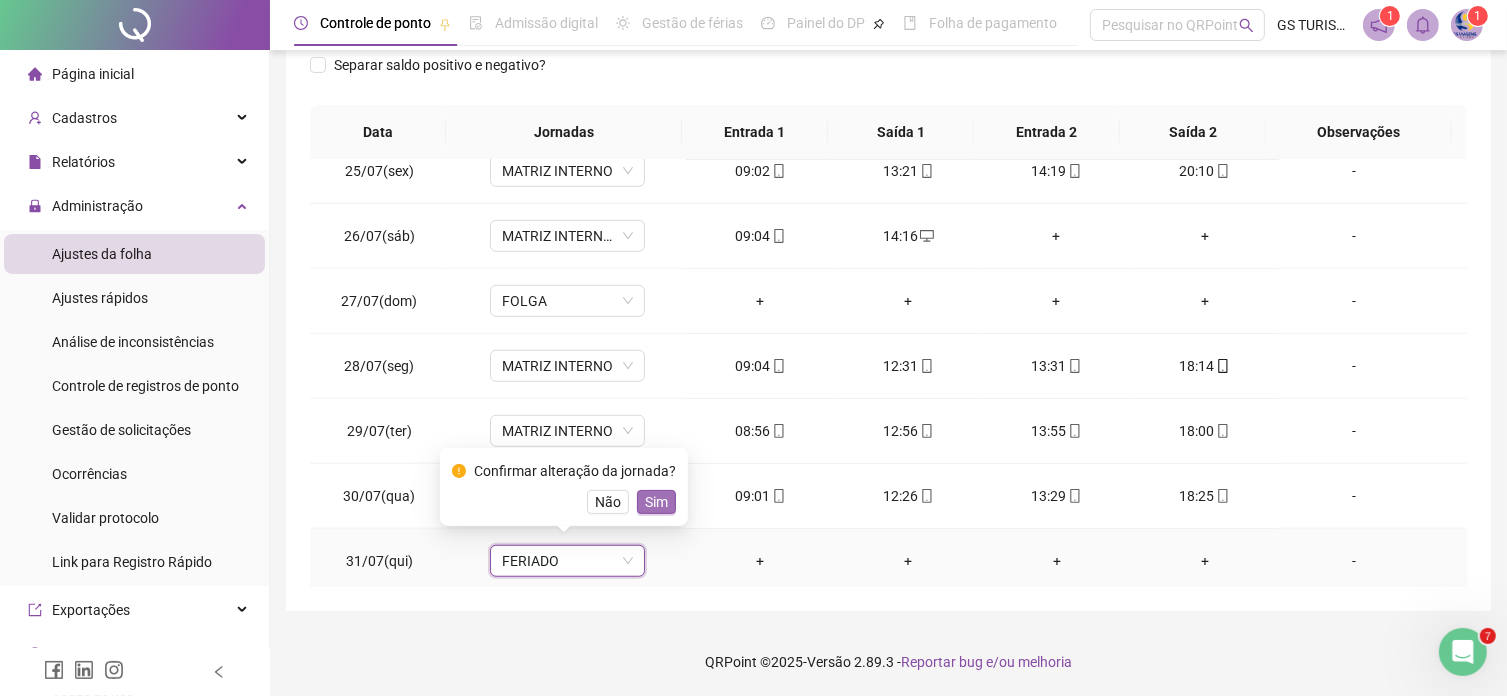 click on "Sim" at bounding box center [656, 502] 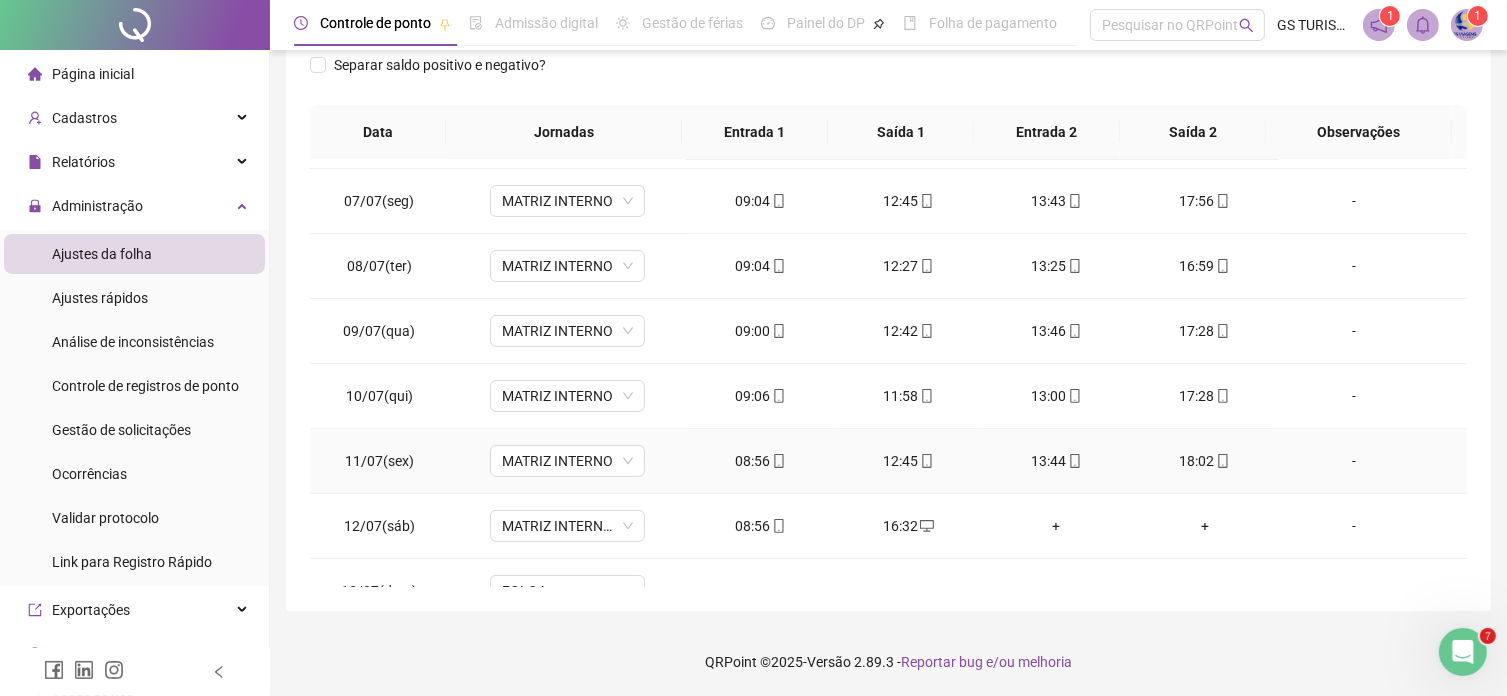 scroll, scrollTop: 0, scrollLeft: 0, axis: both 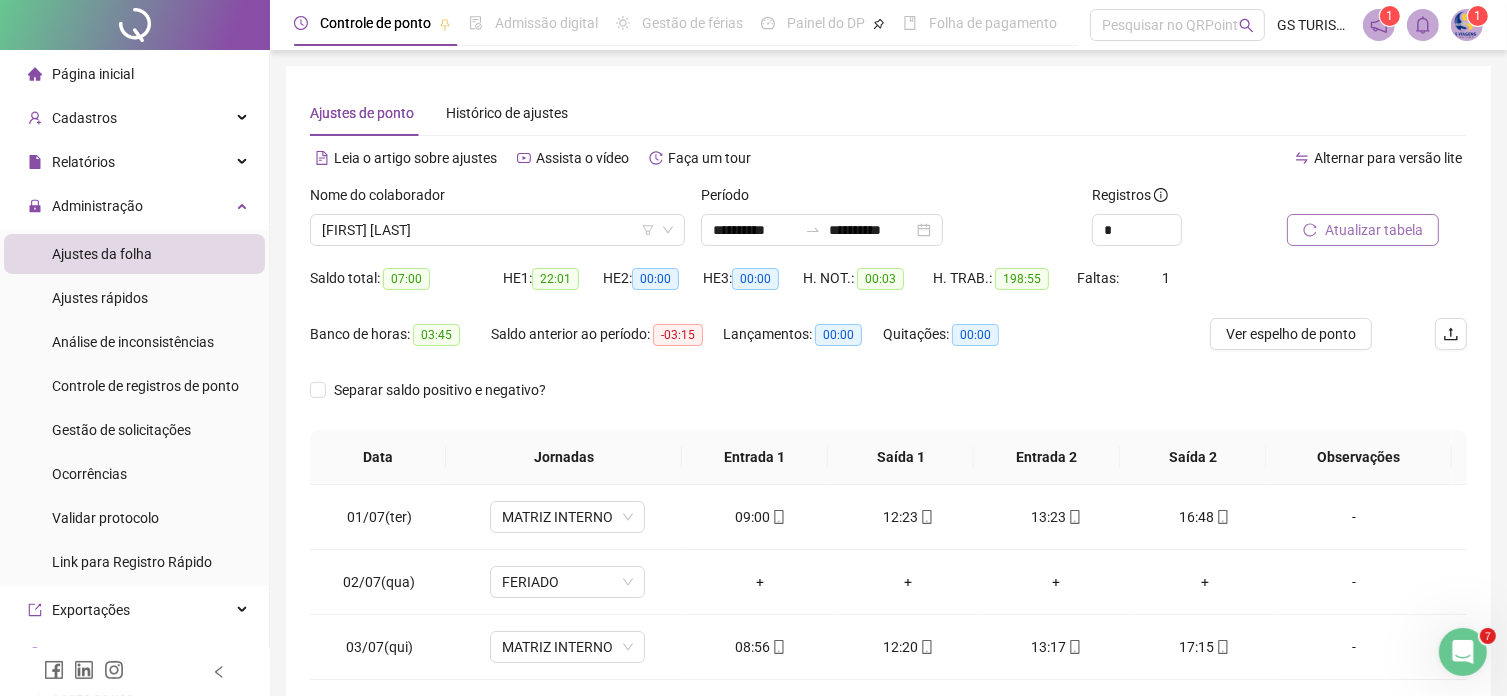 click on "Atualizar tabela" at bounding box center [1374, 230] 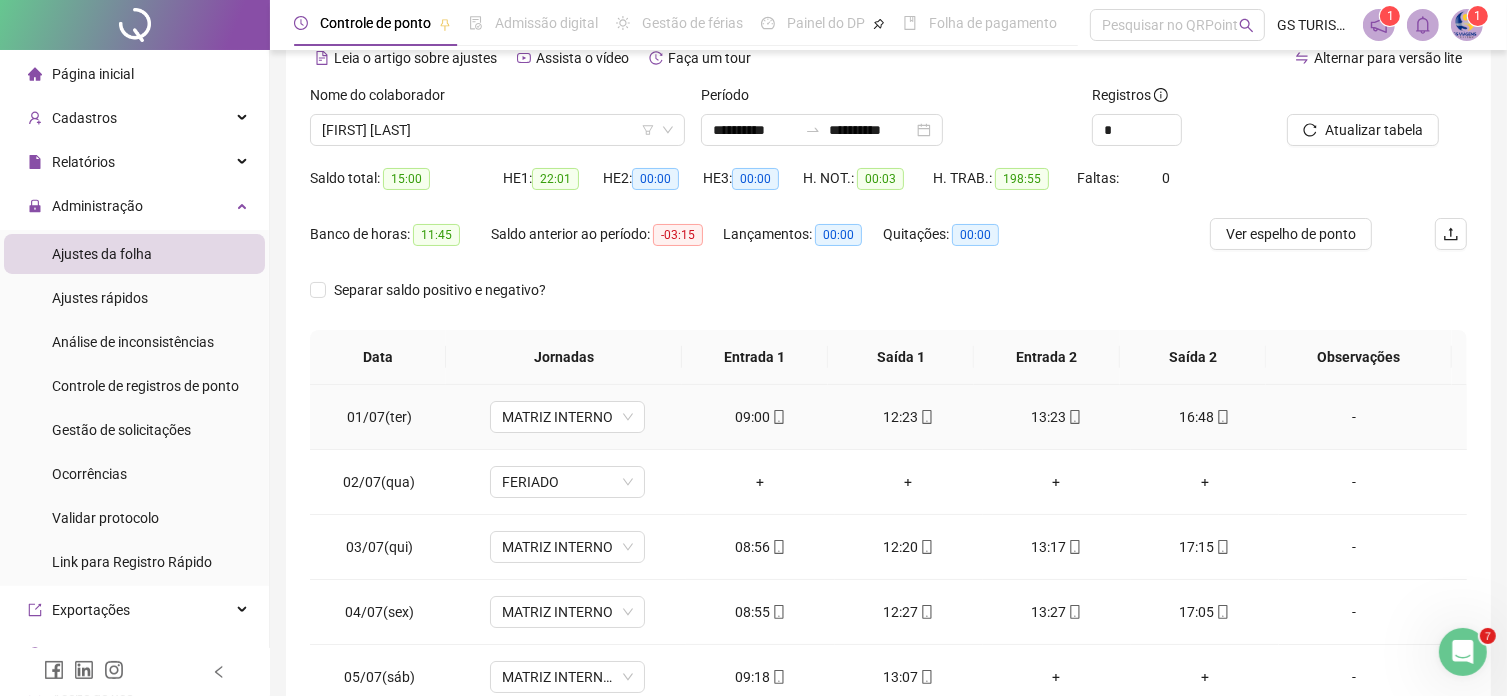 scroll, scrollTop: 200, scrollLeft: 0, axis: vertical 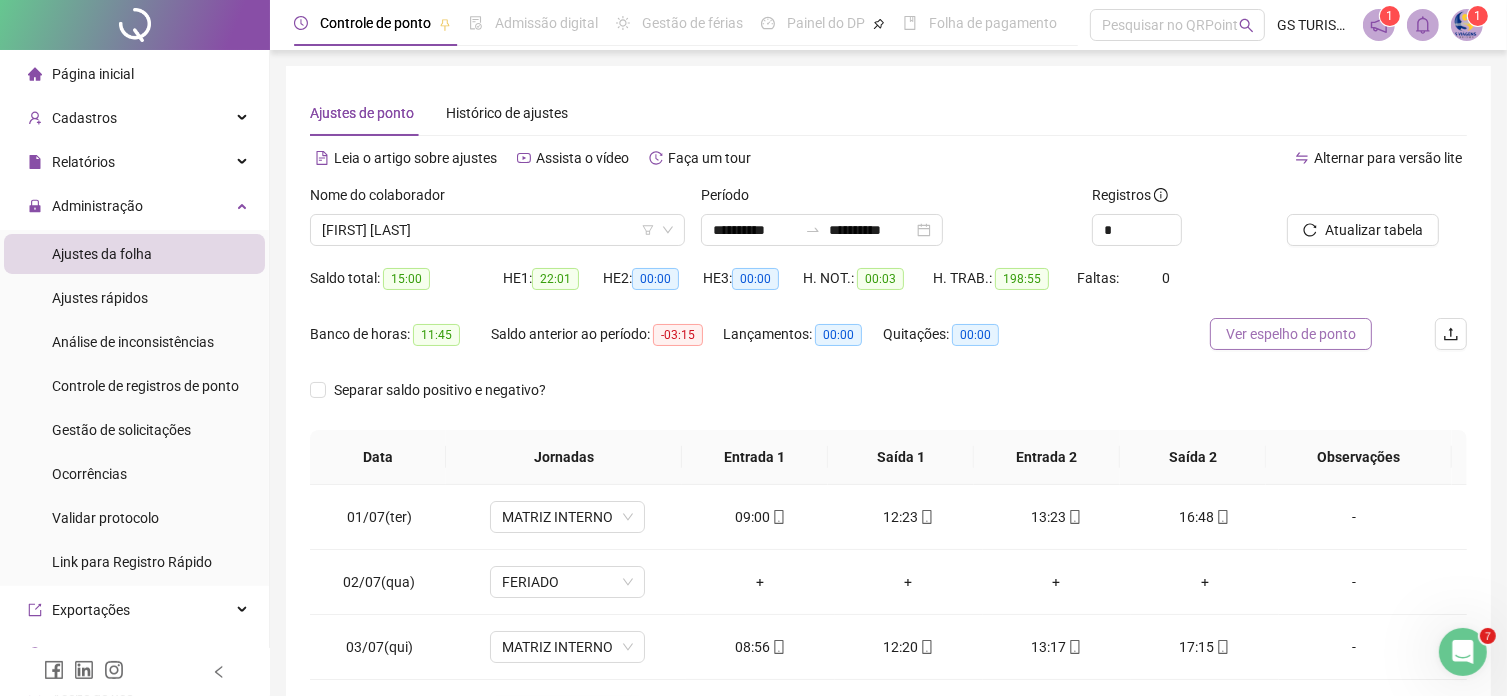 click on "Ver espelho de ponto" at bounding box center (1291, 334) 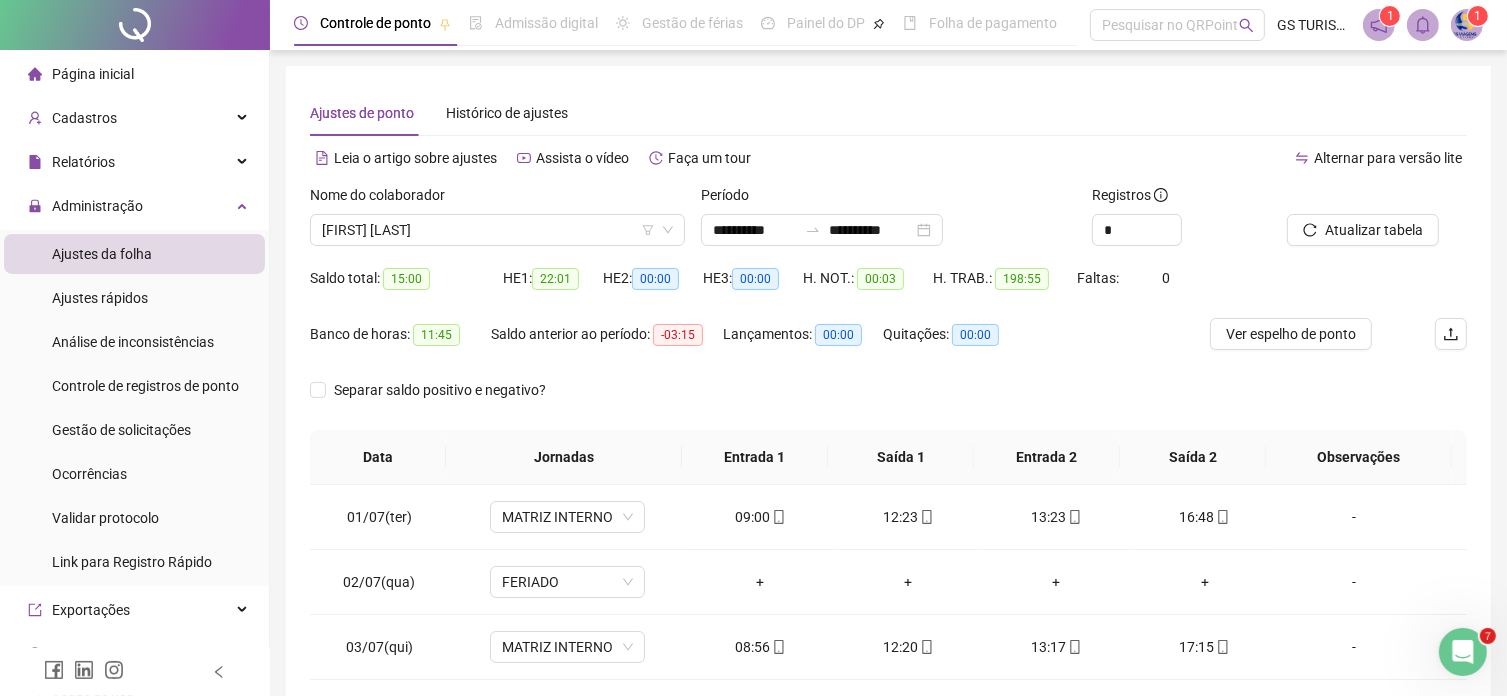 scroll, scrollTop: 300, scrollLeft: 0, axis: vertical 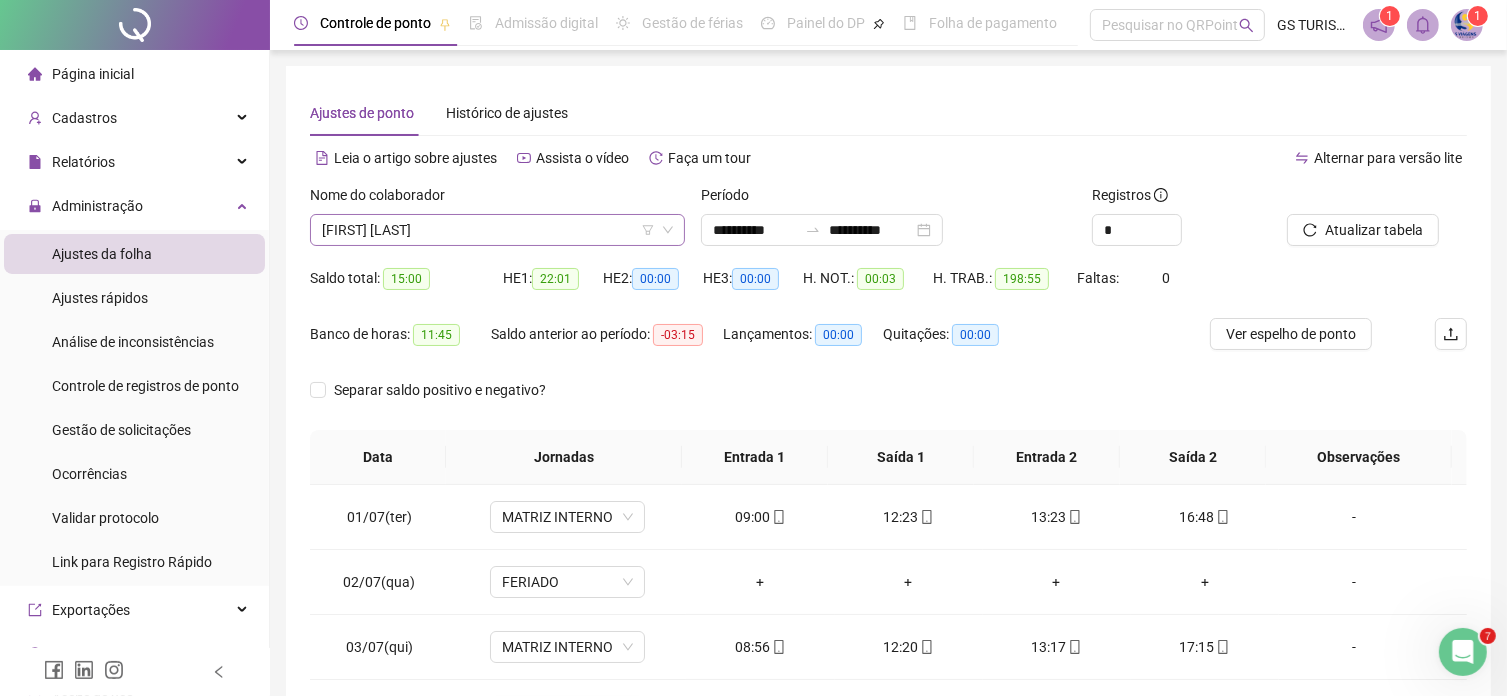 click on "VIVIANE DO SACRAMENTO SILVA" at bounding box center (497, 230) 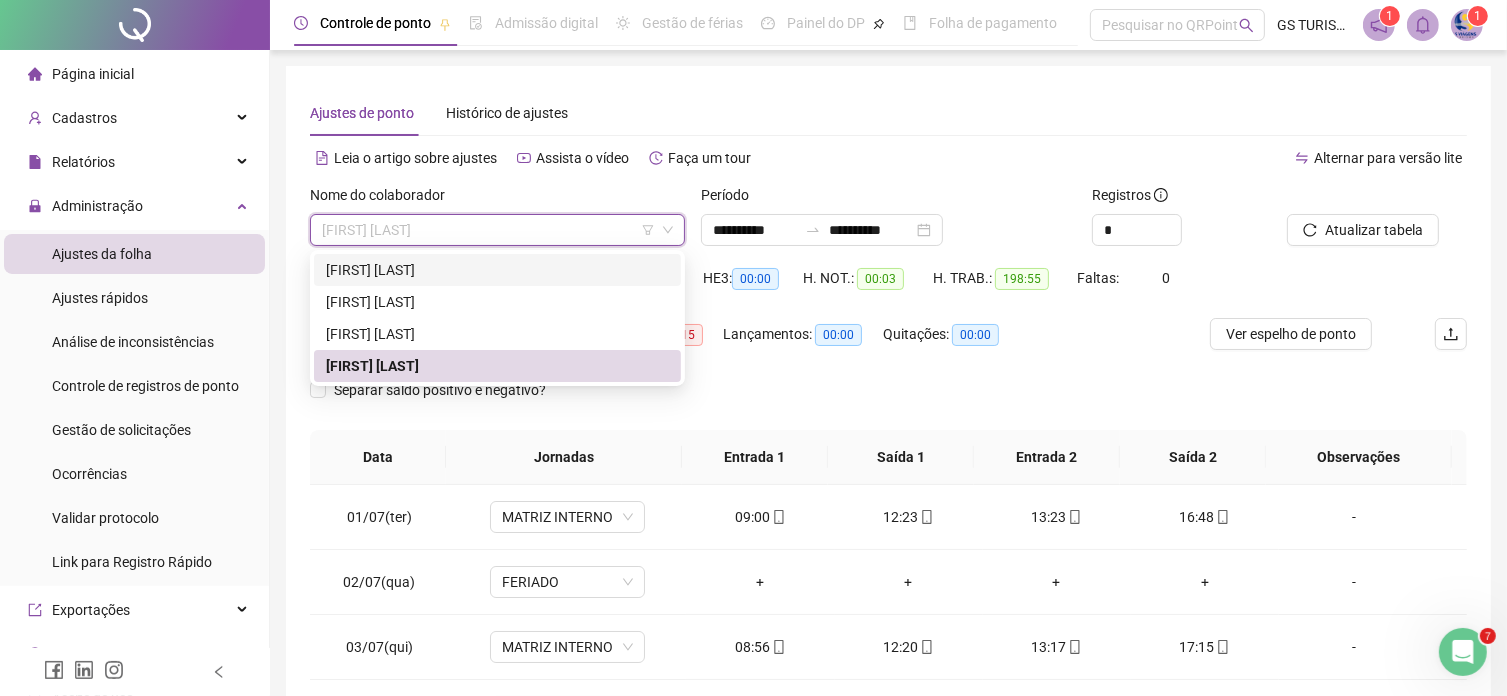 click on "Leia o artigo sobre ajustes Assista o vídeo Faça um tour" at bounding box center (599, 158) 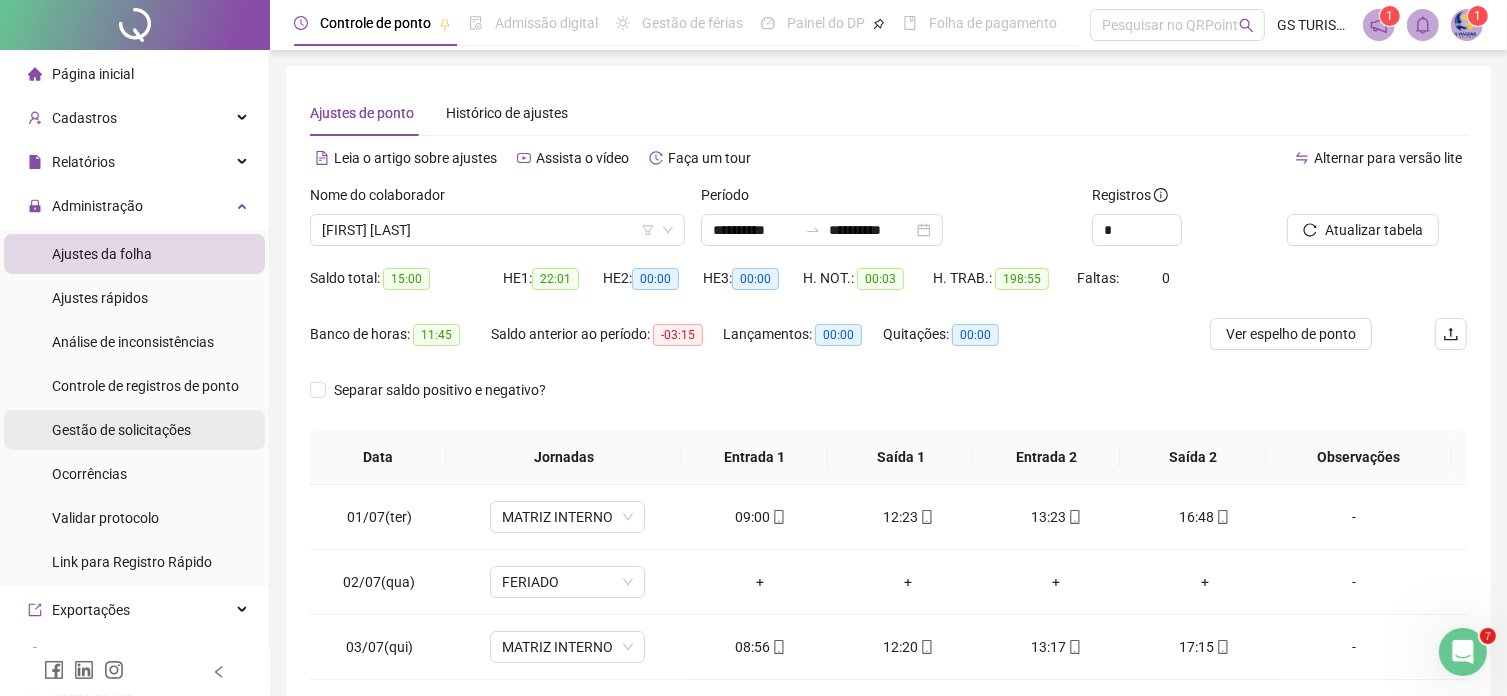 click on "Gestão de solicitações" at bounding box center [121, 430] 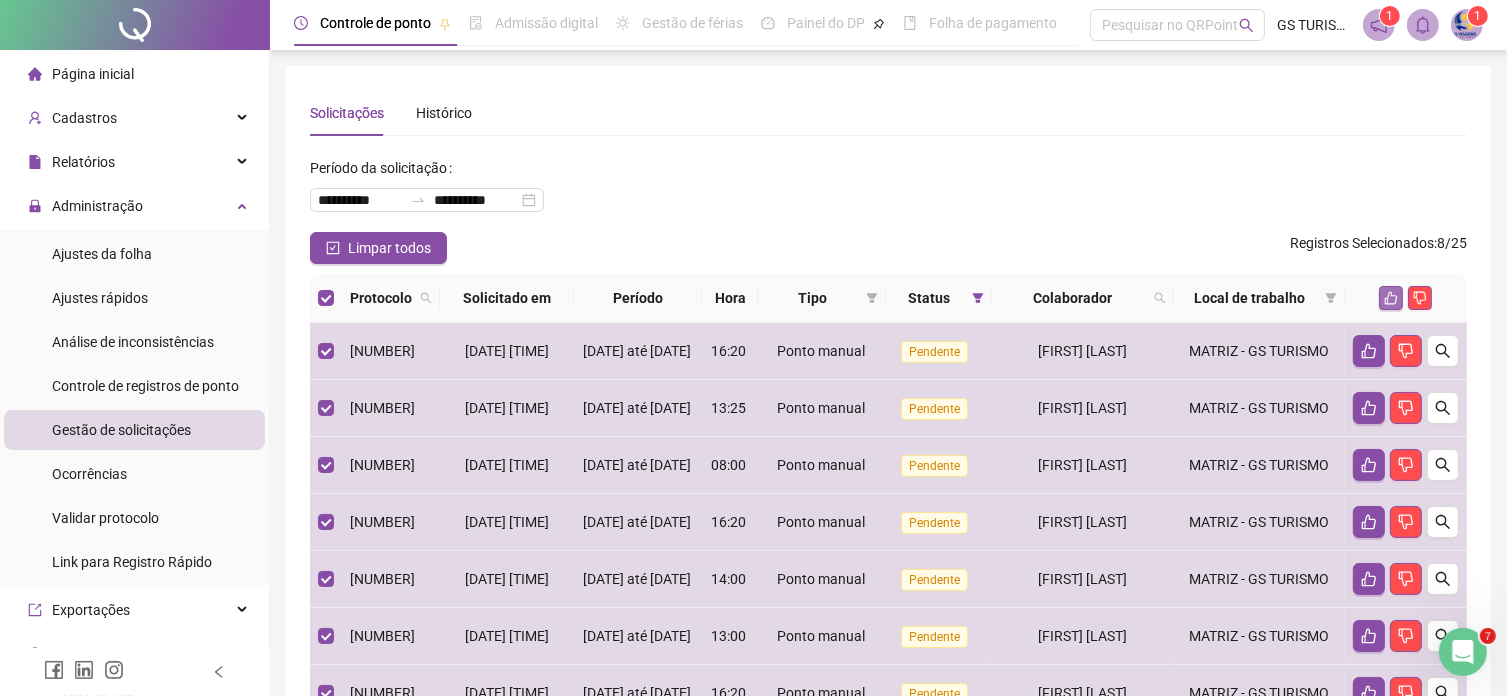 click 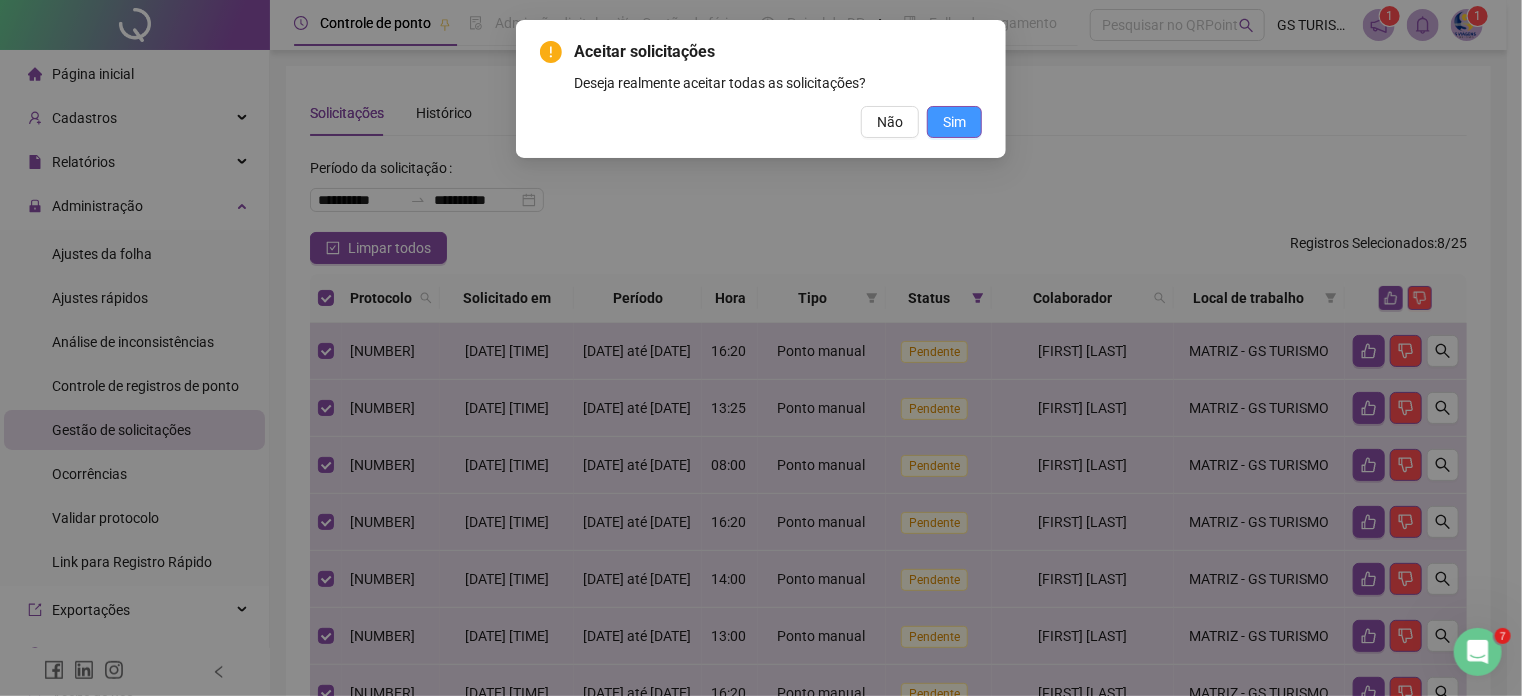 click on "Sim" at bounding box center [954, 122] 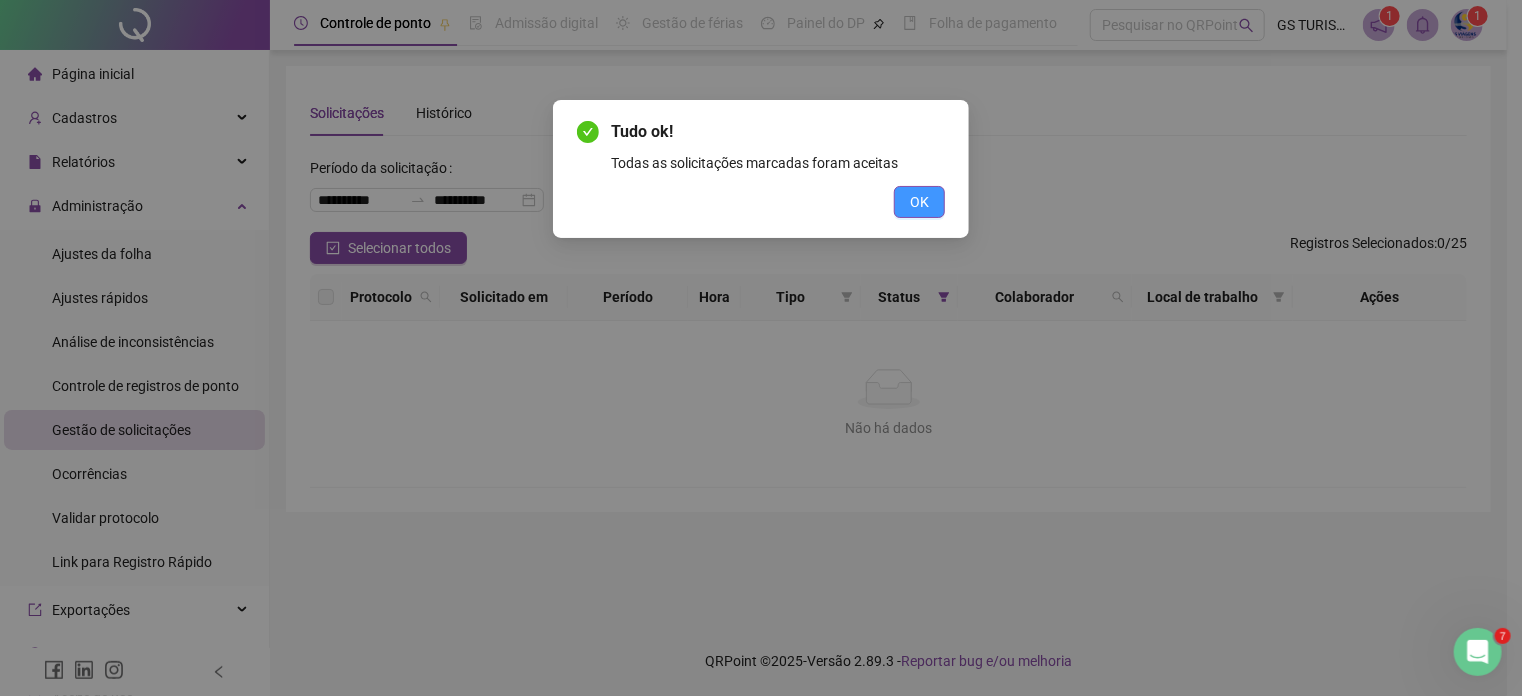 click on "OK" at bounding box center [919, 202] 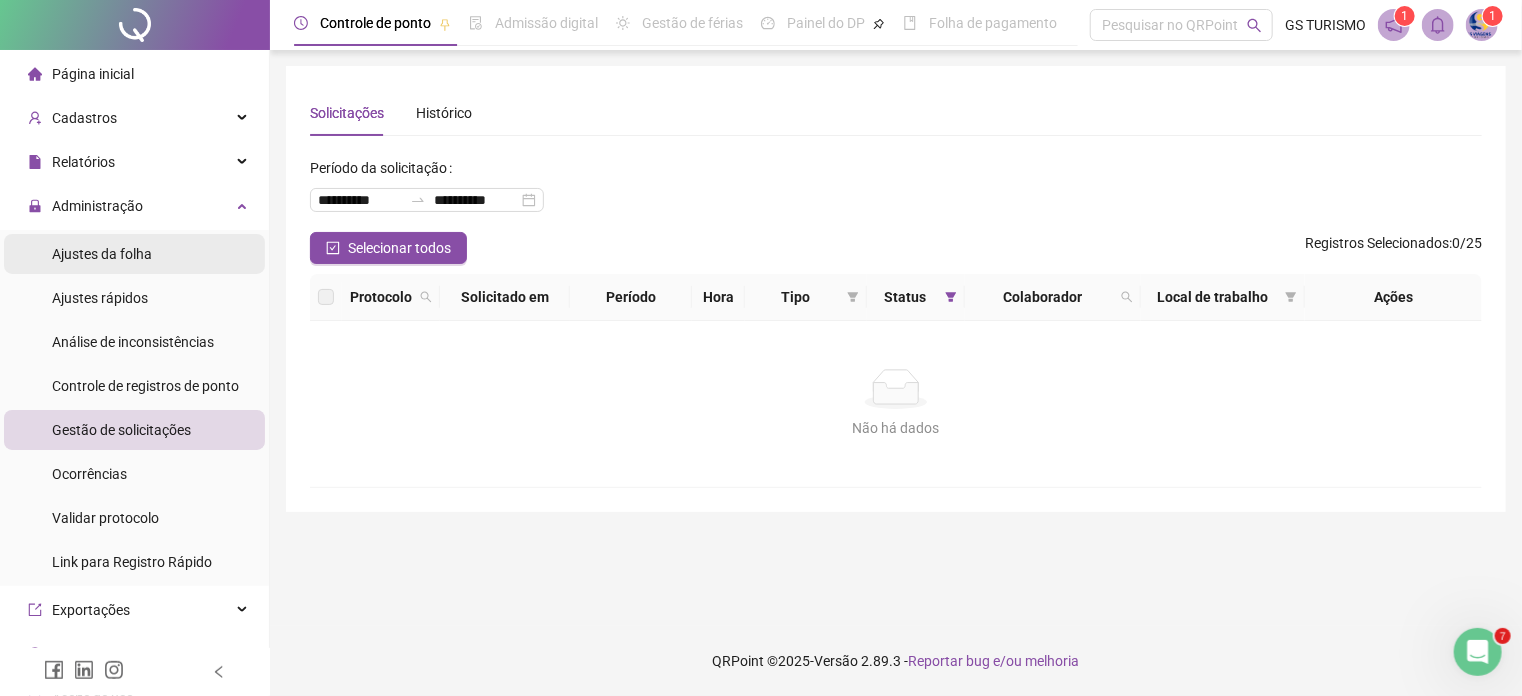 click on "Ajustes da folha" at bounding box center (102, 254) 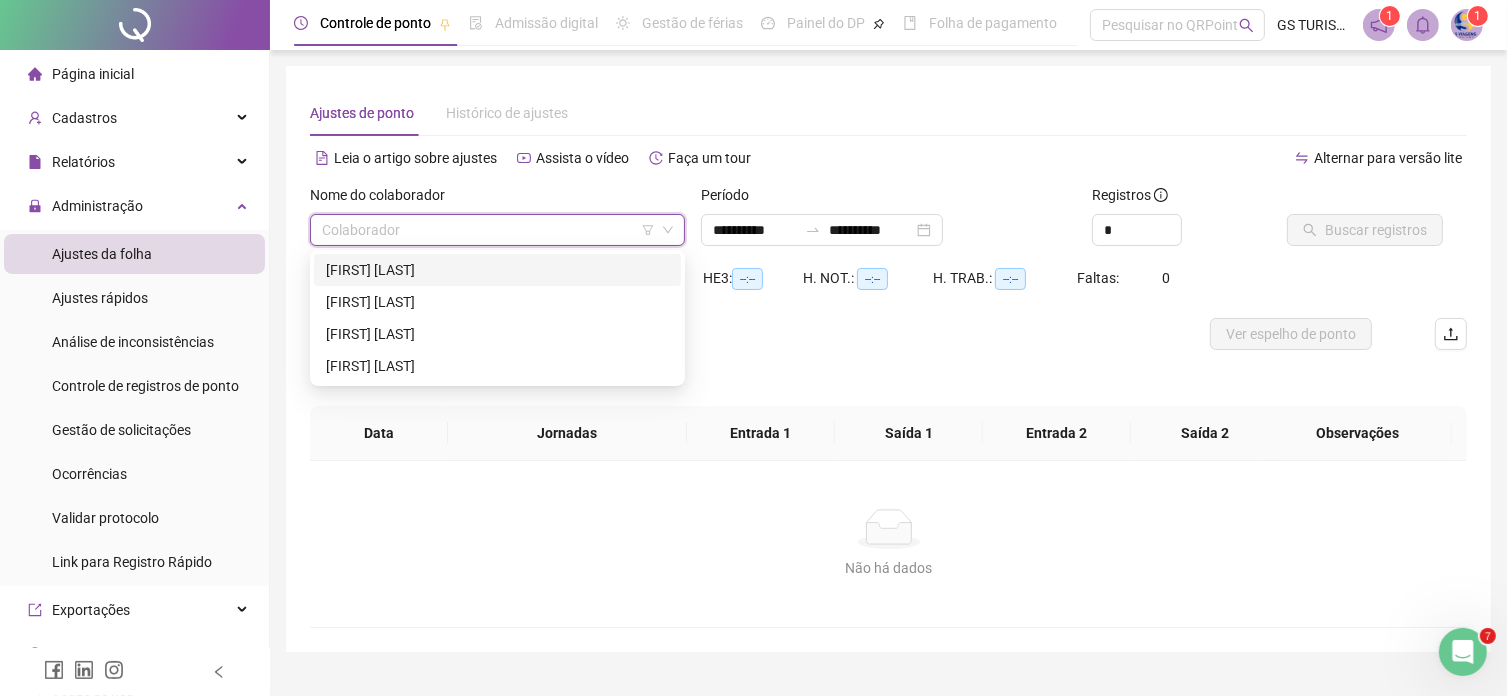 click at bounding box center [488, 230] 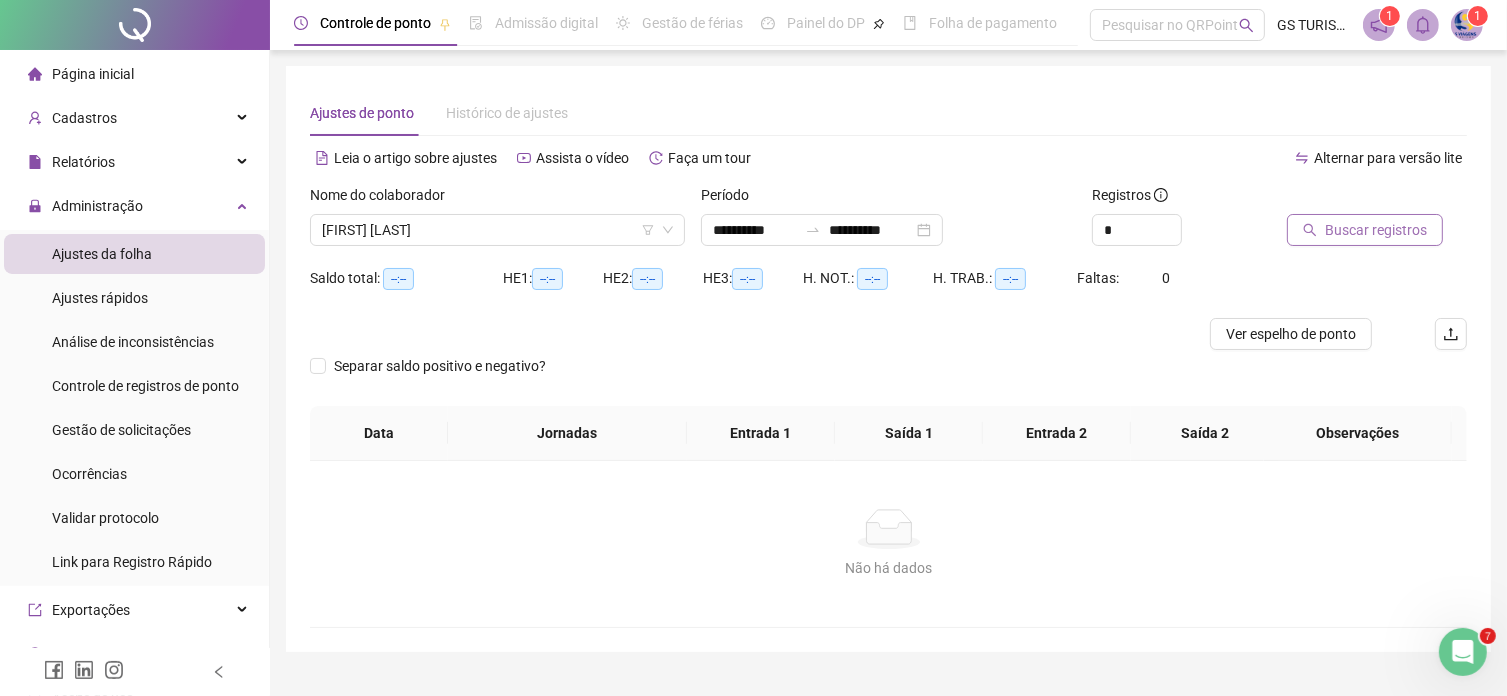 click on "Buscar registros" at bounding box center (1365, 230) 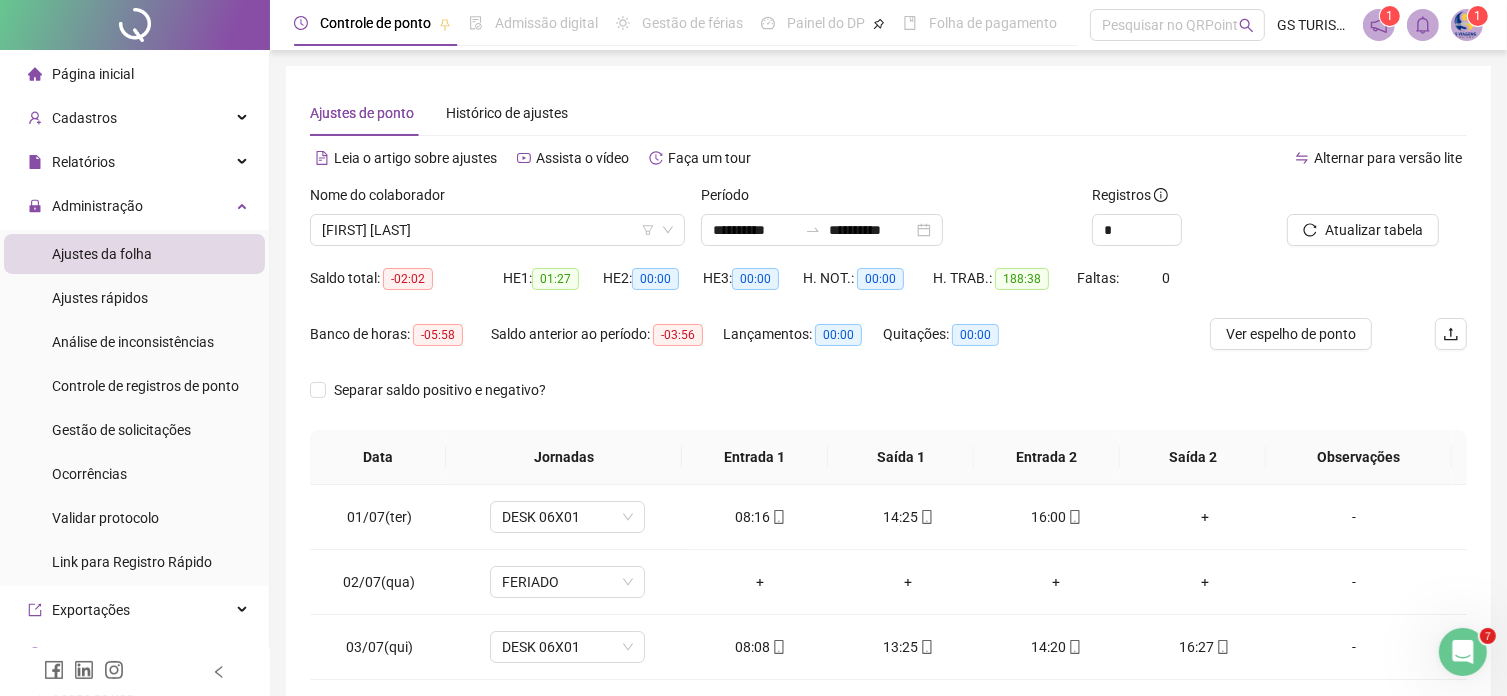 scroll, scrollTop: 200, scrollLeft: 0, axis: vertical 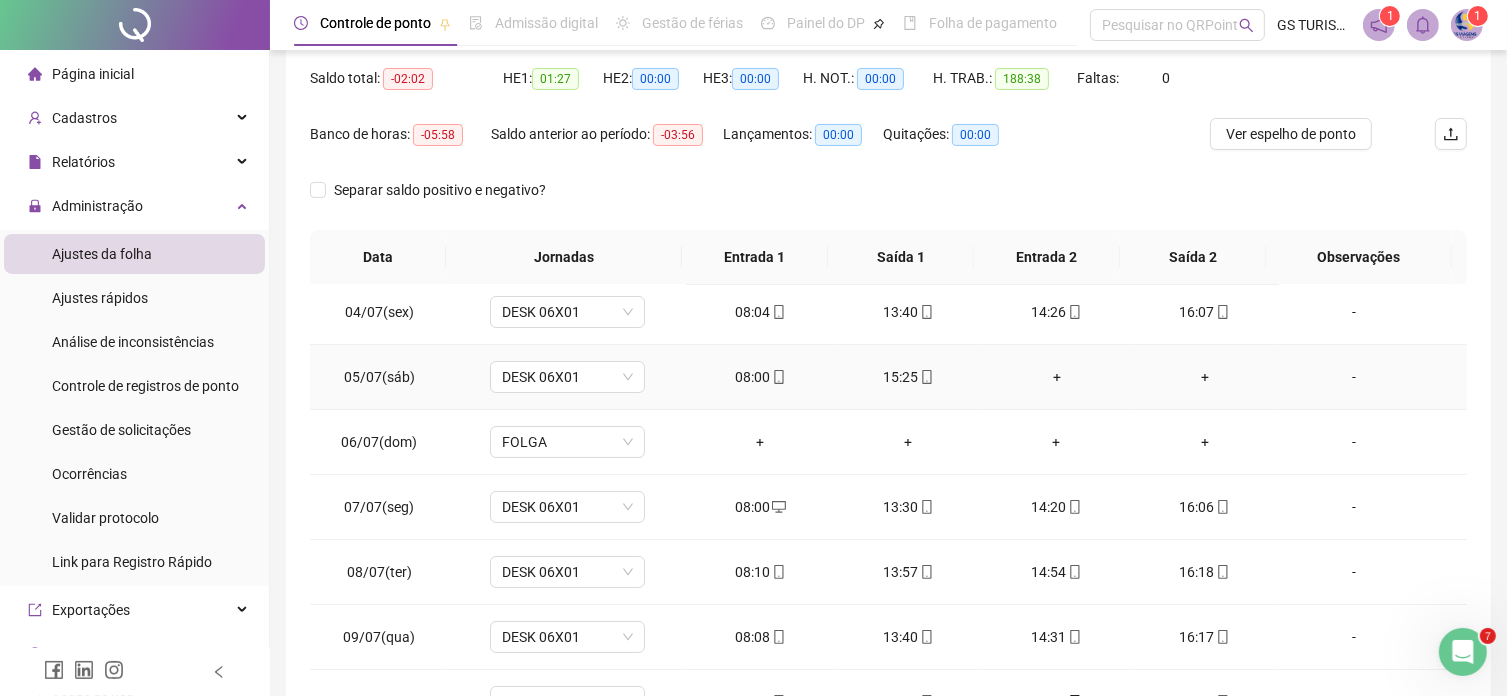click on "+" at bounding box center (1057, 377) 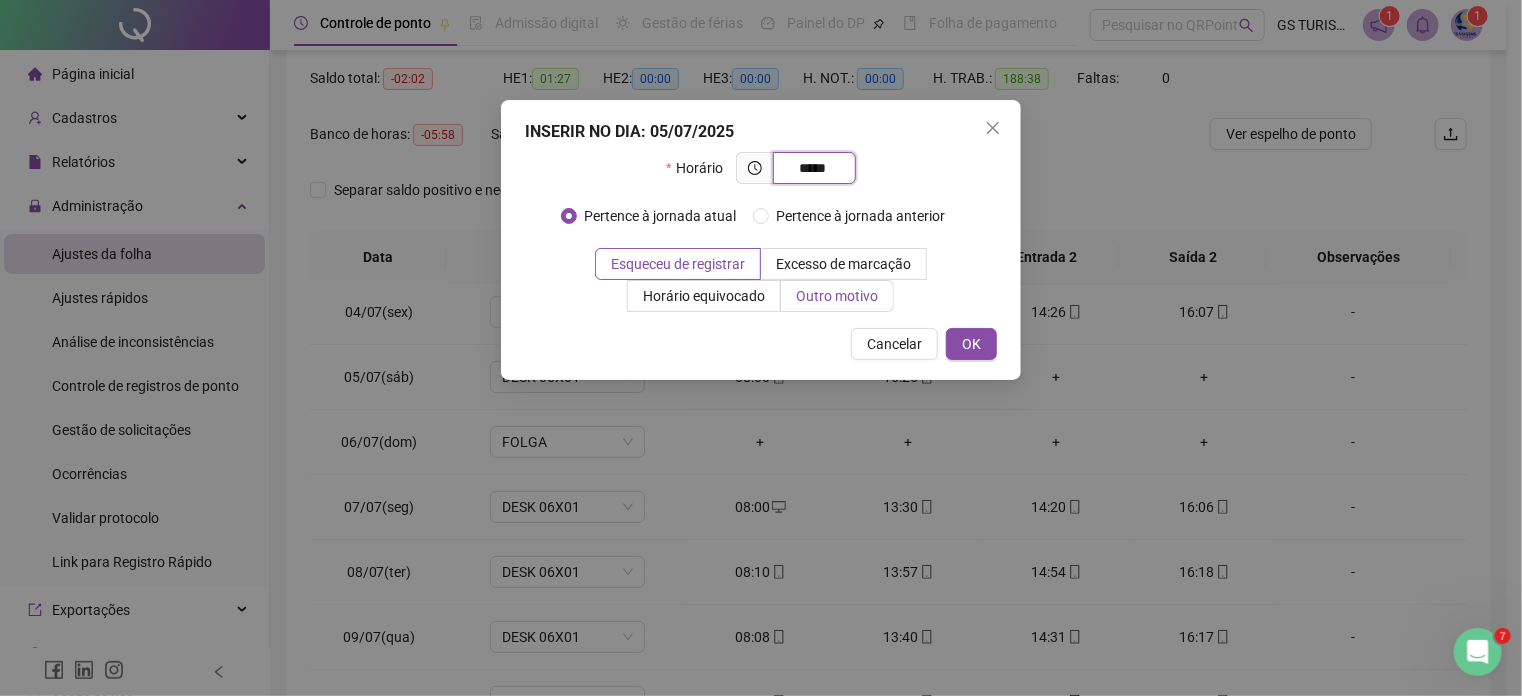 type on "*****" 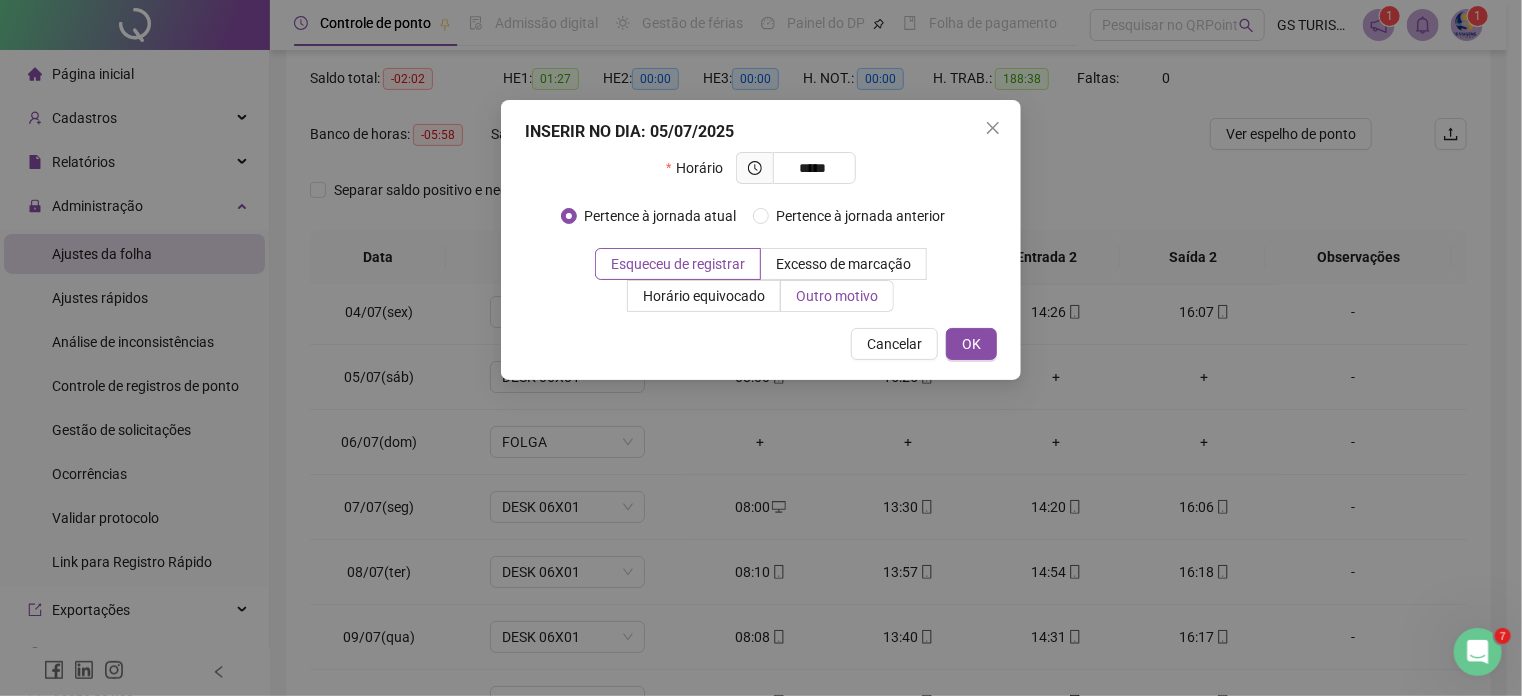 click on "Outro motivo" at bounding box center [837, 296] 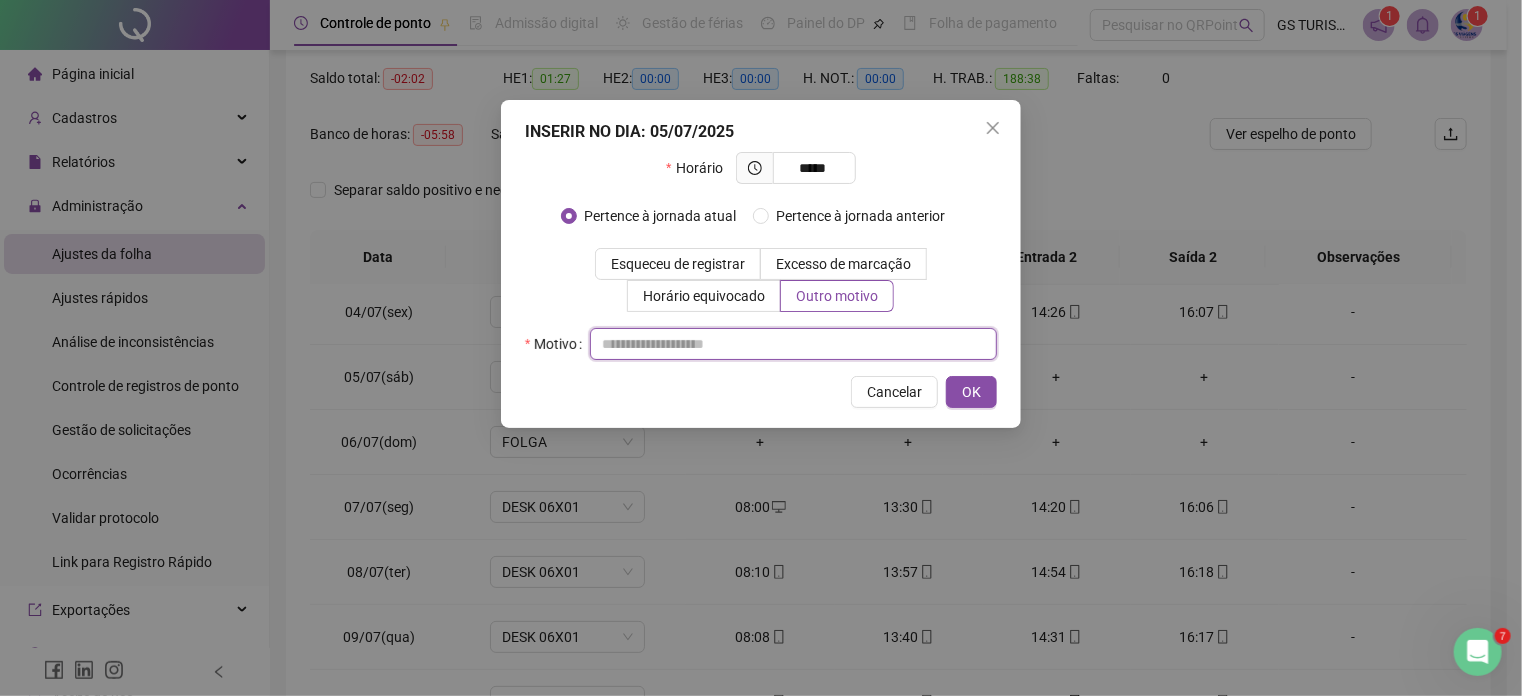 click at bounding box center [793, 344] 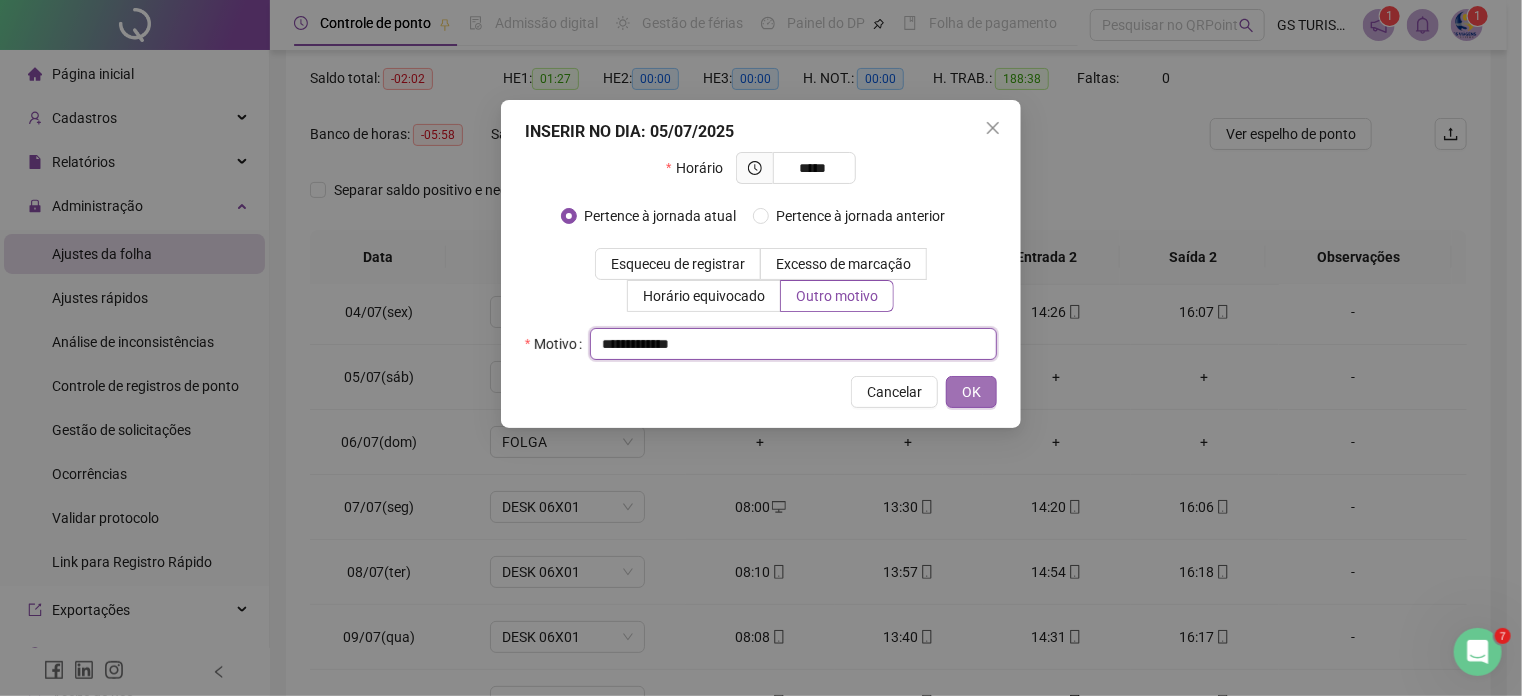 type on "**********" 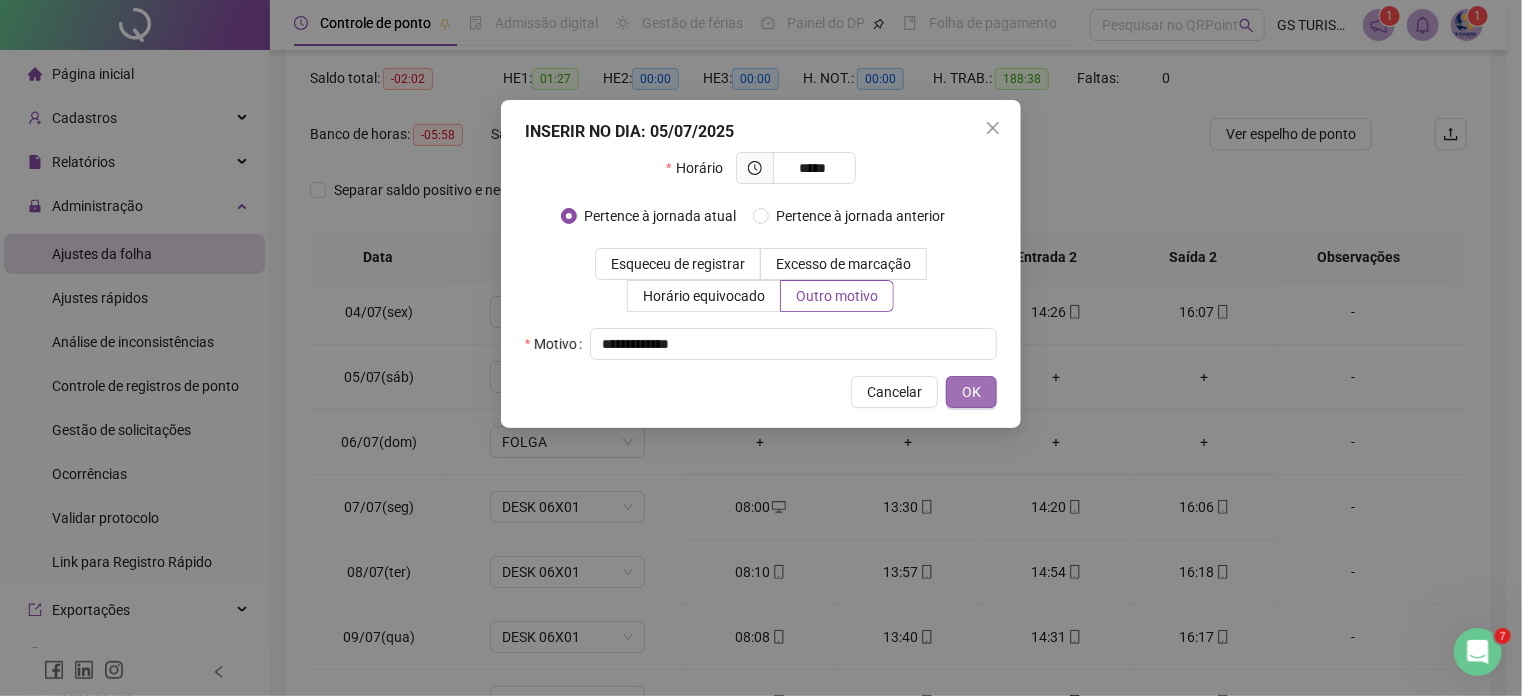 click on "OK" at bounding box center [971, 392] 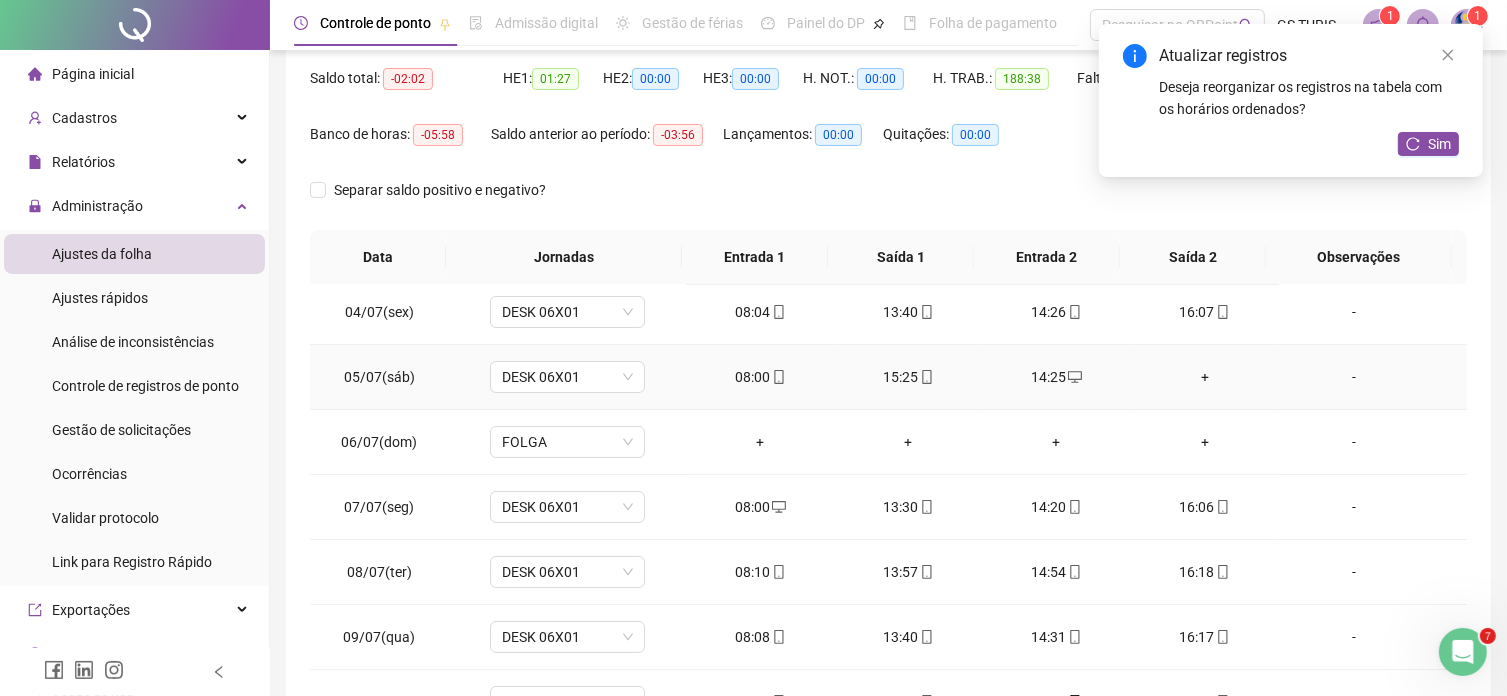 click on "+" at bounding box center (1205, 377) 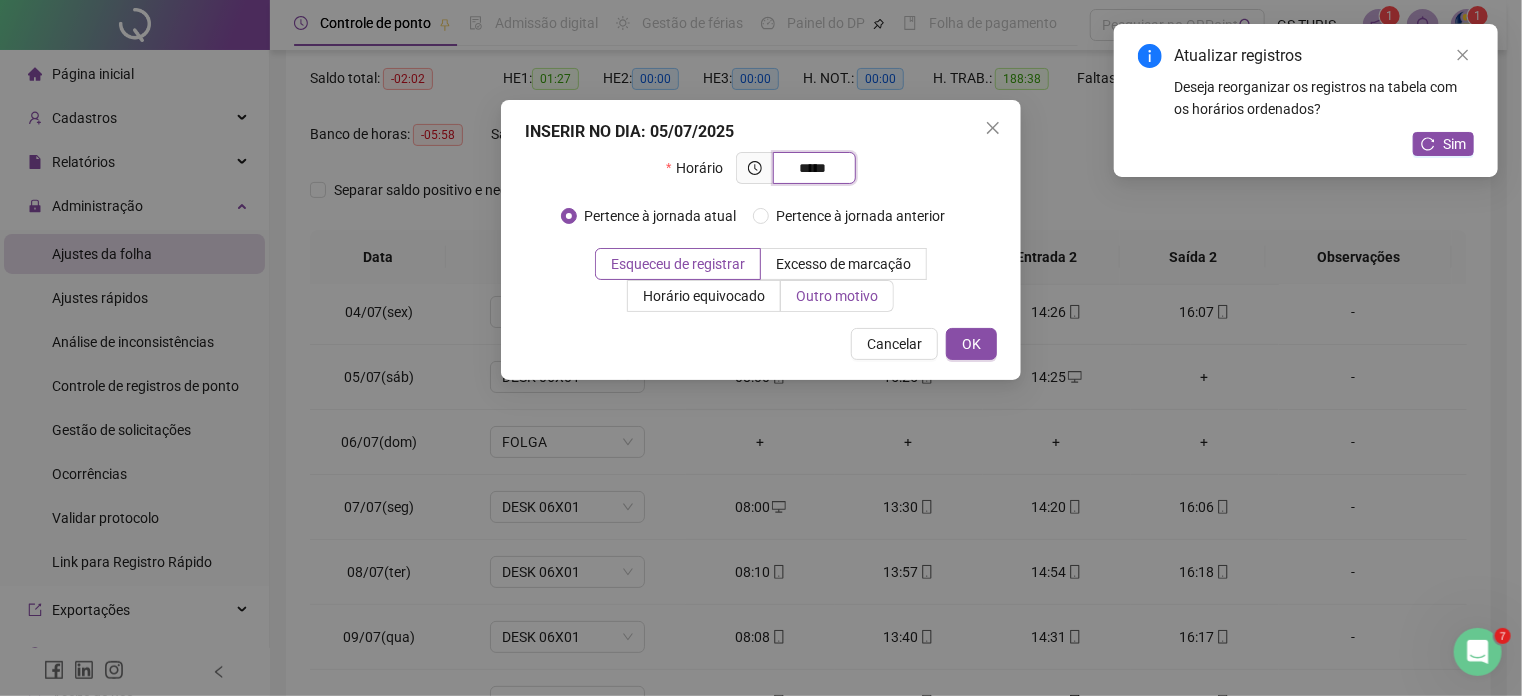 type on "*****" 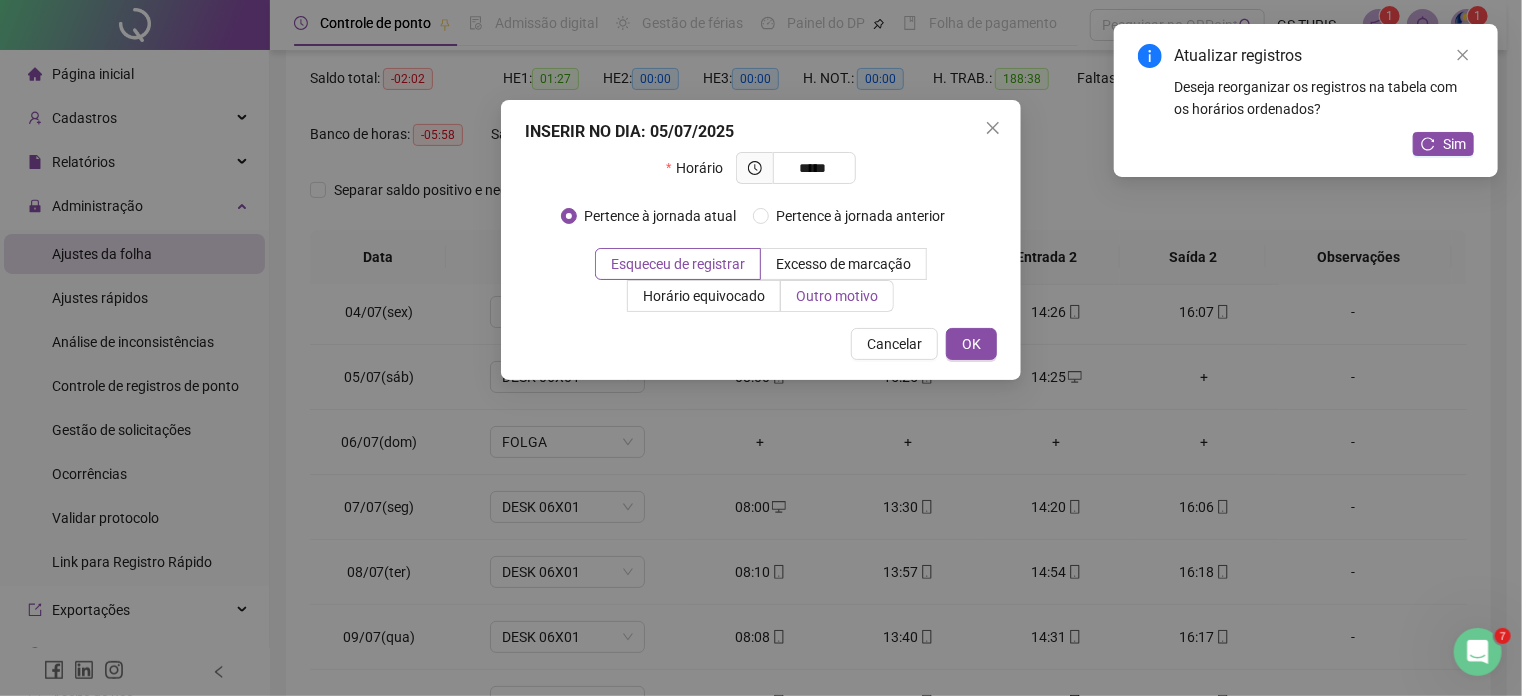 click on "Outro motivo" at bounding box center [837, 296] 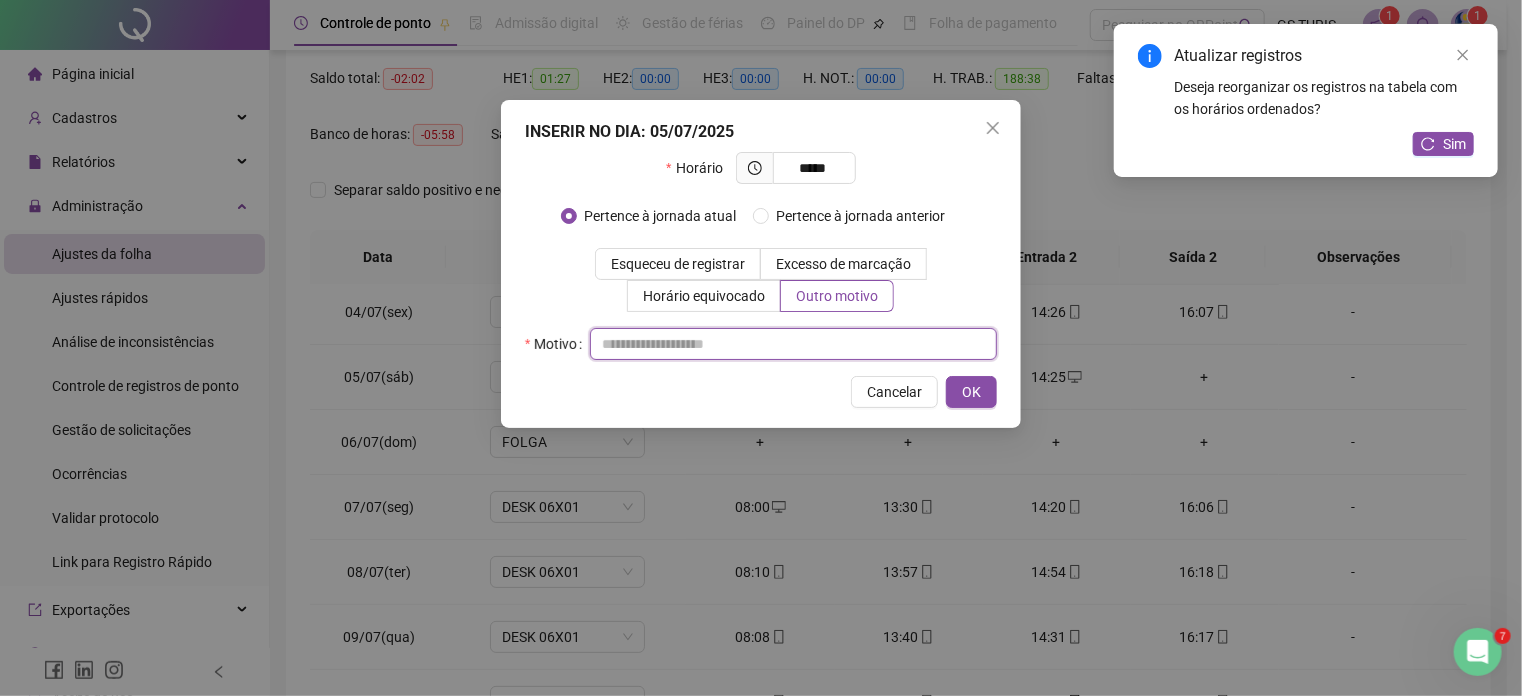 click at bounding box center [793, 344] 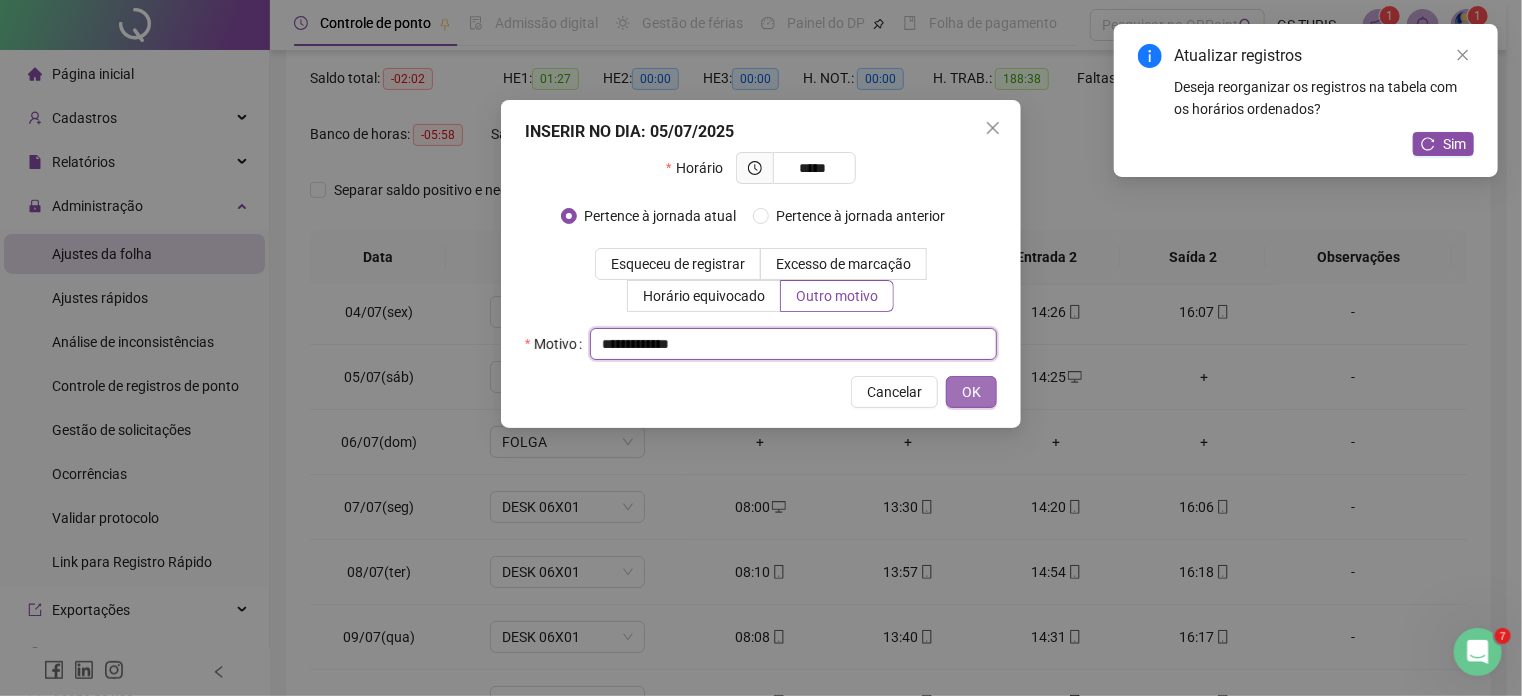 type on "**********" 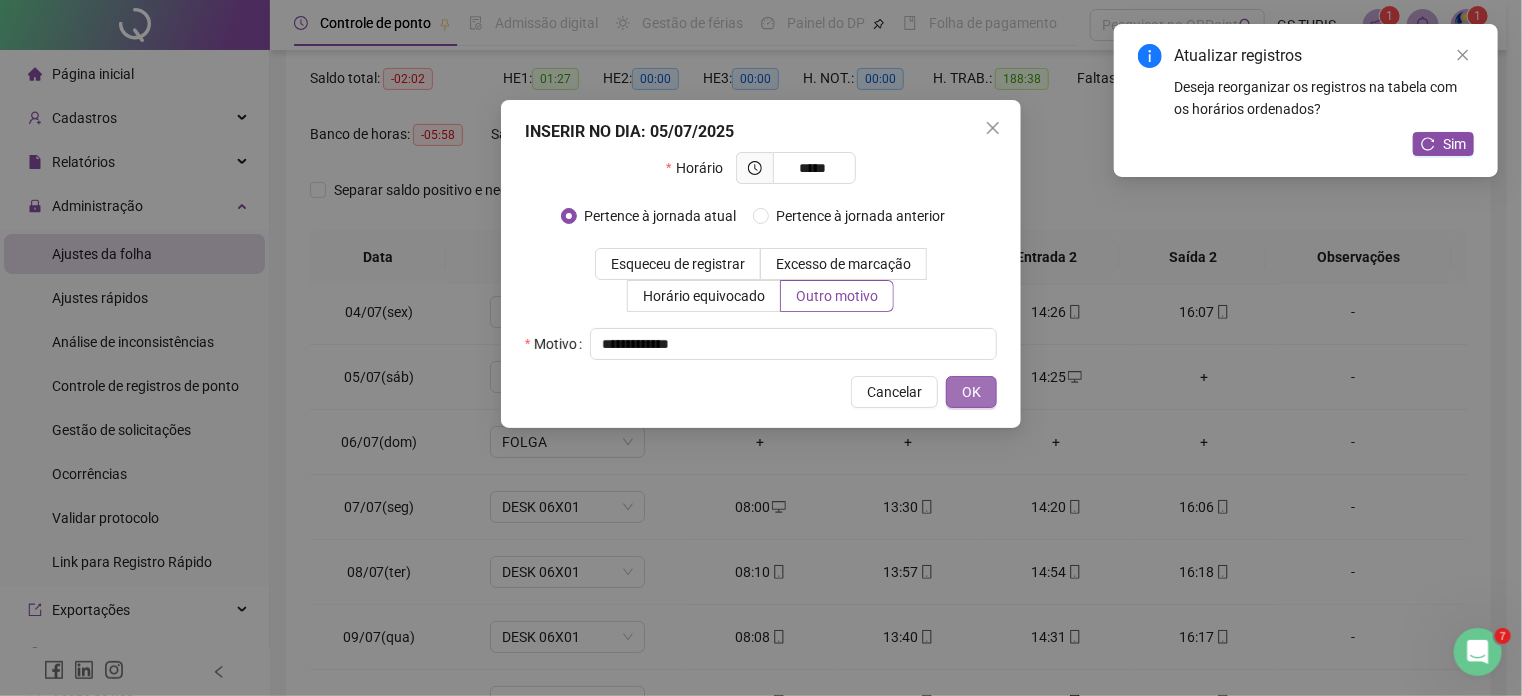 click on "OK" at bounding box center (971, 392) 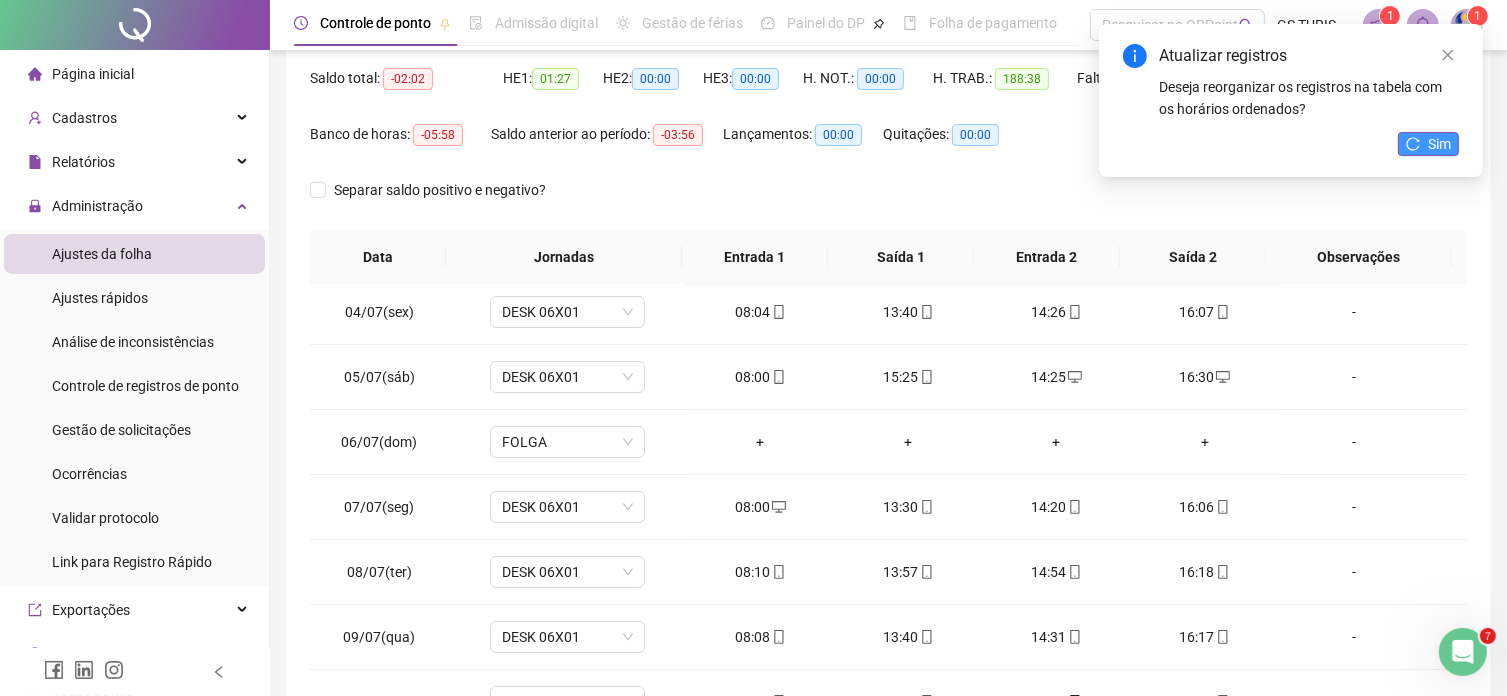 click on "Sim" at bounding box center (1439, 144) 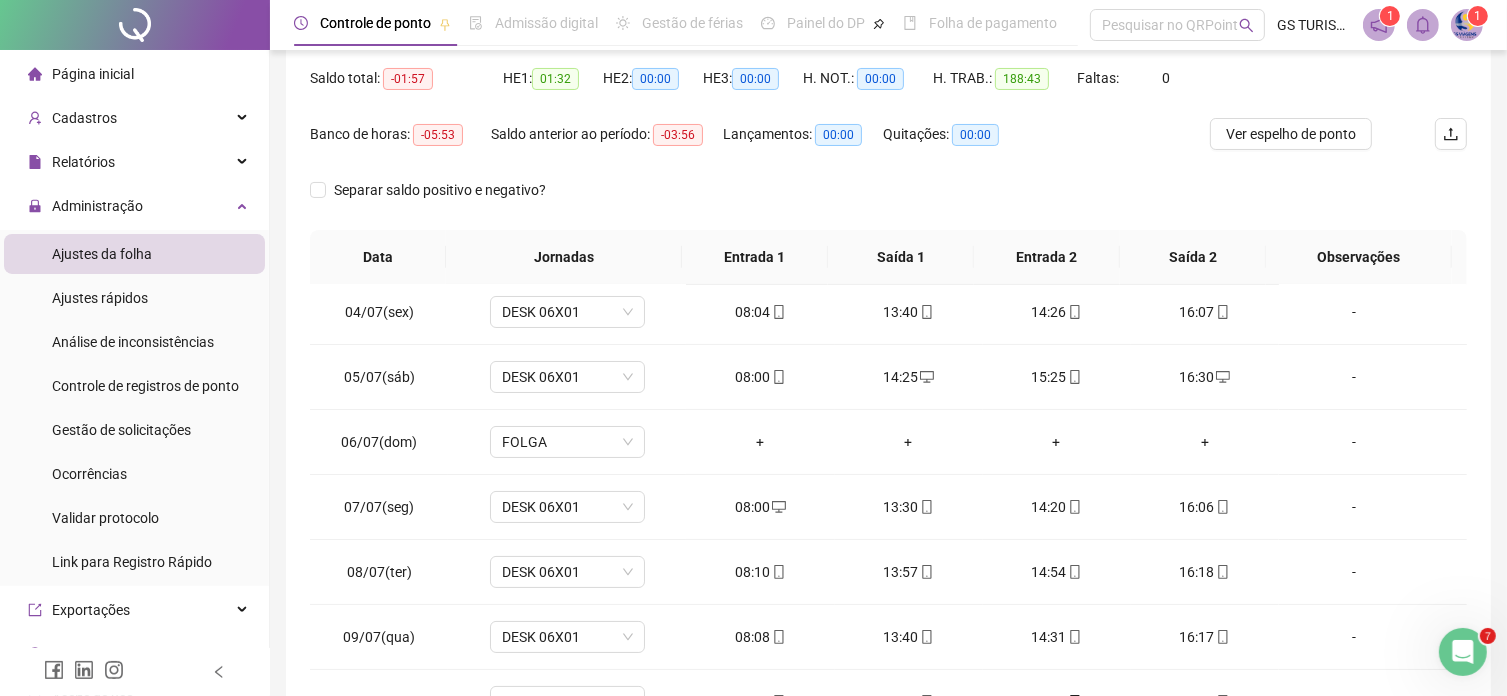 click on "+" at bounding box center (1205, 442) 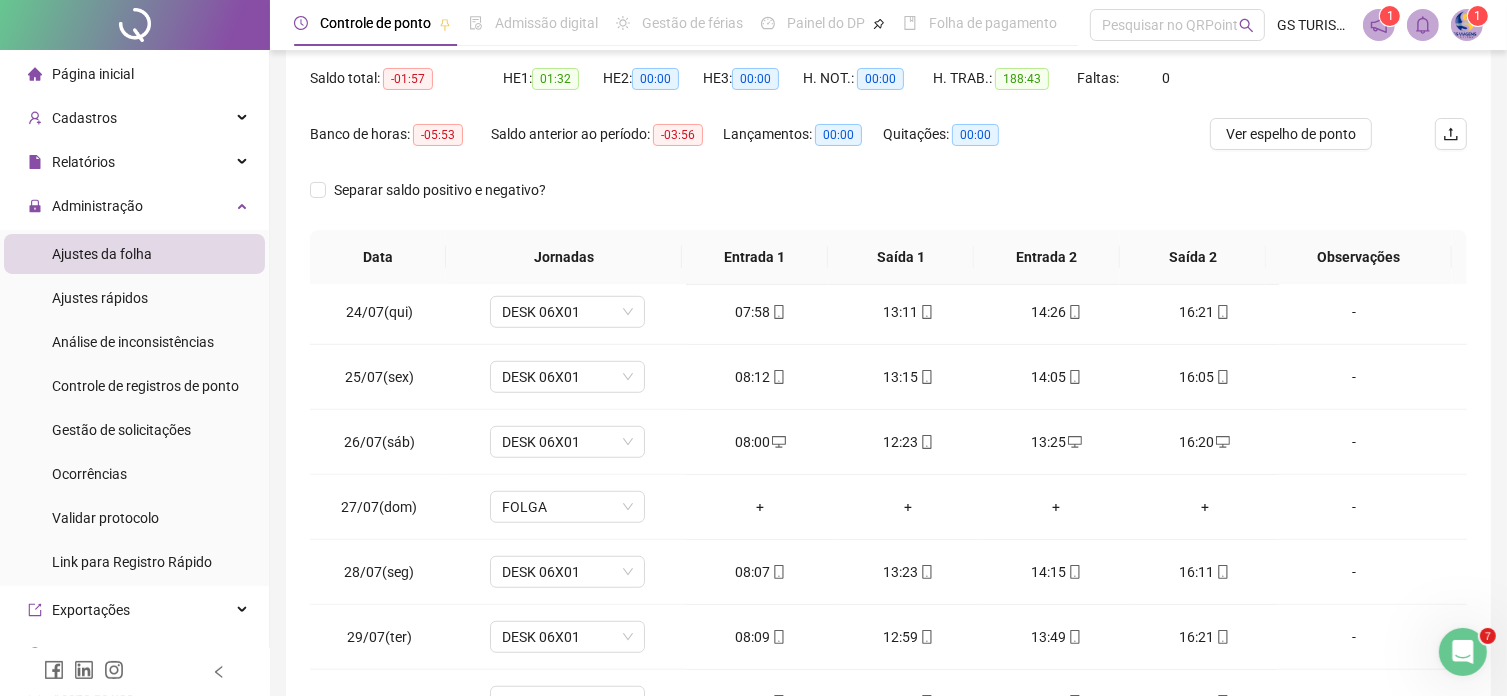 scroll, scrollTop: 1581, scrollLeft: 0, axis: vertical 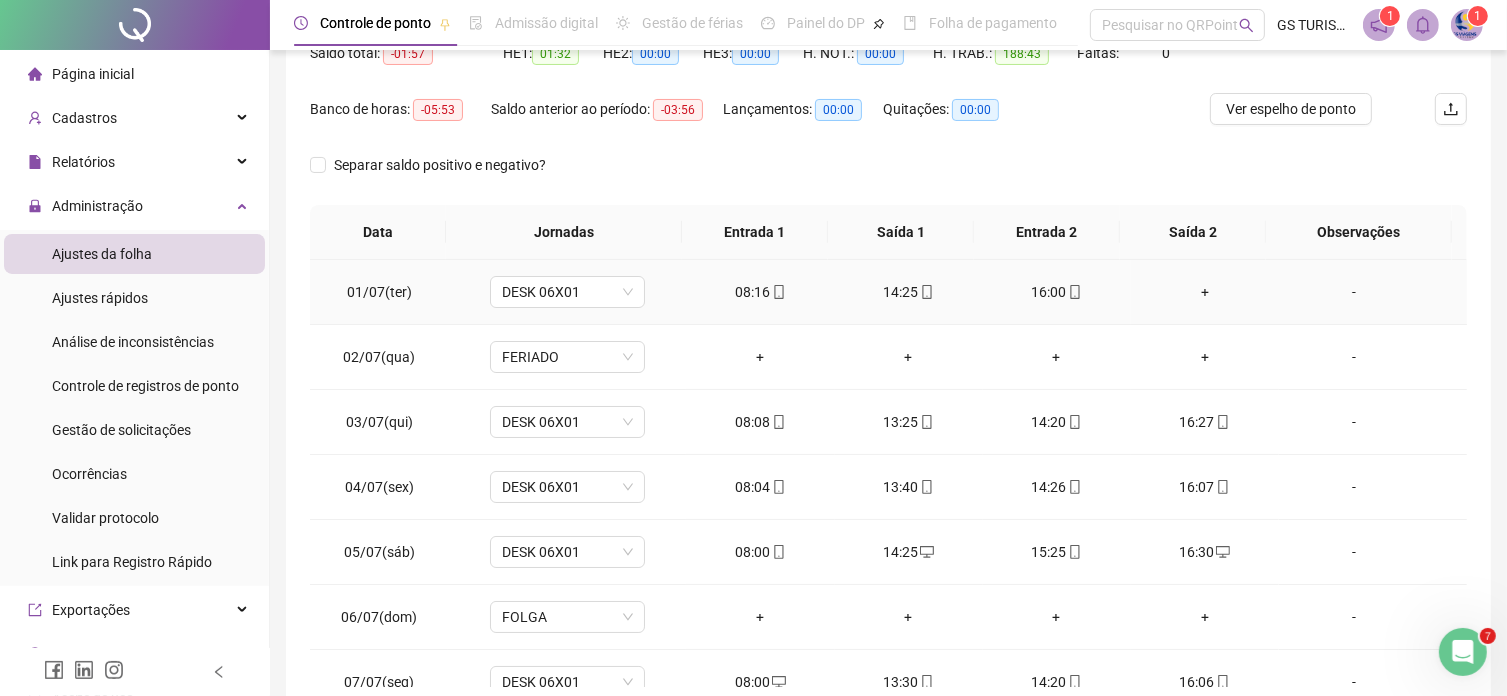 click on "+" at bounding box center (1205, 292) 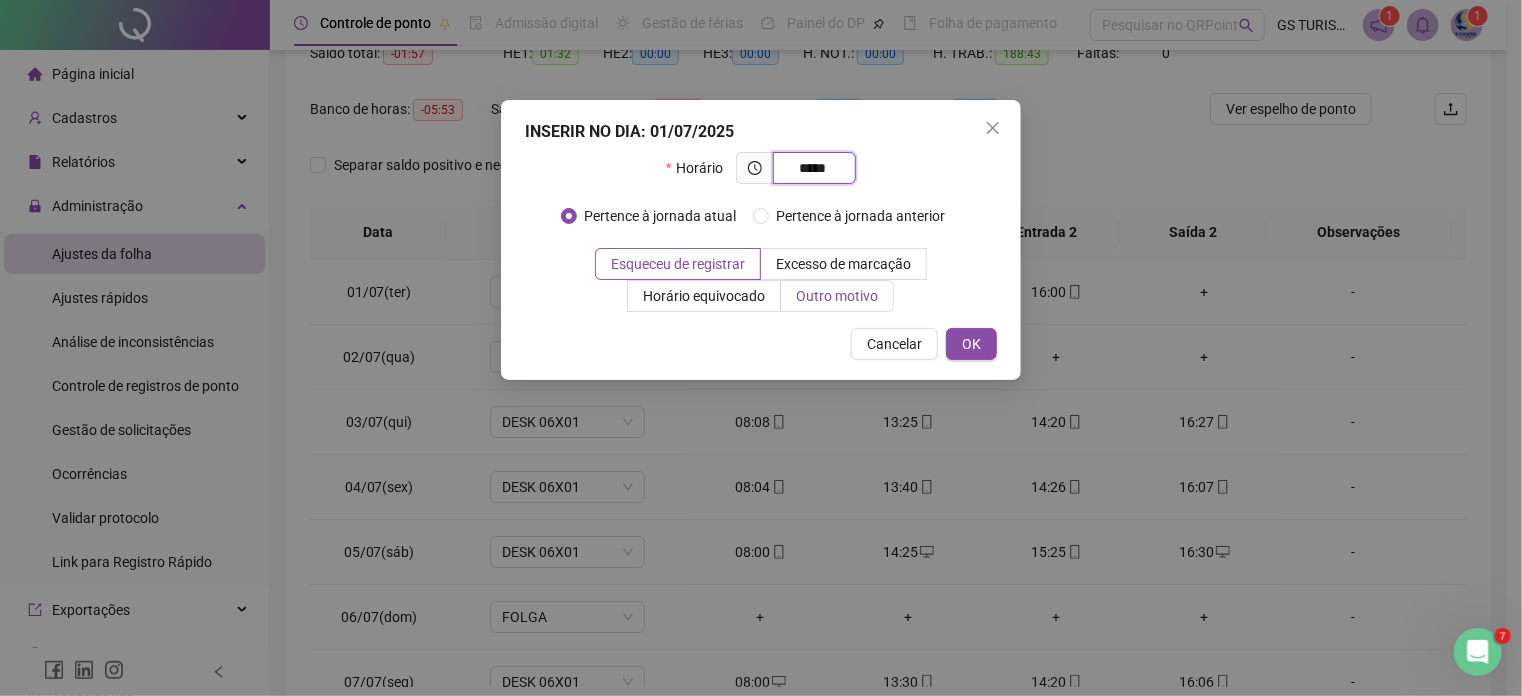 type on "*****" 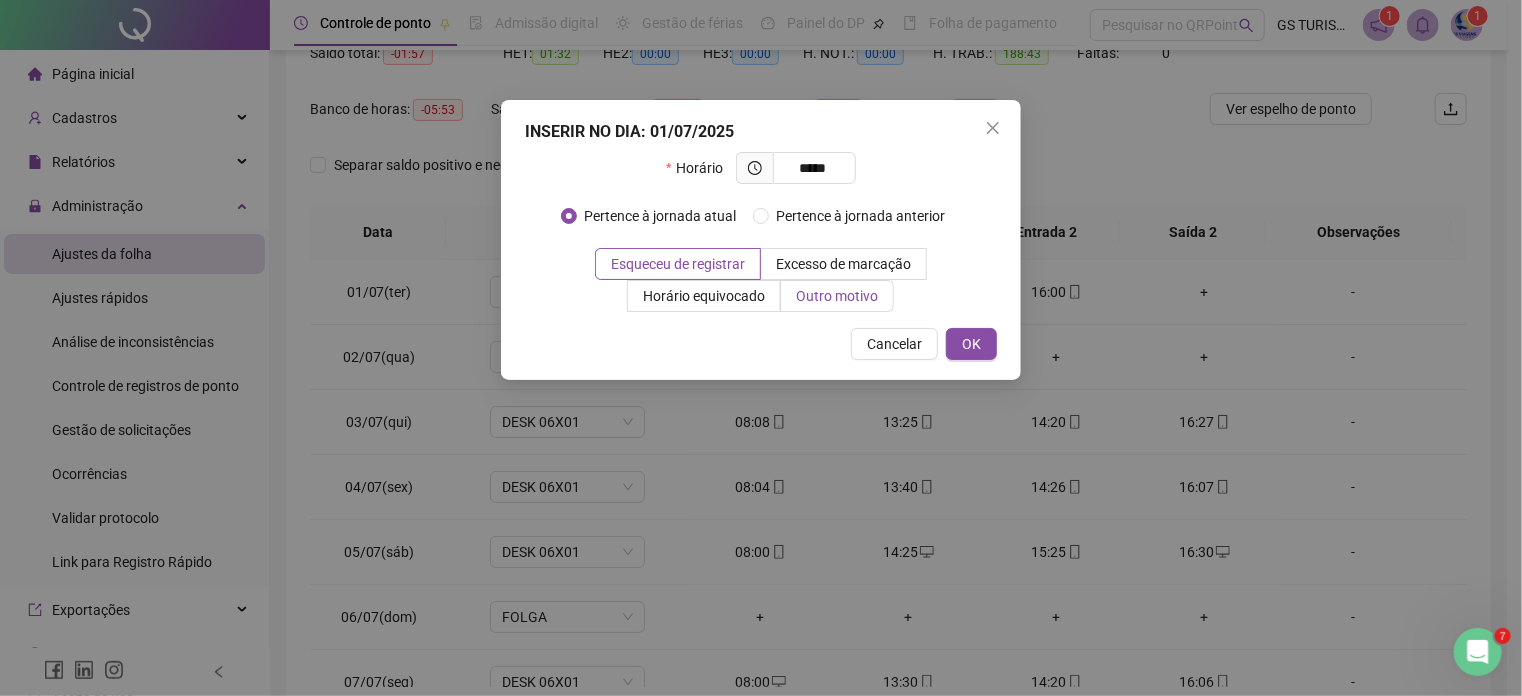 click on "Outro motivo" at bounding box center (837, 296) 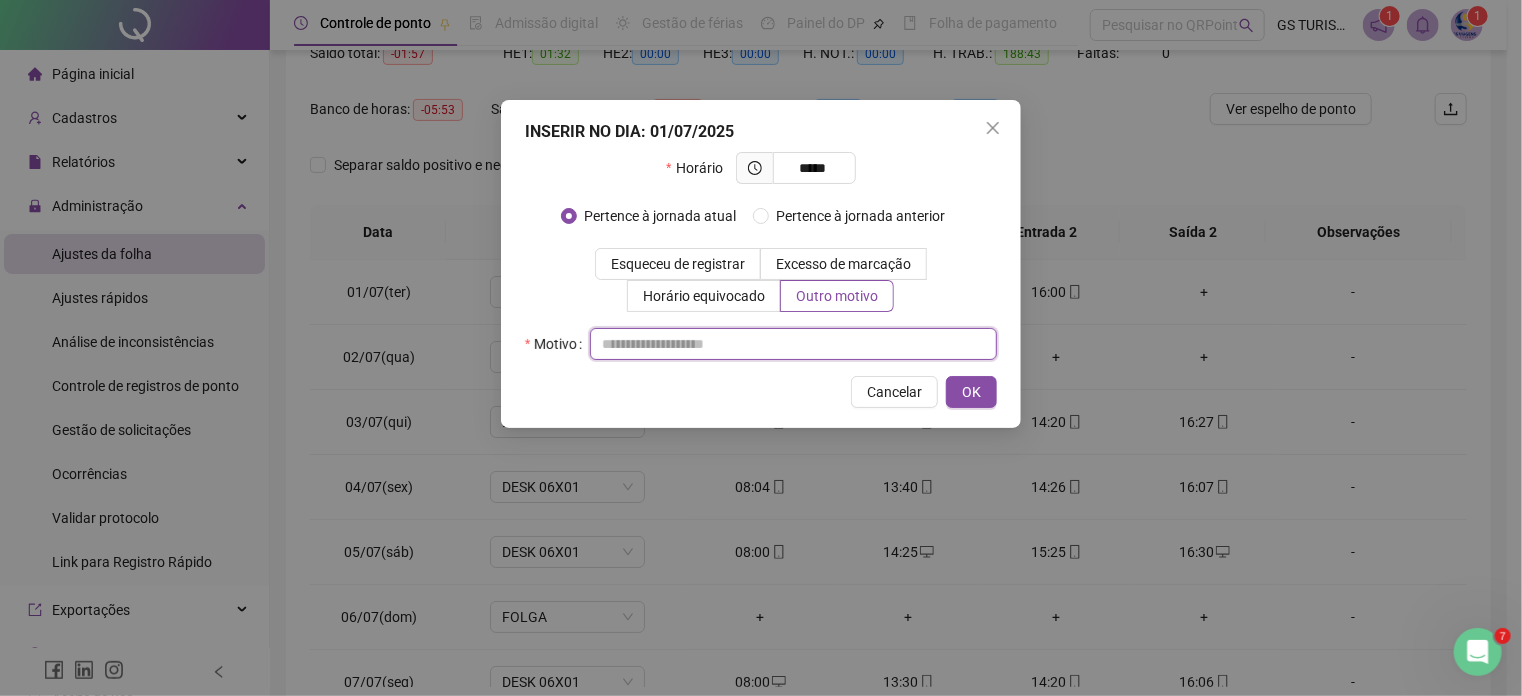 click at bounding box center [793, 344] 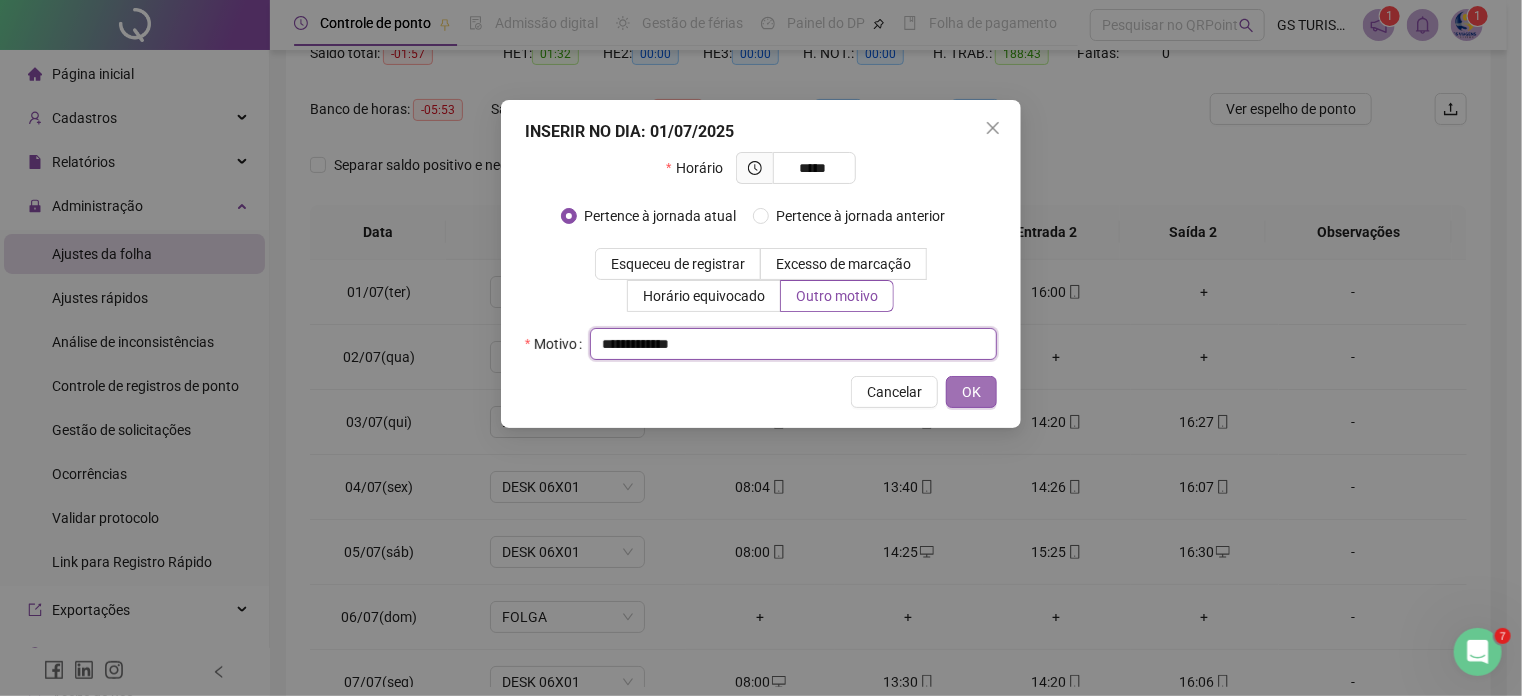 type on "**********" 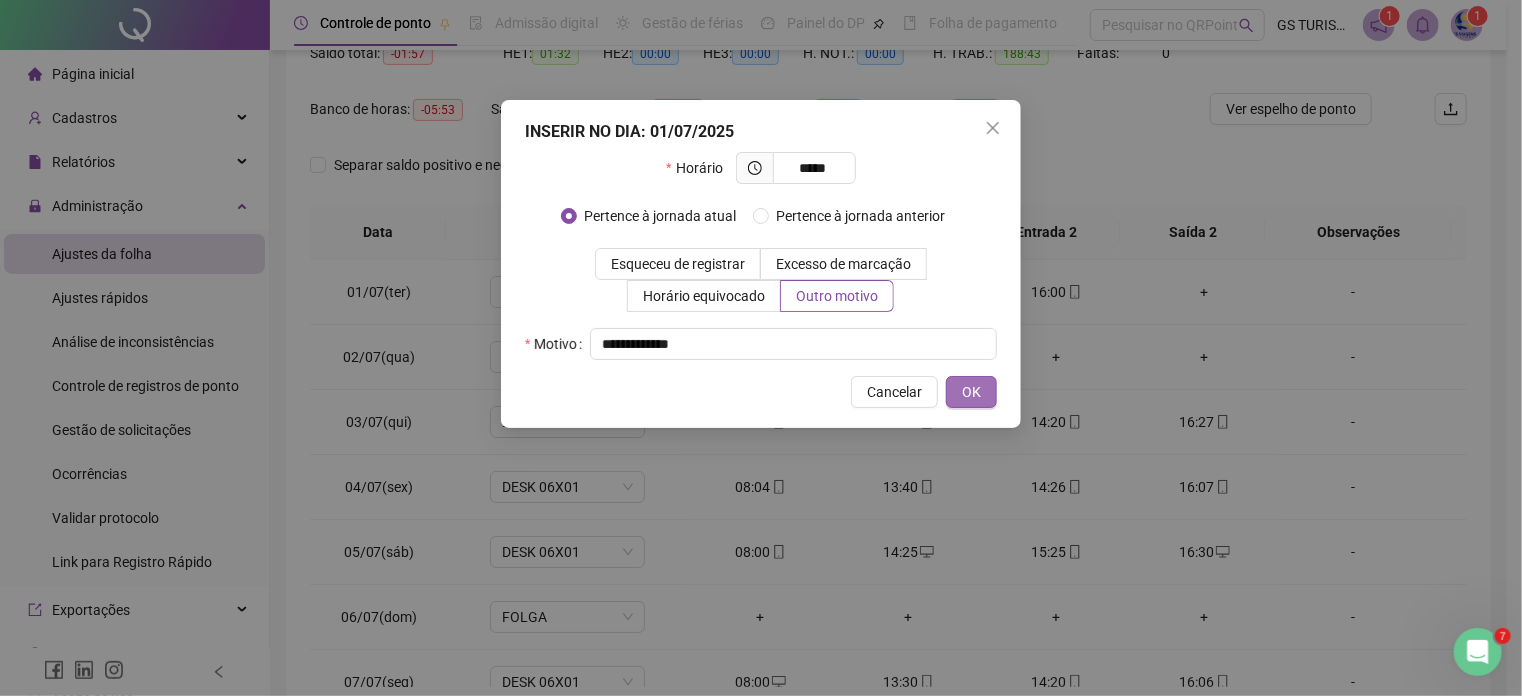 click on "OK" at bounding box center (971, 392) 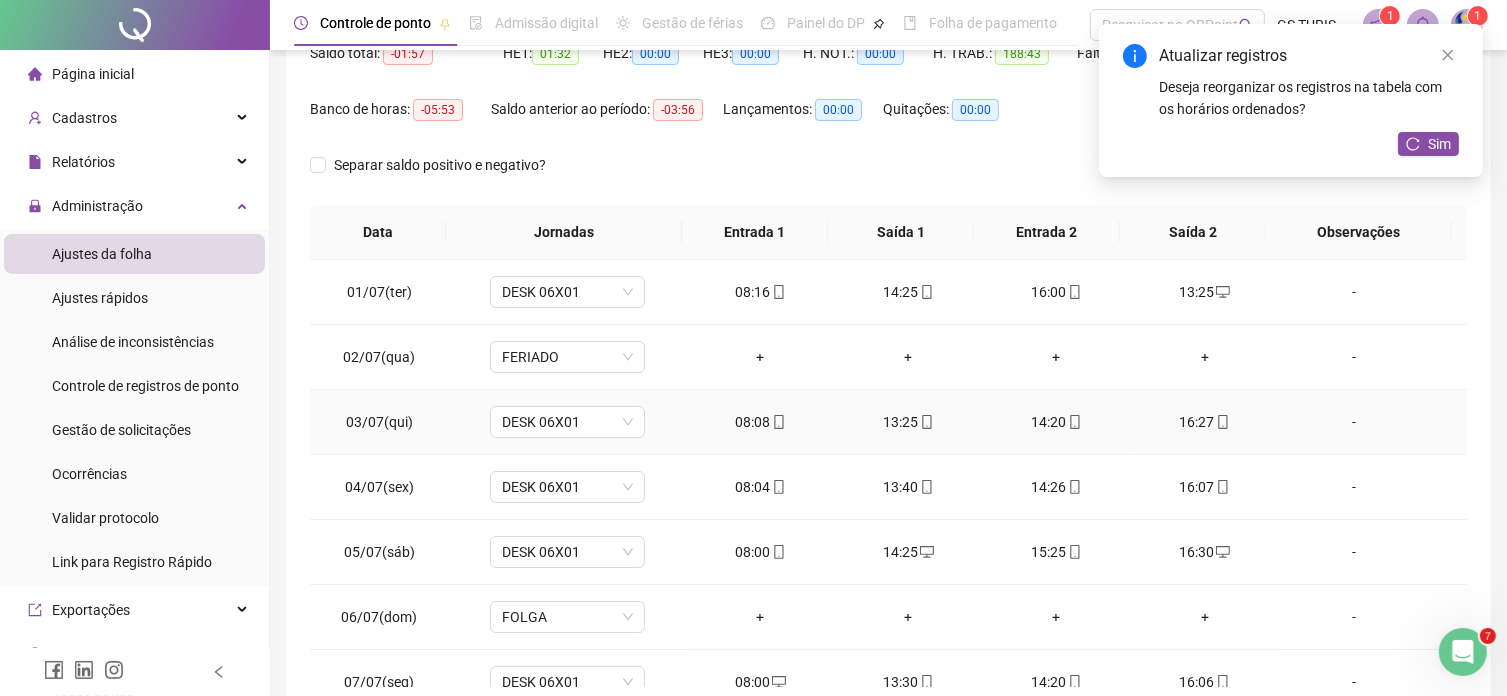 scroll, scrollTop: 0, scrollLeft: 0, axis: both 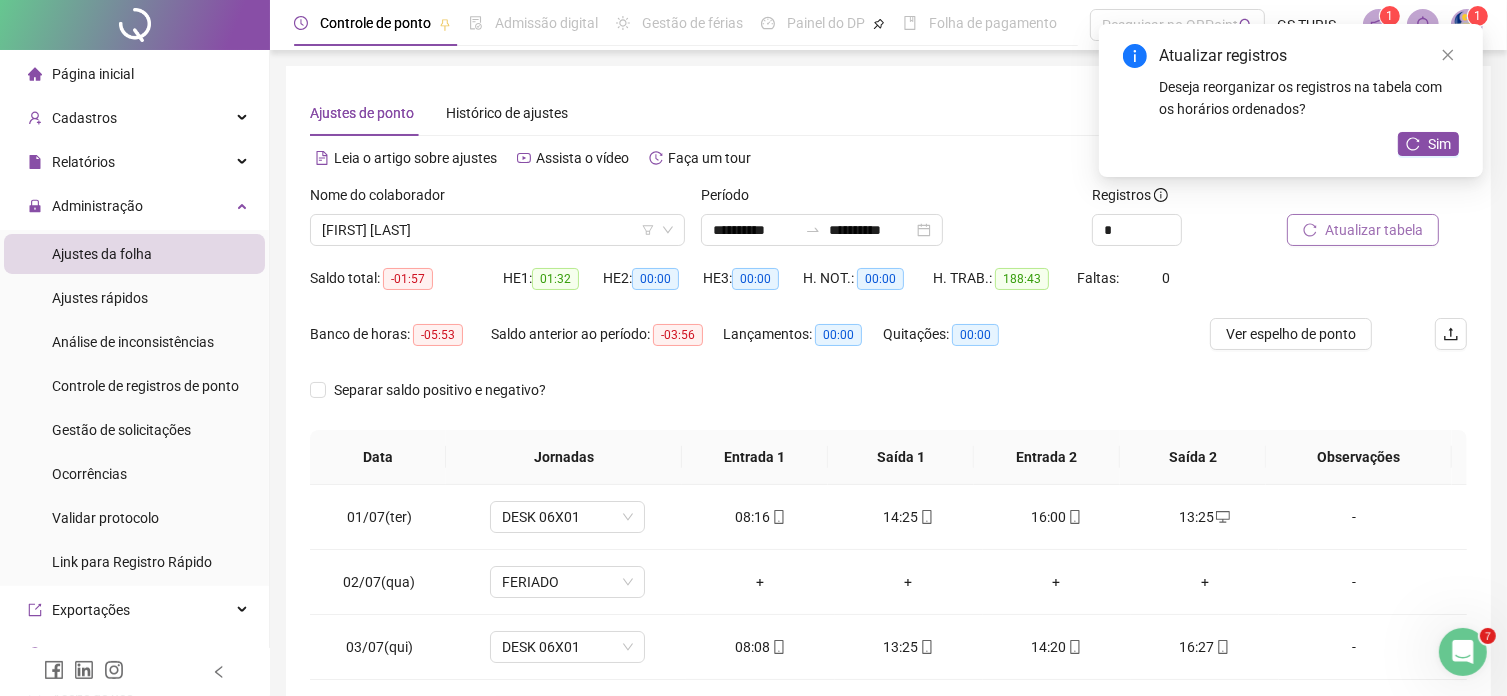 click on "Atualizar tabela" at bounding box center (1374, 230) 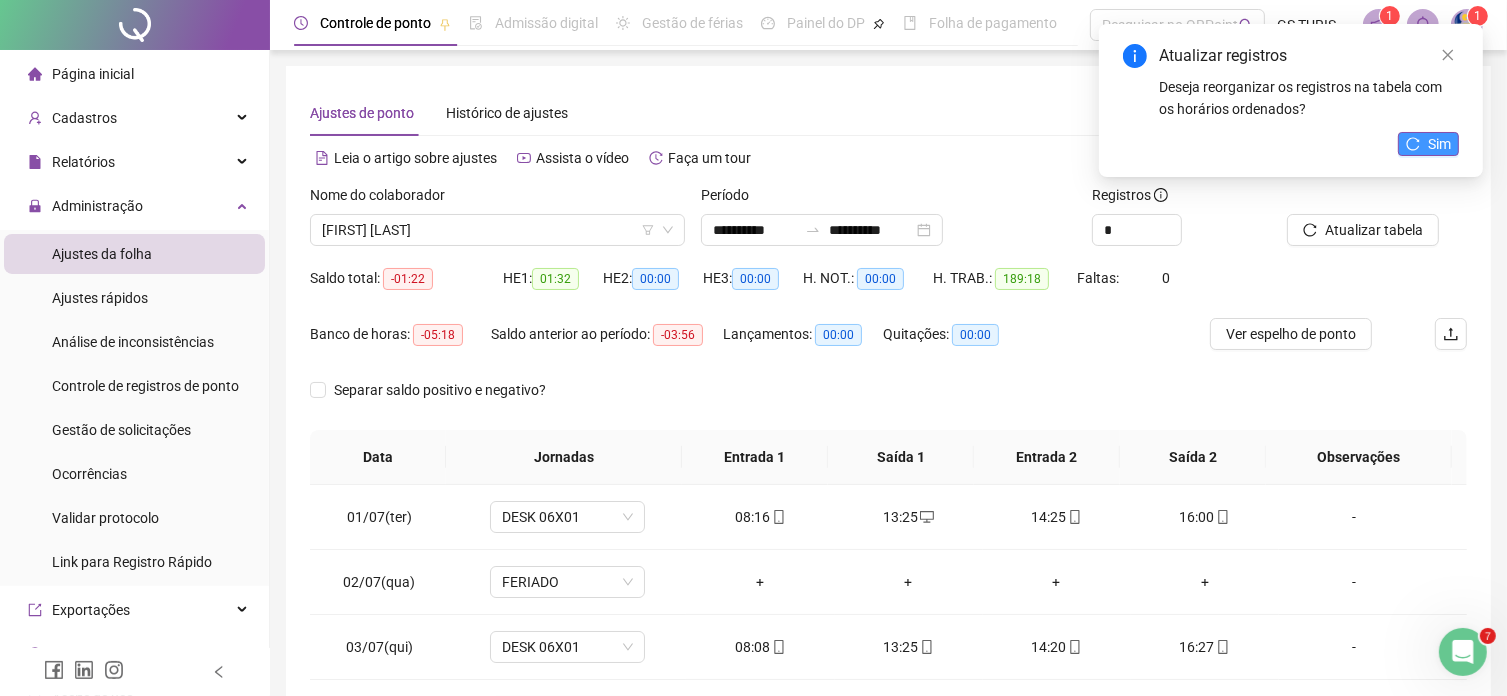 click on "Sim" at bounding box center [1428, 144] 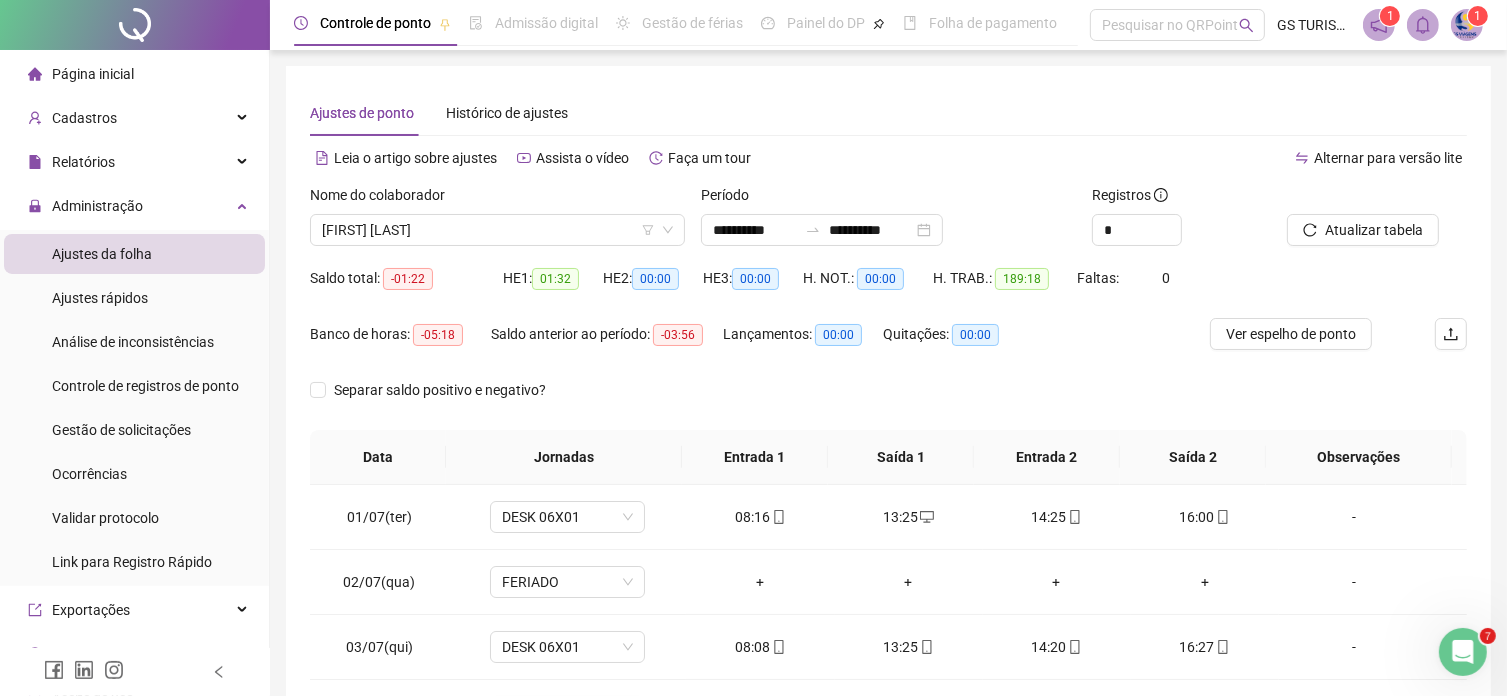 scroll, scrollTop: 325, scrollLeft: 0, axis: vertical 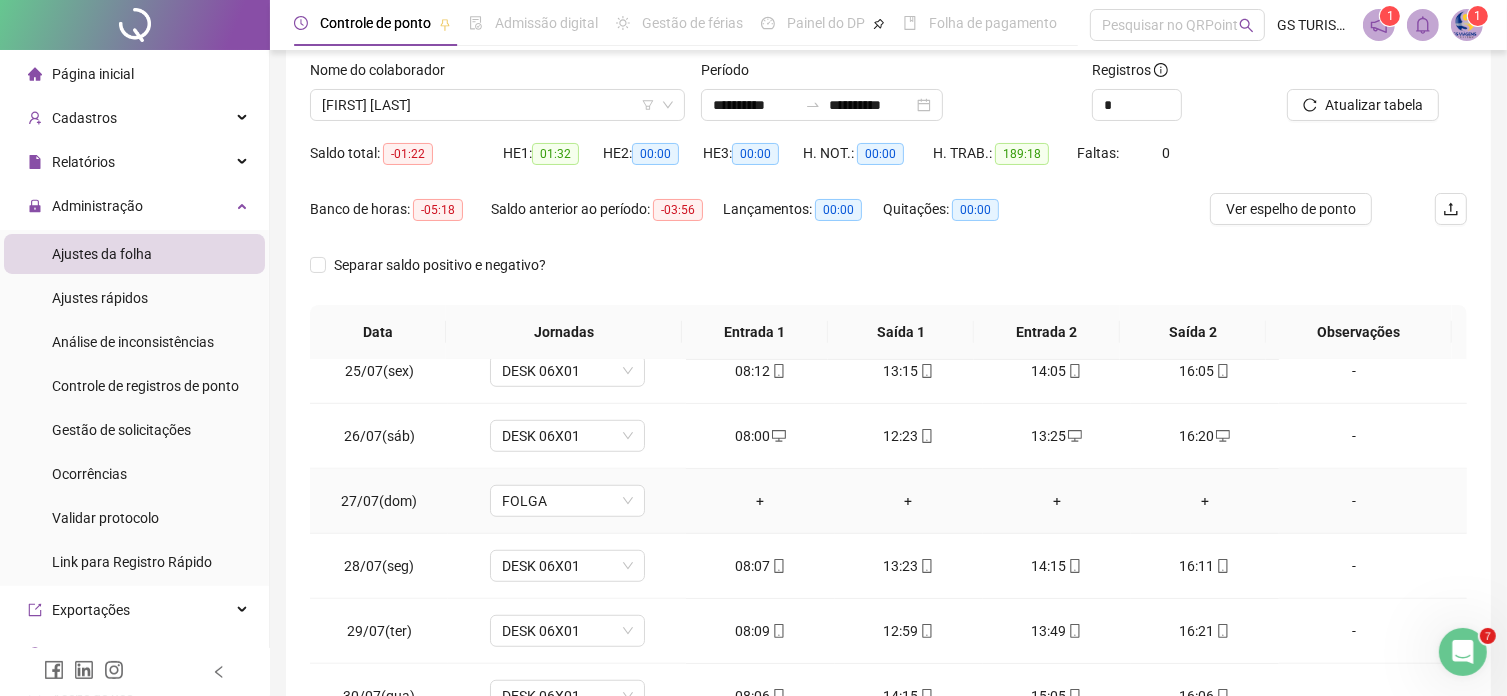 click on "16:06" at bounding box center (1205, 696) 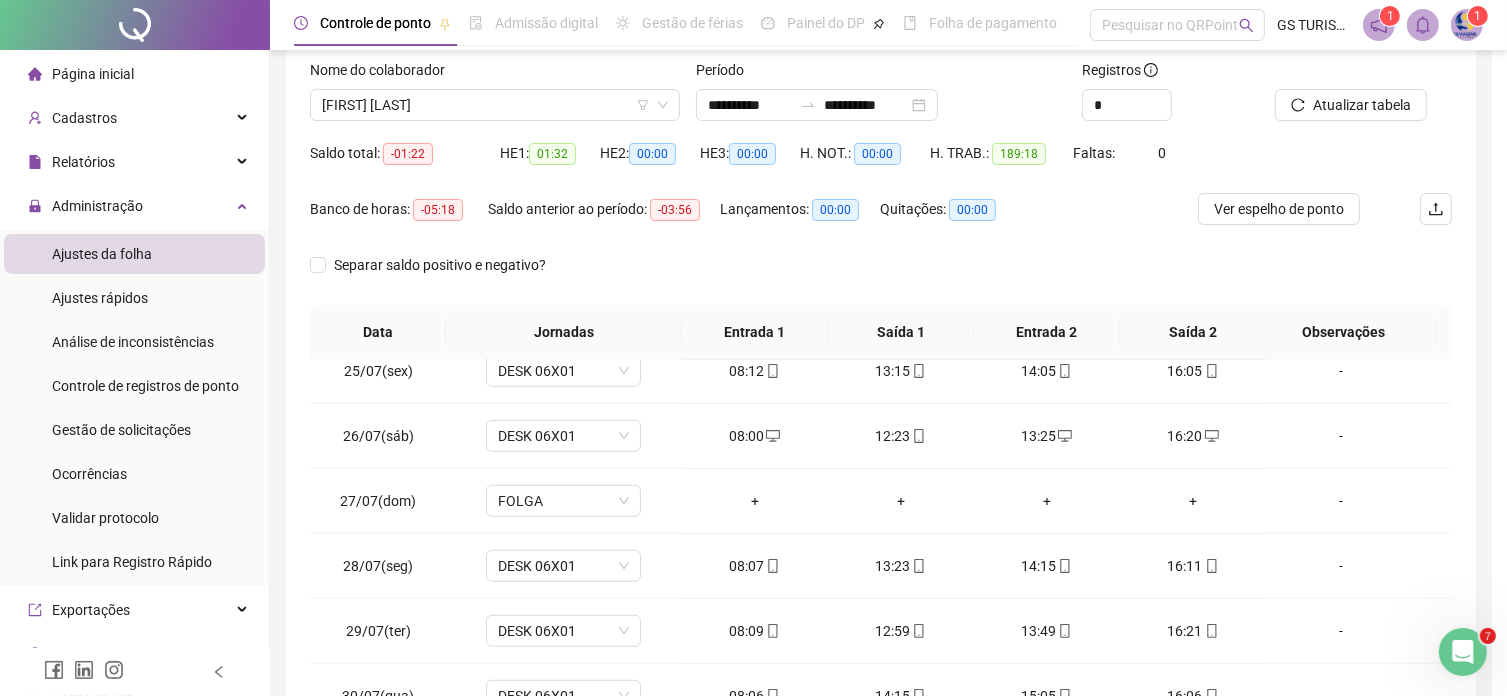 scroll, scrollTop: 325, scrollLeft: 0, axis: vertical 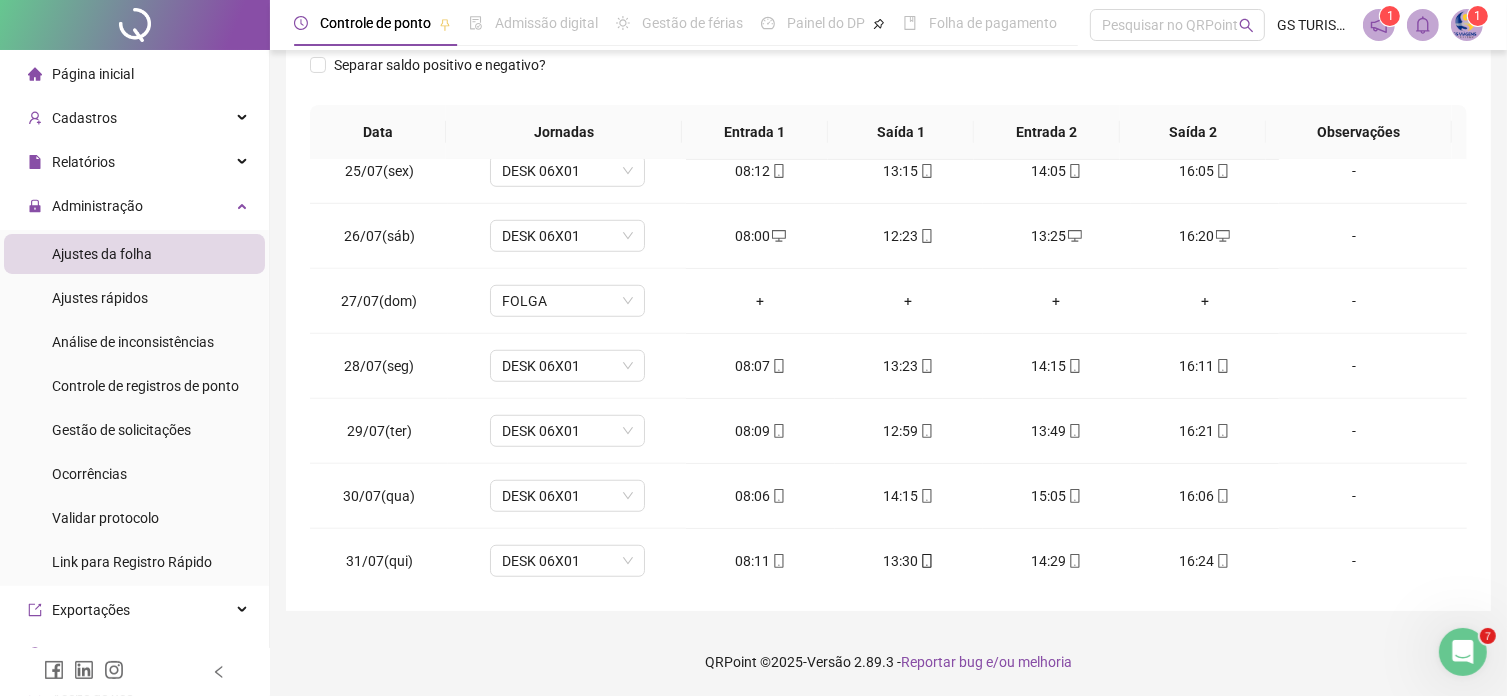 click on "16:06" at bounding box center [1205, 496] 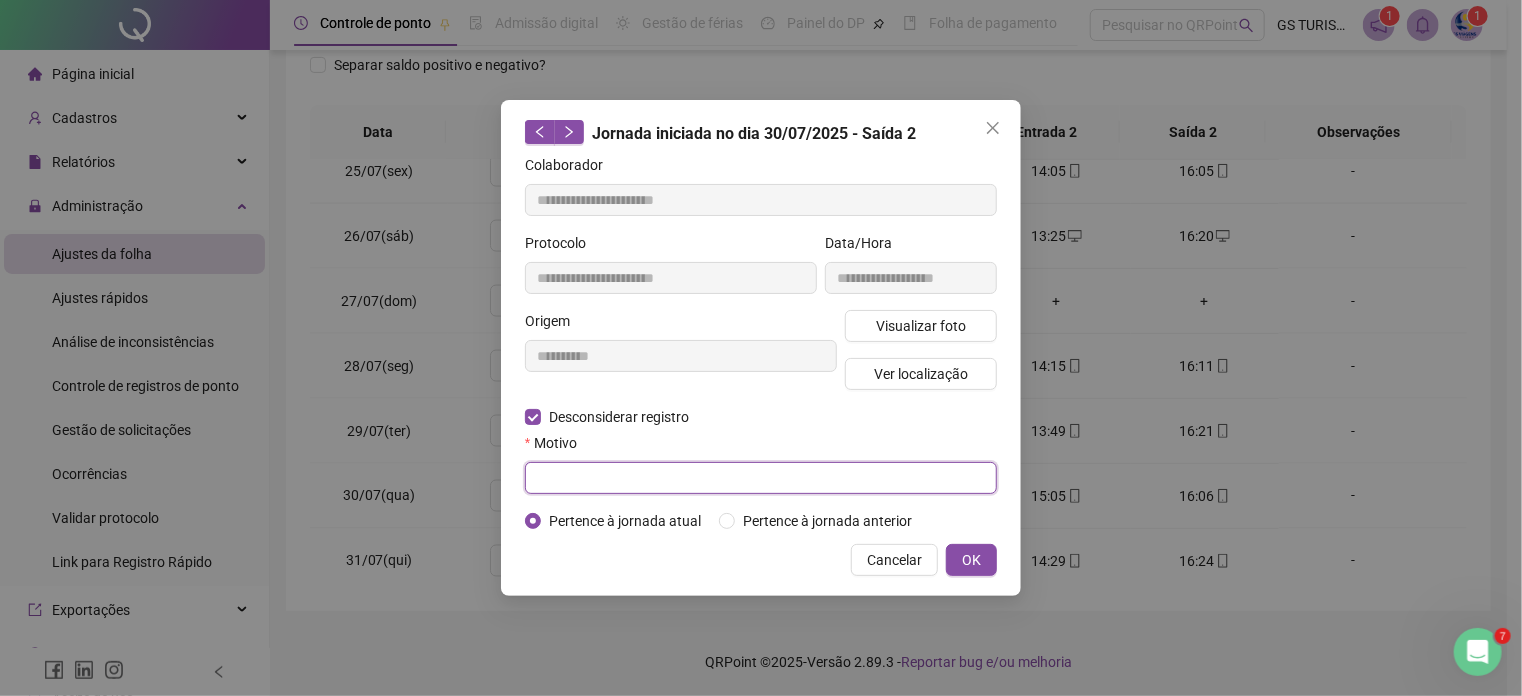 click at bounding box center [761, 478] 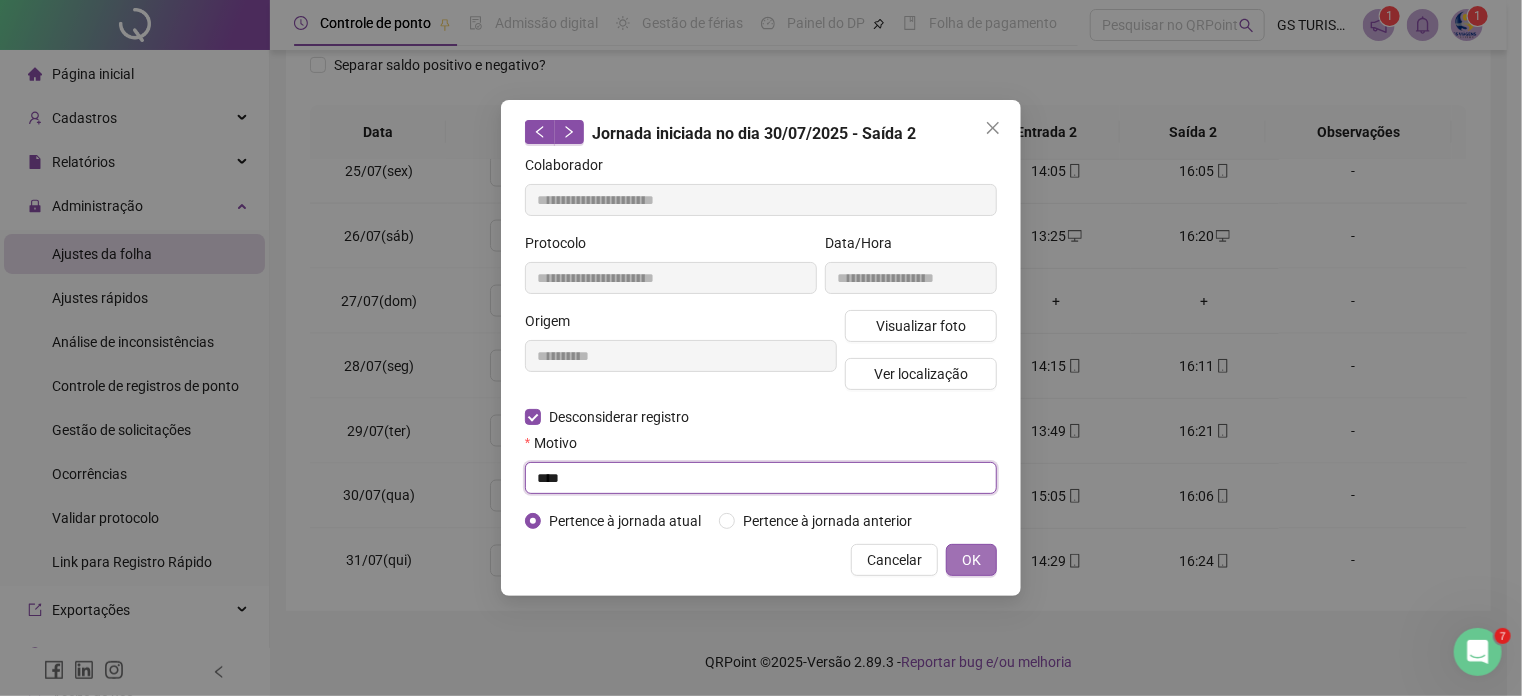 type on "****" 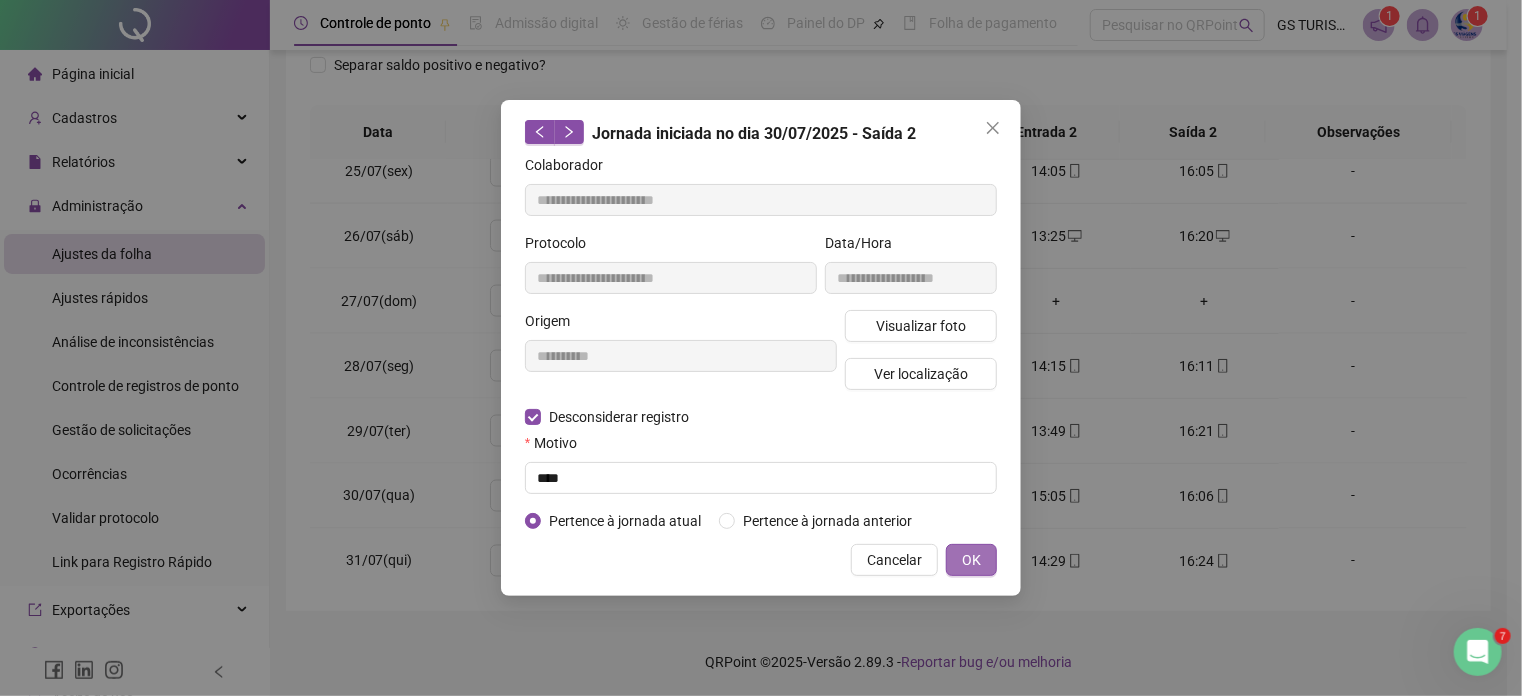 click on "OK" at bounding box center [971, 560] 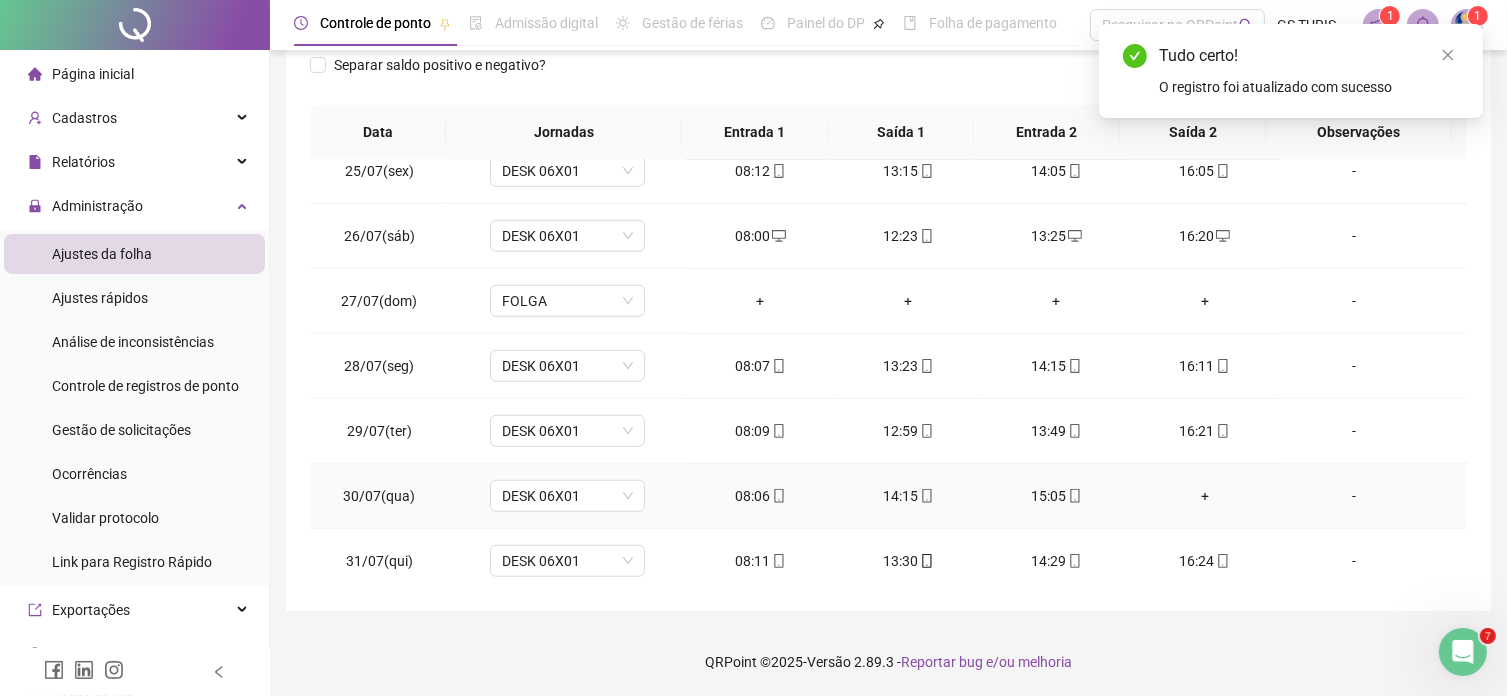 click on "+" at bounding box center (1205, 496) 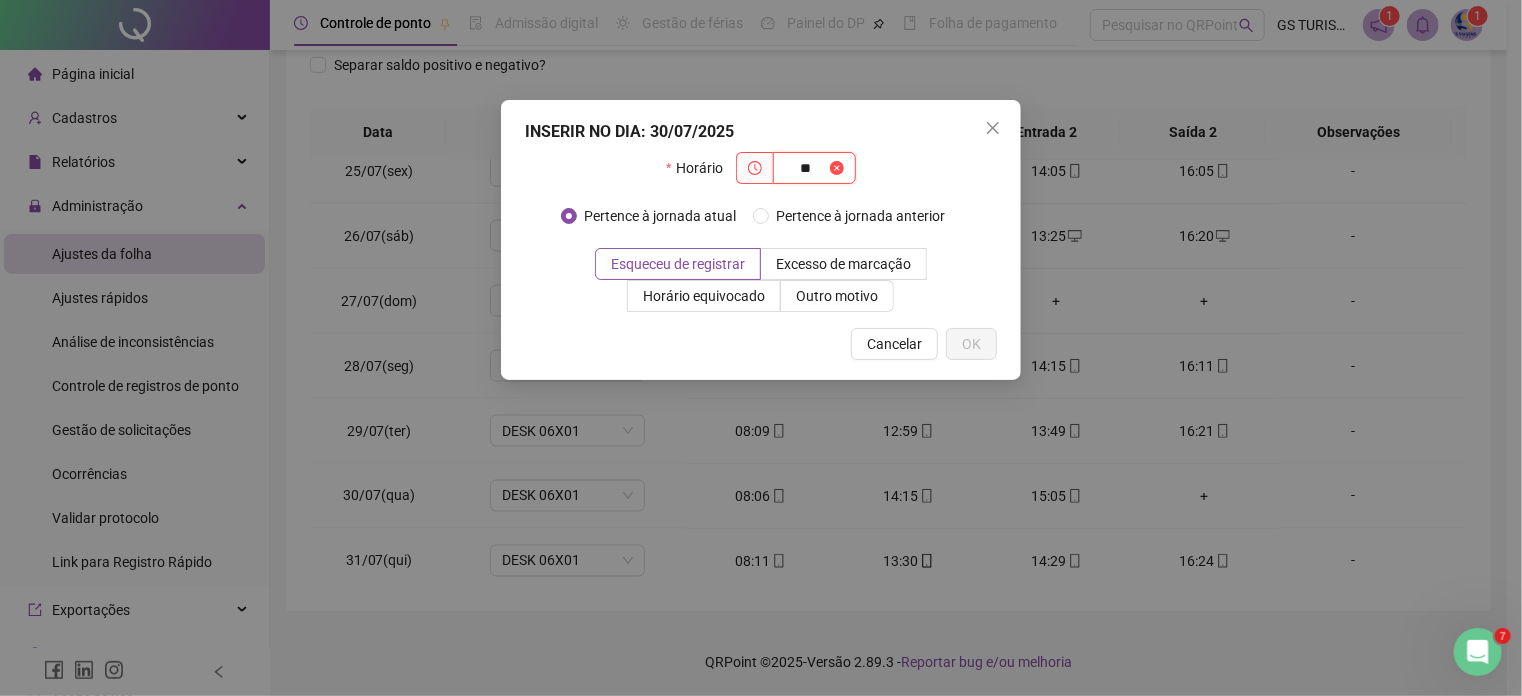 type on "*" 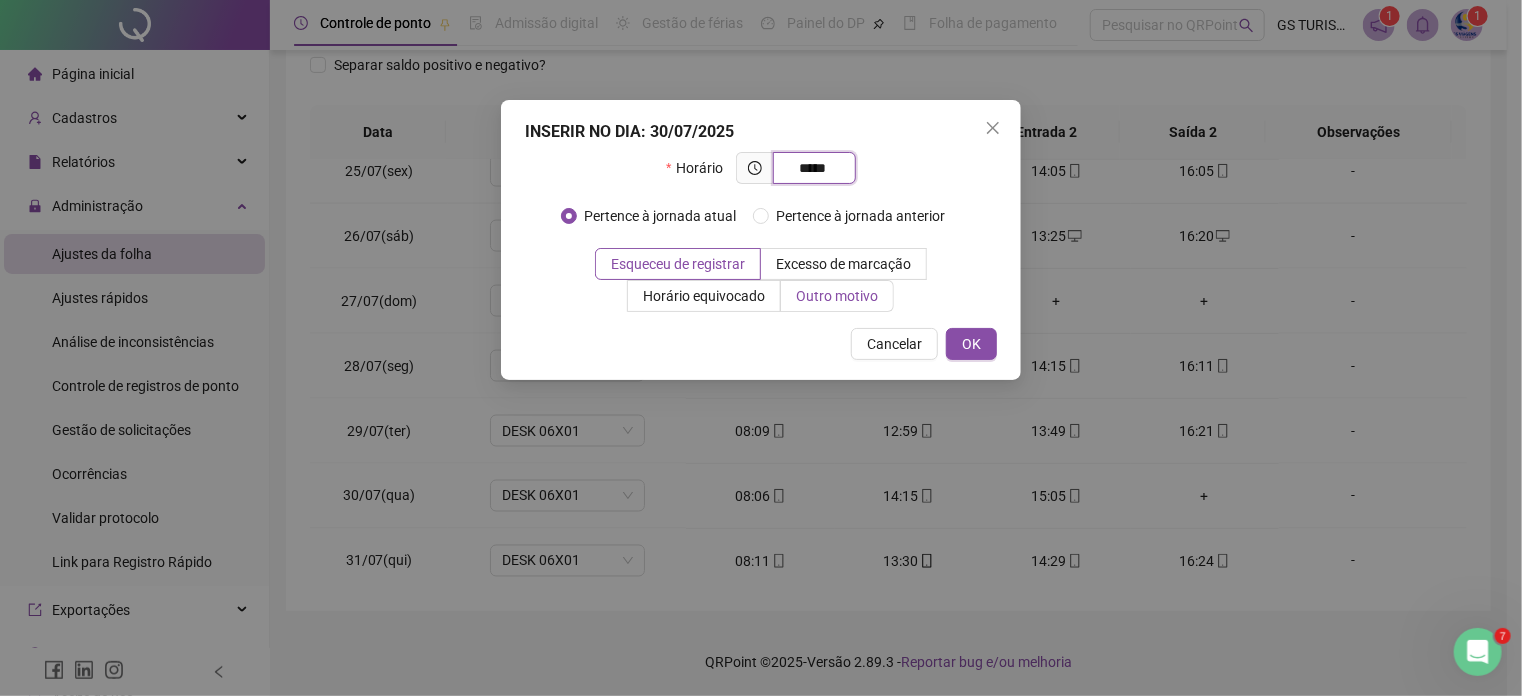 type on "*****" 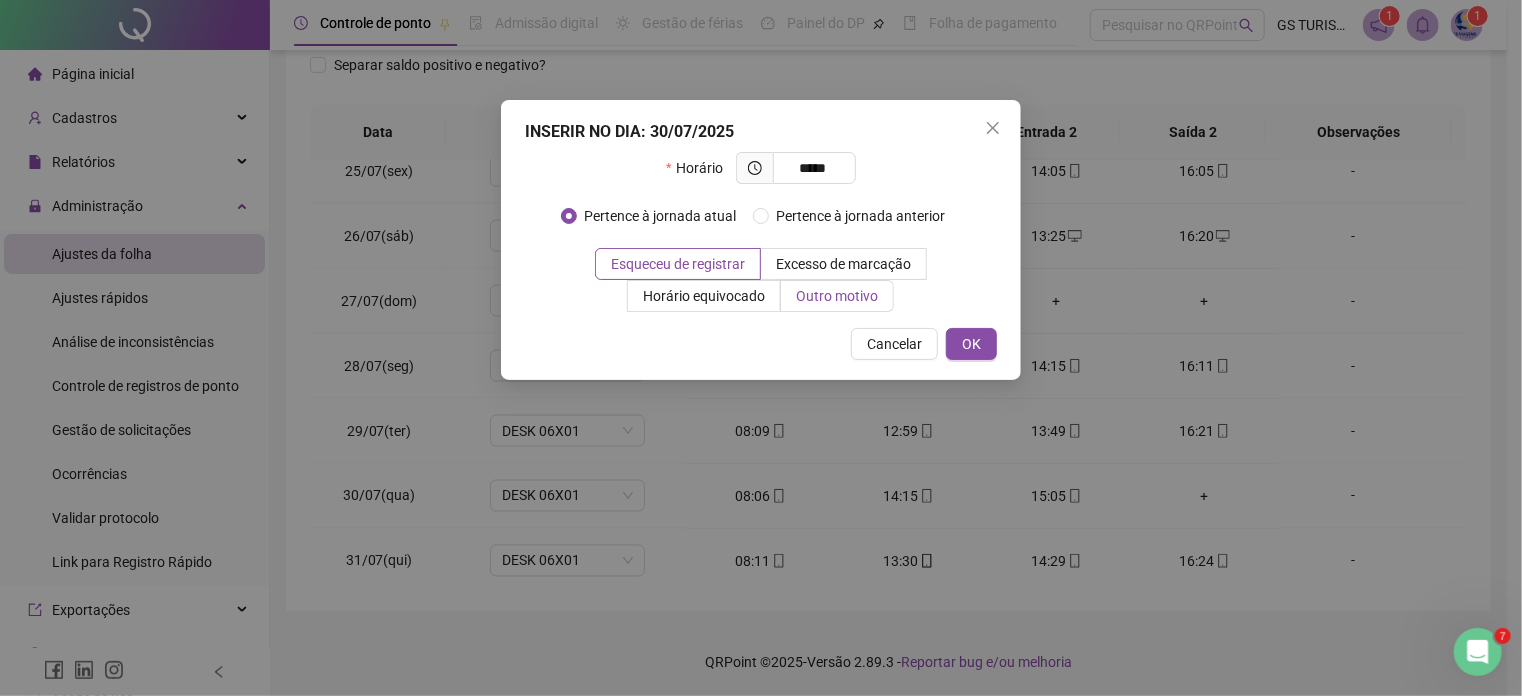 click on "Outro motivo" at bounding box center (837, 296) 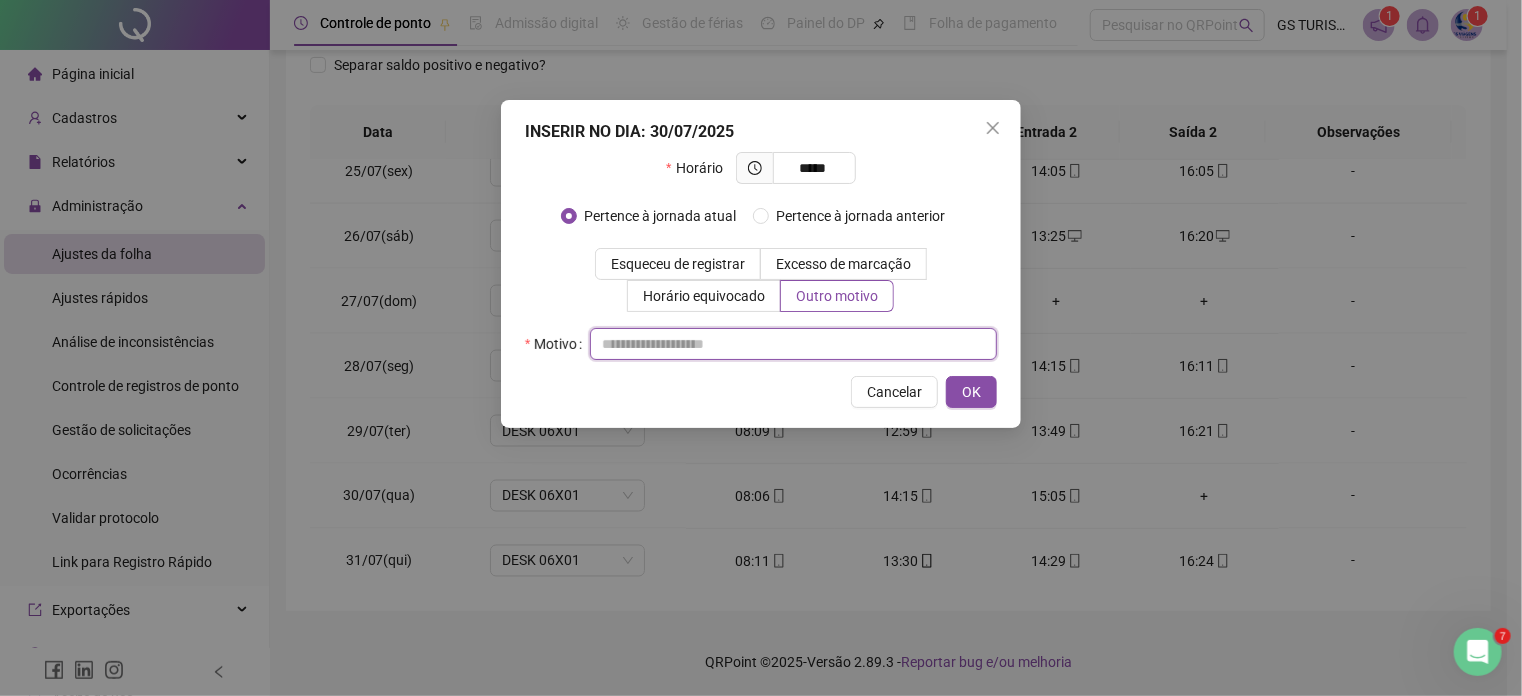 click at bounding box center (793, 344) 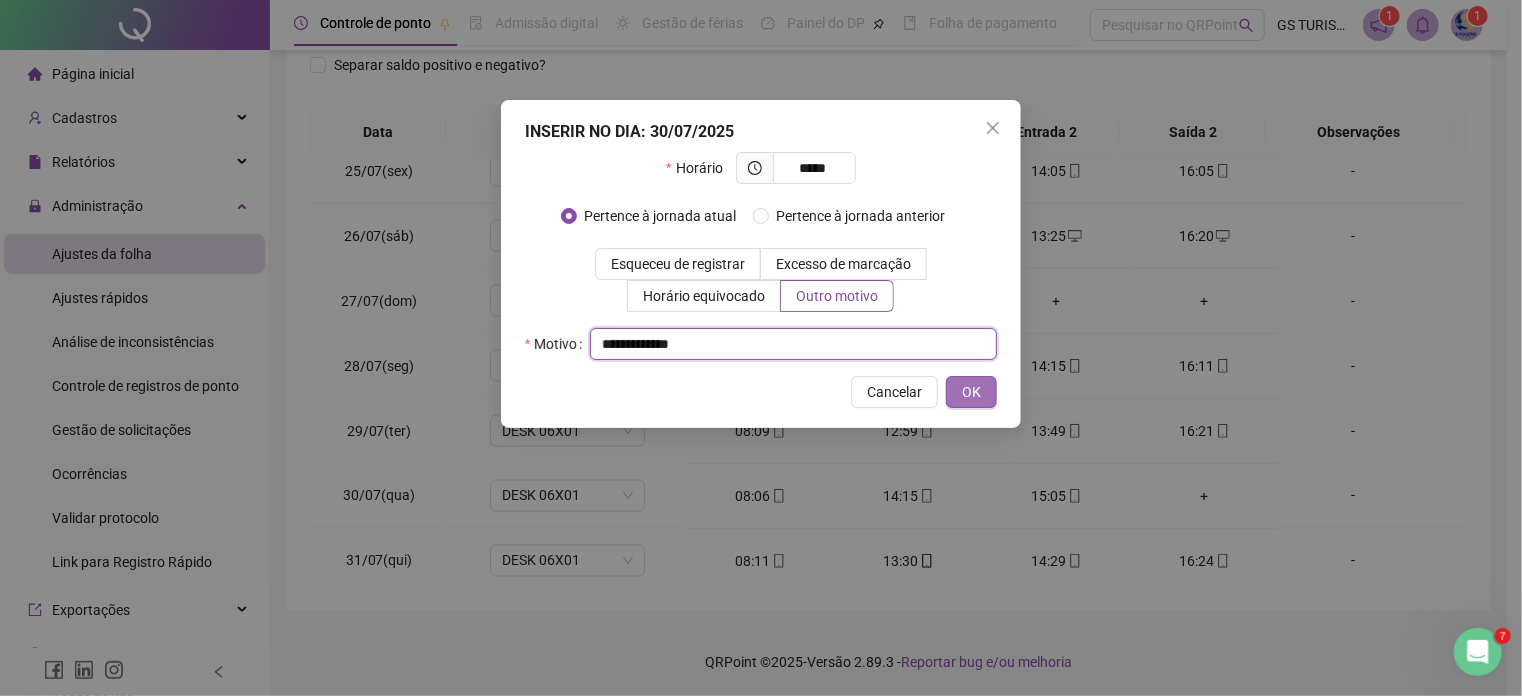 type on "**********" 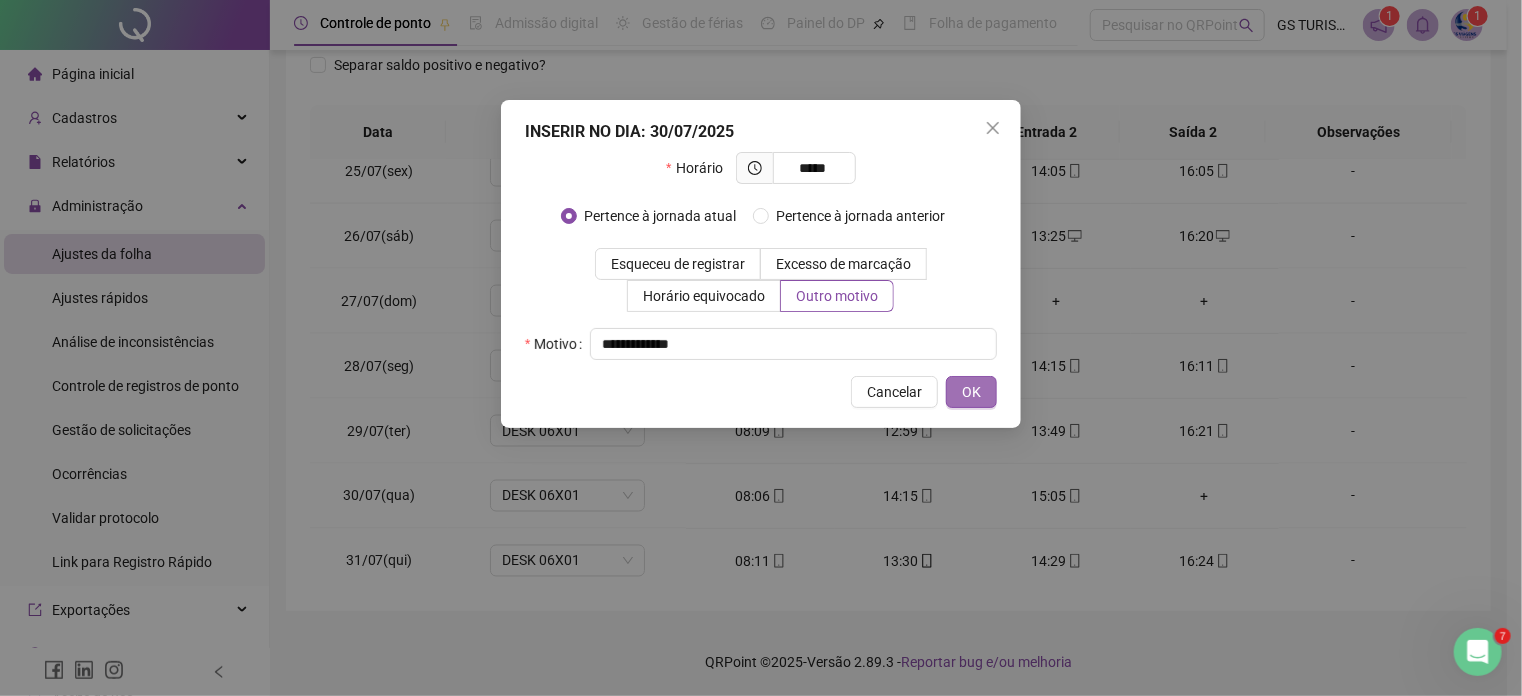 click on "OK" at bounding box center [971, 392] 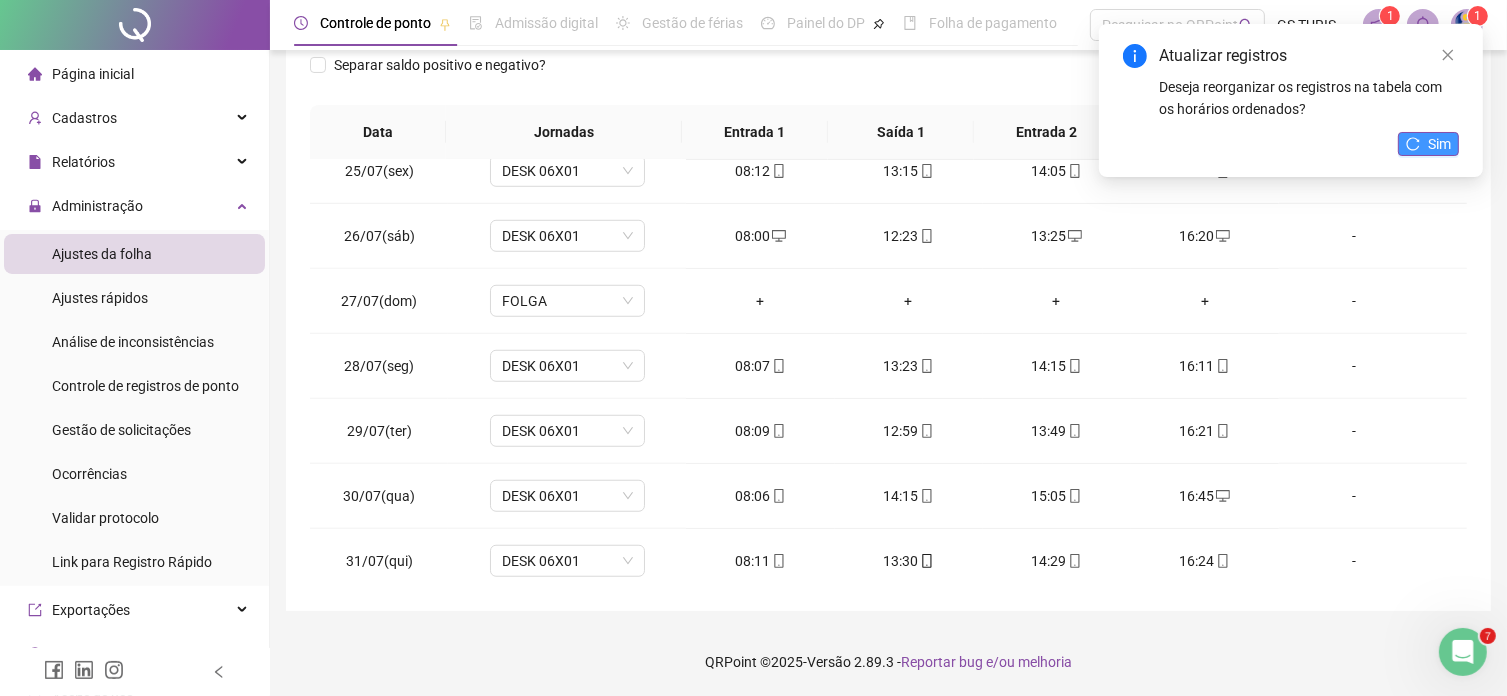 click on "Sim" at bounding box center [1439, 144] 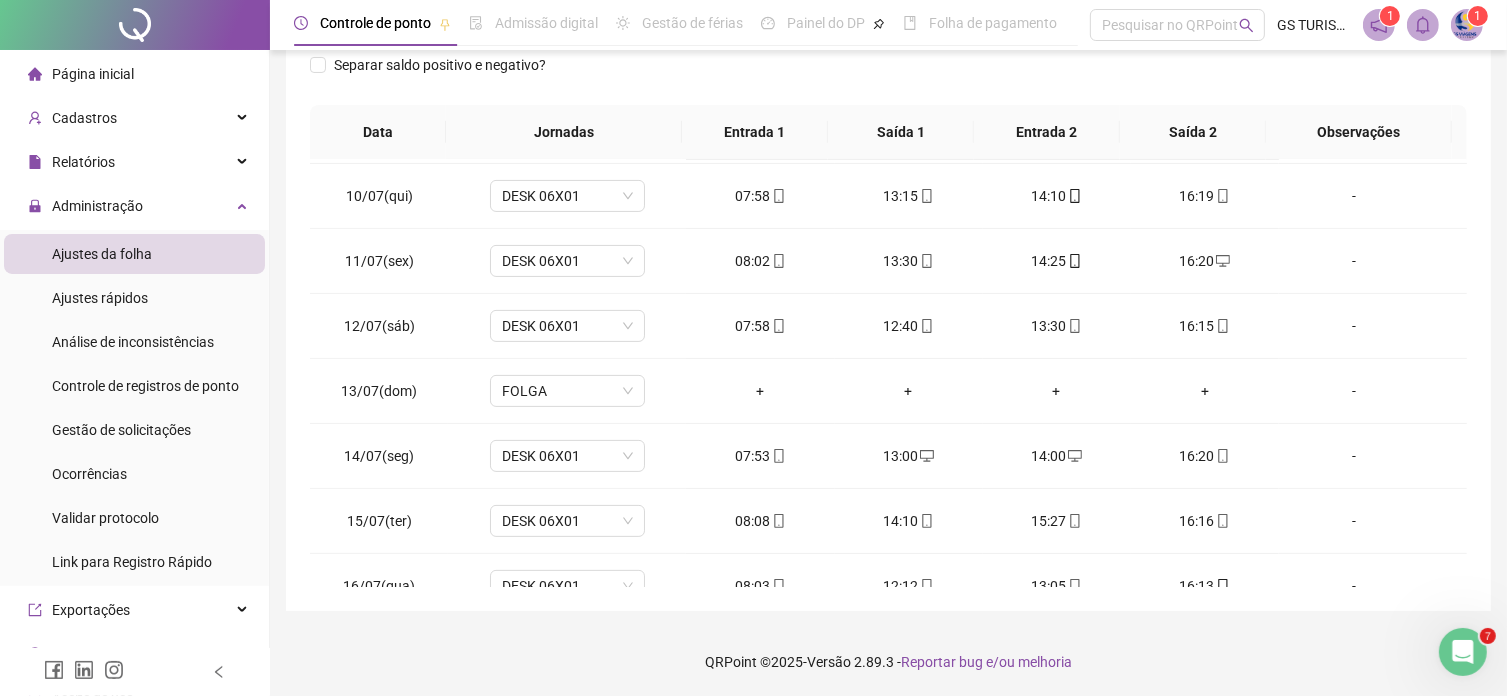 scroll, scrollTop: 0, scrollLeft: 0, axis: both 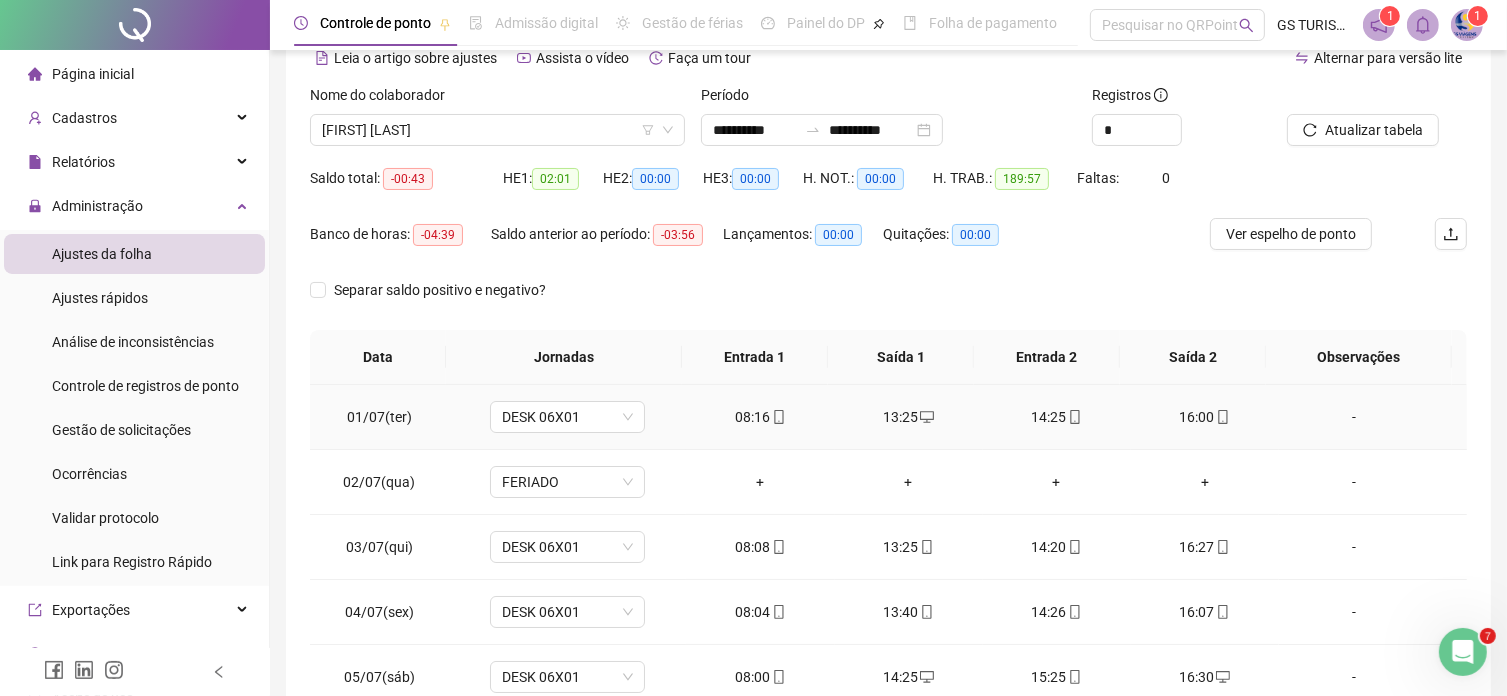 click on "16:00" at bounding box center (1205, 417) 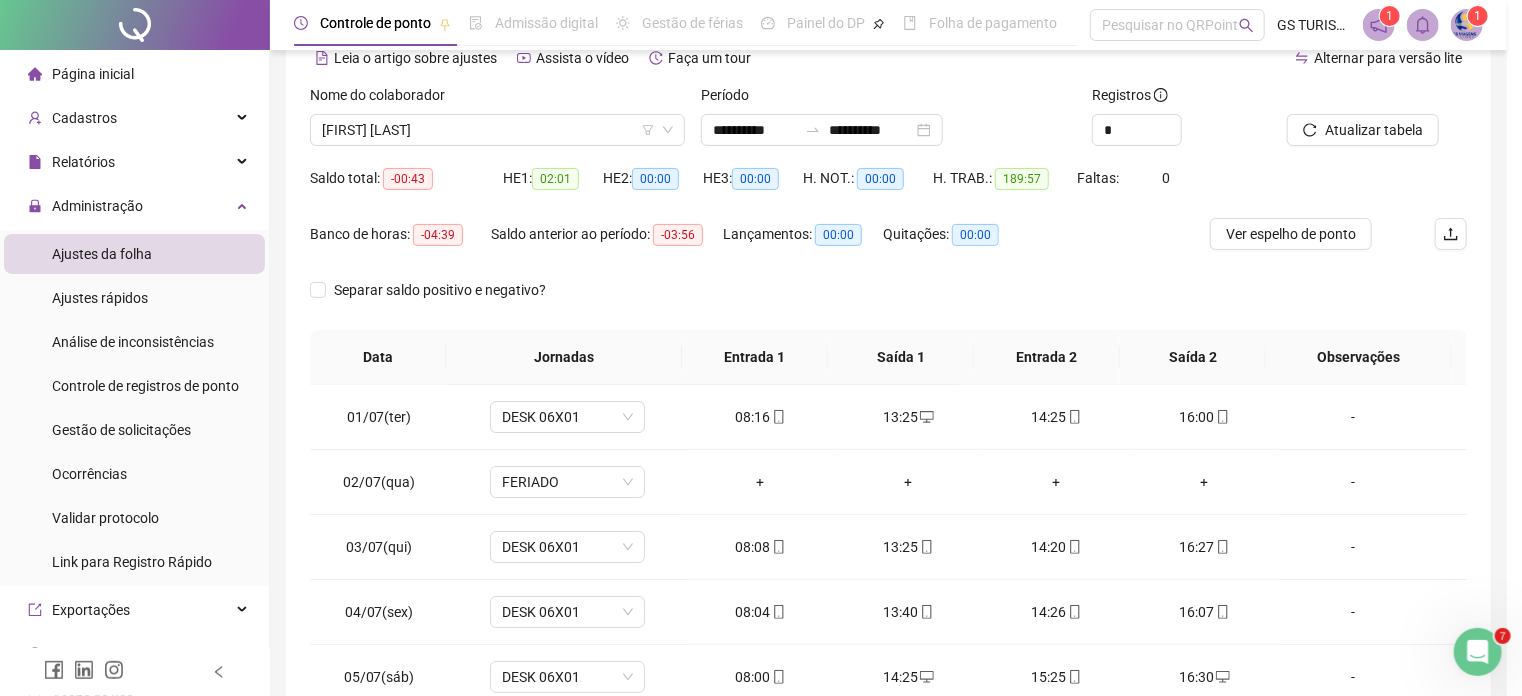 type on "**********" 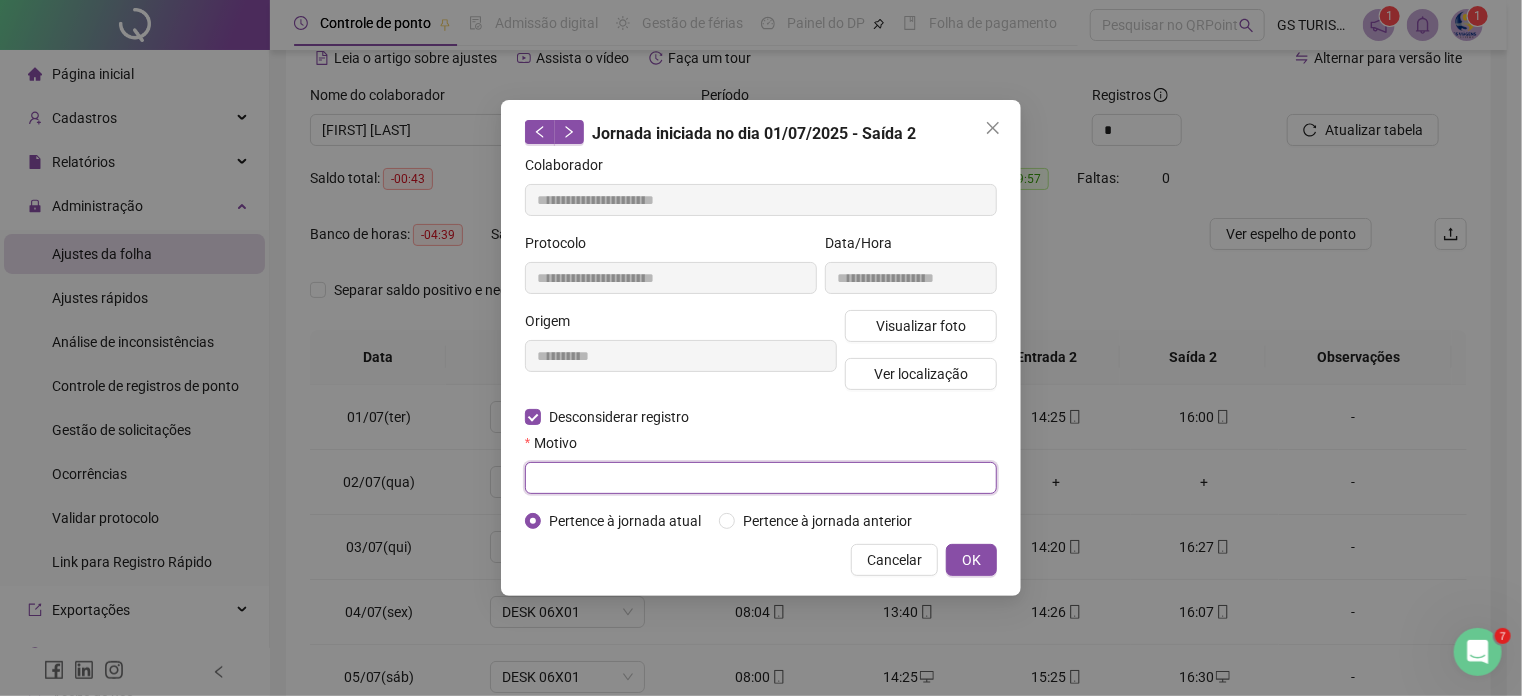 click at bounding box center (761, 478) 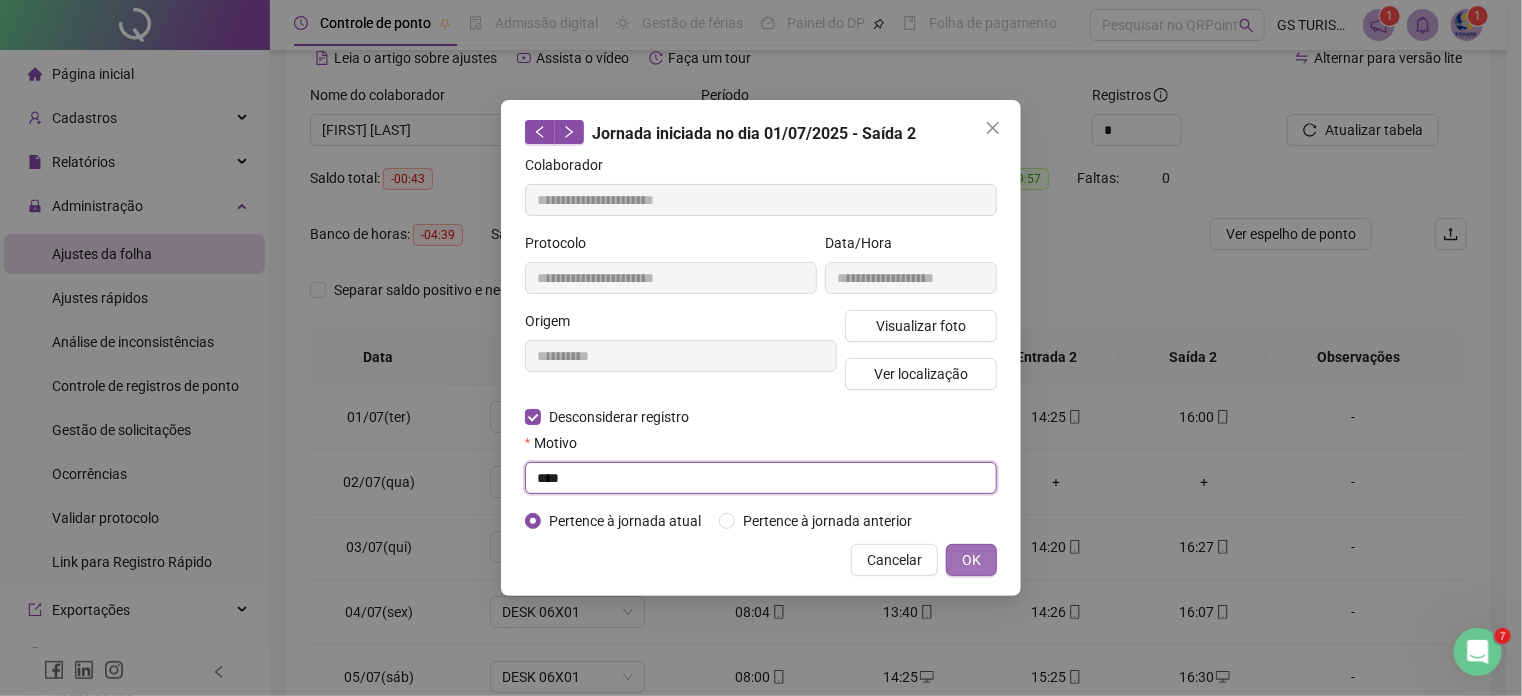 type on "****" 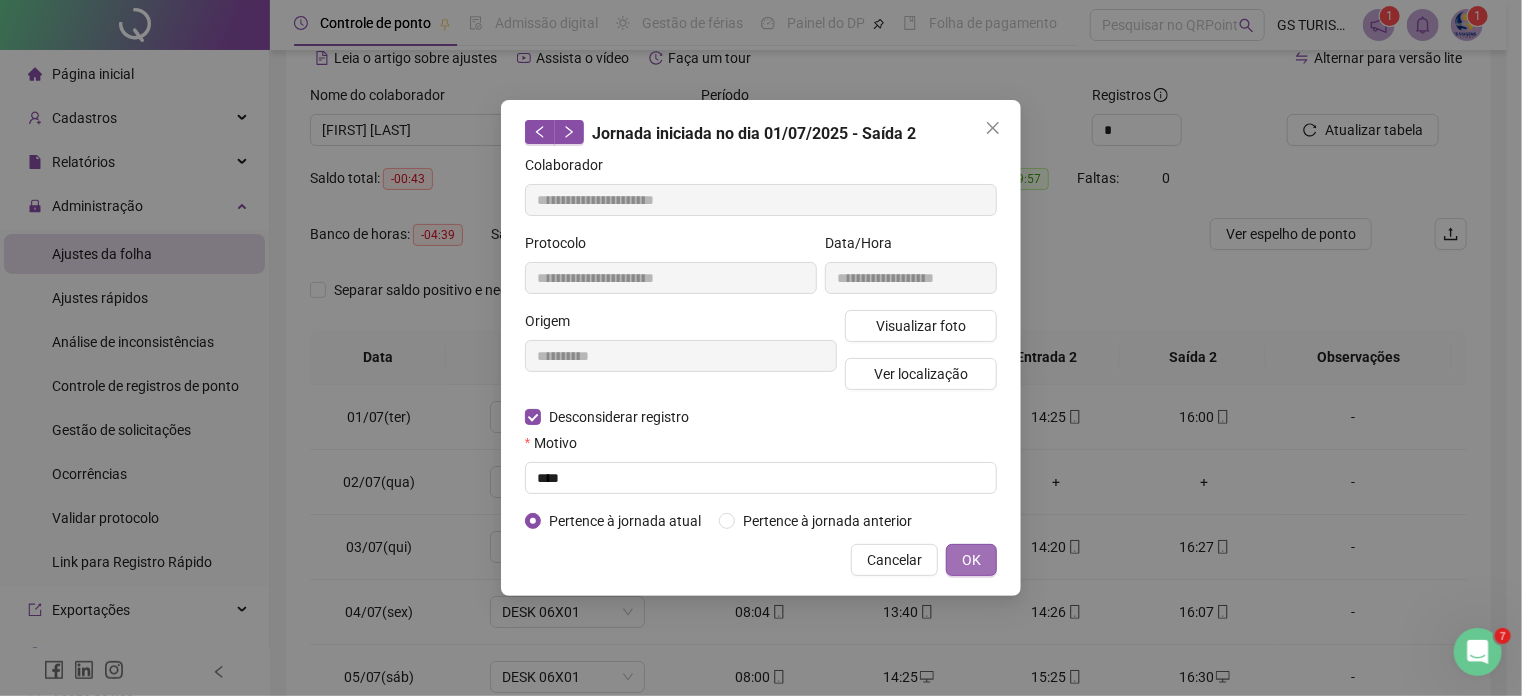 click on "OK" at bounding box center [971, 560] 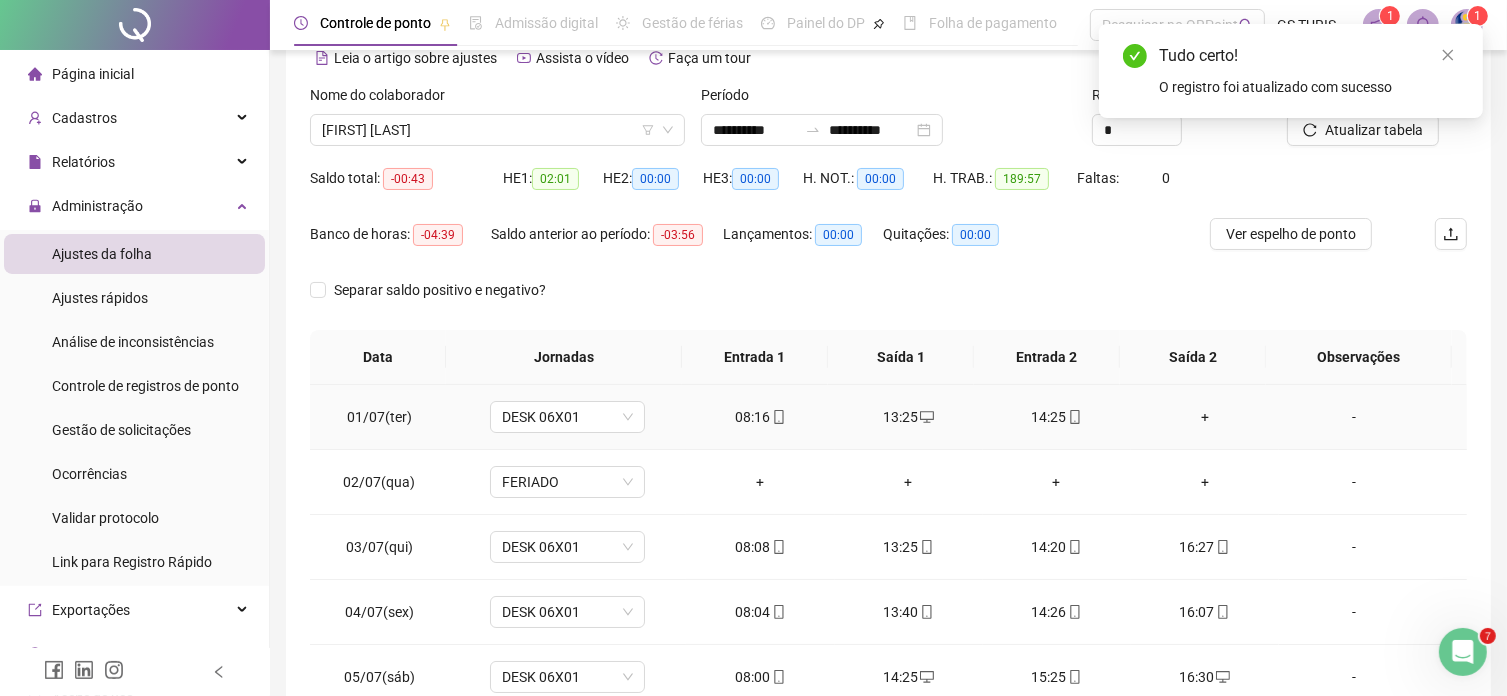 click on "+" at bounding box center [1205, 417] 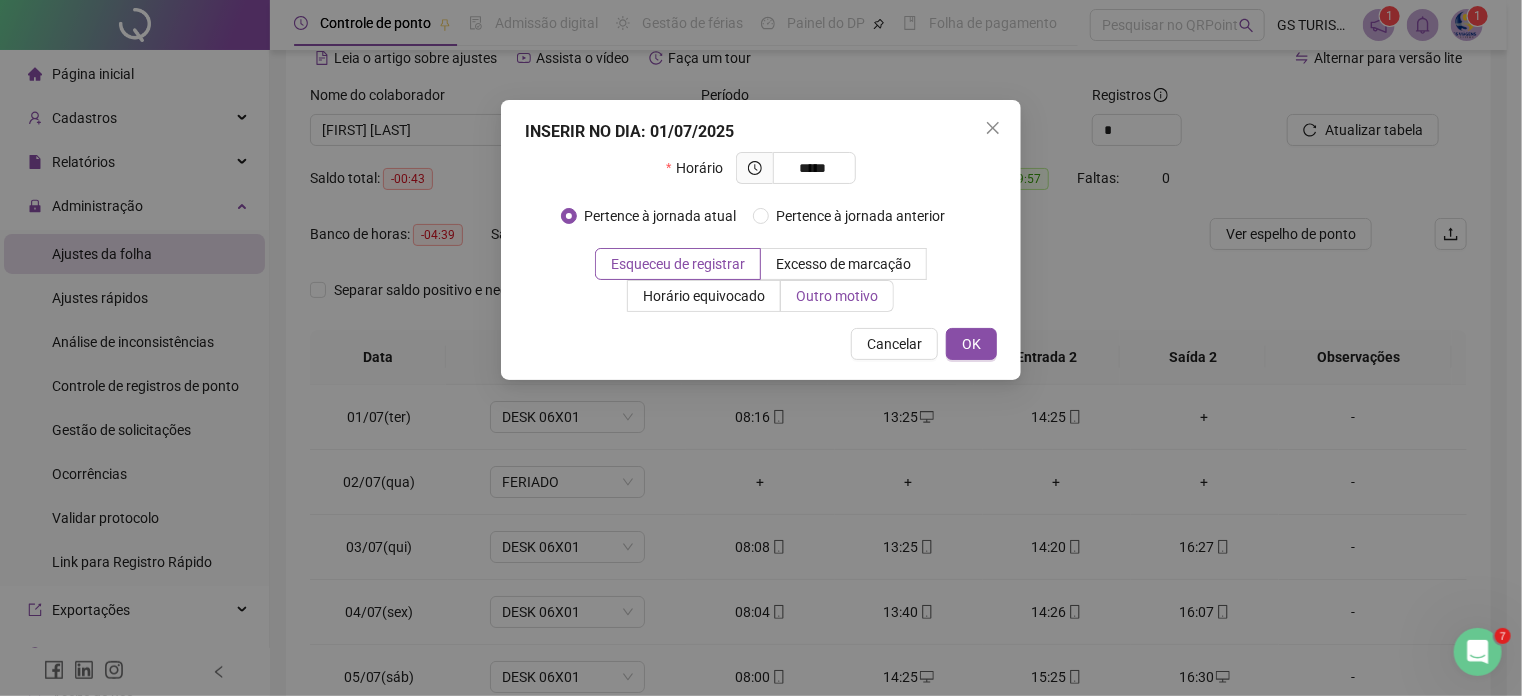 type on "*****" 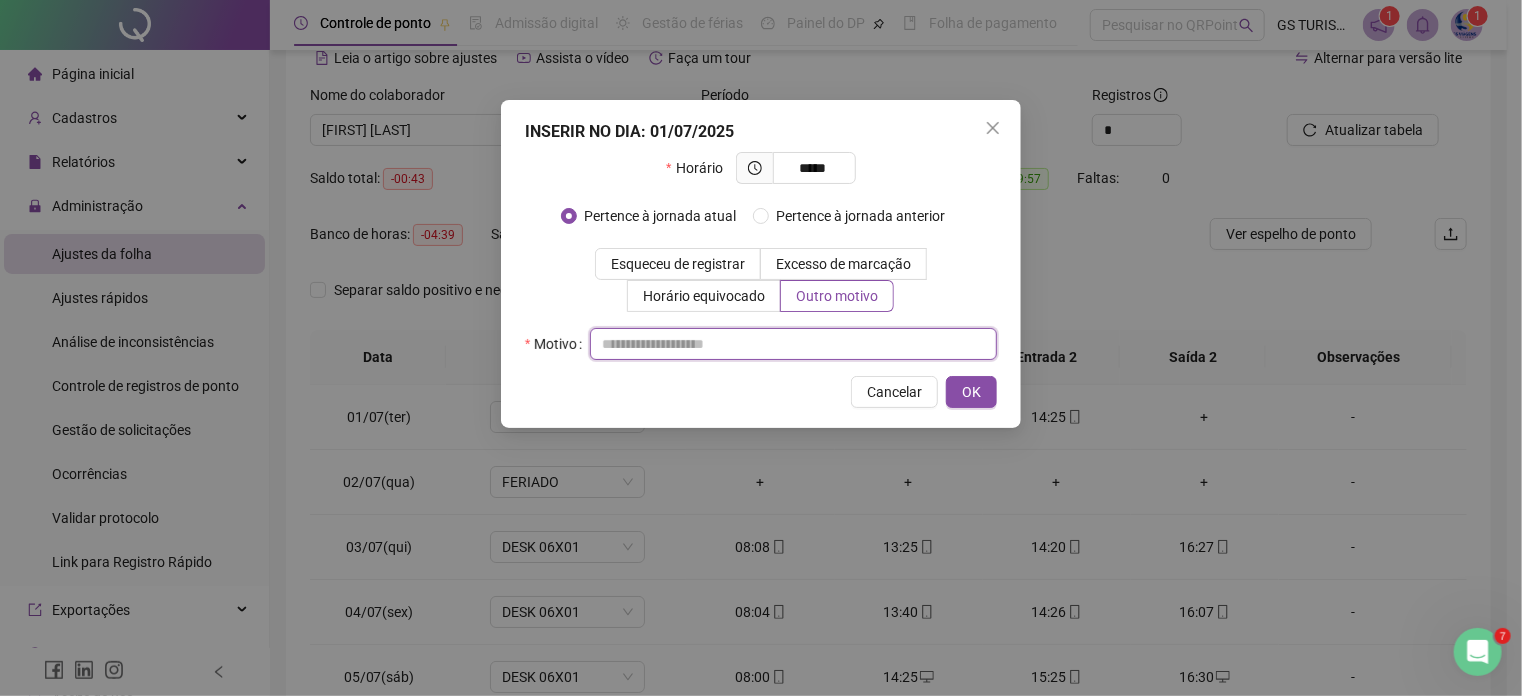 click at bounding box center (793, 344) 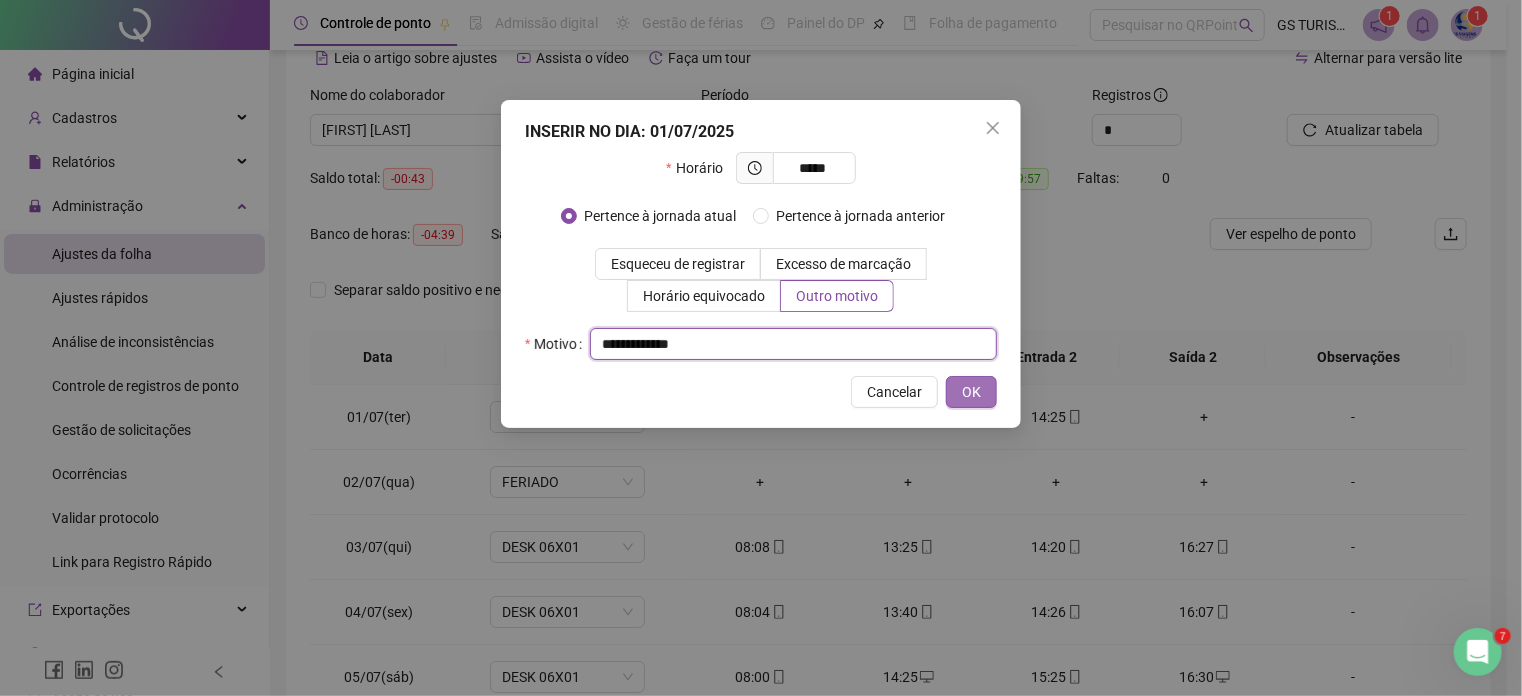 type on "**********" 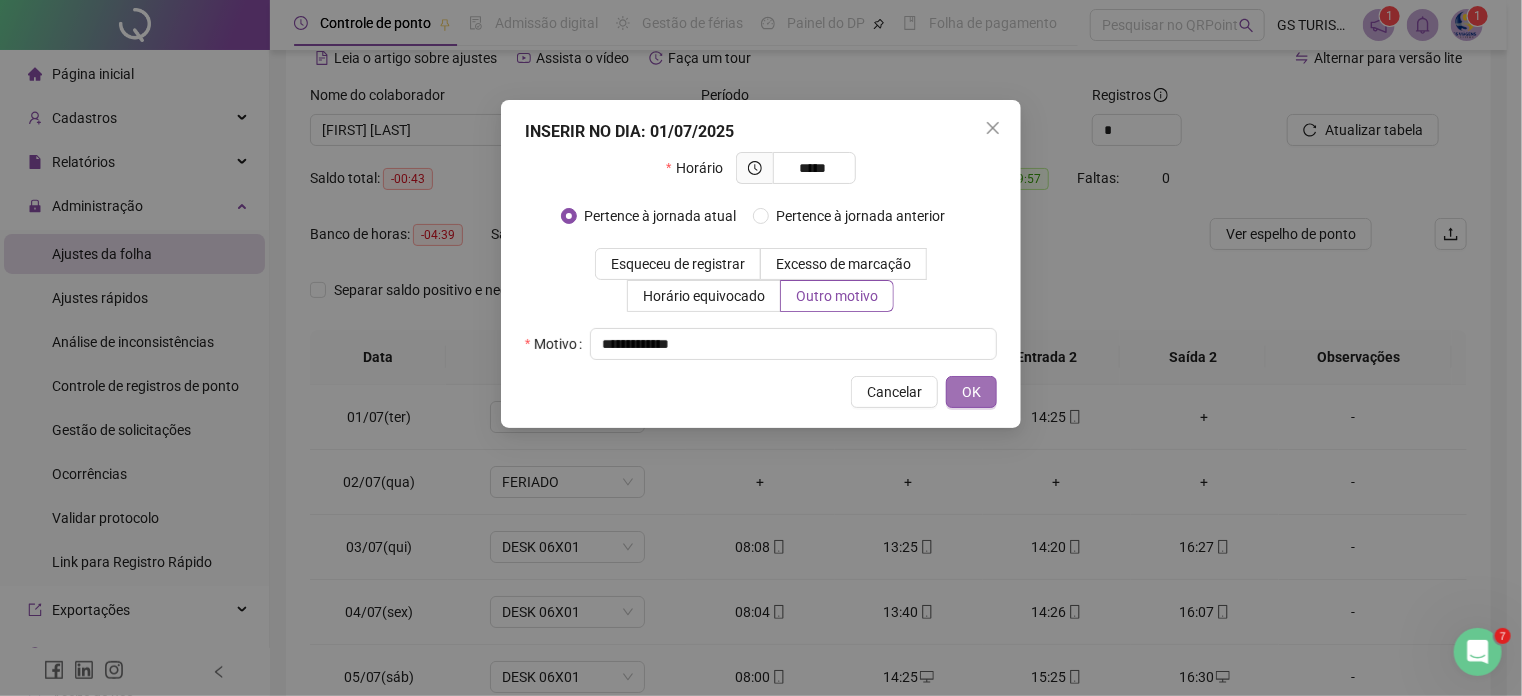 click on "OK" at bounding box center [971, 392] 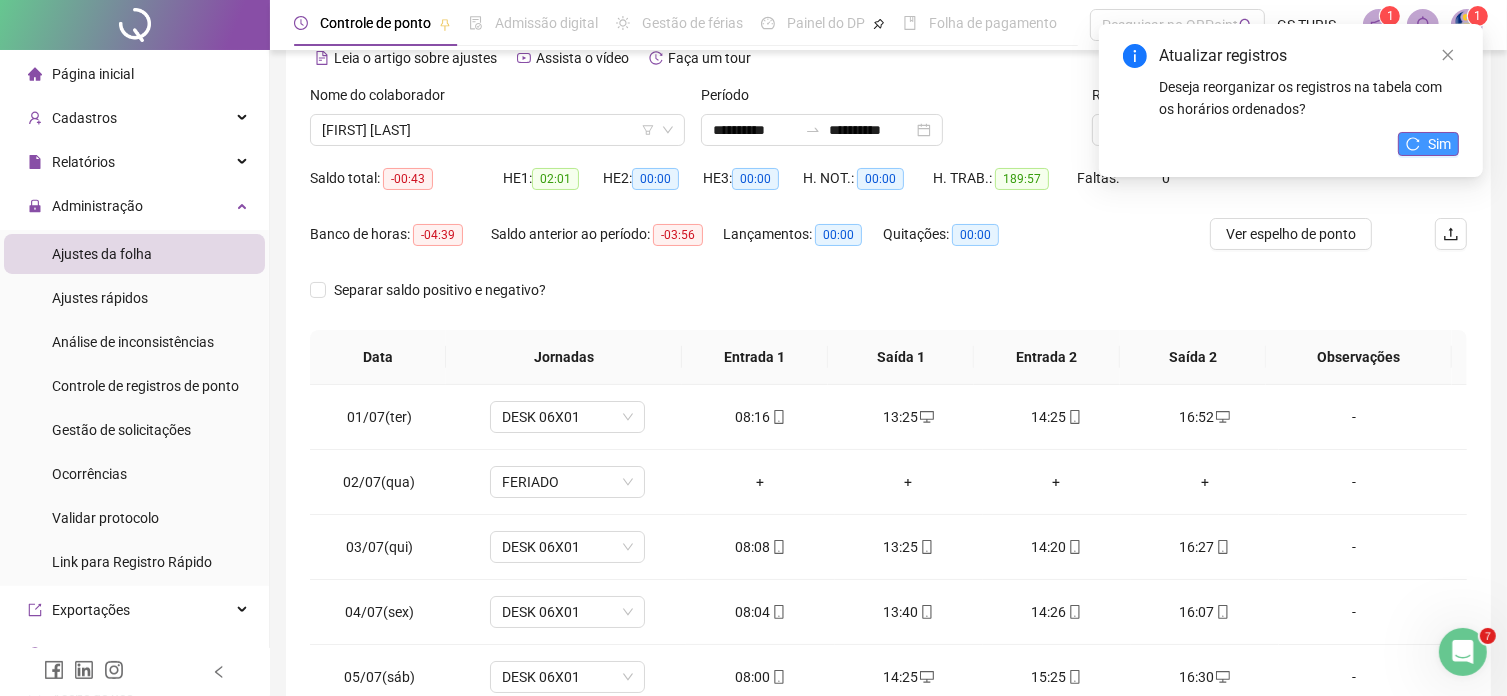 click on "Sim" at bounding box center [1439, 144] 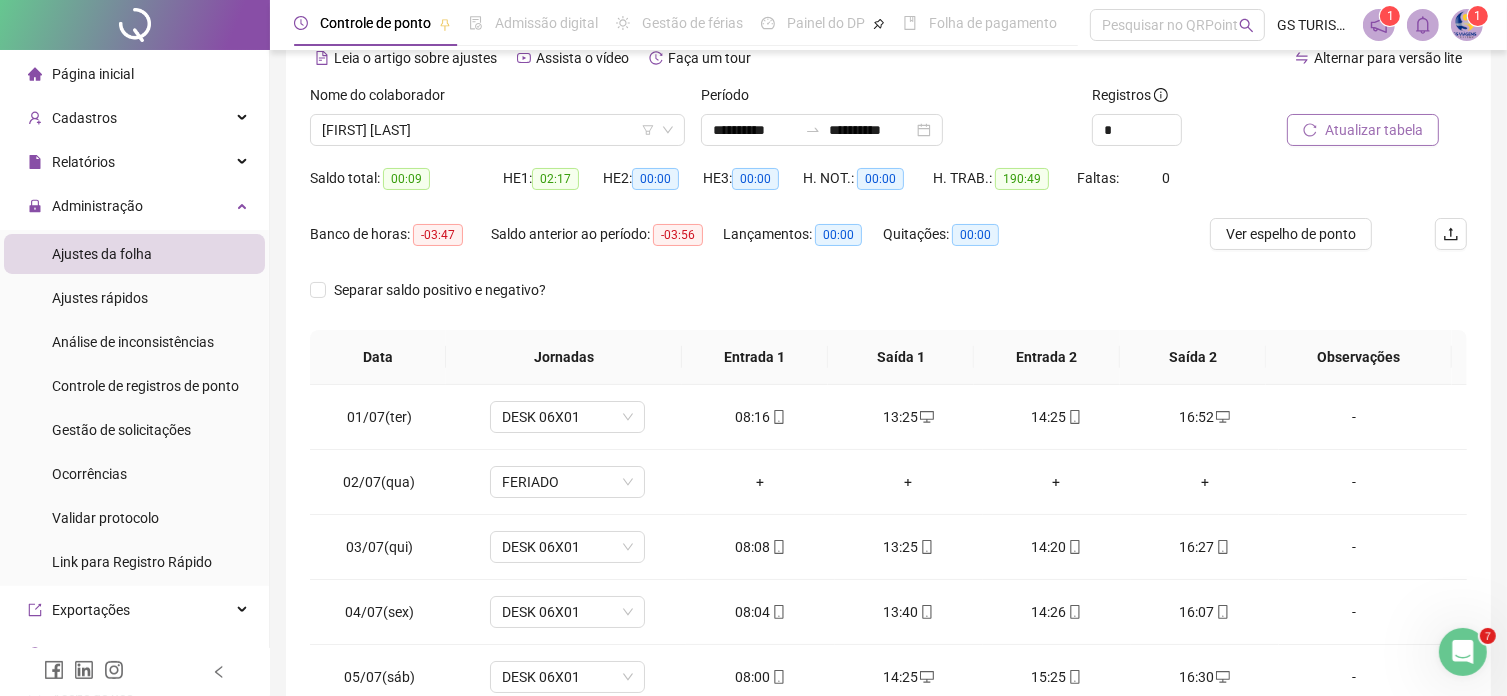 click on "Atualizar tabela" at bounding box center [1374, 130] 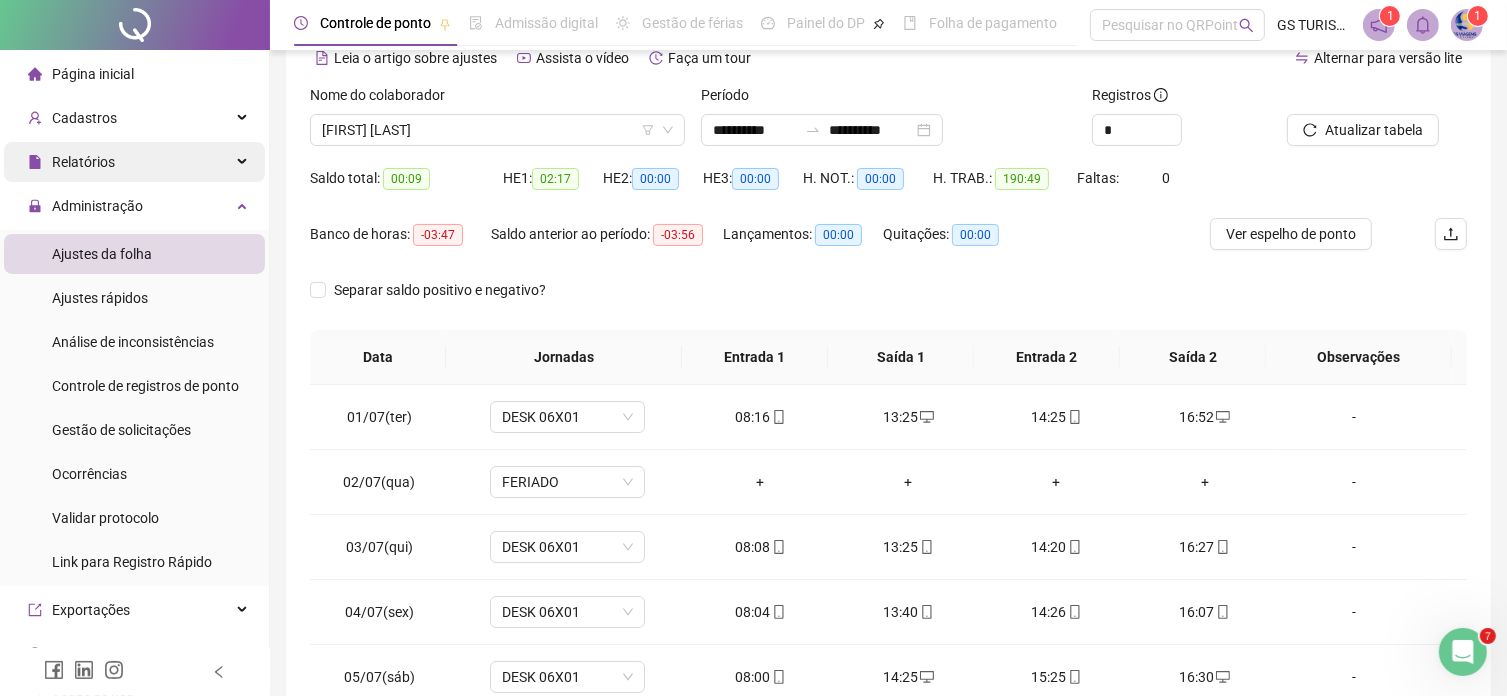 click on "Relatórios" at bounding box center (83, 162) 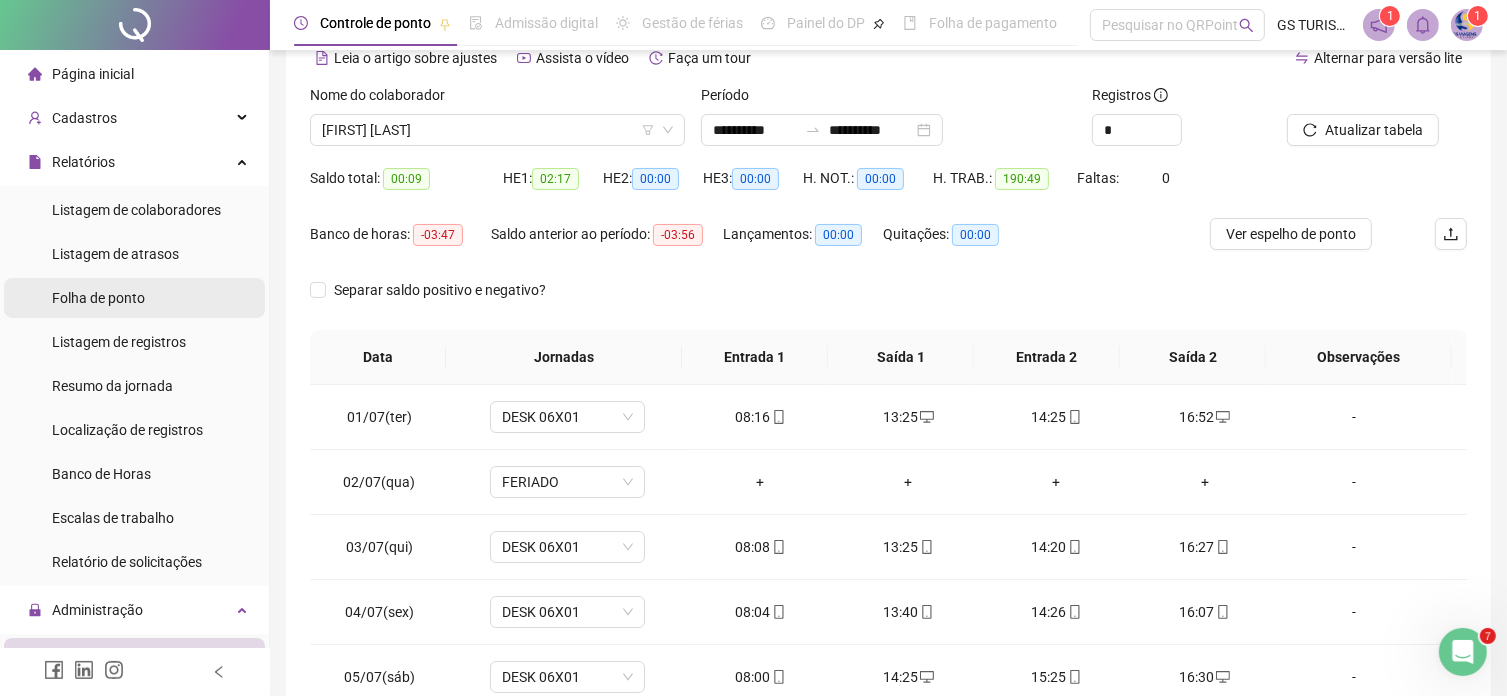 click on "Folha de ponto" at bounding box center (98, 298) 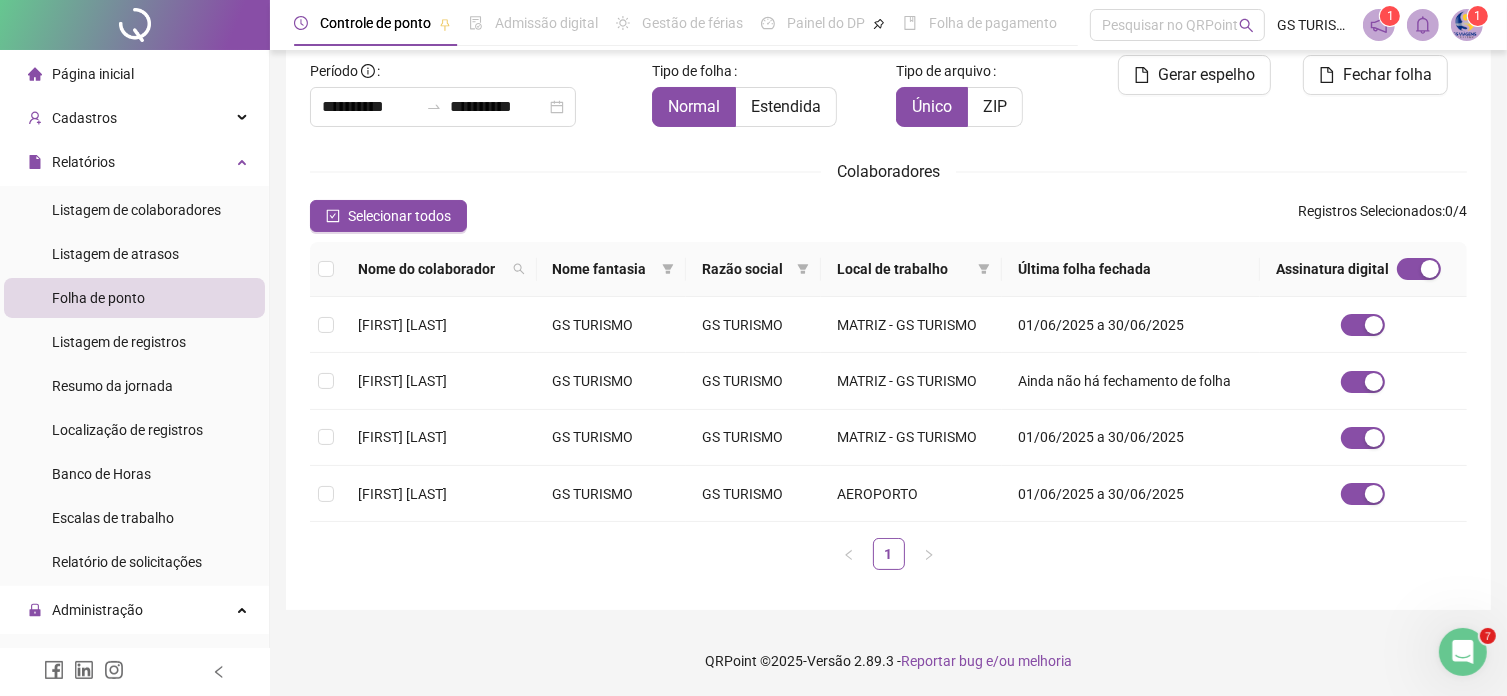 scroll, scrollTop: 232, scrollLeft: 0, axis: vertical 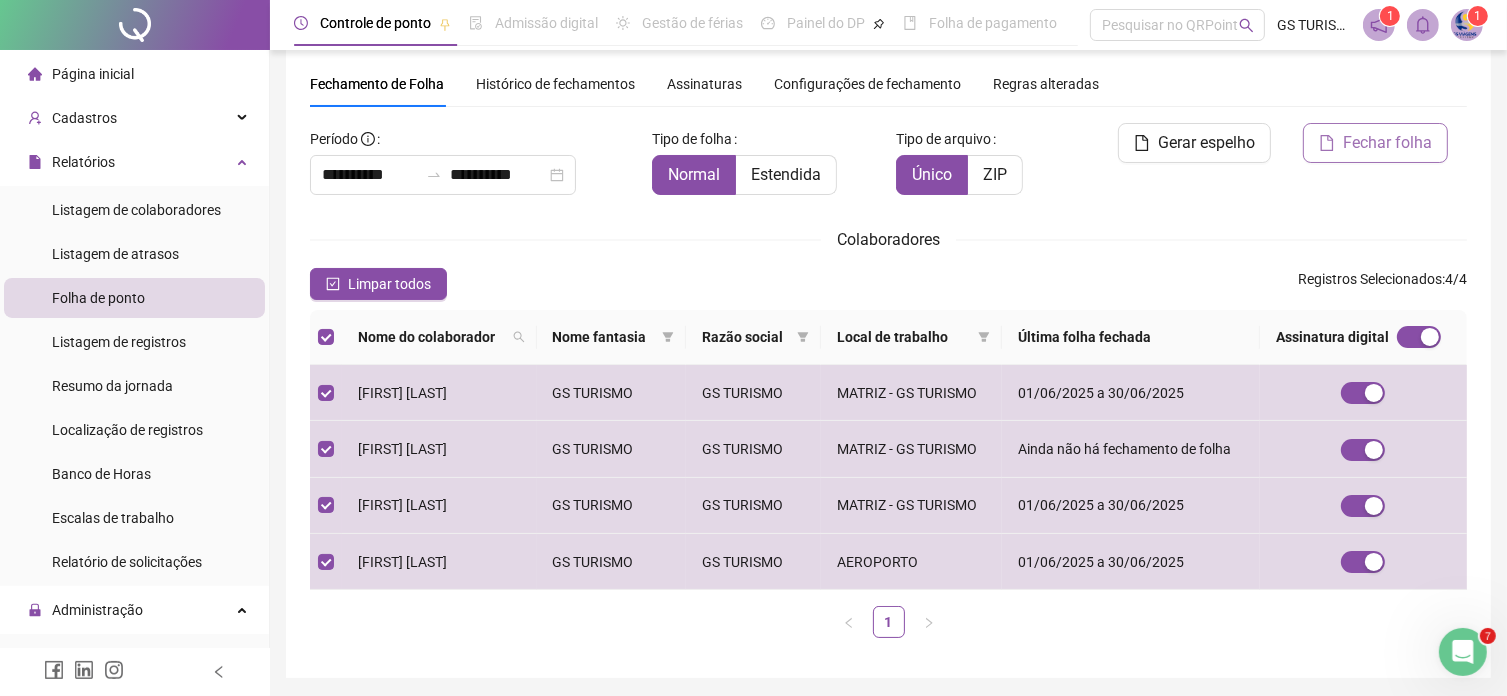 click on "Fechar folha" at bounding box center (1387, 143) 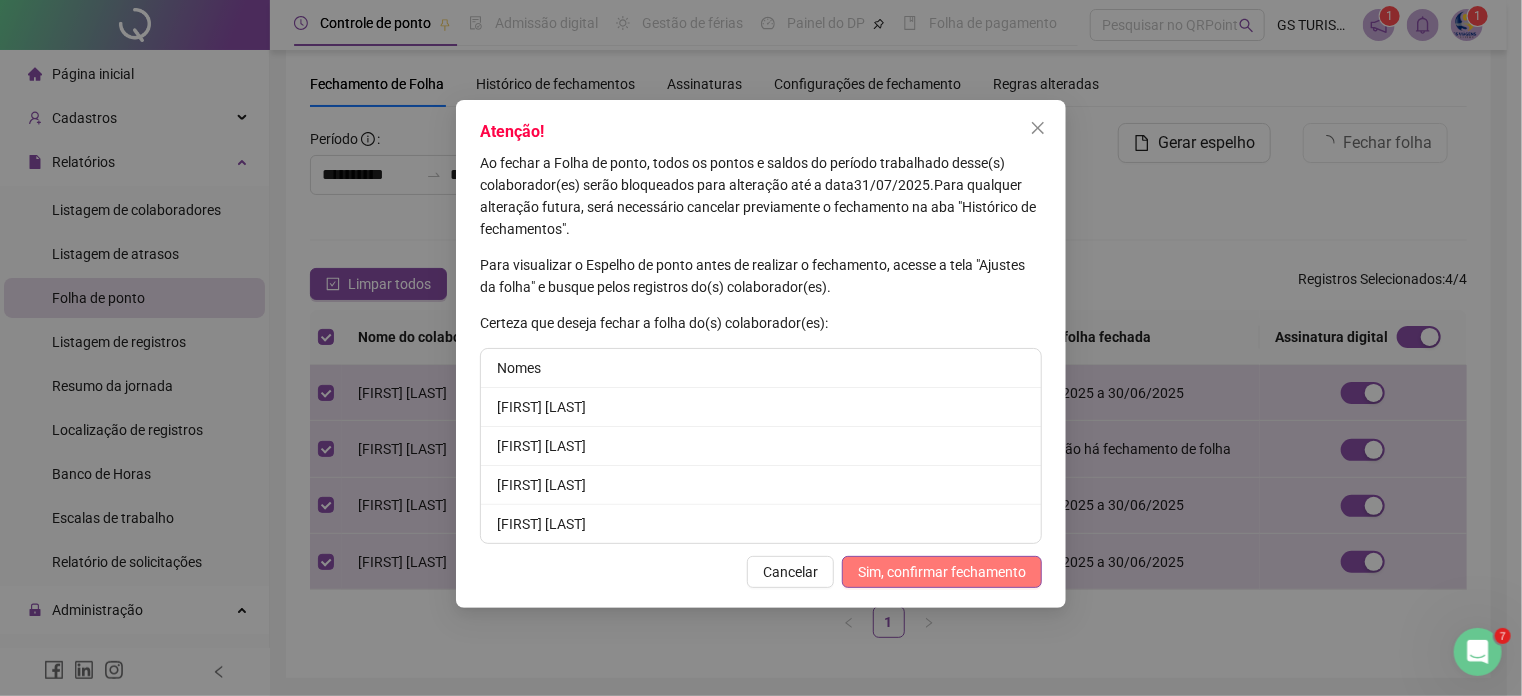 click on "Sim, confirmar fechamento" at bounding box center (942, 572) 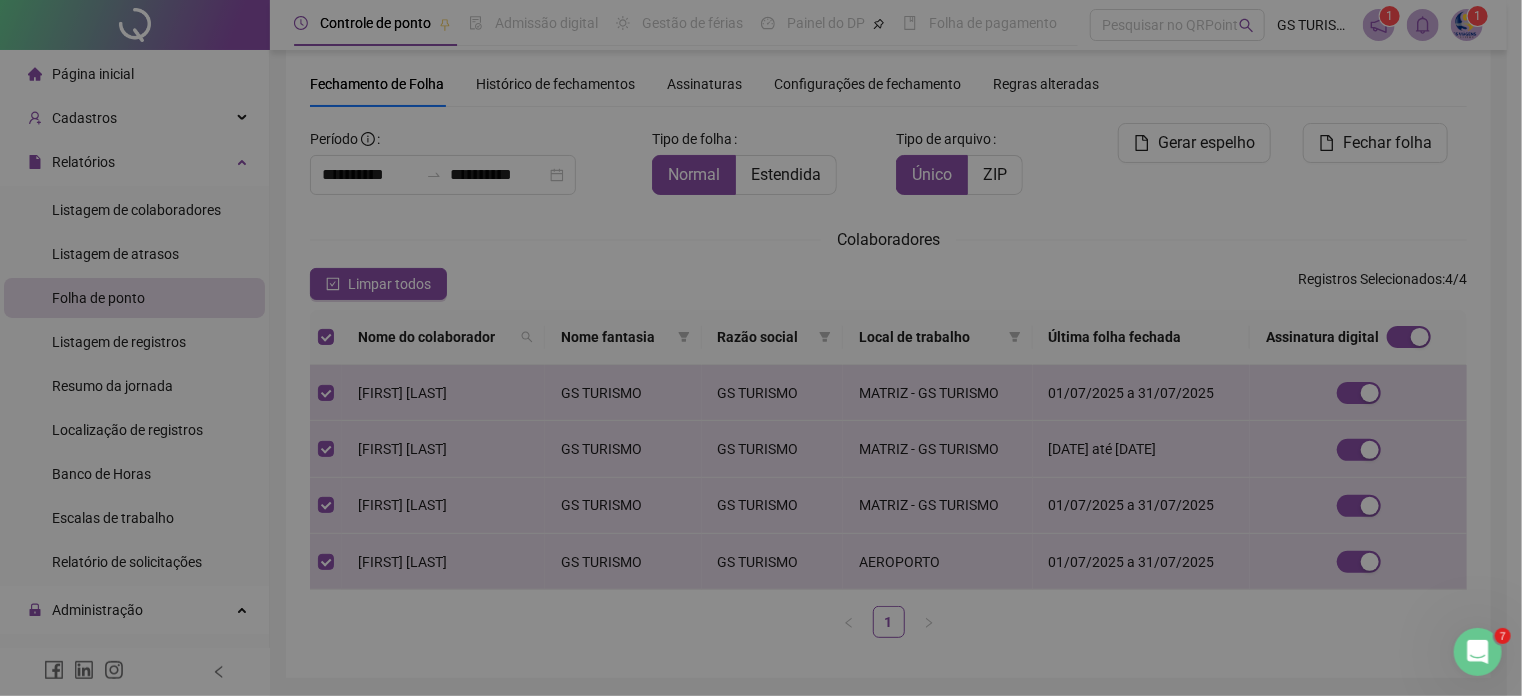scroll, scrollTop: 50, scrollLeft: 0, axis: vertical 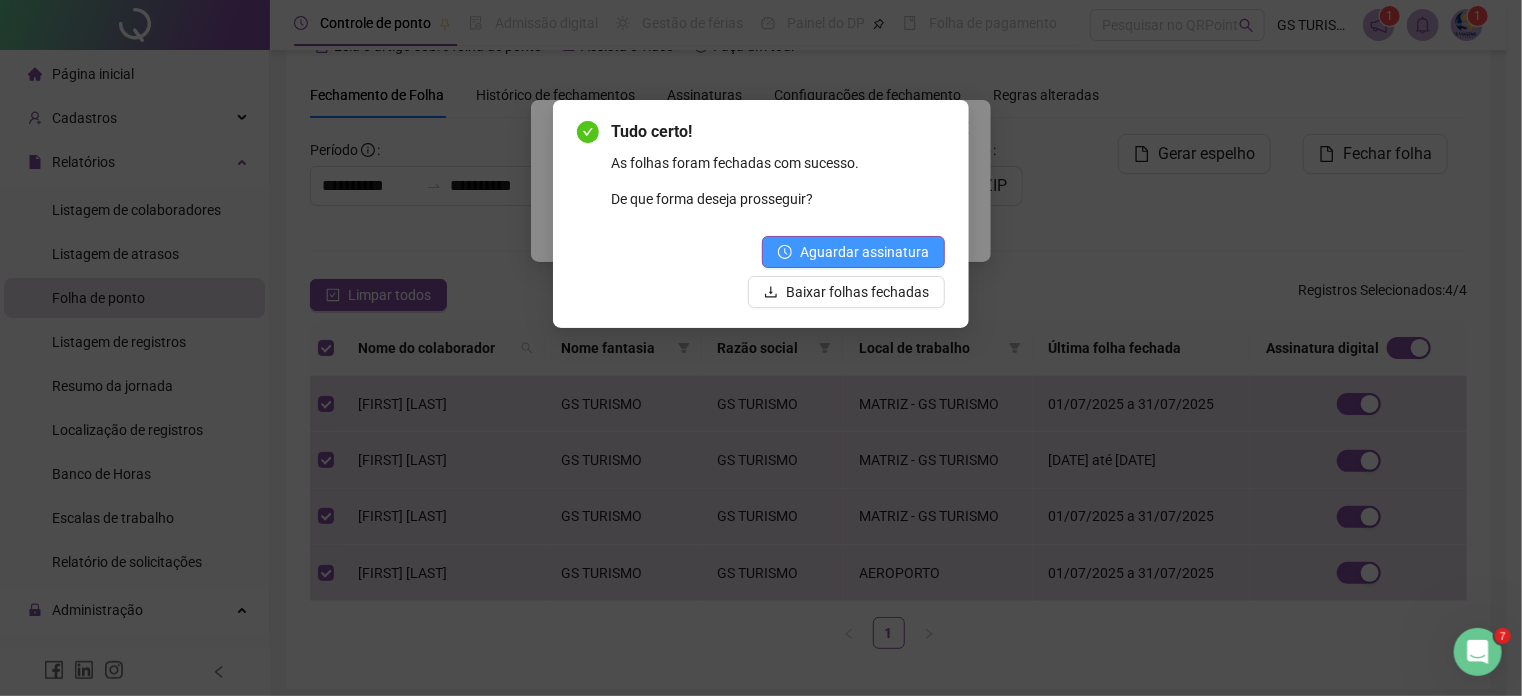 click on "Aguardar assinatura" at bounding box center (864, 252) 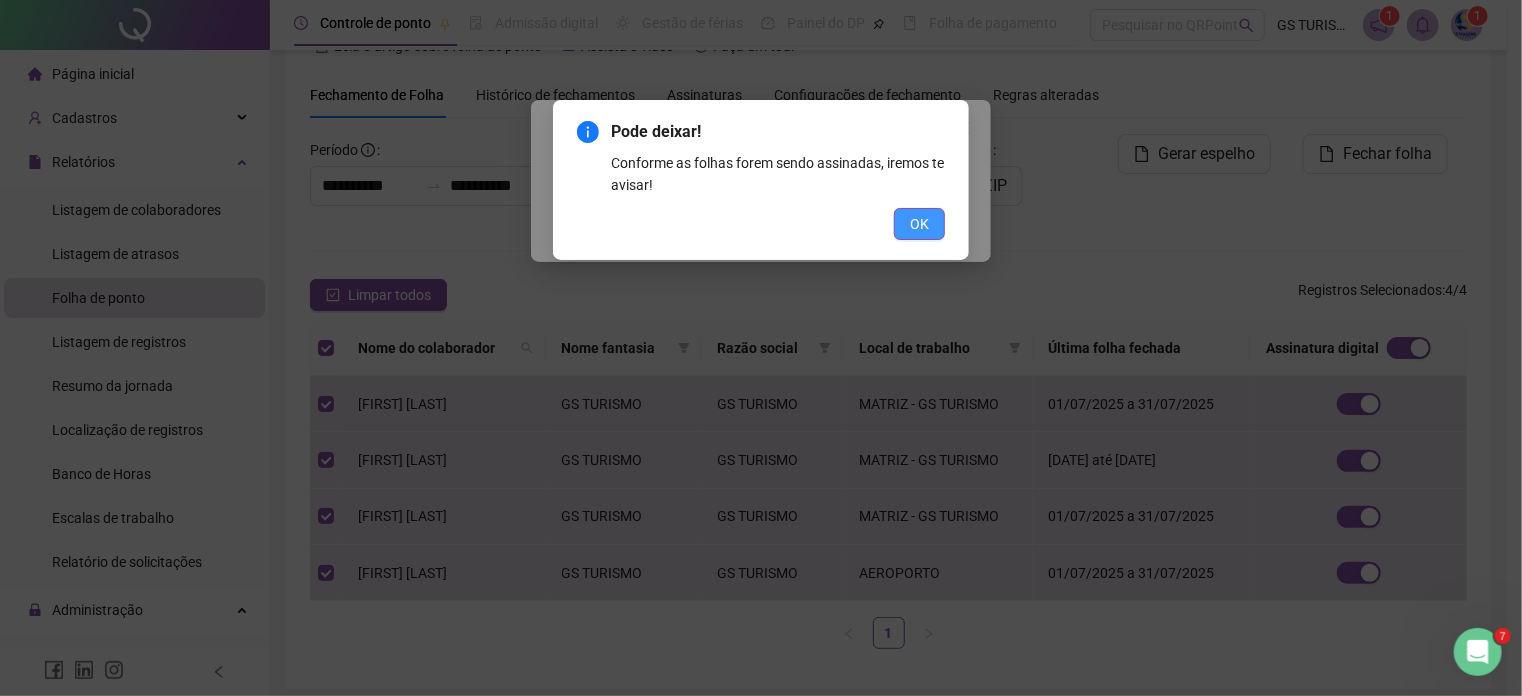 click on "OK" at bounding box center [919, 224] 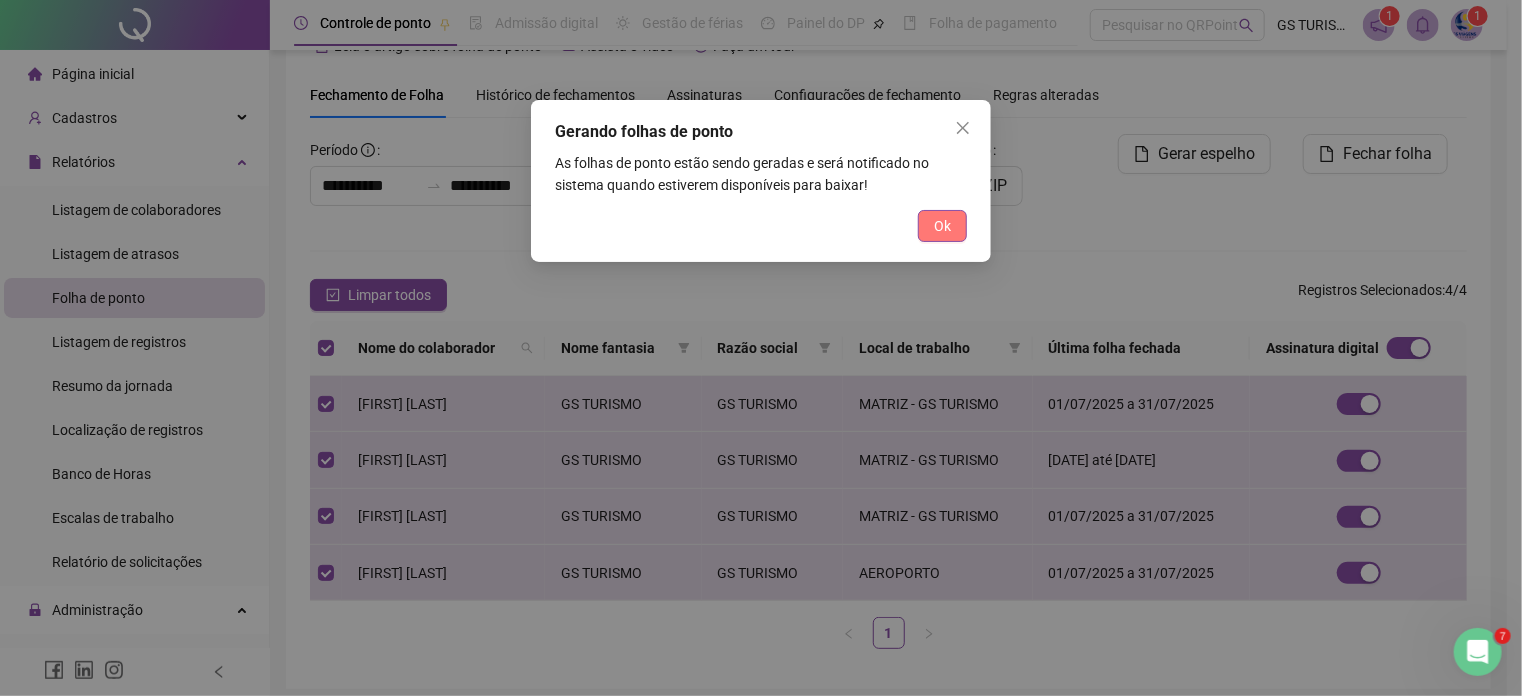 click on "Ok" at bounding box center (942, 226) 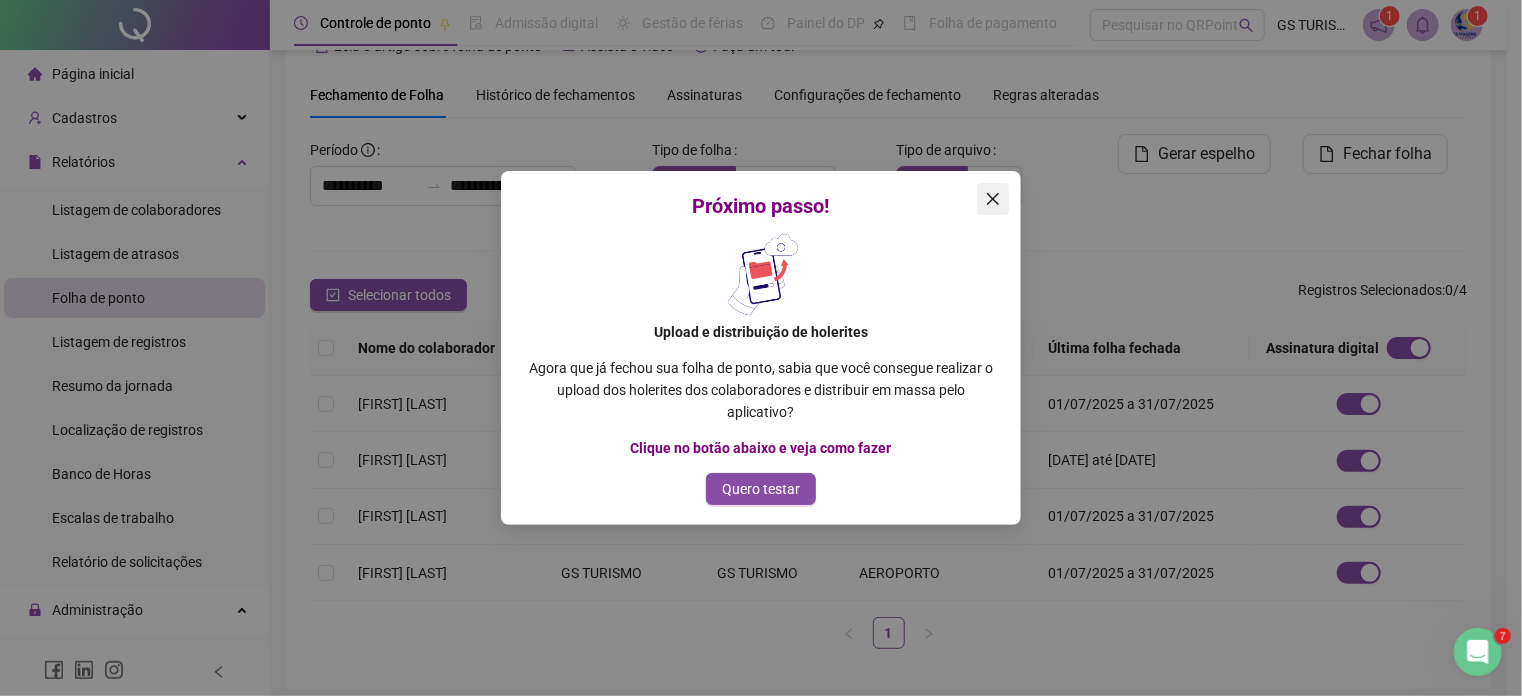 click 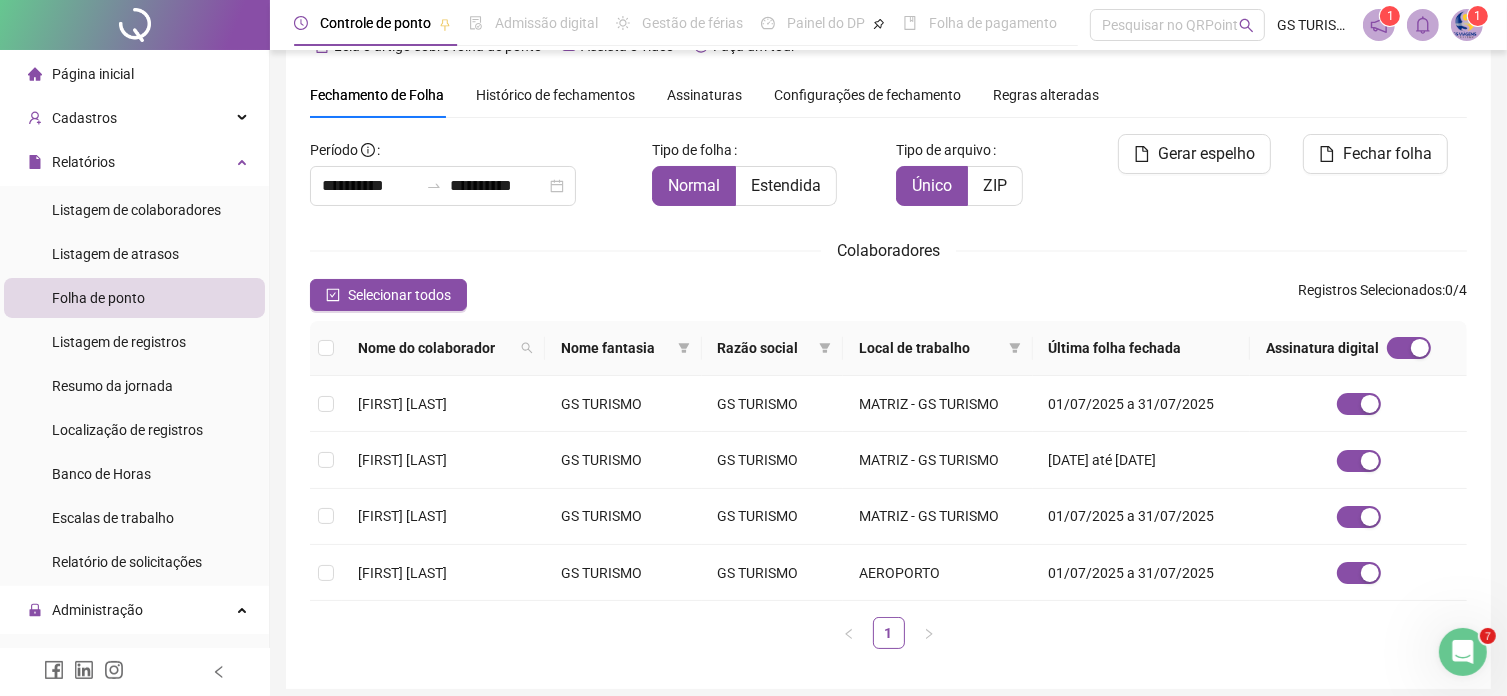 click on "1" at bounding box center [1478, 16] 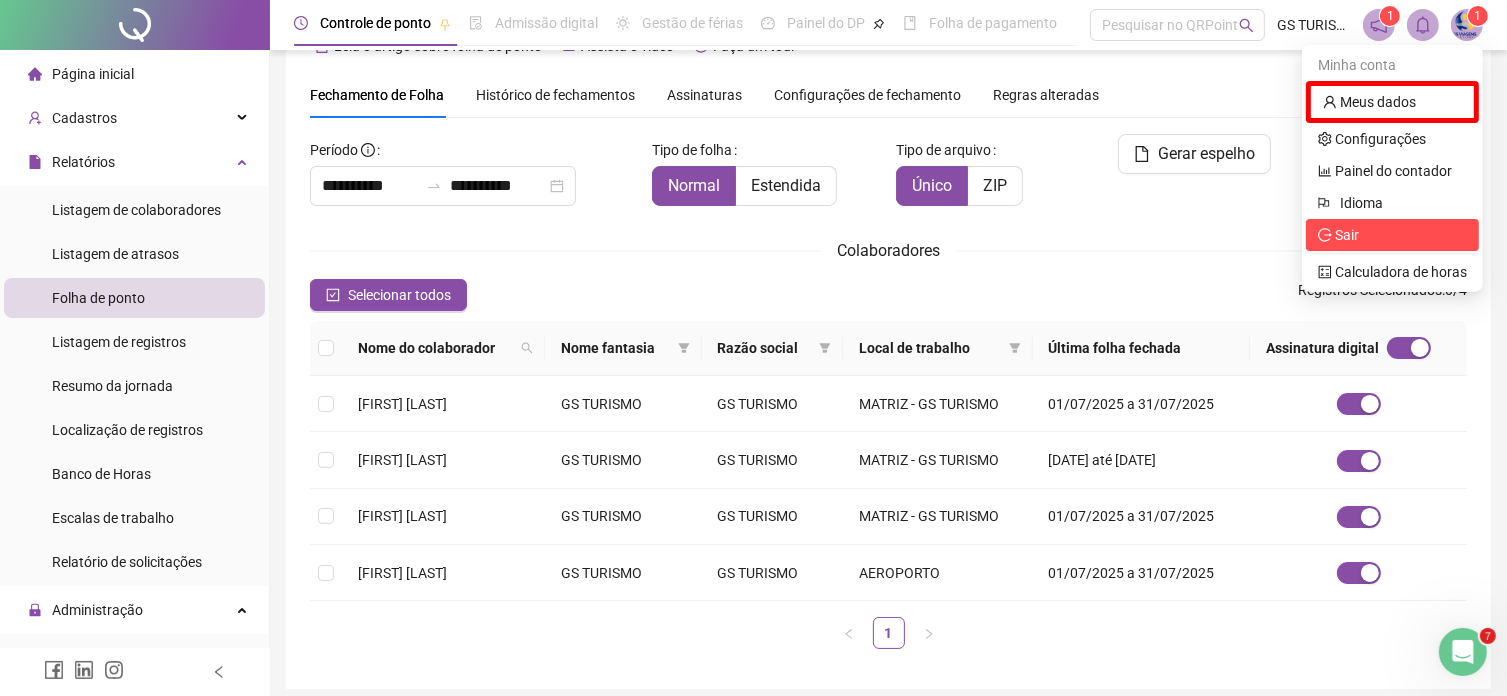 click on "Sair" at bounding box center (1347, 235) 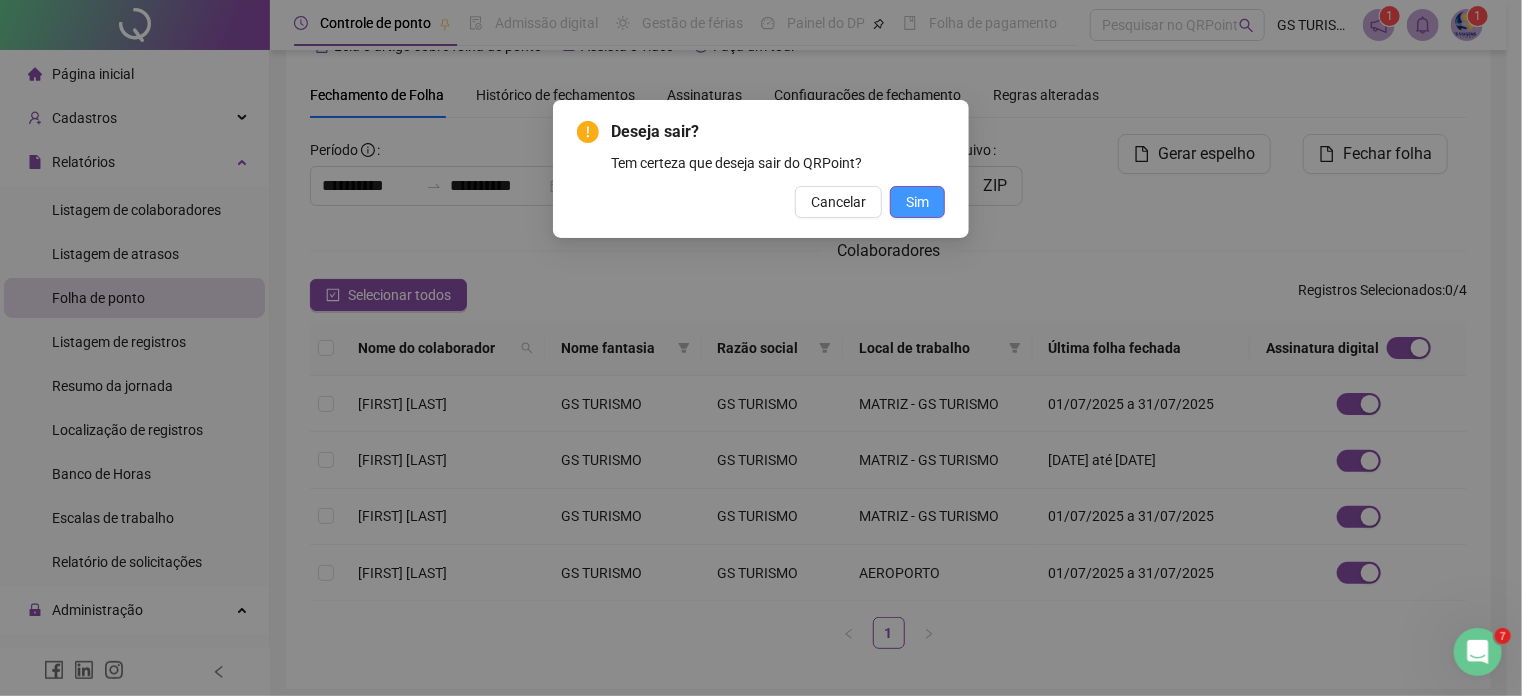click on "Sim" at bounding box center [917, 202] 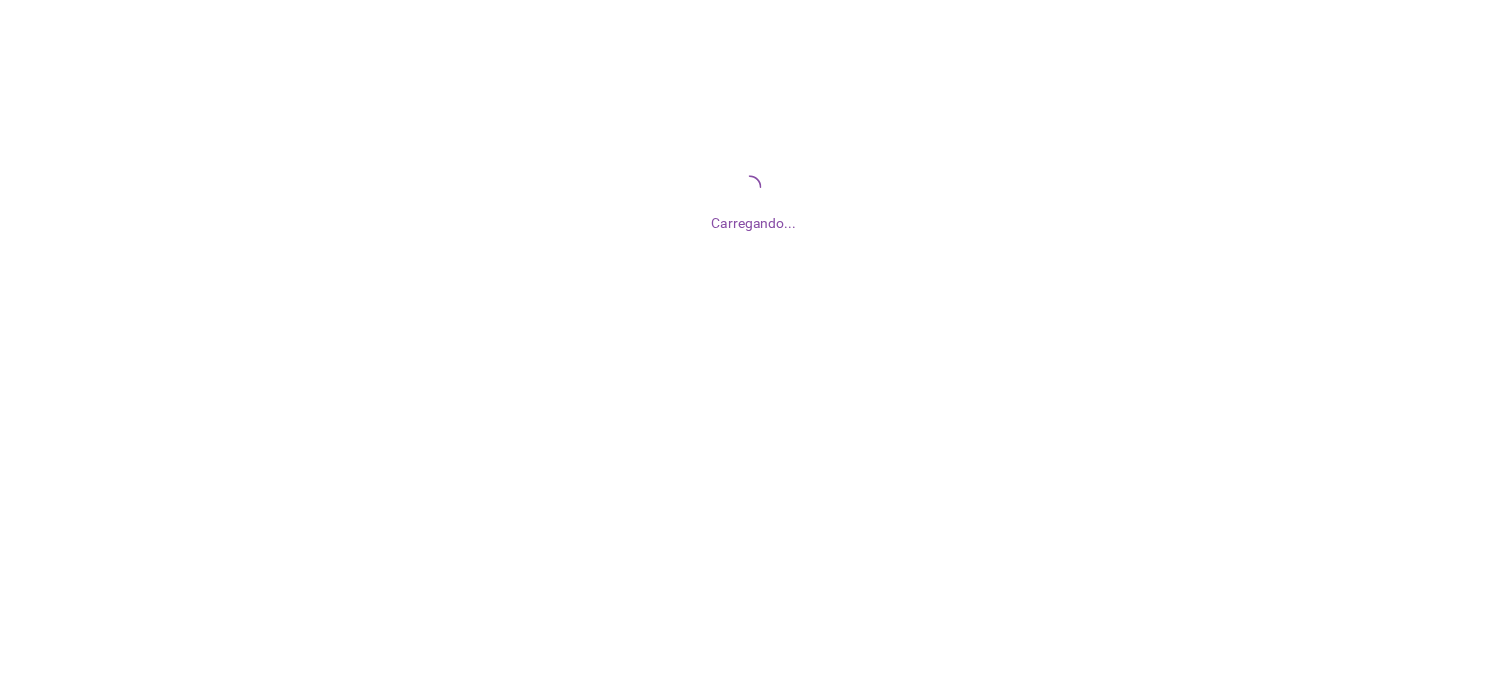 scroll, scrollTop: 0, scrollLeft: 0, axis: both 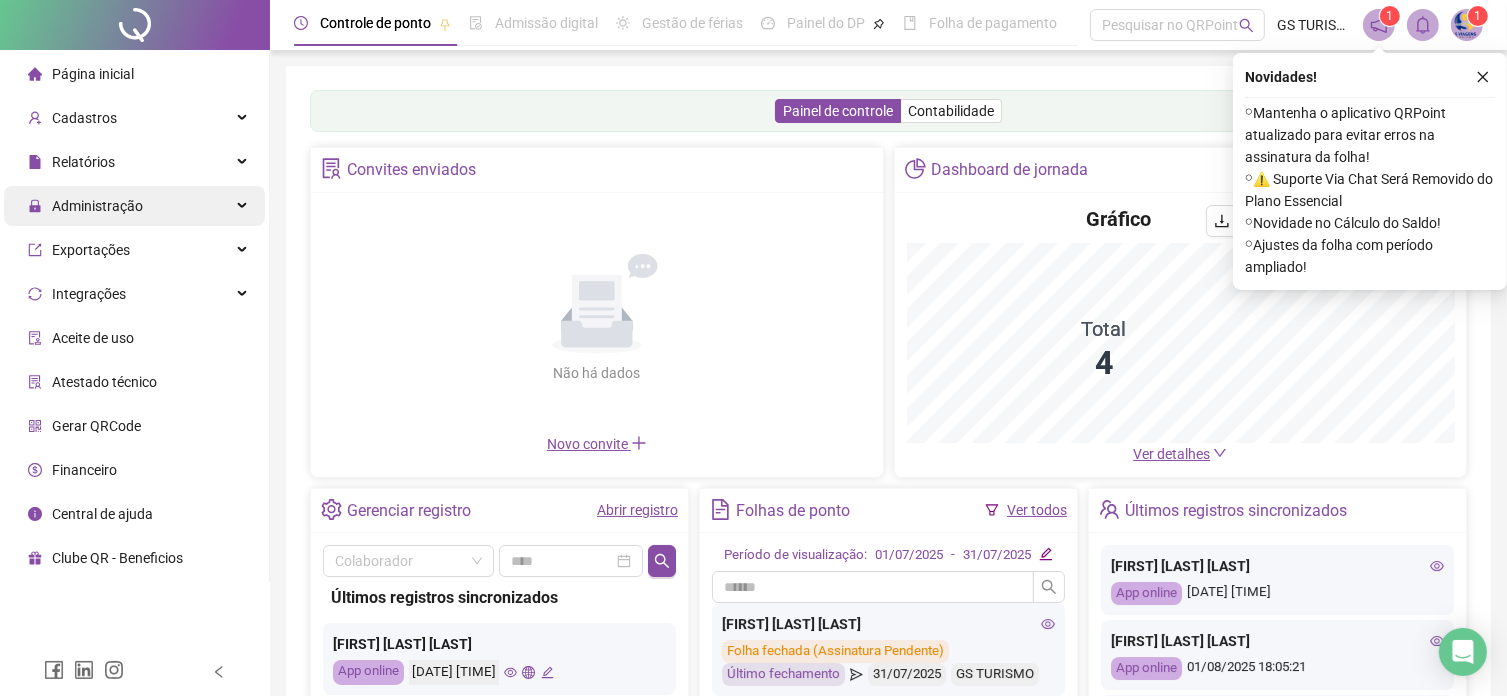 click on "Administração" at bounding box center (97, 206) 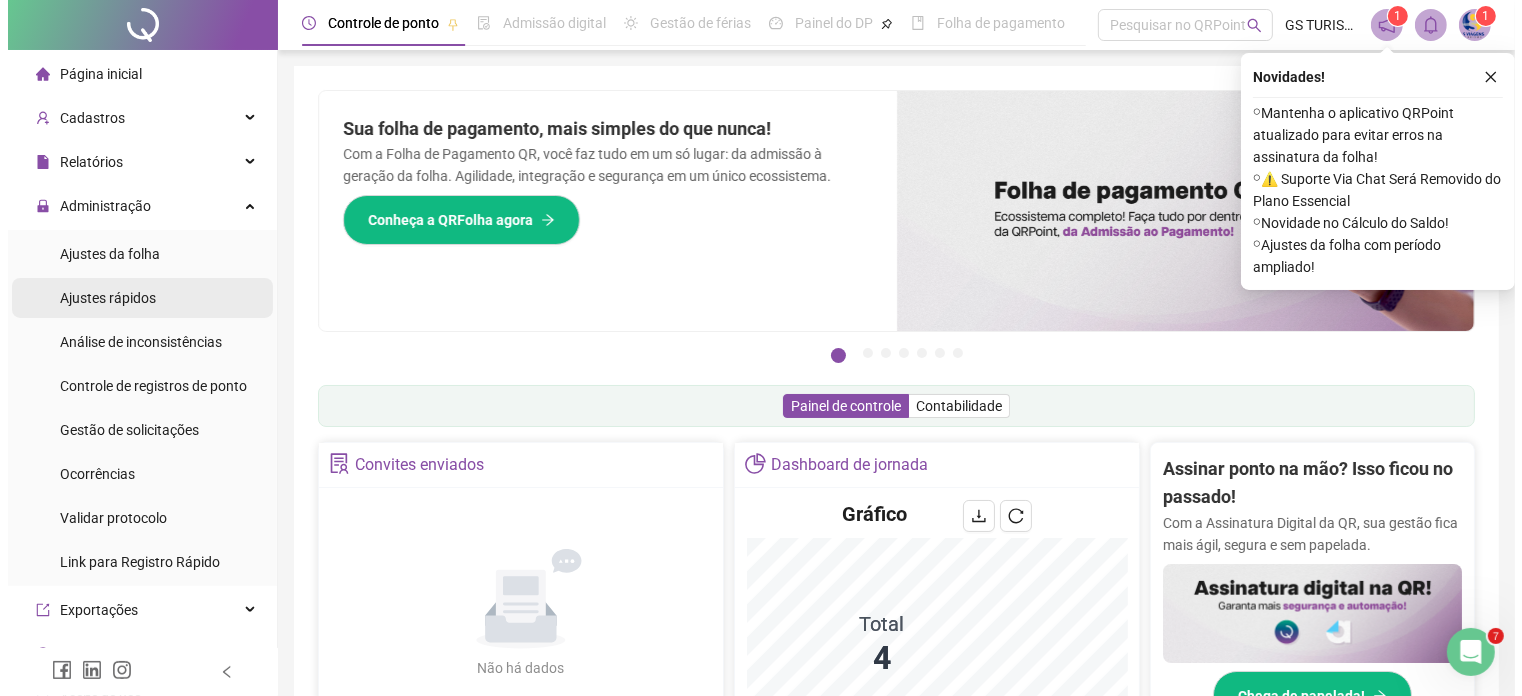 scroll, scrollTop: 0, scrollLeft: 0, axis: both 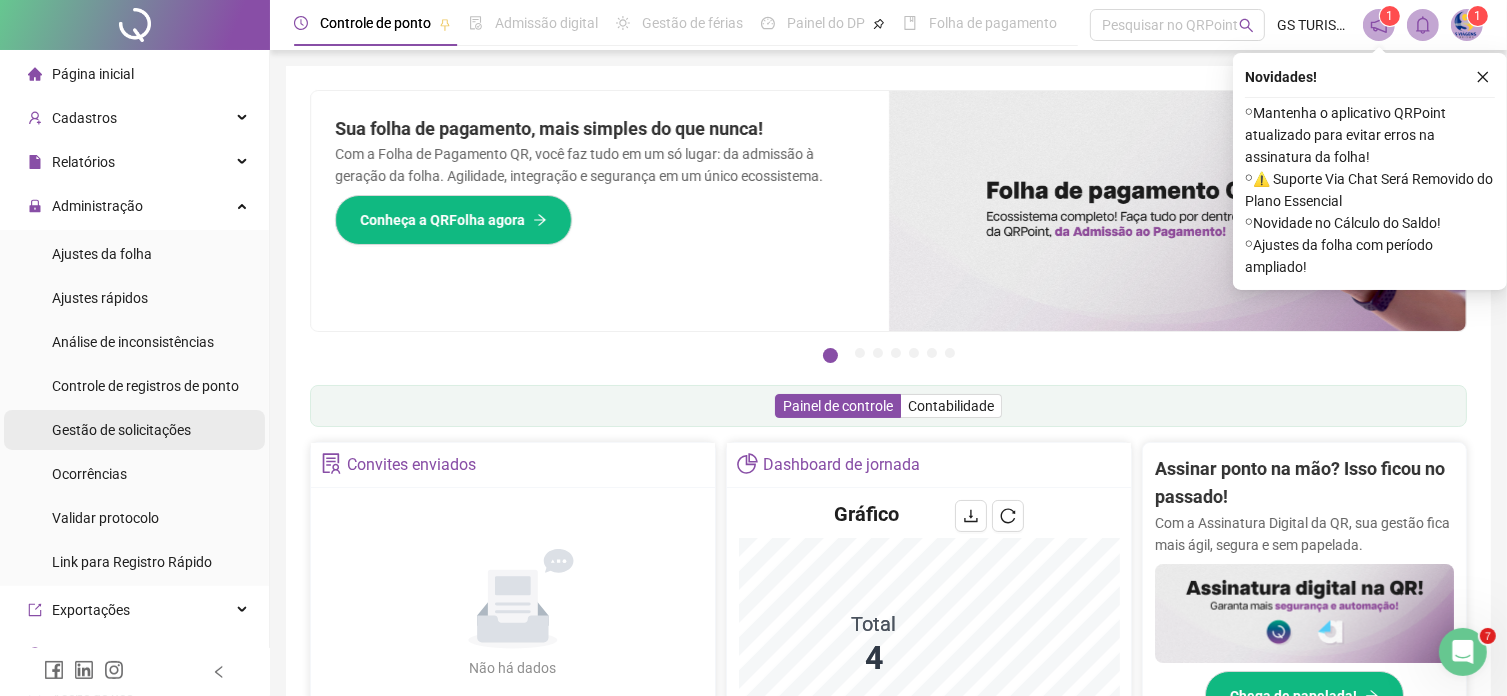 click on "Gestão de solicitações" at bounding box center (121, 430) 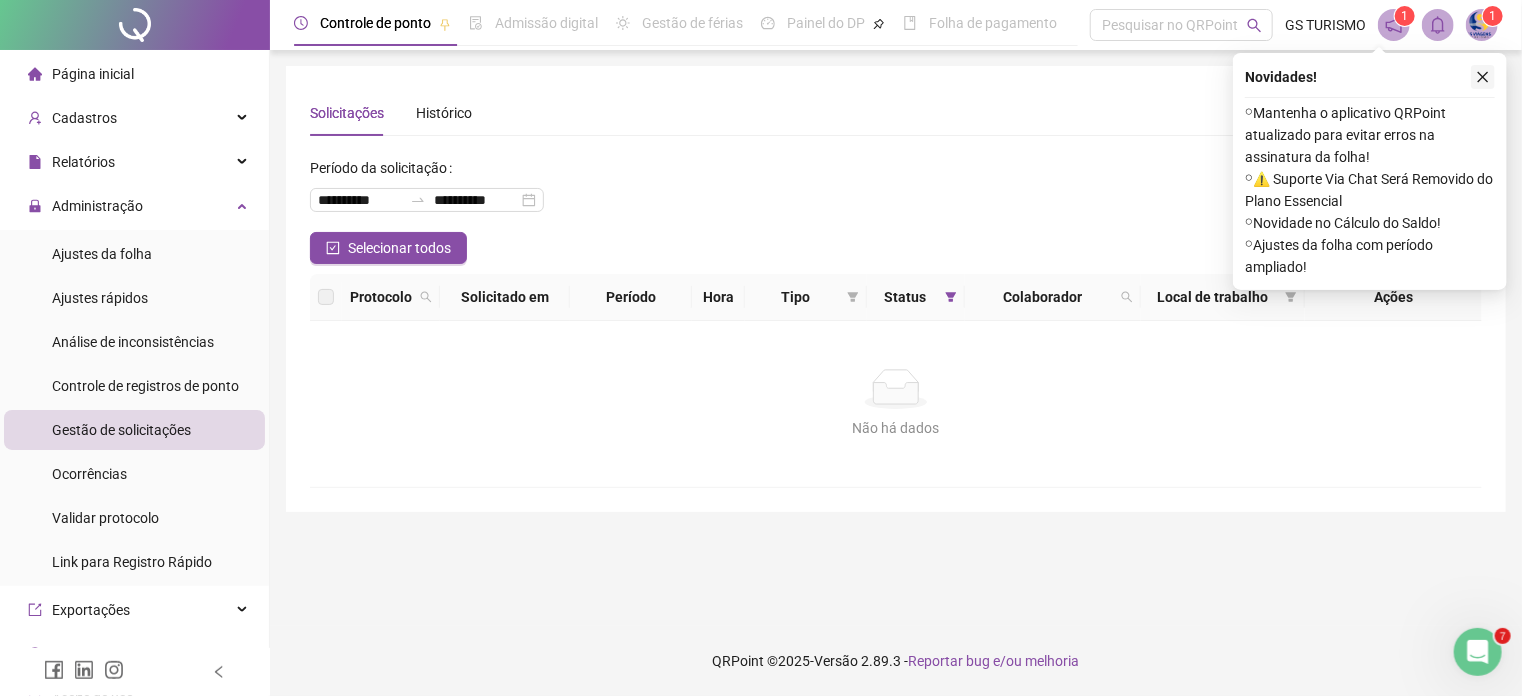 click 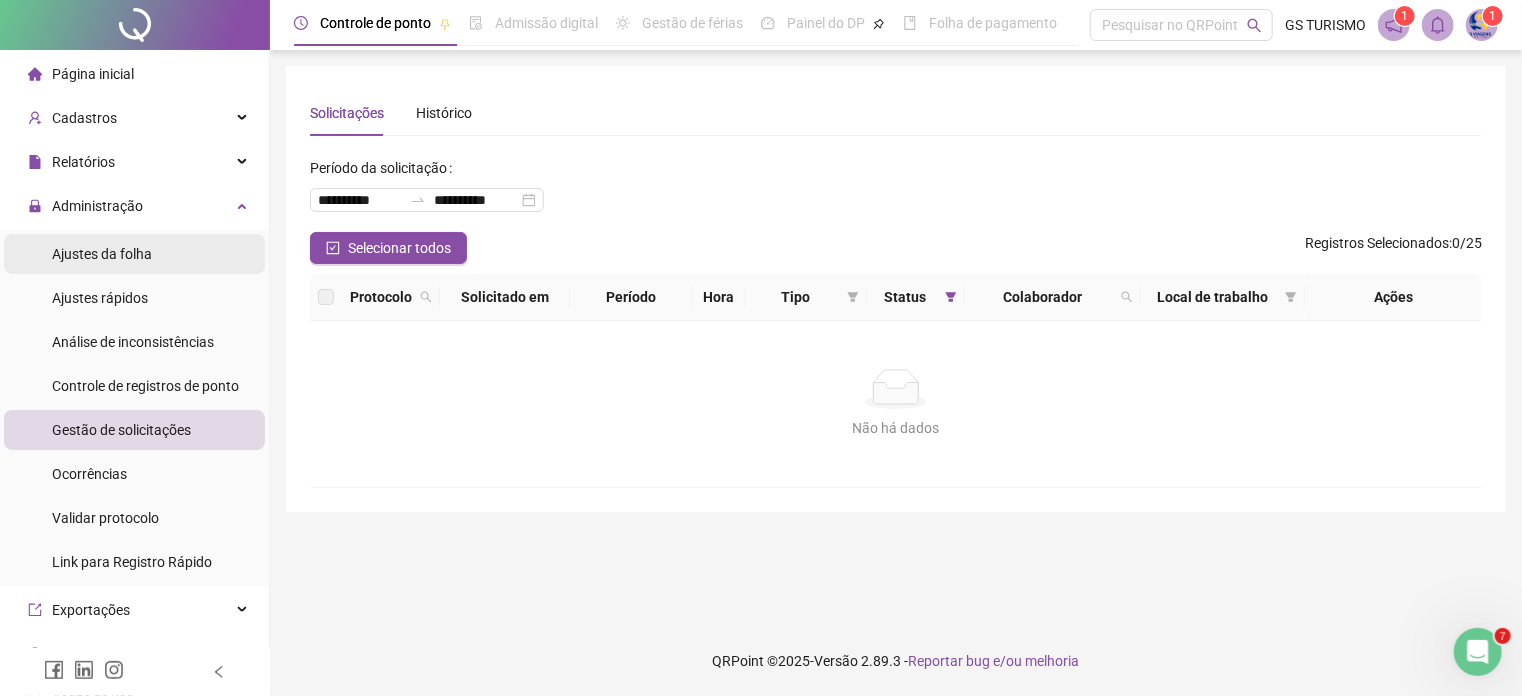 click on "Ajustes da folha" at bounding box center [102, 254] 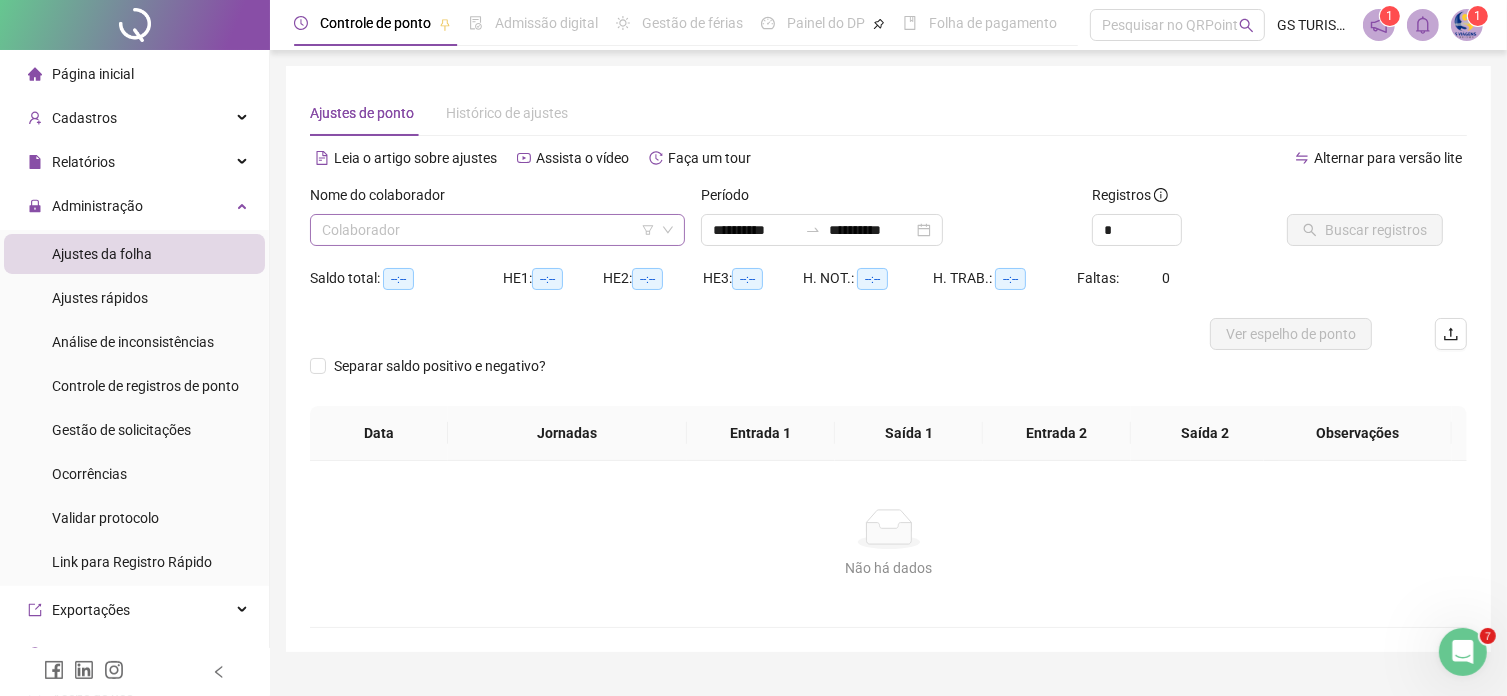 click at bounding box center (488, 230) 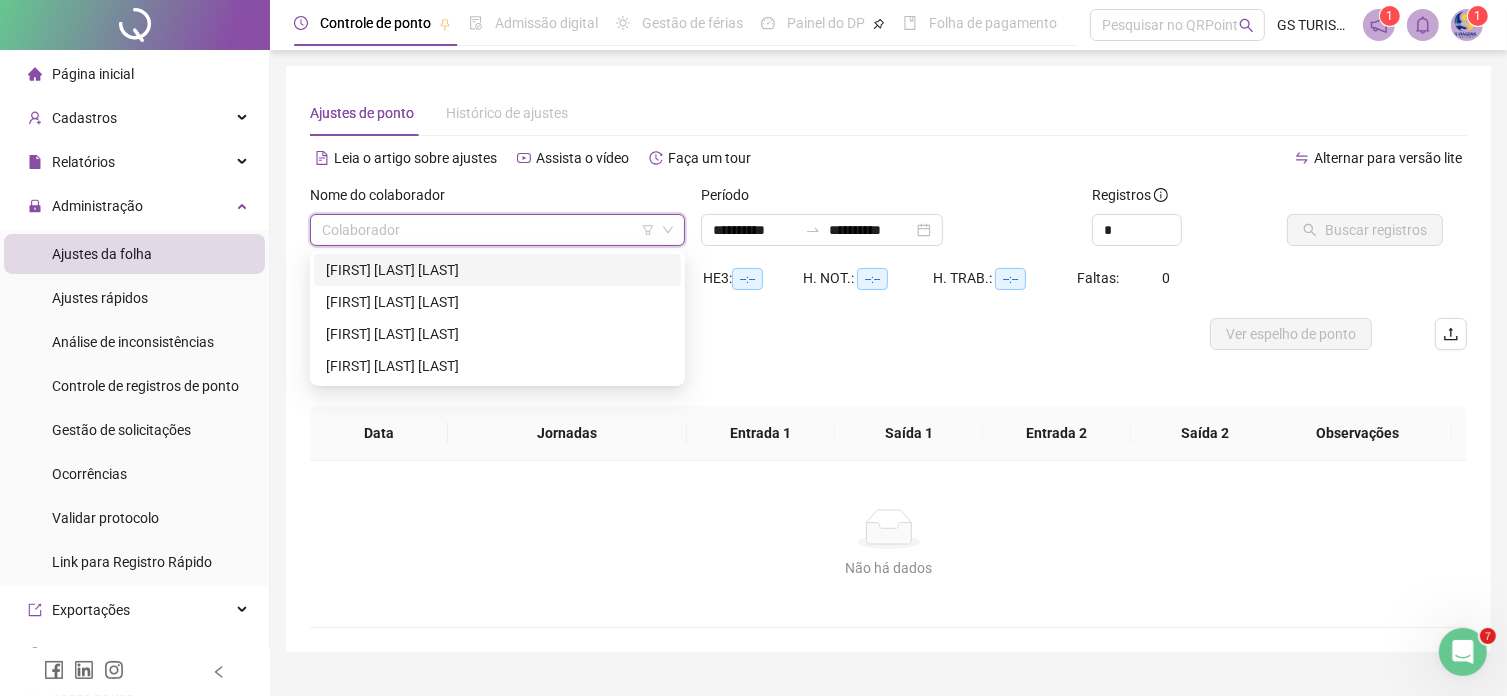 click at bounding box center [1467, 25] 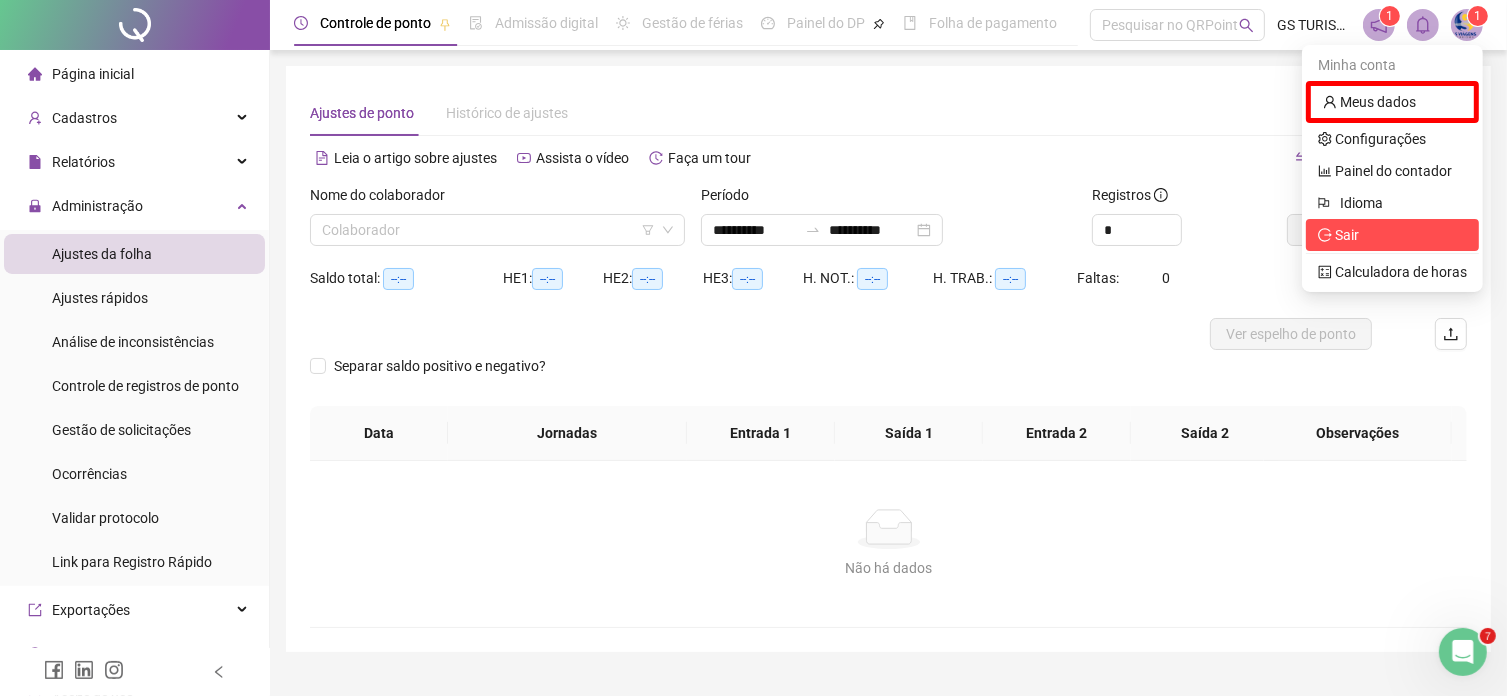 click on "Sair" at bounding box center (1347, 235) 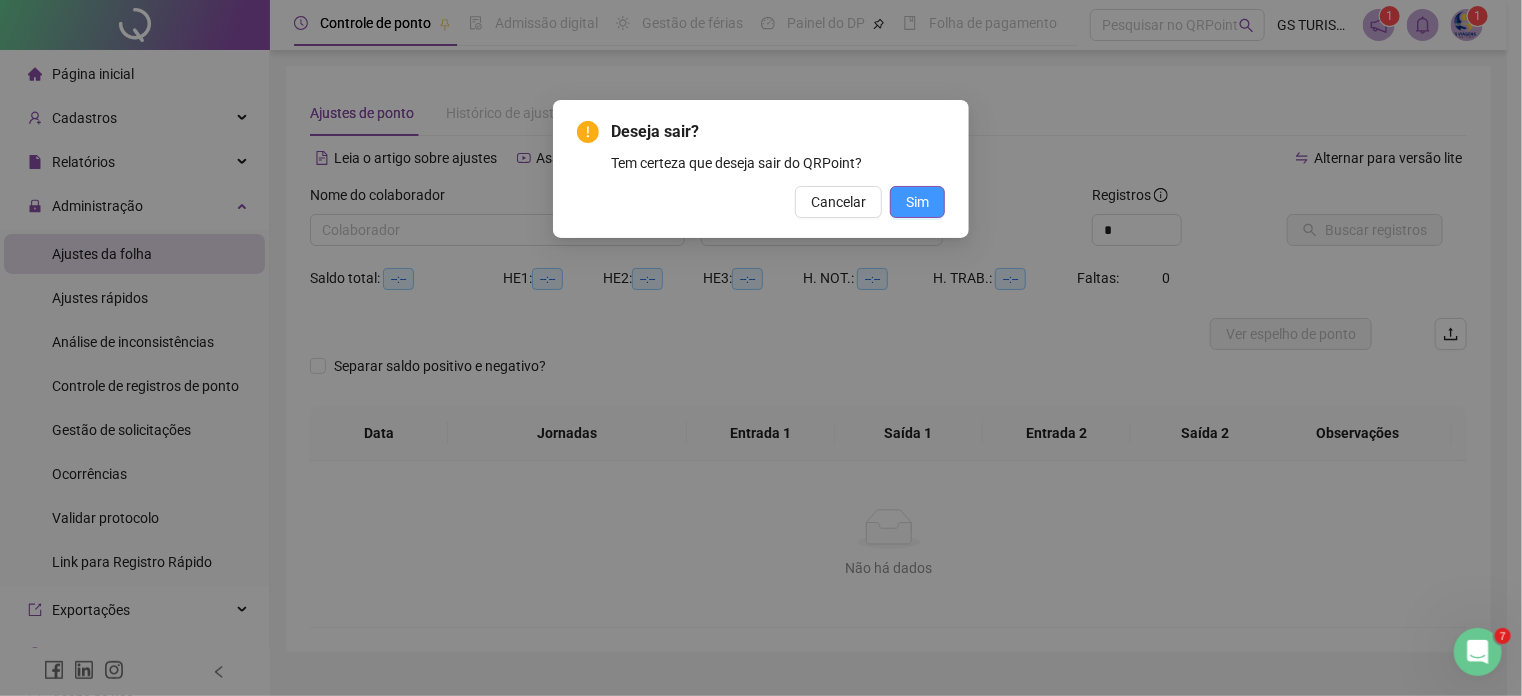 click on "Sim" at bounding box center (917, 202) 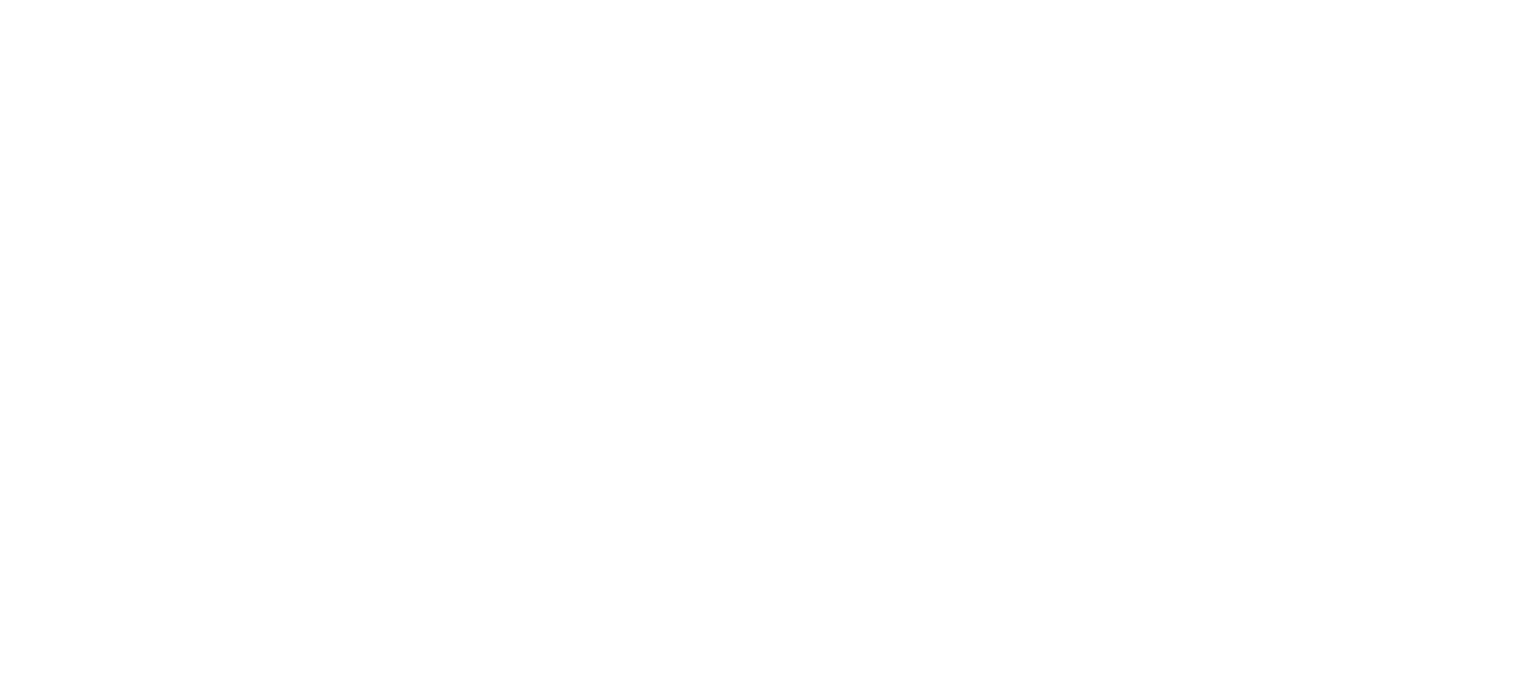 scroll, scrollTop: 0, scrollLeft: 0, axis: both 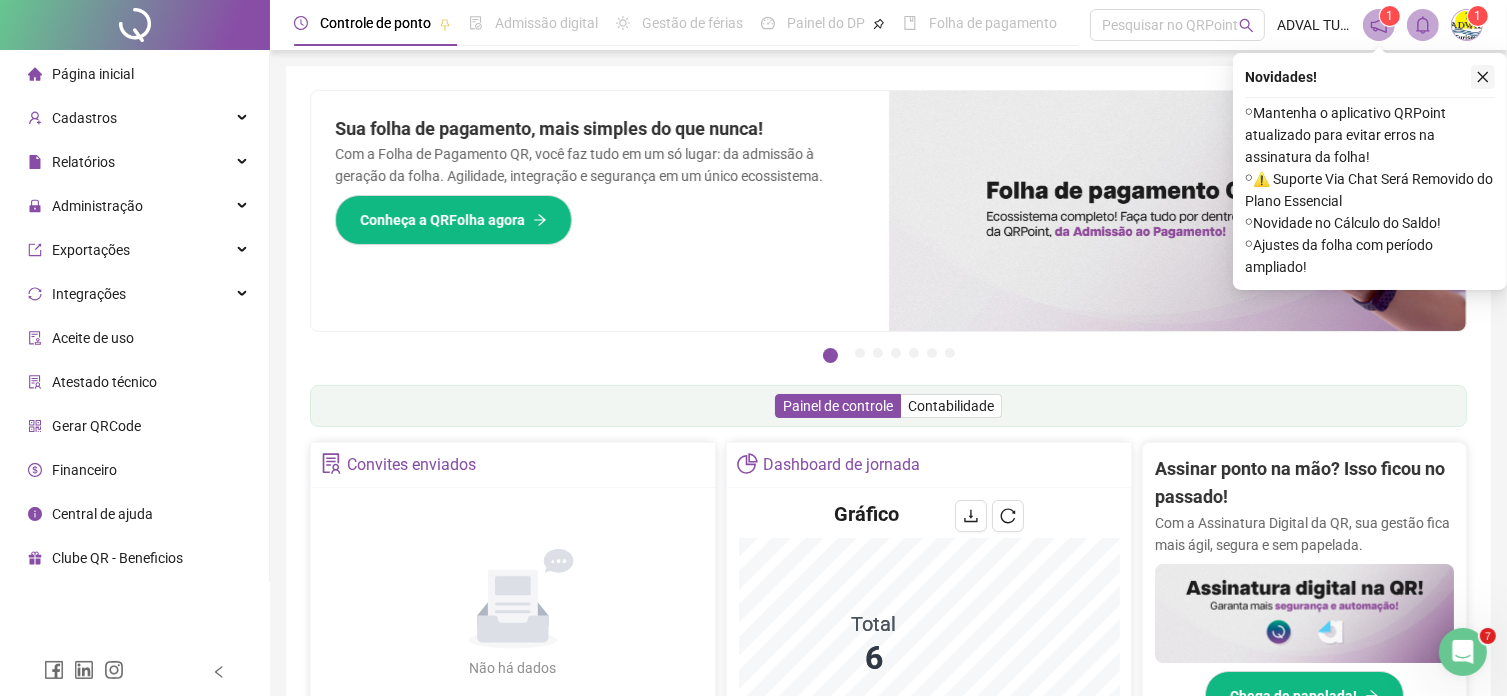 click 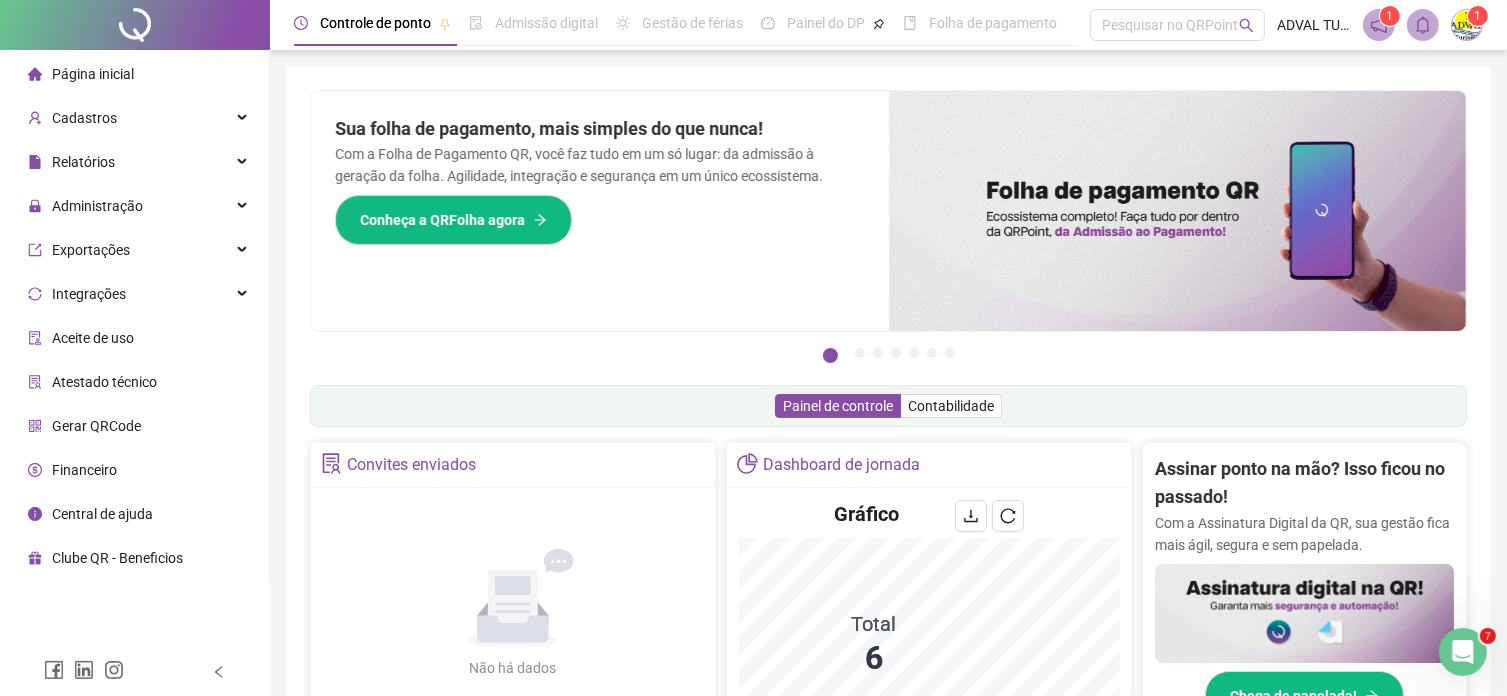 click at bounding box center (1467, 25) 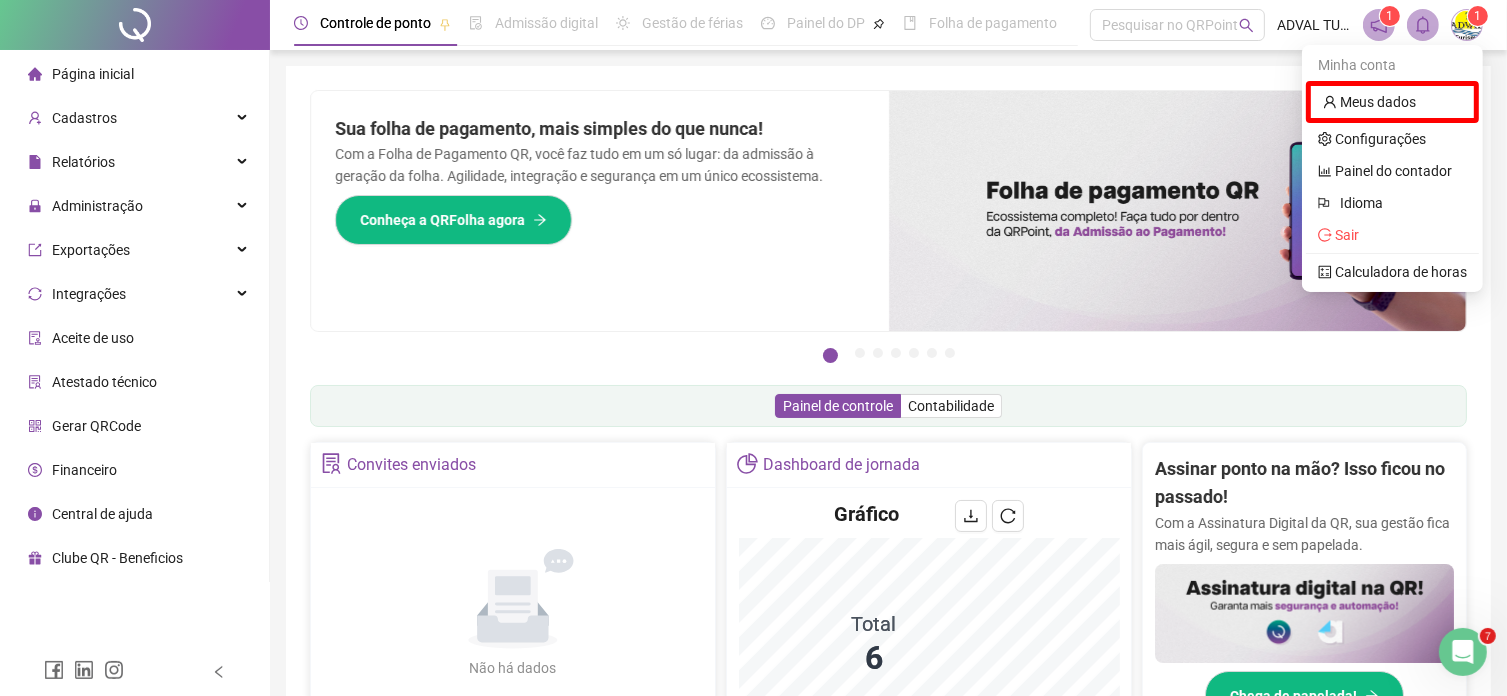 click at bounding box center [1467, 25] 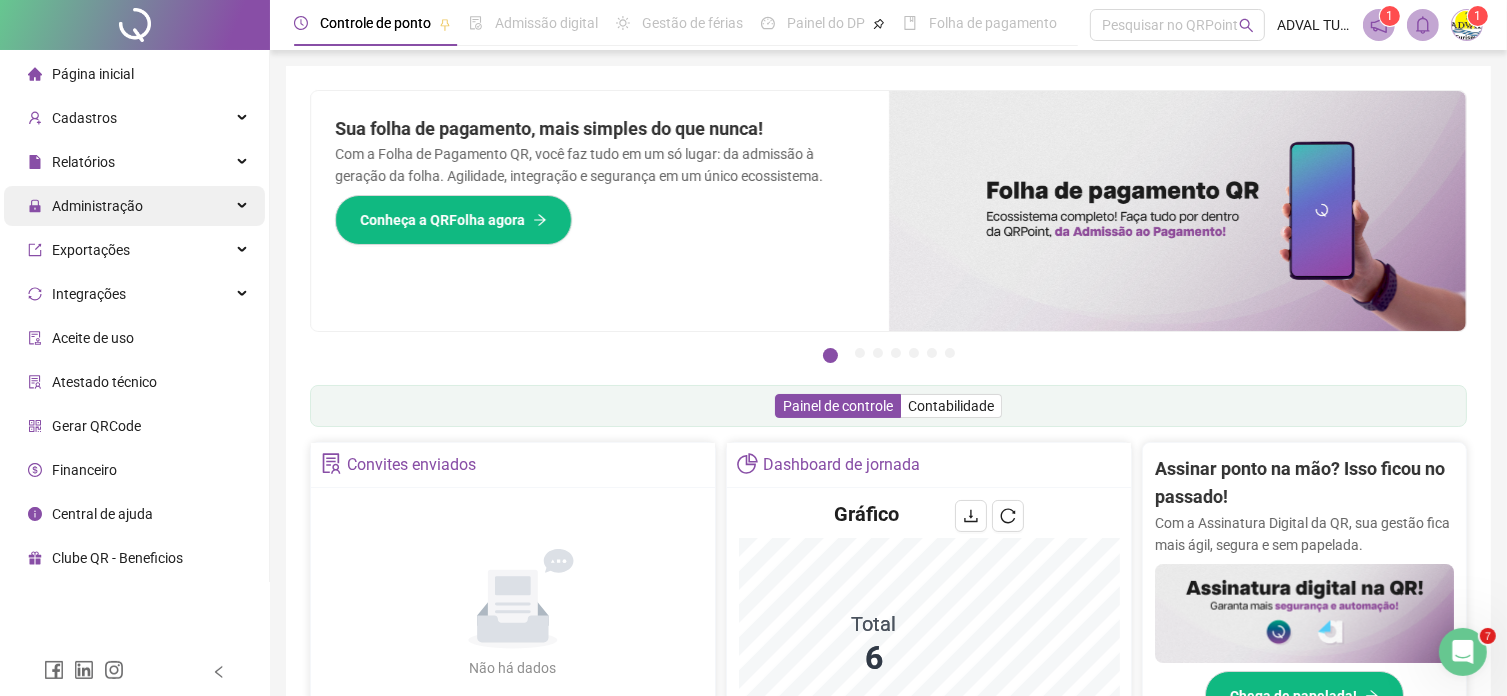 click on "Administração" at bounding box center (97, 206) 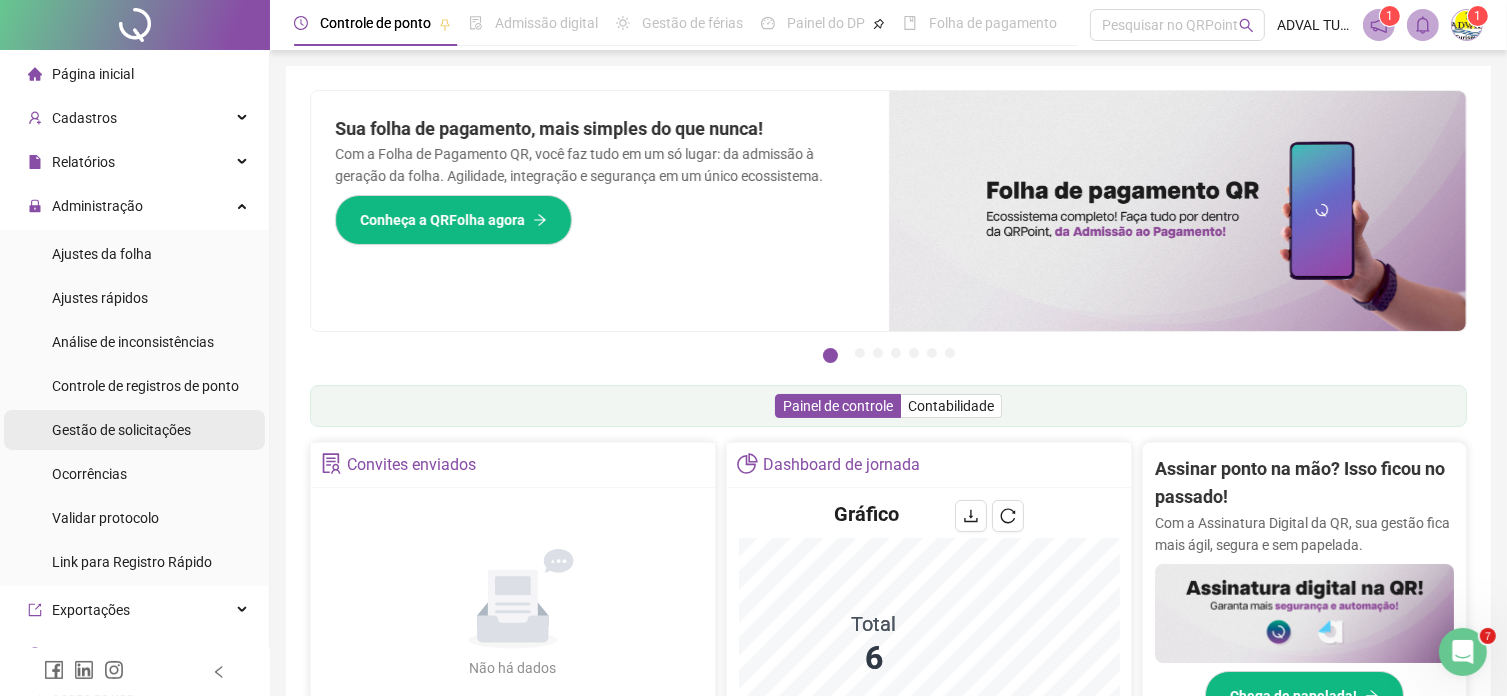 click on "Gestão de solicitações" at bounding box center (121, 430) 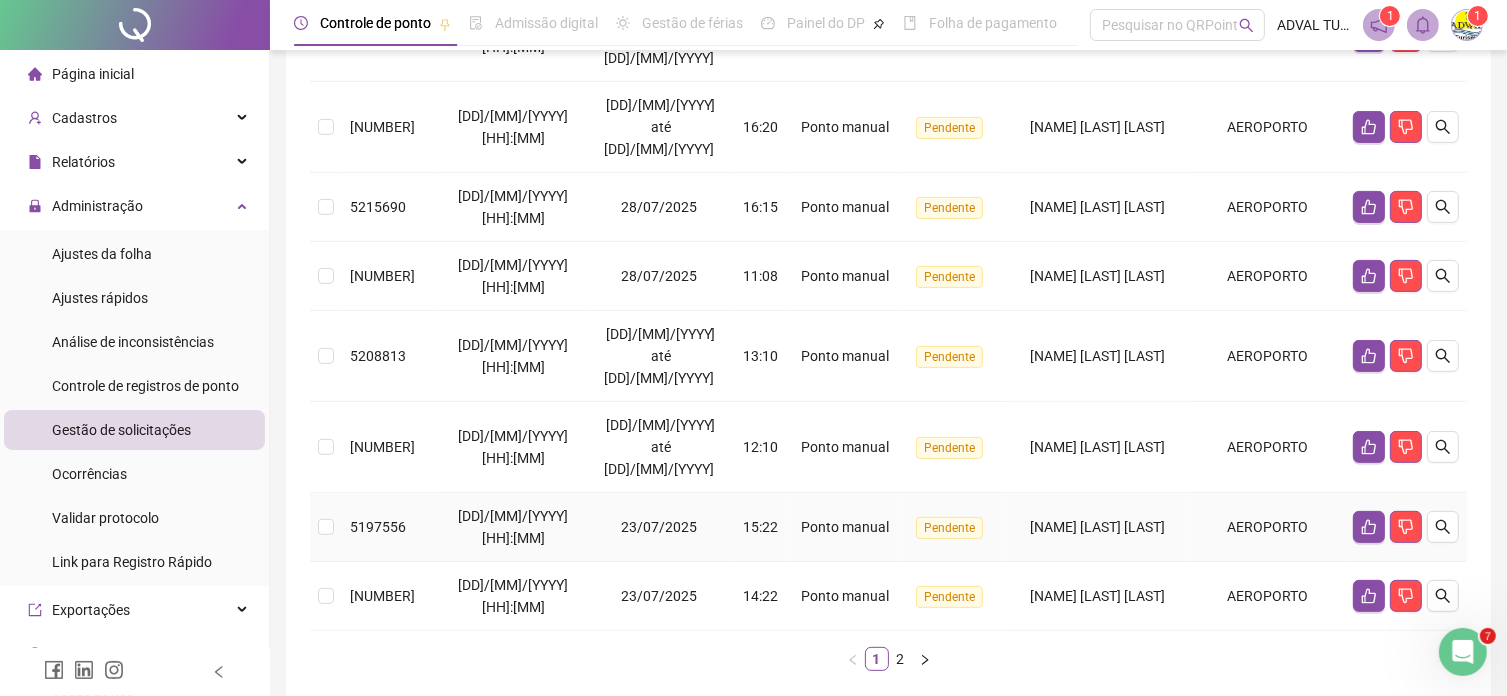 scroll, scrollTop: 0, scrollLeft: 0, axis: both 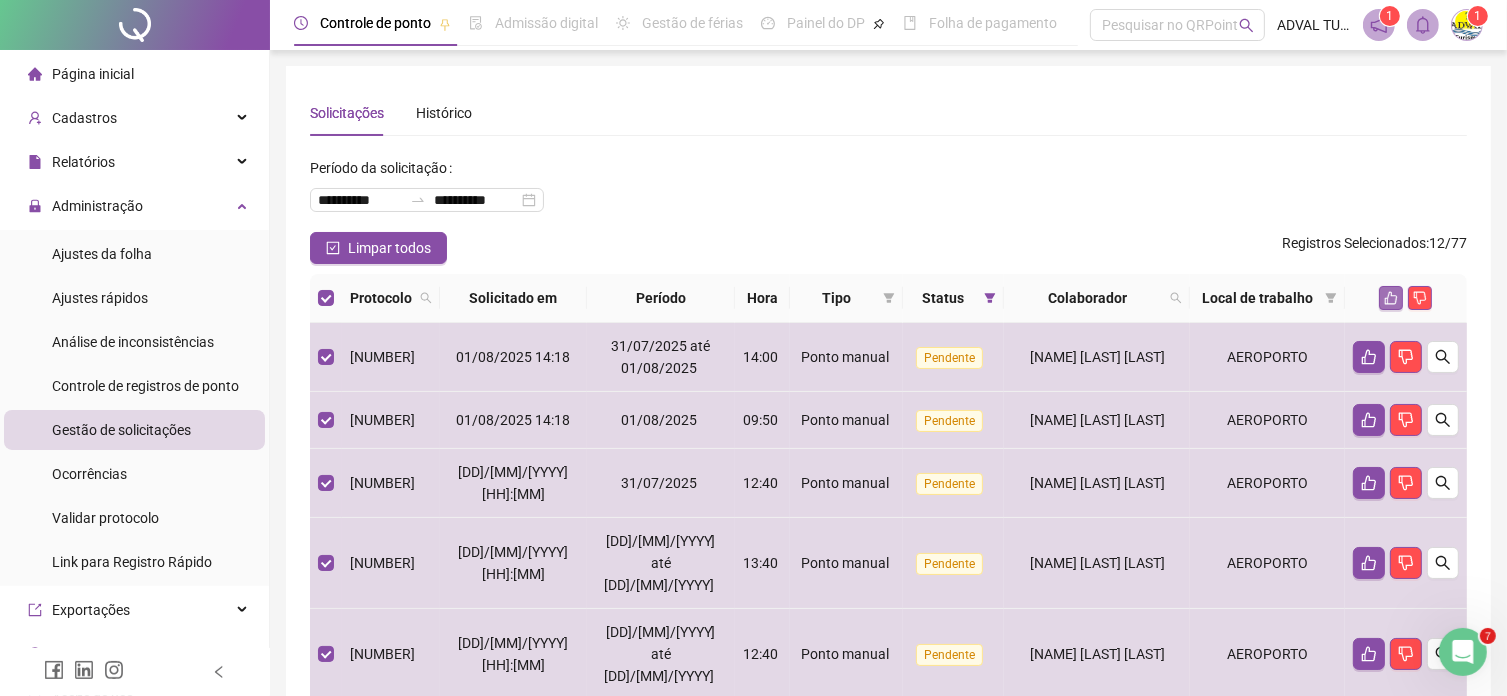 click 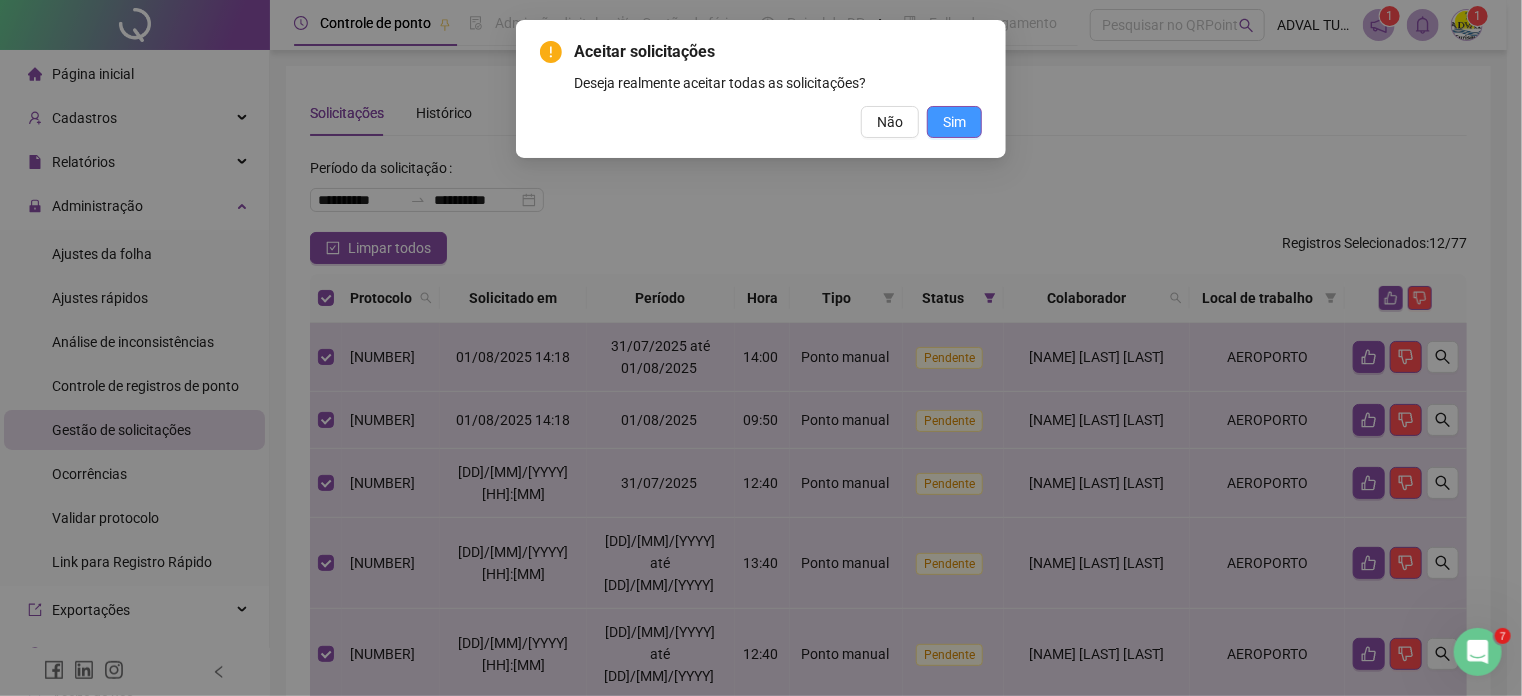 click on "Sim" at bounding box center (954, 122) 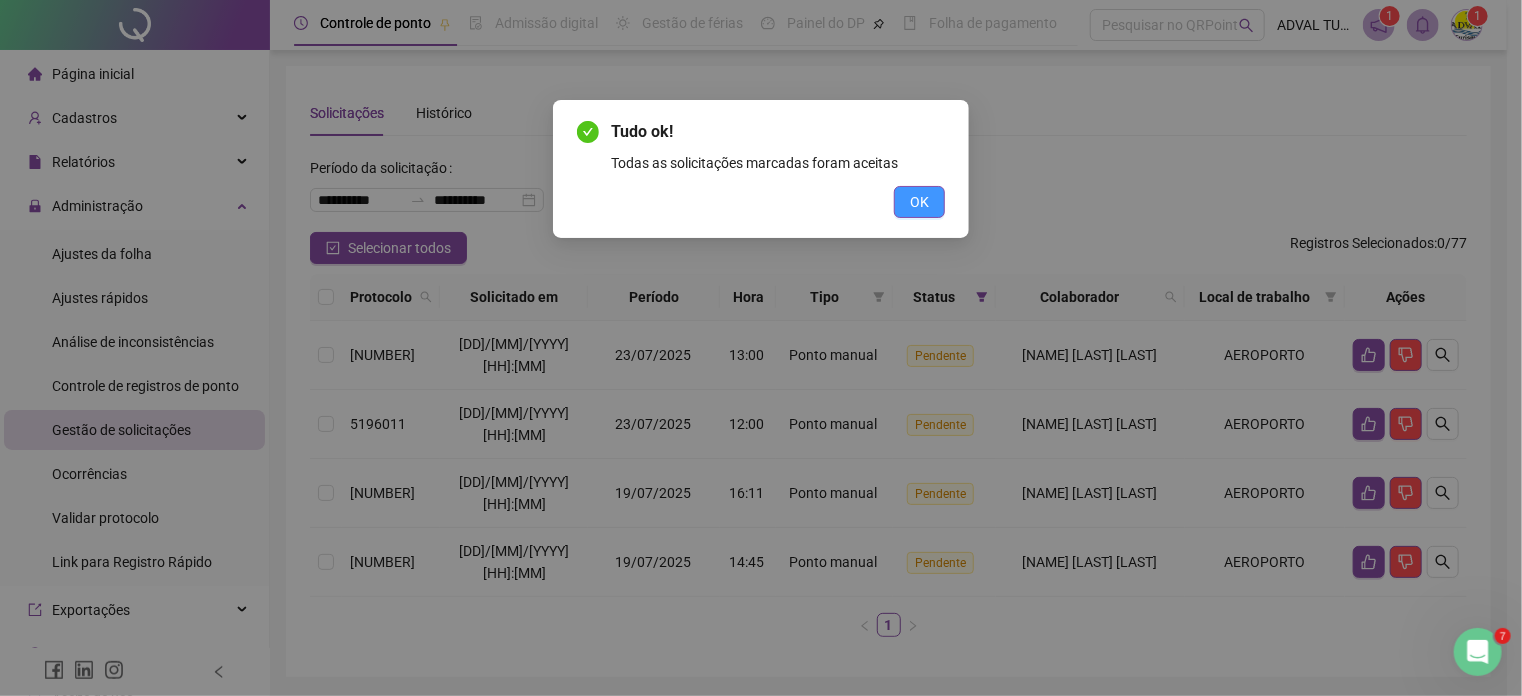 click on "OK" at bounding box center [919, 202] 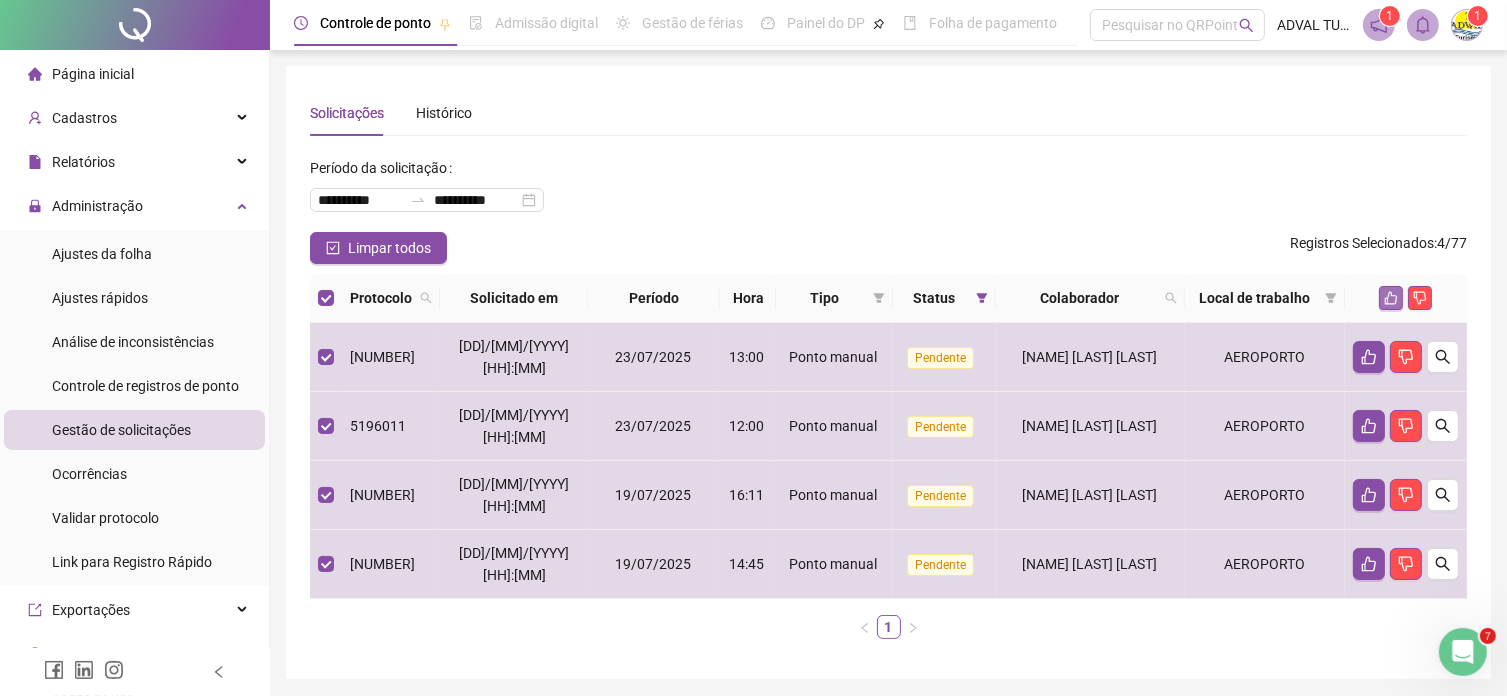 click 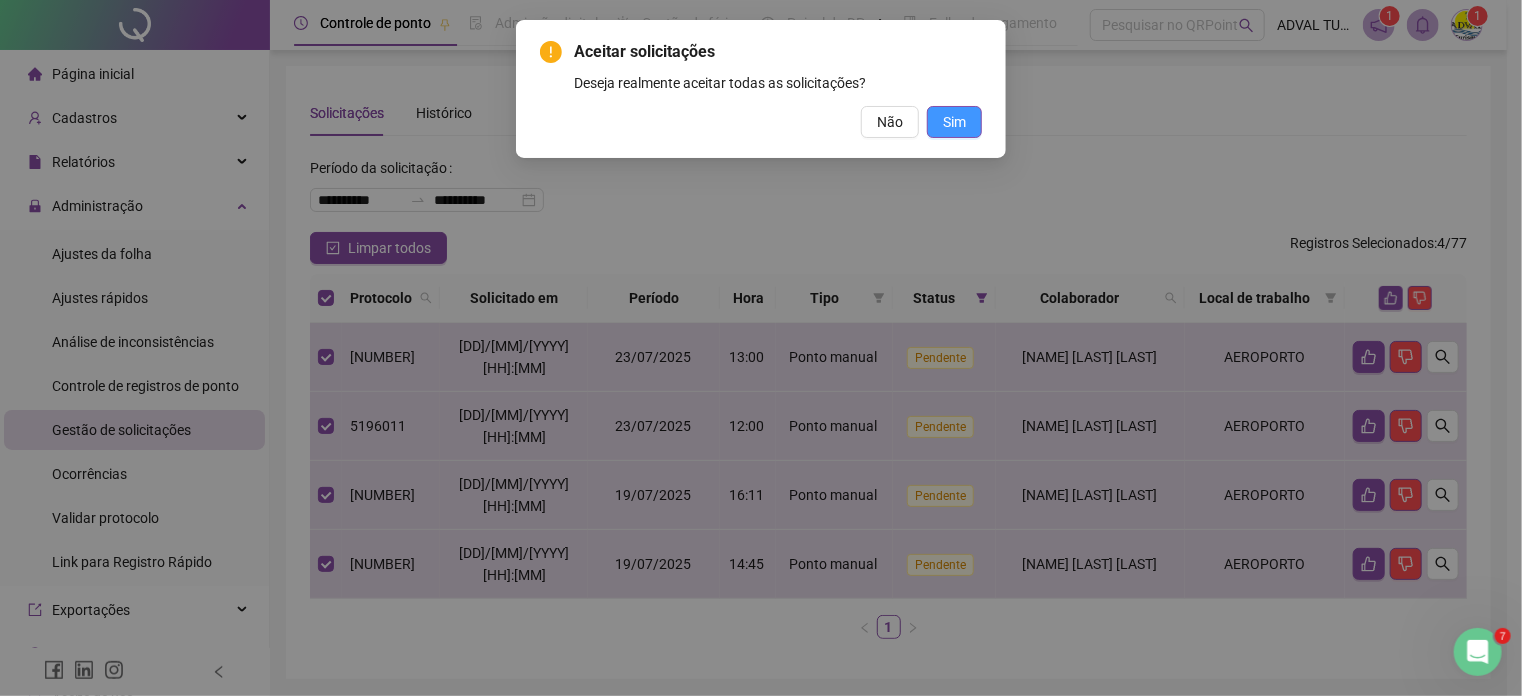 click on "Sim" at bounding box center (954, 122) 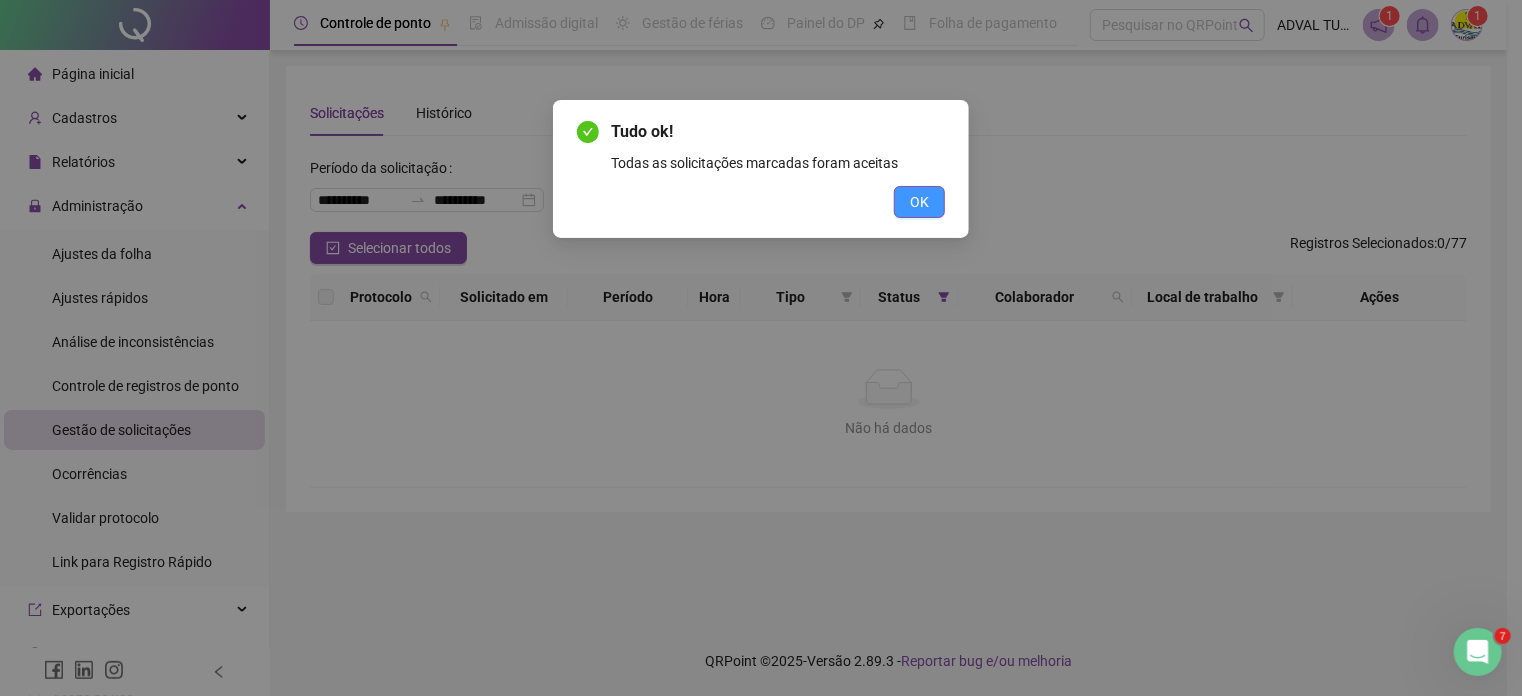 click on "OK" at bounding box center [919, 202] 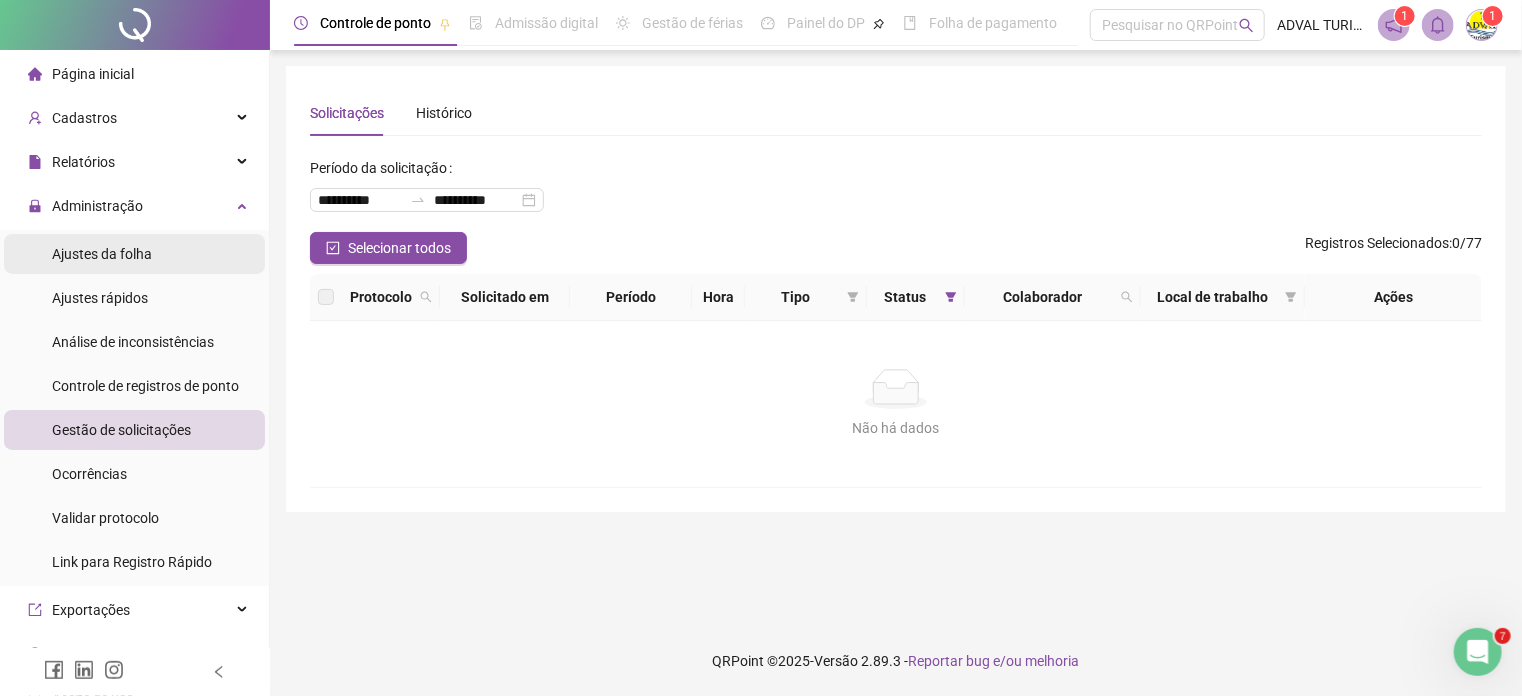 click on "Ajustes da folha" at bounding box center (102, 254) 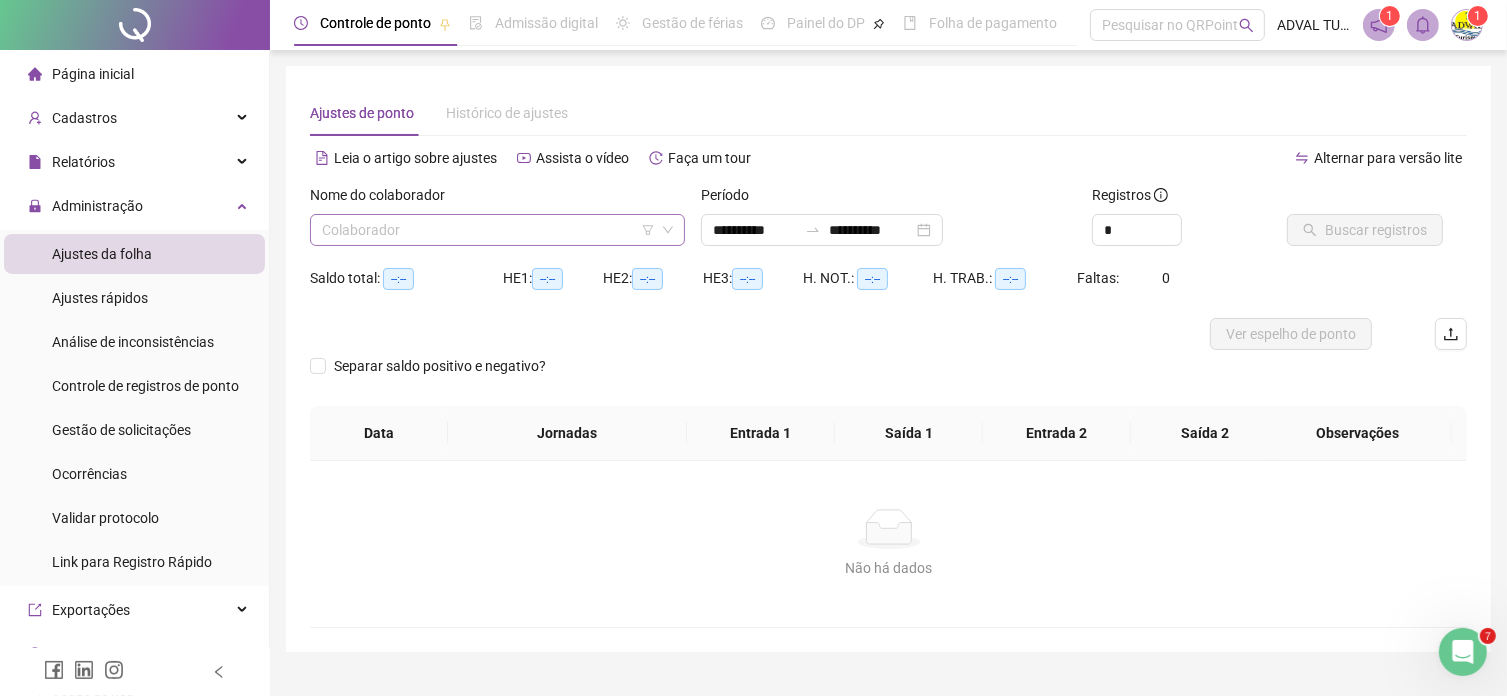 click at bounding box center (488, 230) 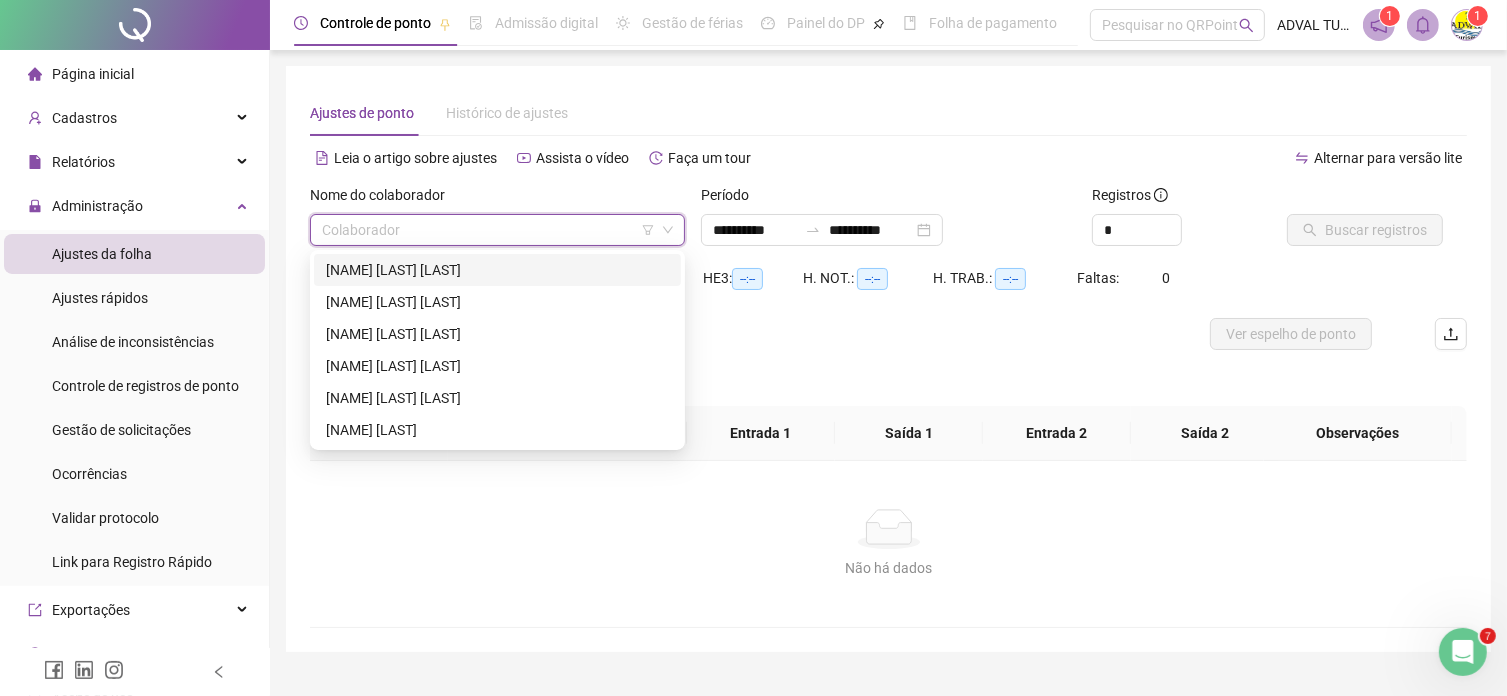 click on "[FIRST] [LAST] [LAST]" at bounding box center (497, 270) 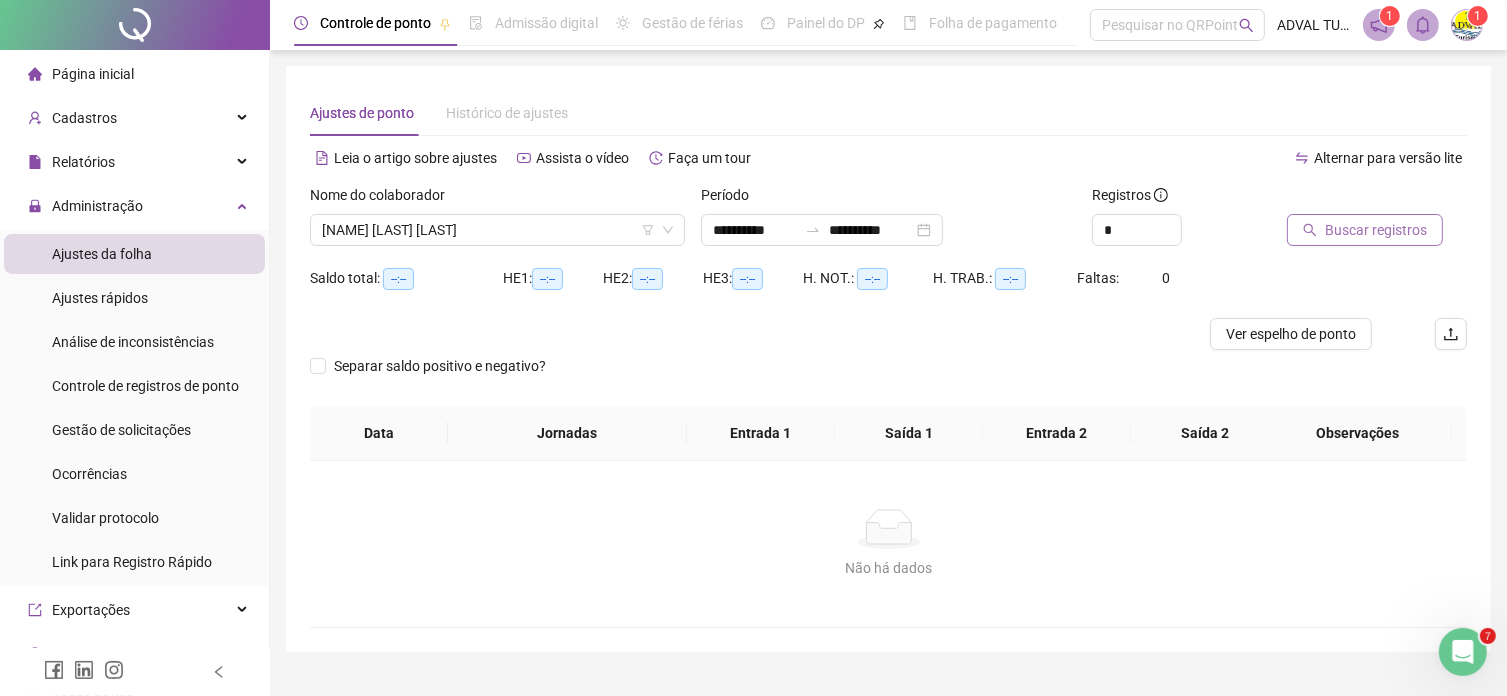 click on "Buscar registros" at bounding box center (1376, 230) 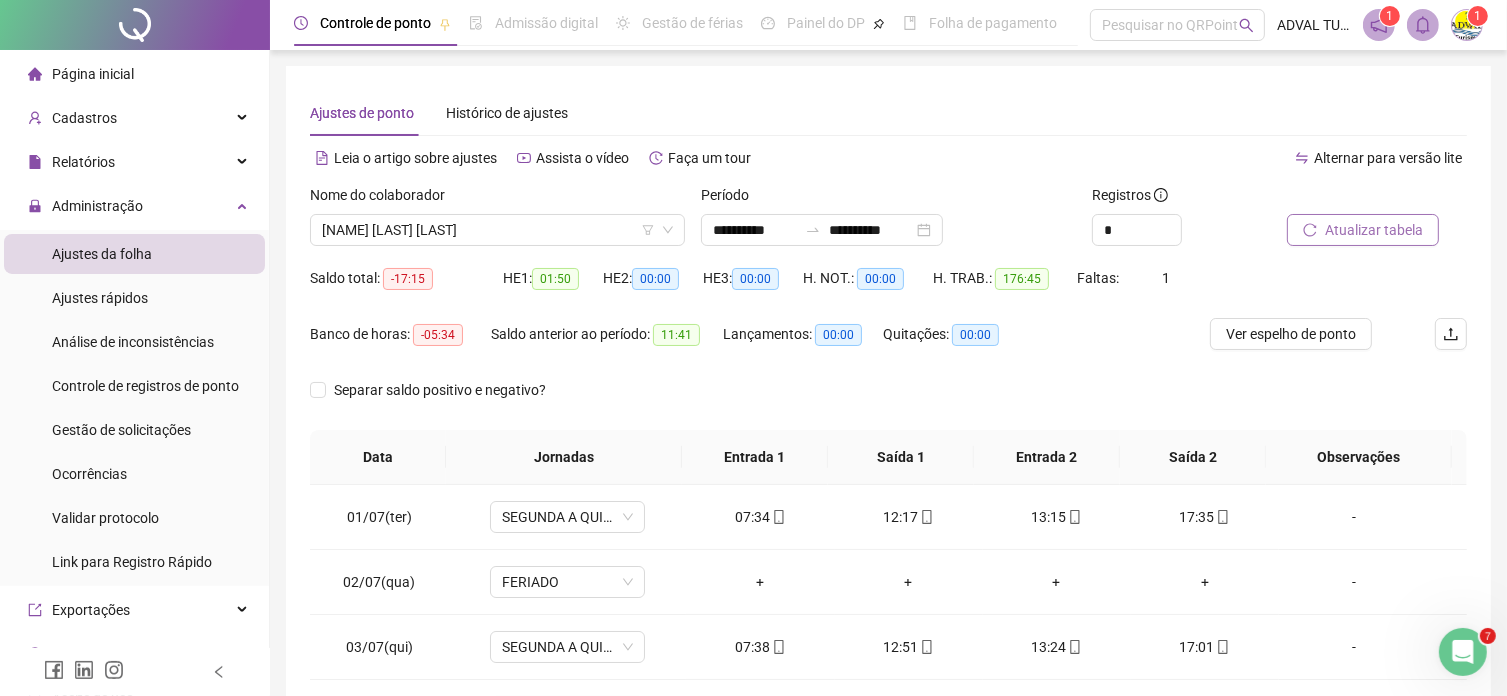 scroll, scrollTop: 325, scrollLeft: 0, axis: vertical 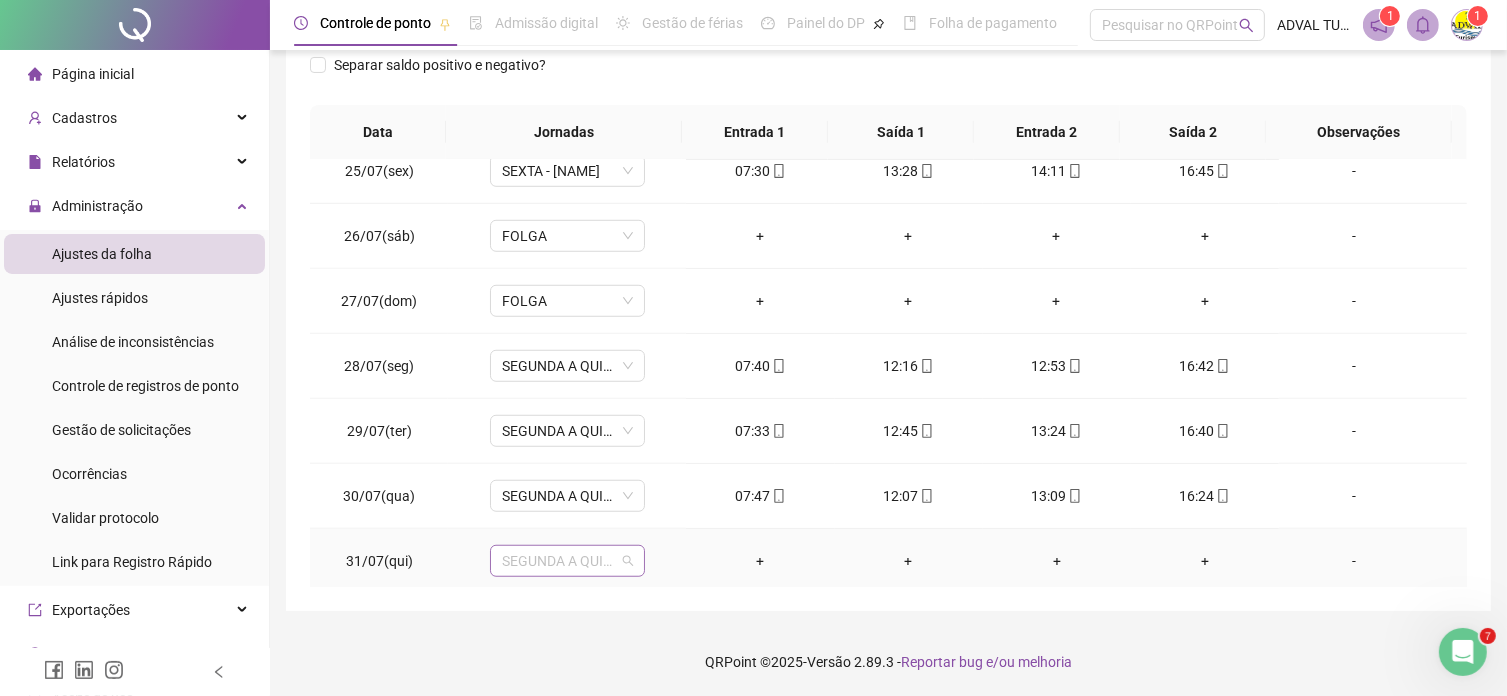 click on "SEGUNDA A QUINTA - ALANAA" at bounding box center (567, 561) 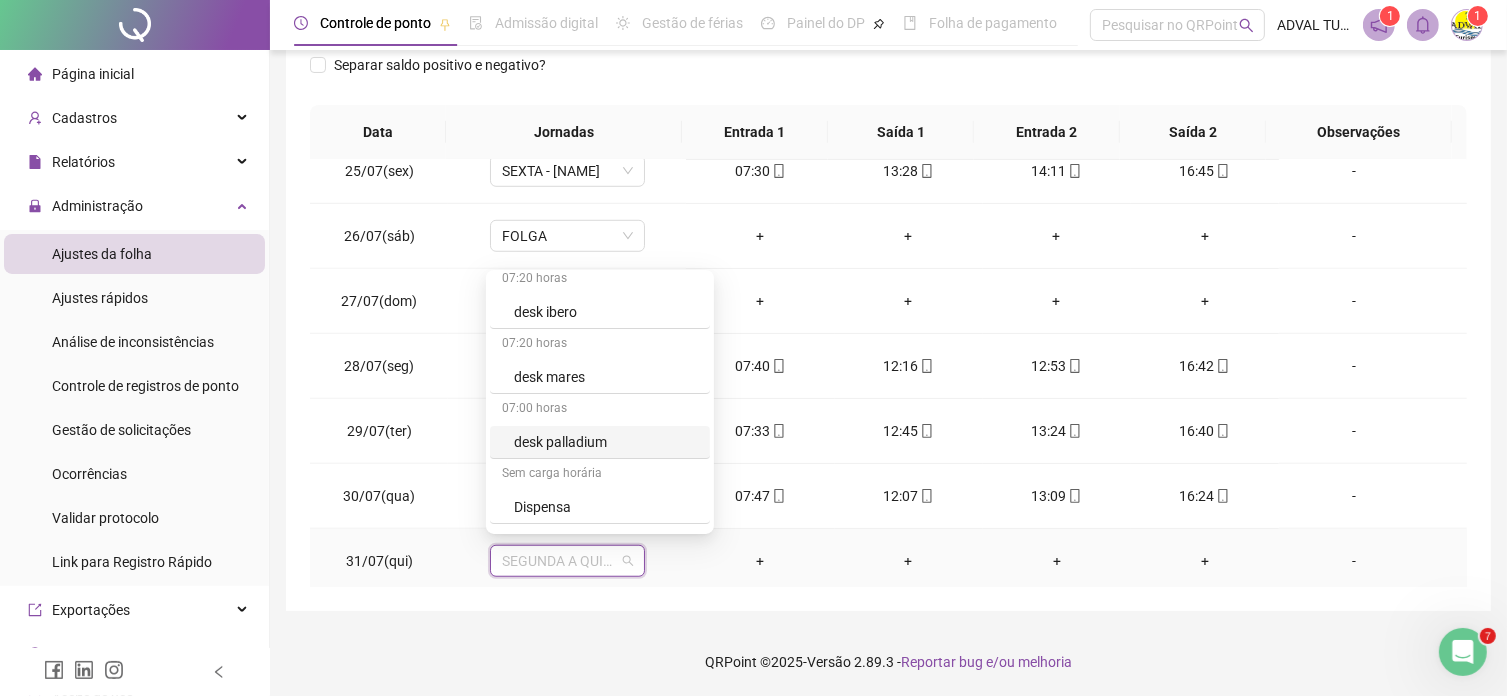 scroll, scrollTop: 600, scrollLeft: 0, axis: vertical 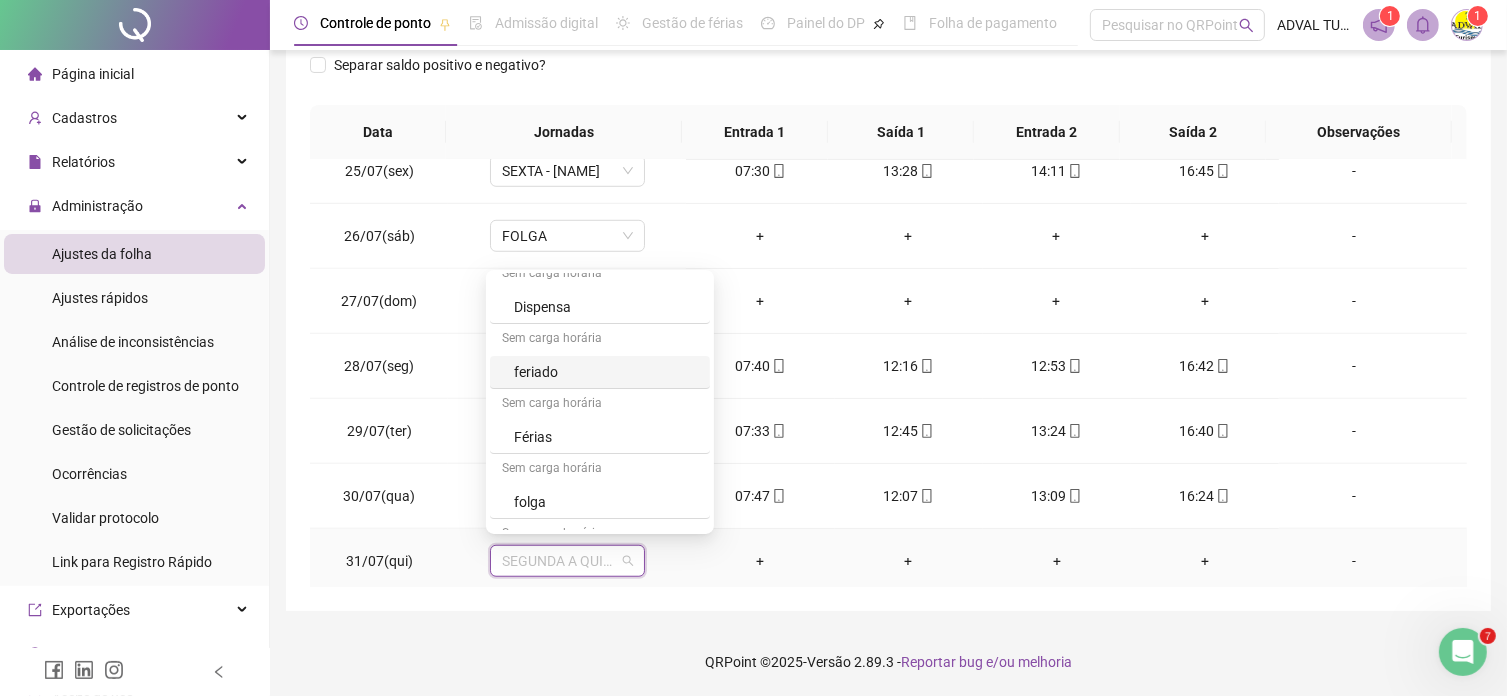 click on "feriado" at bounding box center (606, 372) 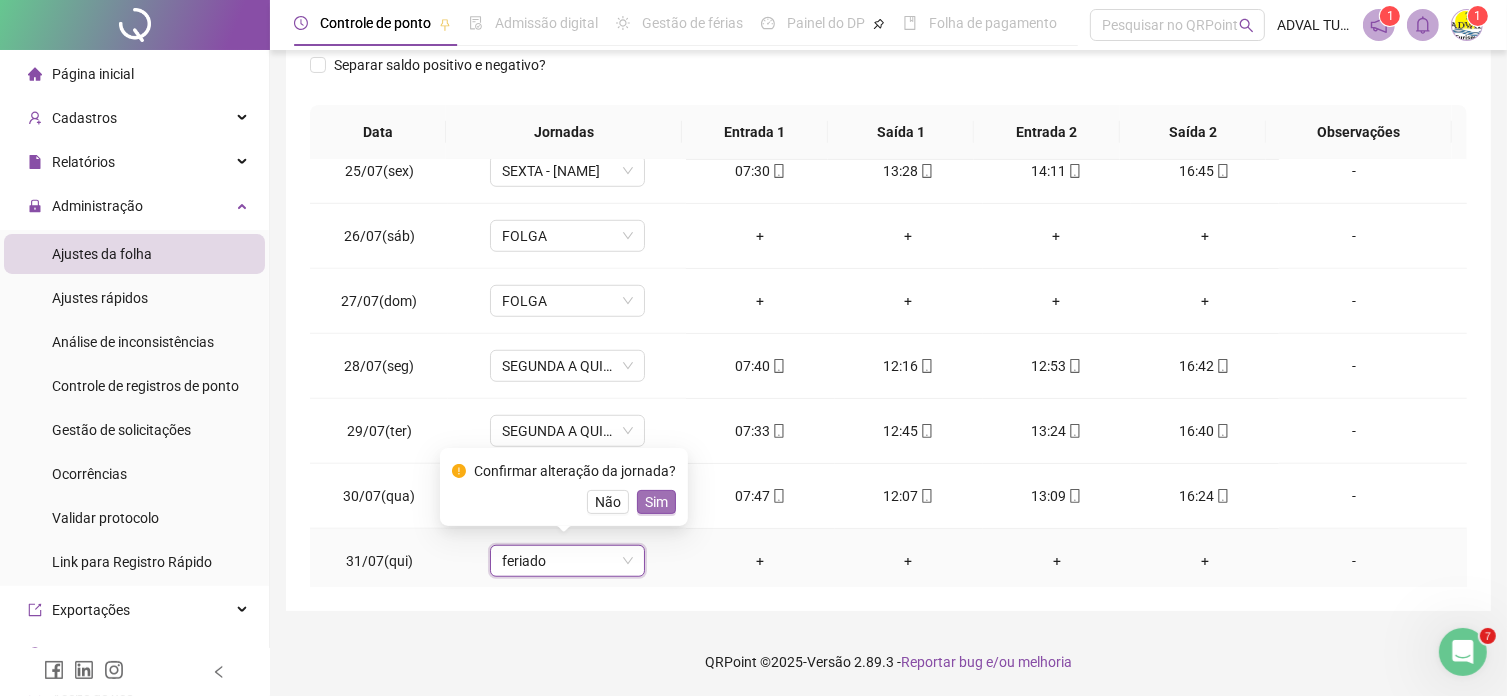 click on "Sim" at bounding box center [656, 502] 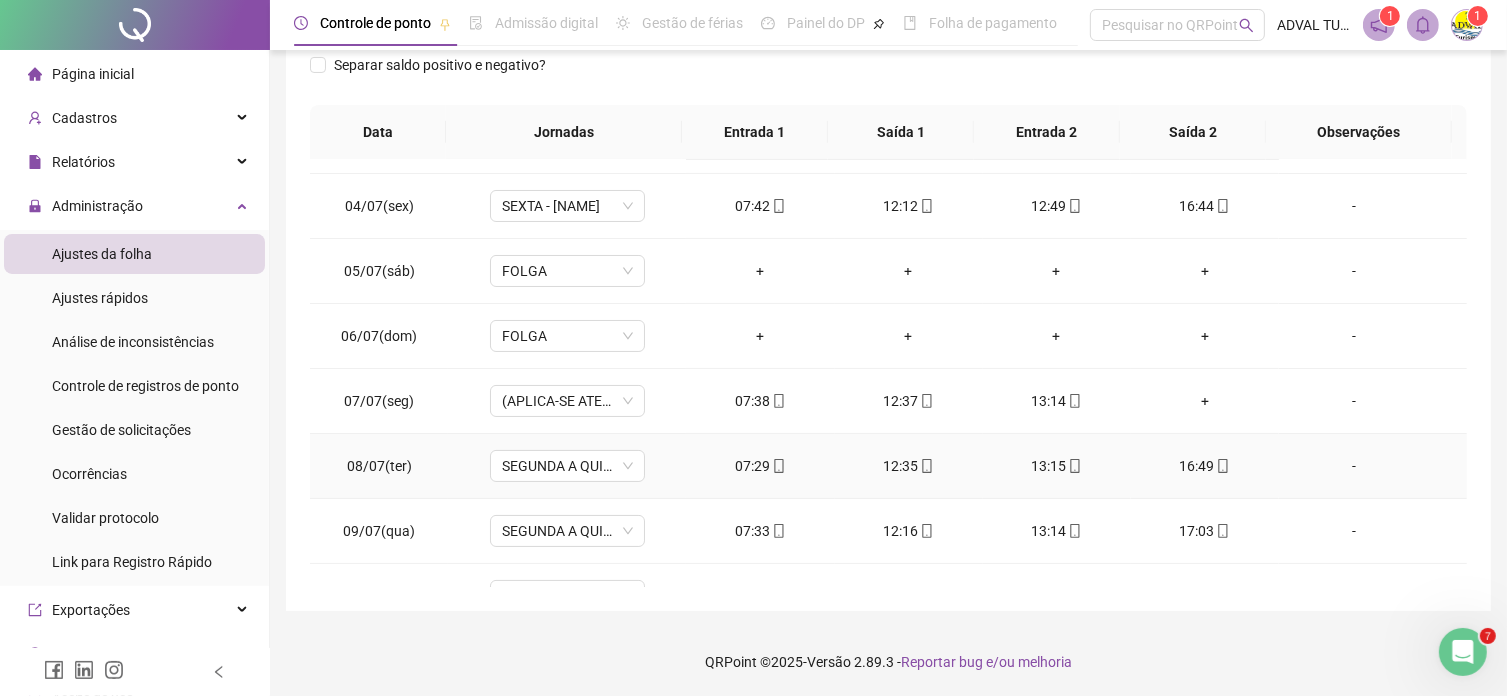 scroll, scrollTop: 0, scrollLeft: 0, axis: both 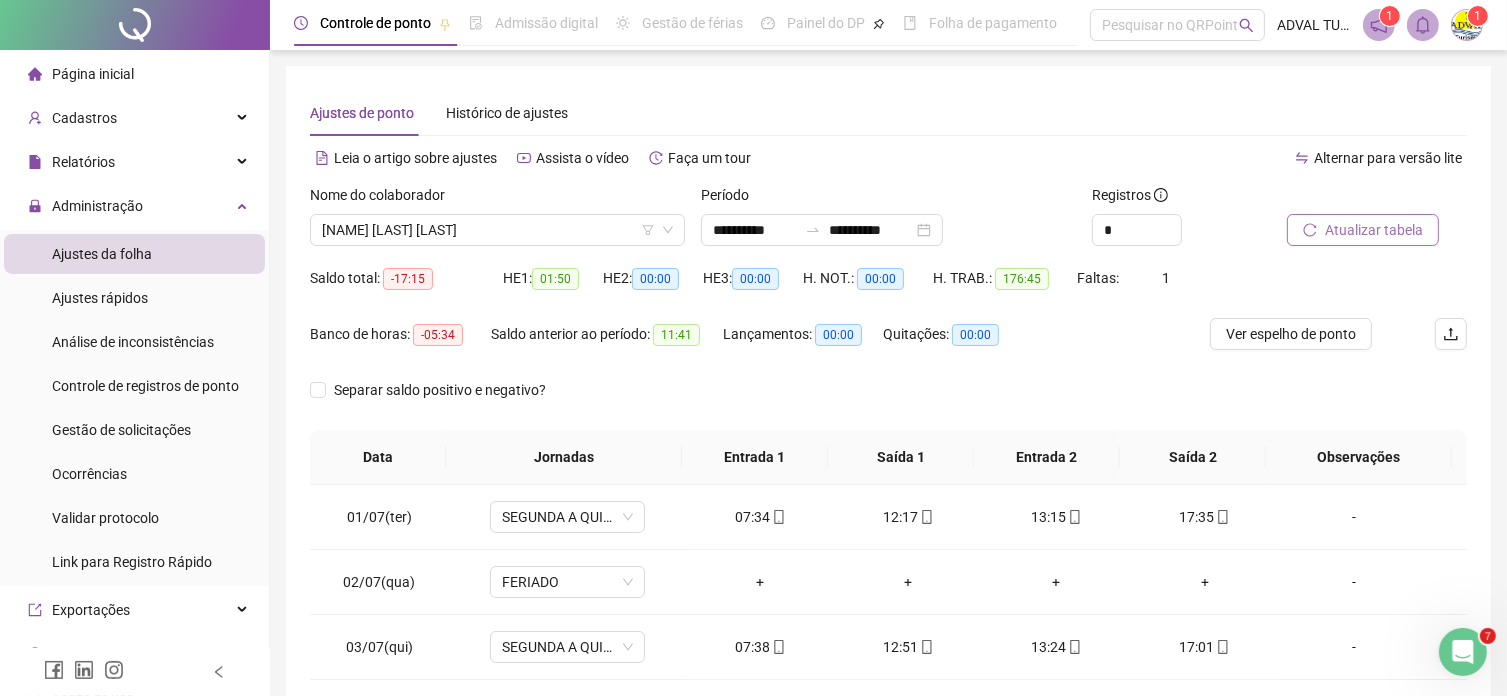 click 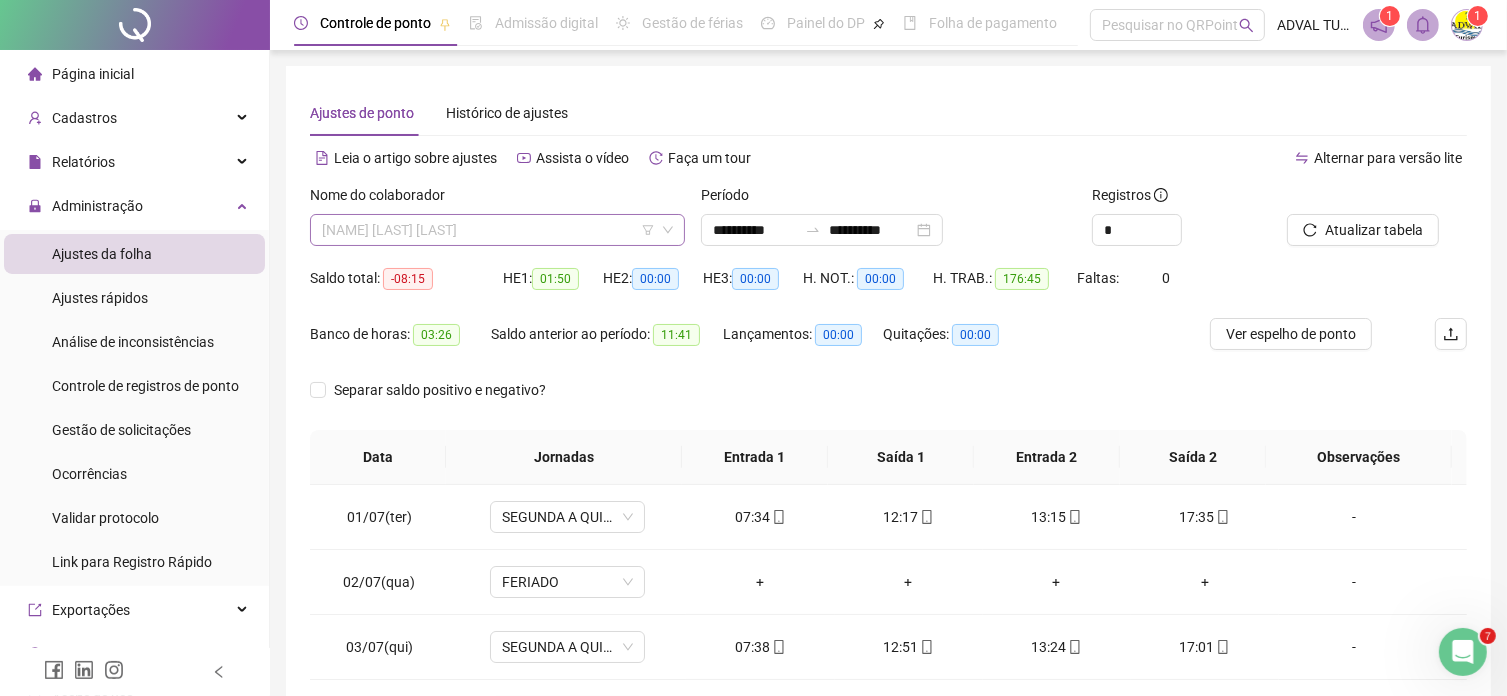 click on "[FIRST] [LAST] [LAST]" at bounding box center [497, 230] 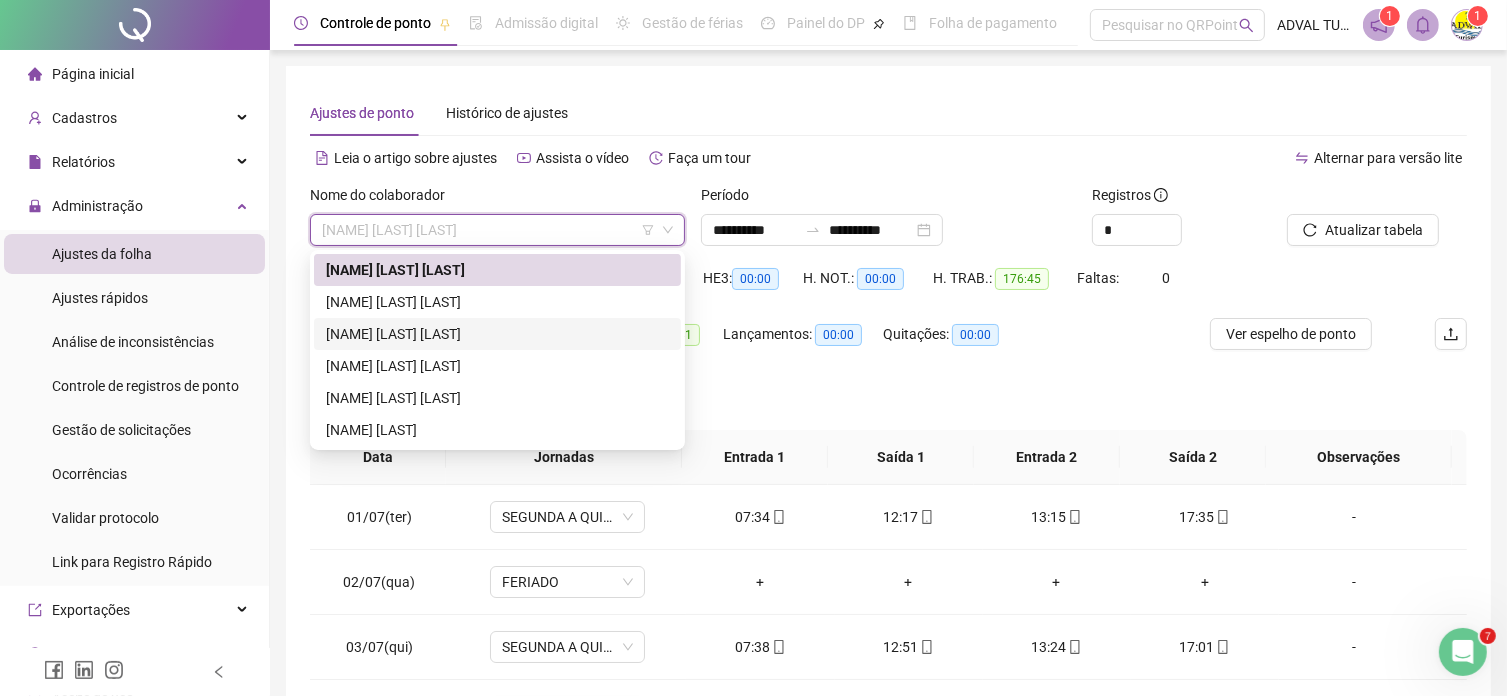 click on "[FIRST] [LAST] [LAST]" at bounding box center (497, 334) 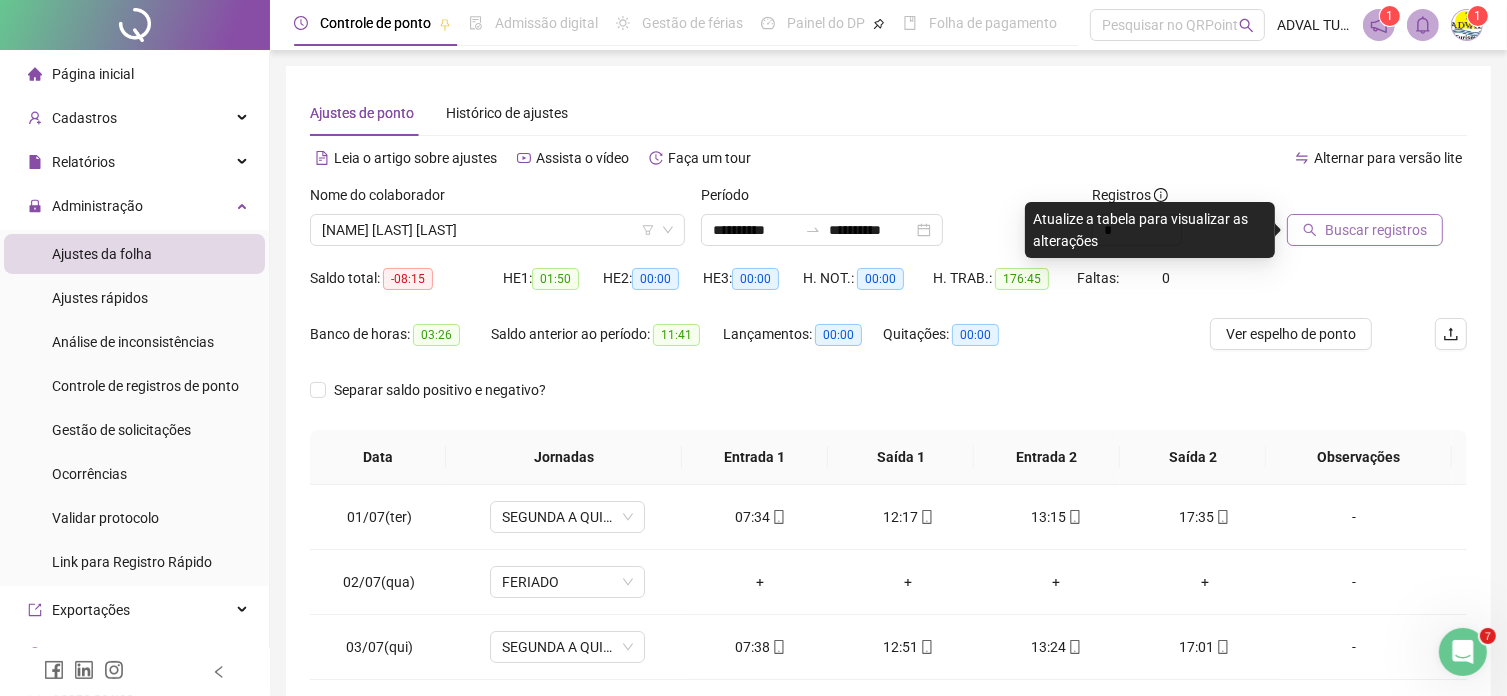 click on "Buscar registros" at bounding box center [1376, 230] 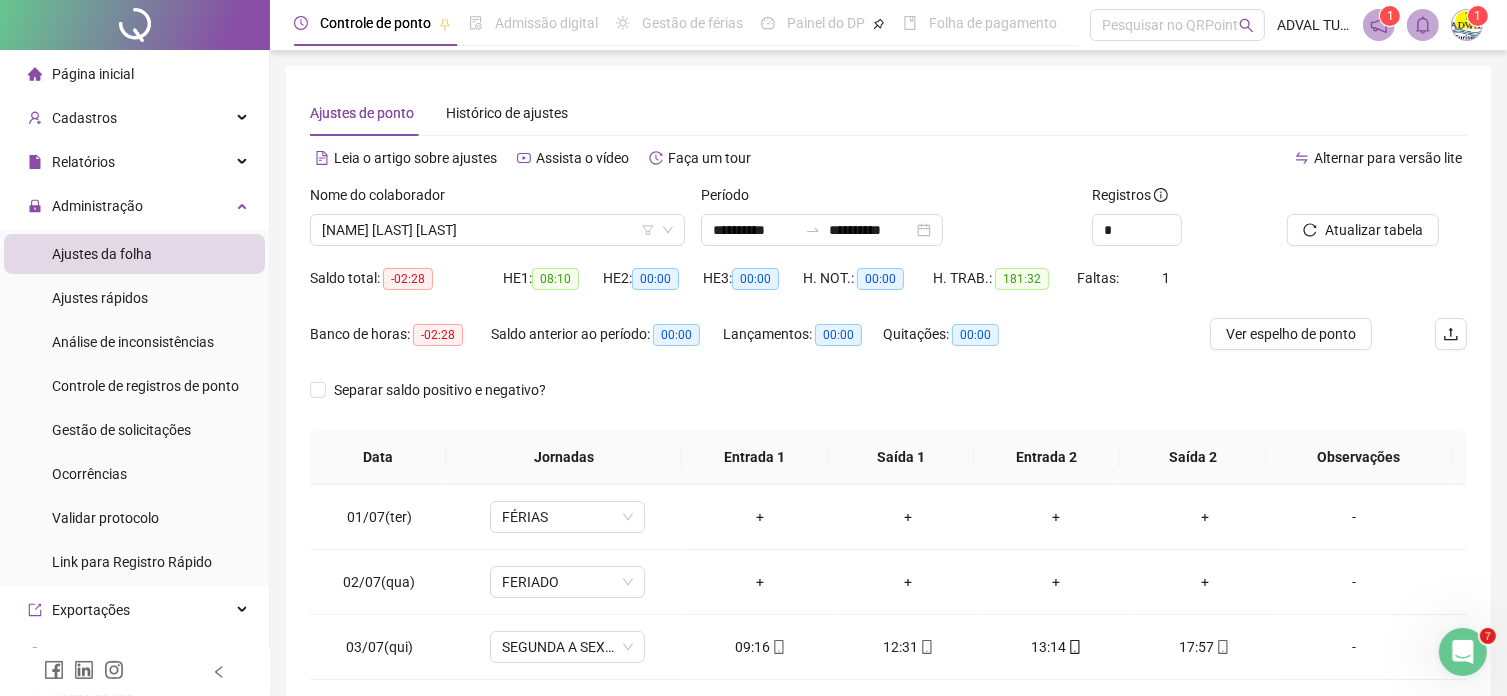 scroll, scrollTop: 325, scrollLeft: 0, axis: vertical 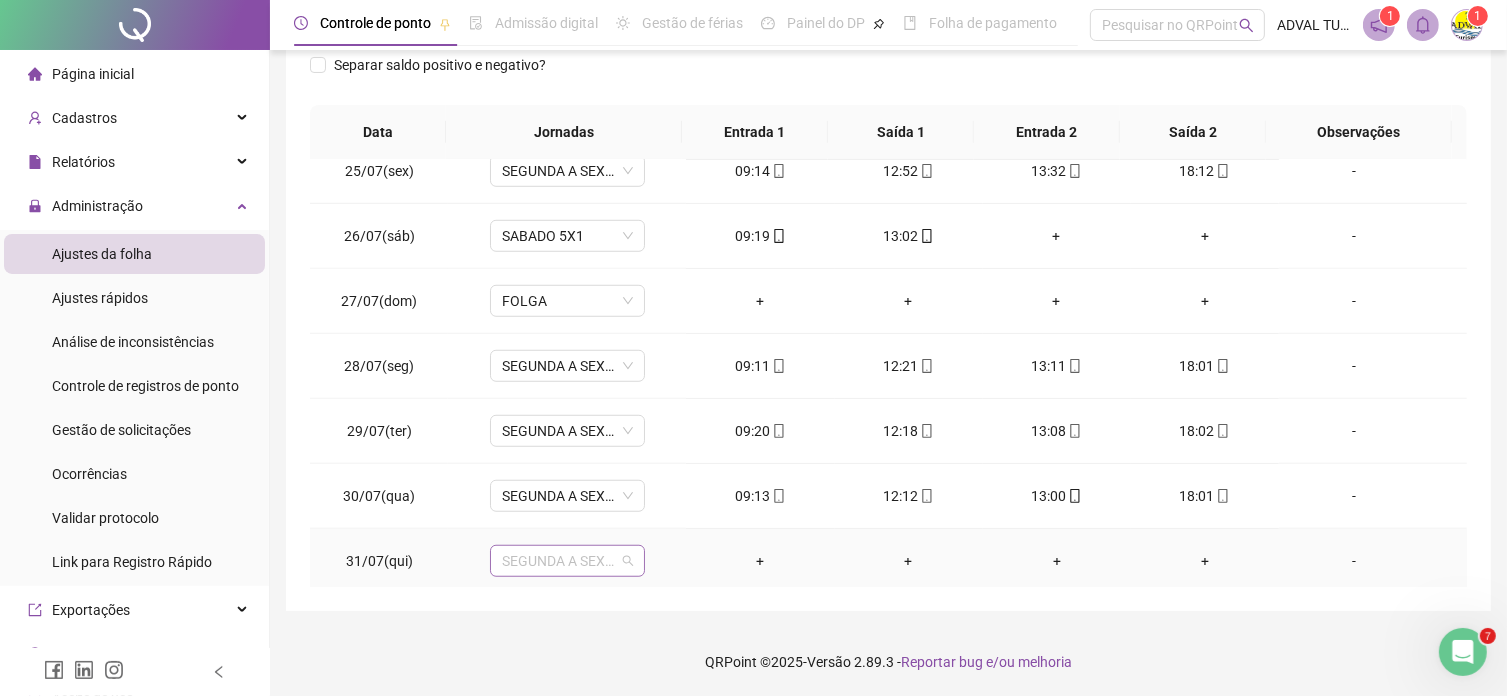 click on "SEGUNDA A SEX 5X1" at bounding box center (567, 561) 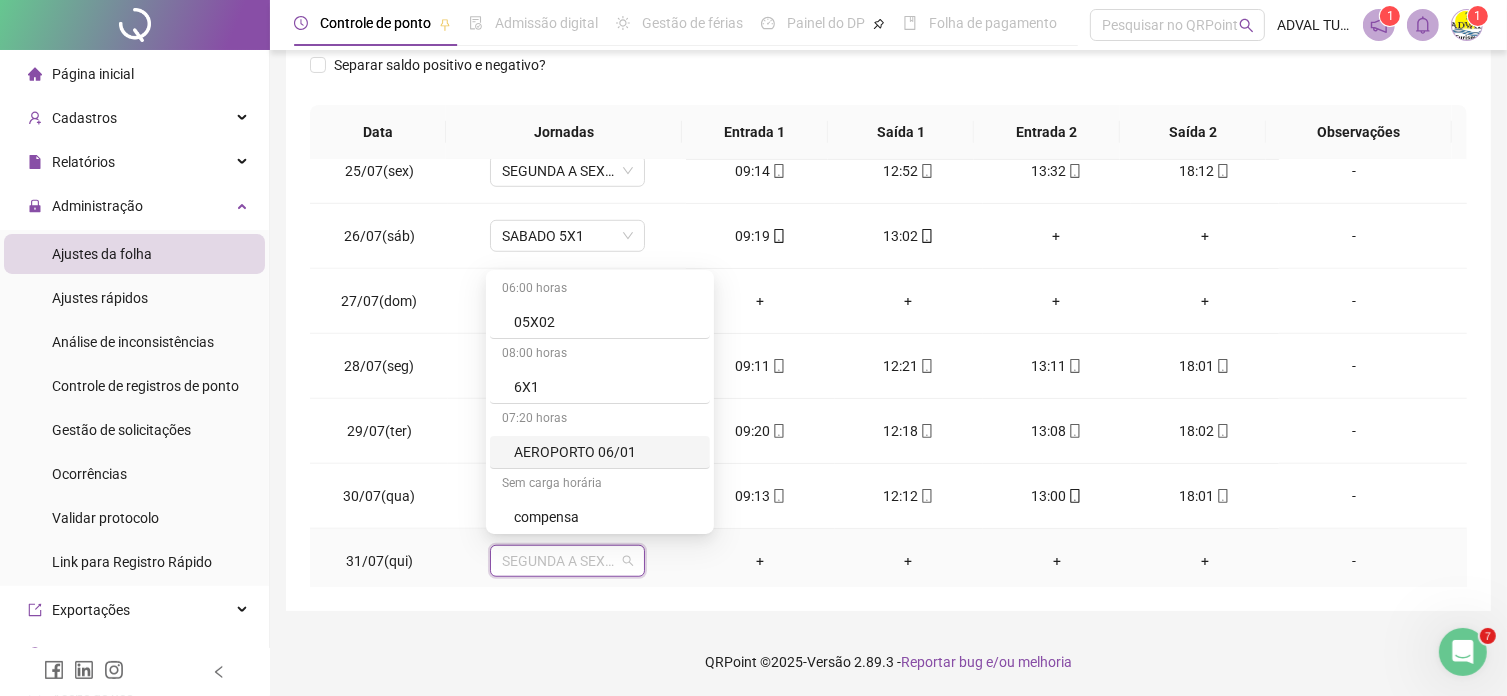scroll, scrollTop: 500, scrollLeft: 0, axis: vertical 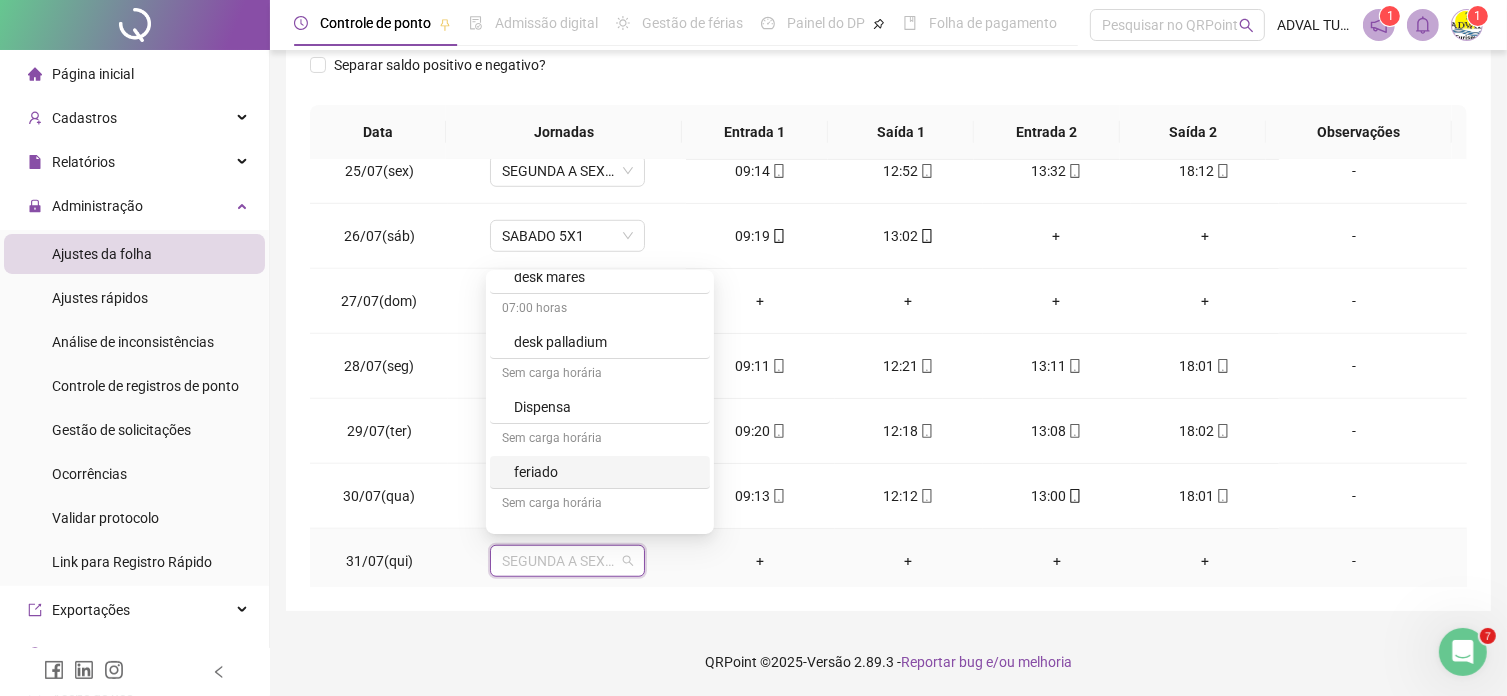 click on "feriado" at bounding box center [606, 472] 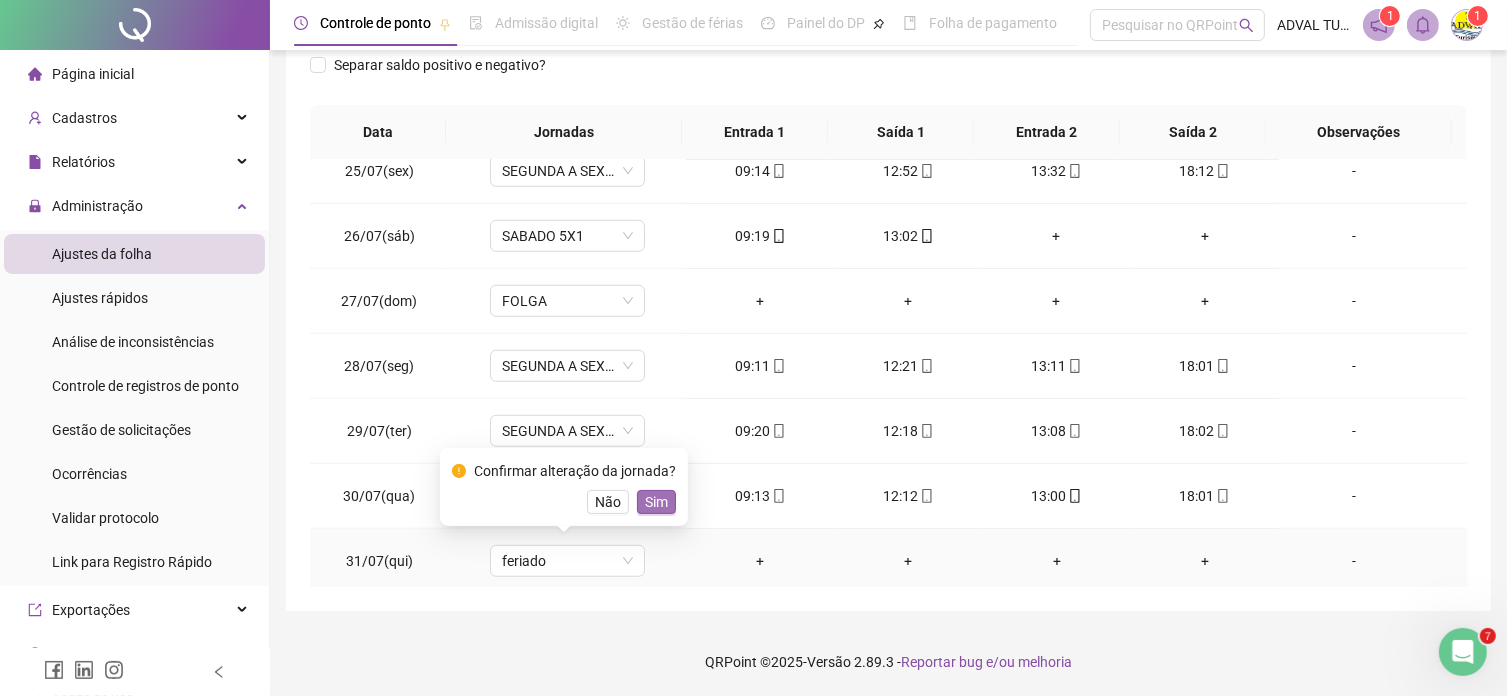 click on "Sim" at bounding box center [656, 502] 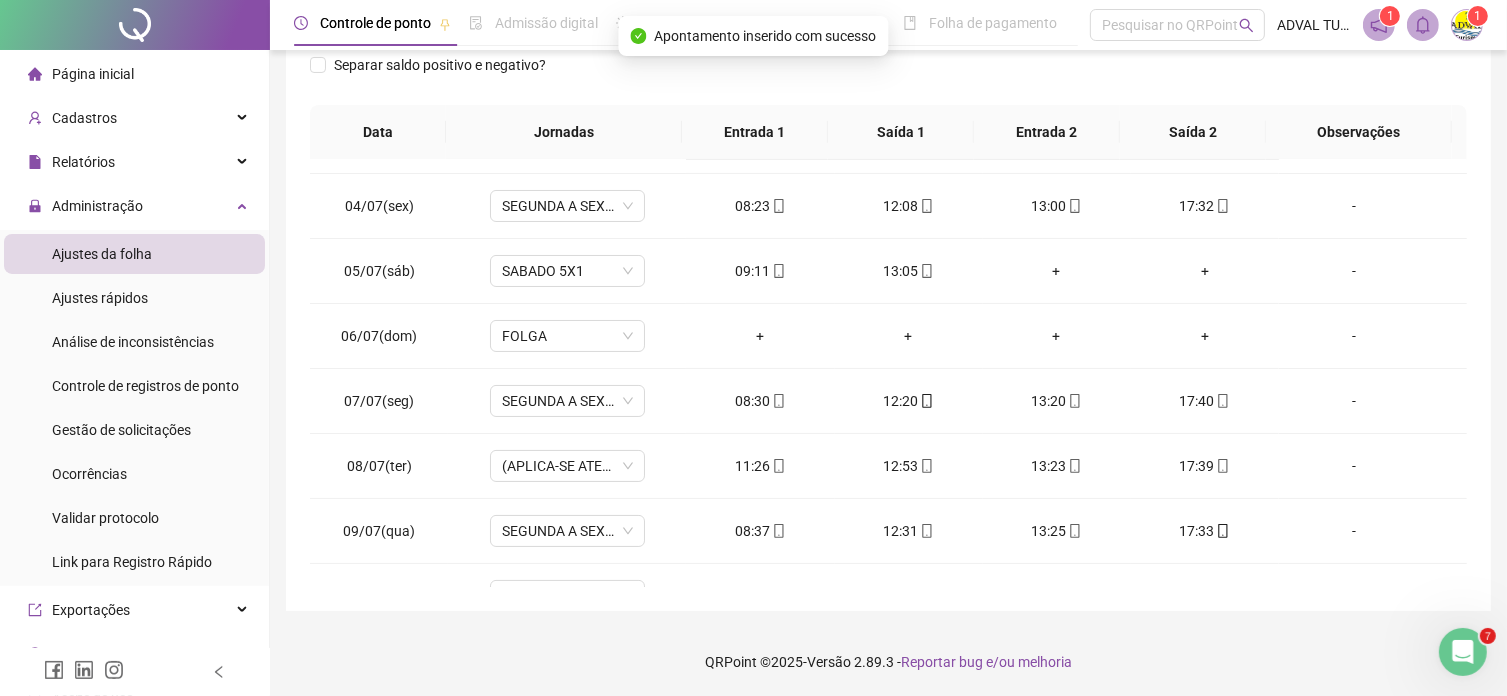 scroll, scrollTop: 0, scrollLeft: 0, axis: both 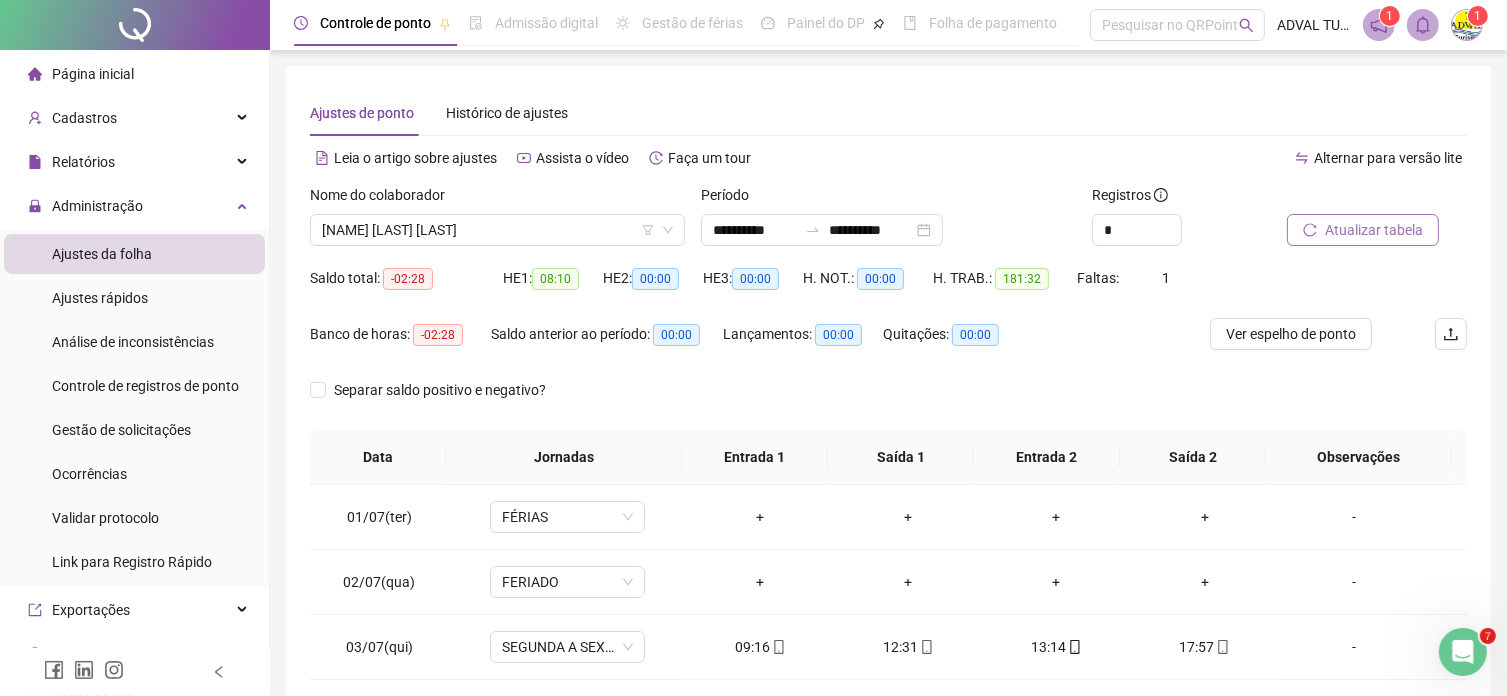 click on "Atualizar tabela" at bounding box center [1374, 230] 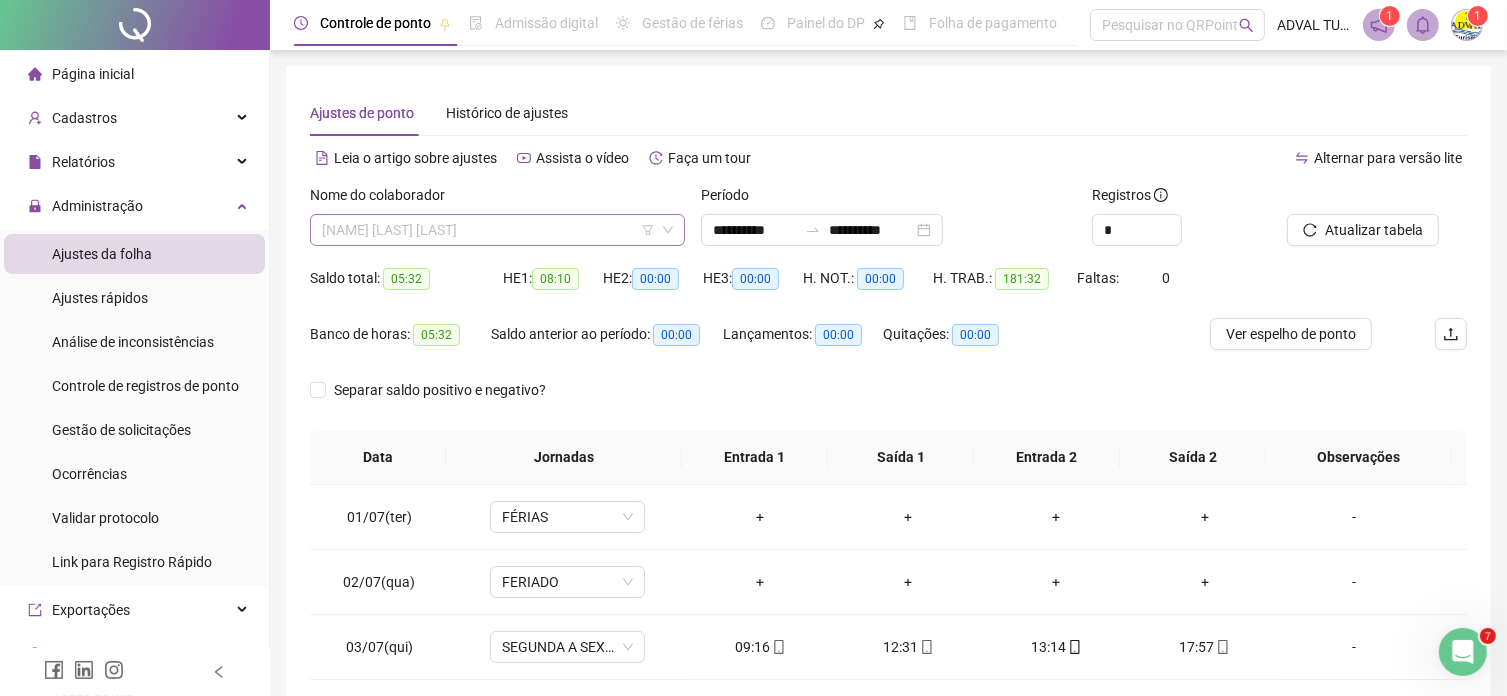 click on "[FIRST] [LAST] [LAST]" at bounding box center [497, 230] 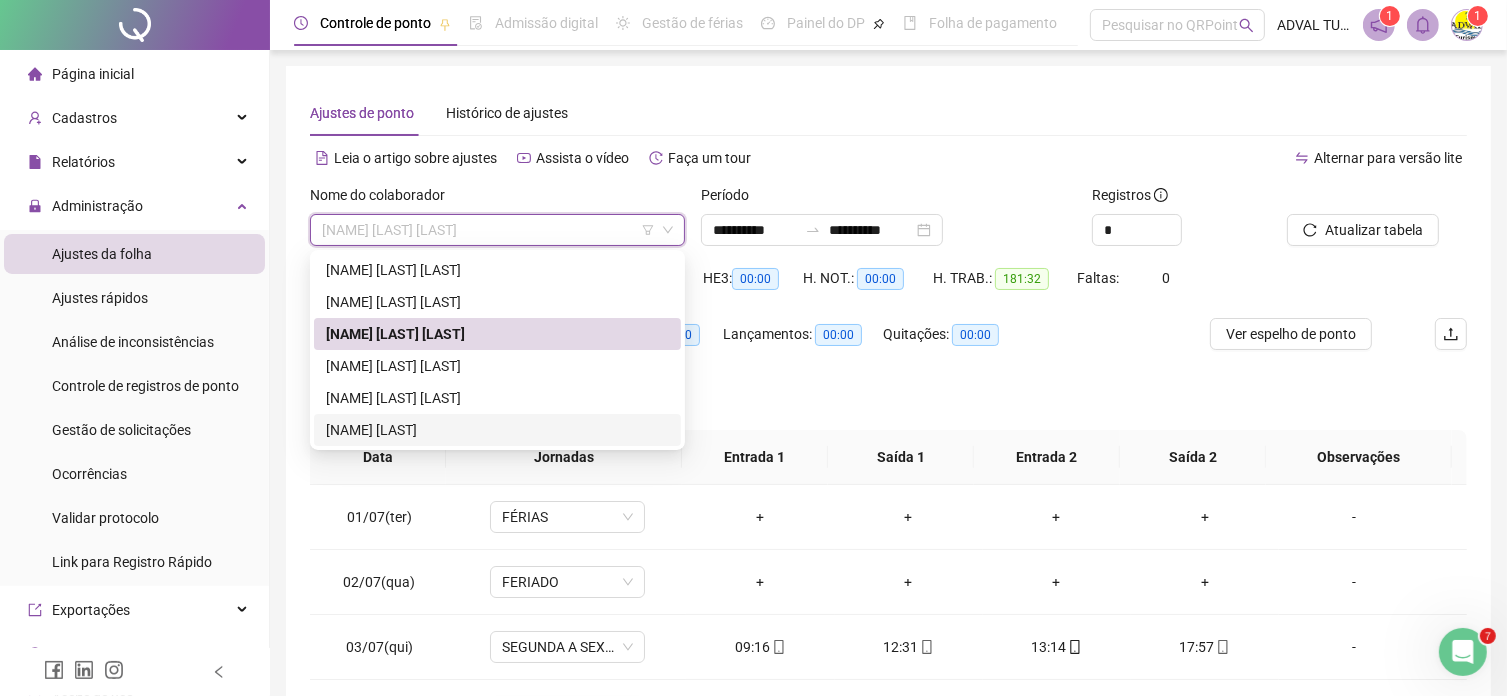 click on "[FIRST] [LAST] [LAST]" at bounding box center (497, 430) 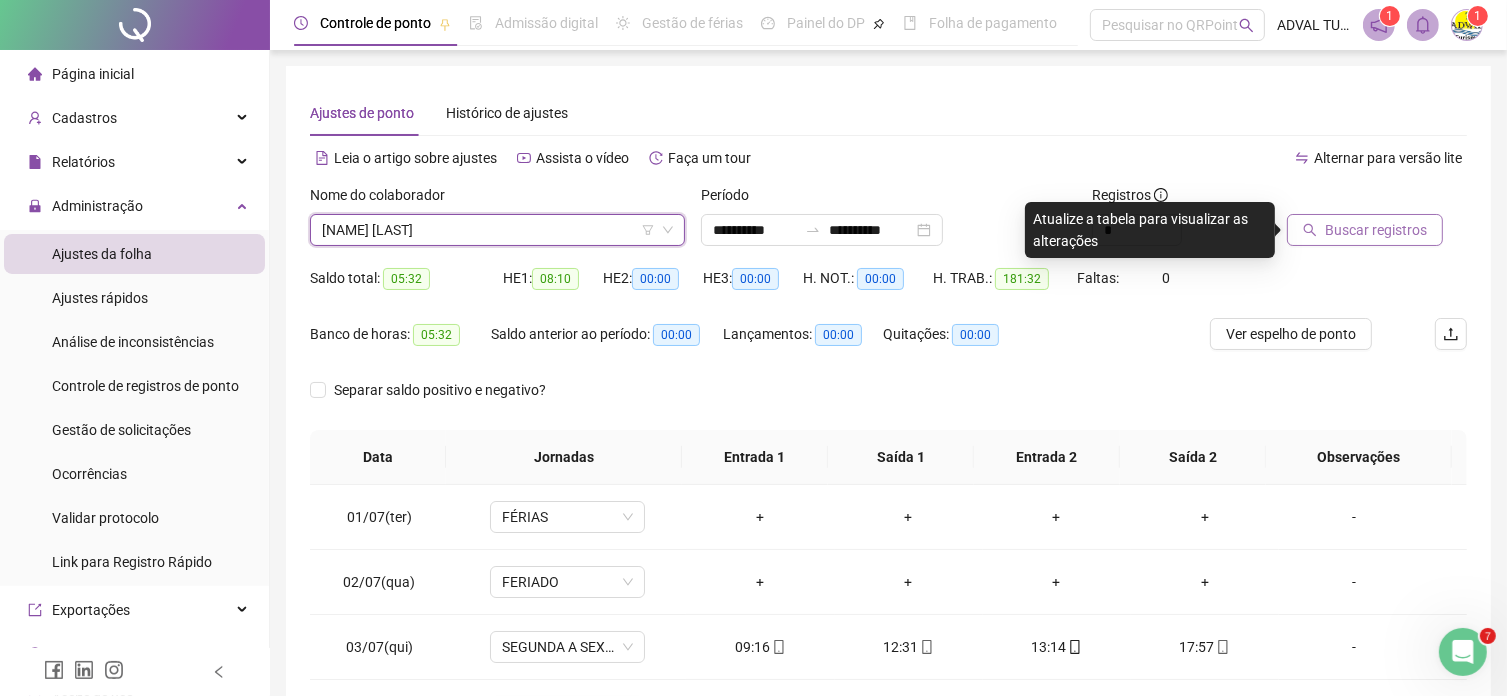 click on "Buscar registros" at bounding box center (1376, 230) 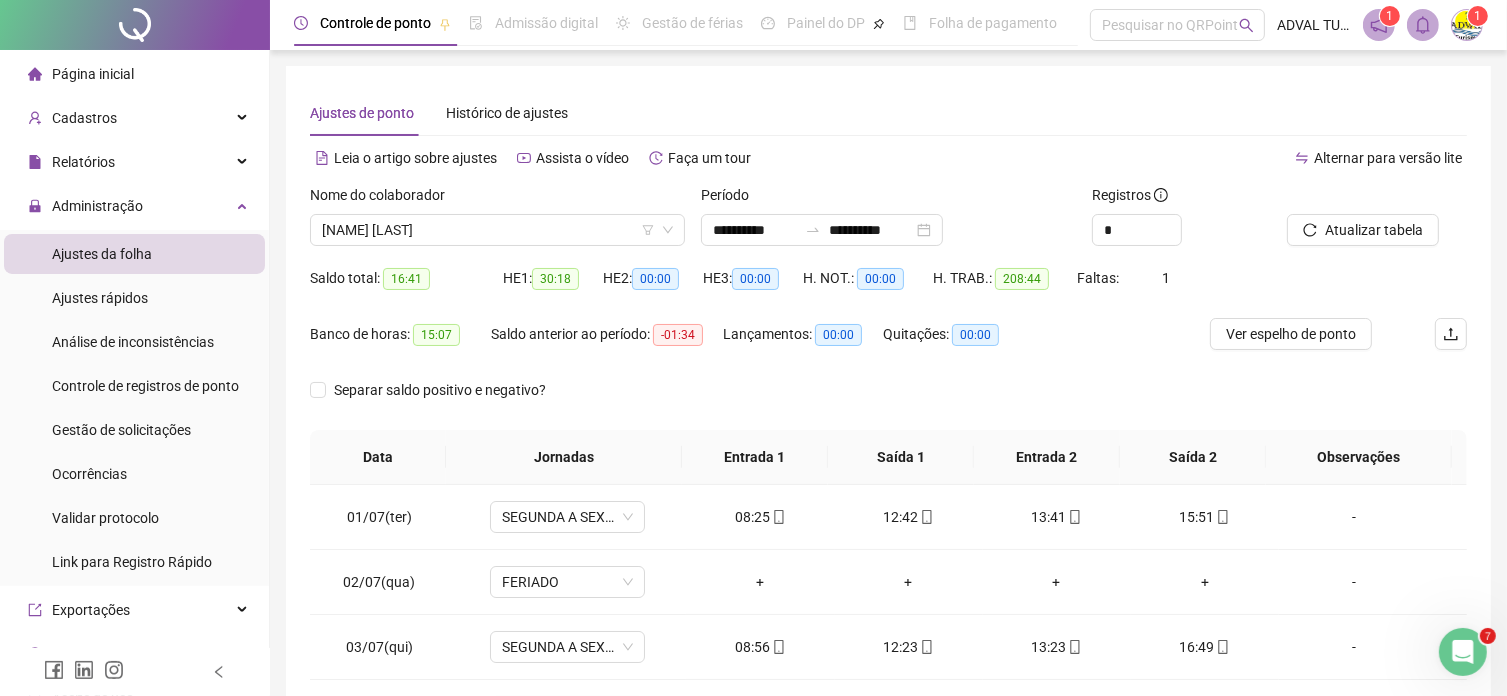 scroll, scrollTop: 500, scrollLeft: 0, axis: vertical 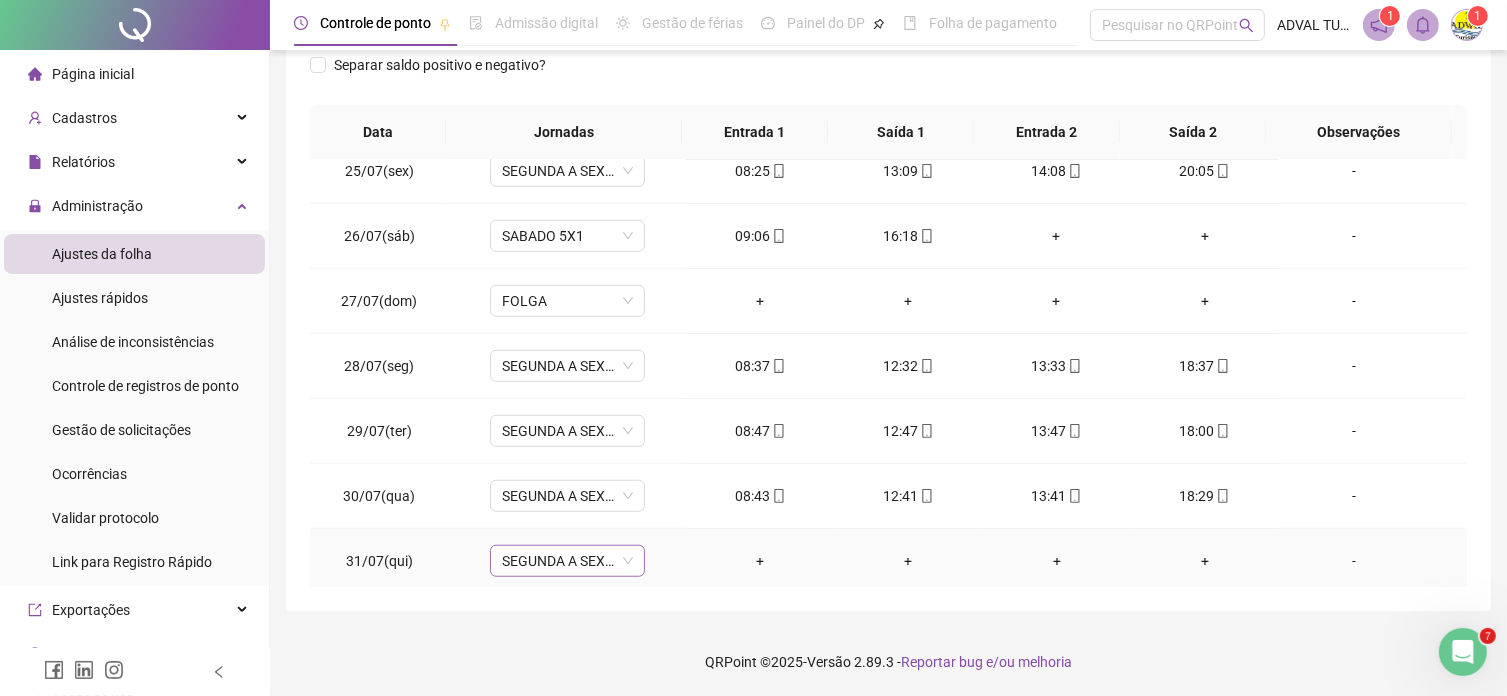 click on "SEGUNDA A SEX 5X1" at bounding box center (567, 561) 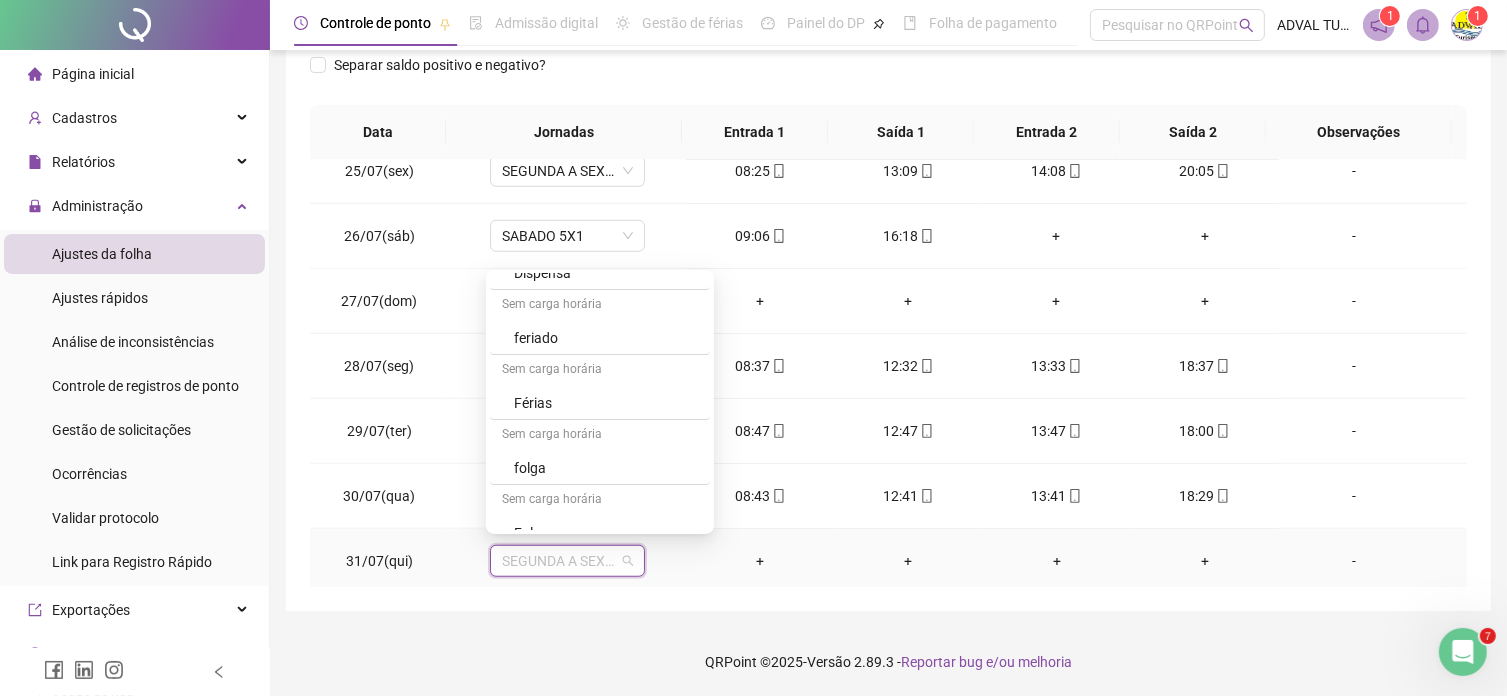 scroll, scrollTop: 534, scrollLeft: 0, axis: vertical 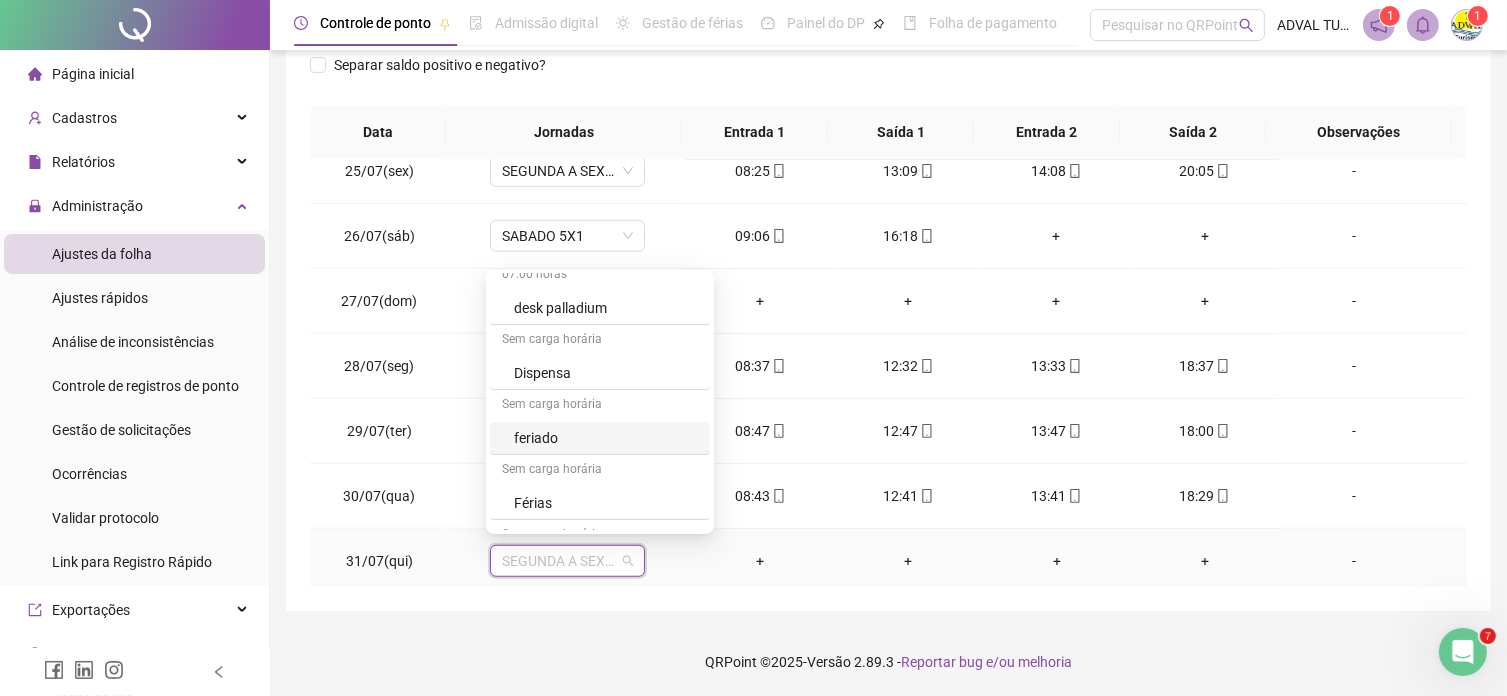 click on "feriado" at bounding box center (606, 438) 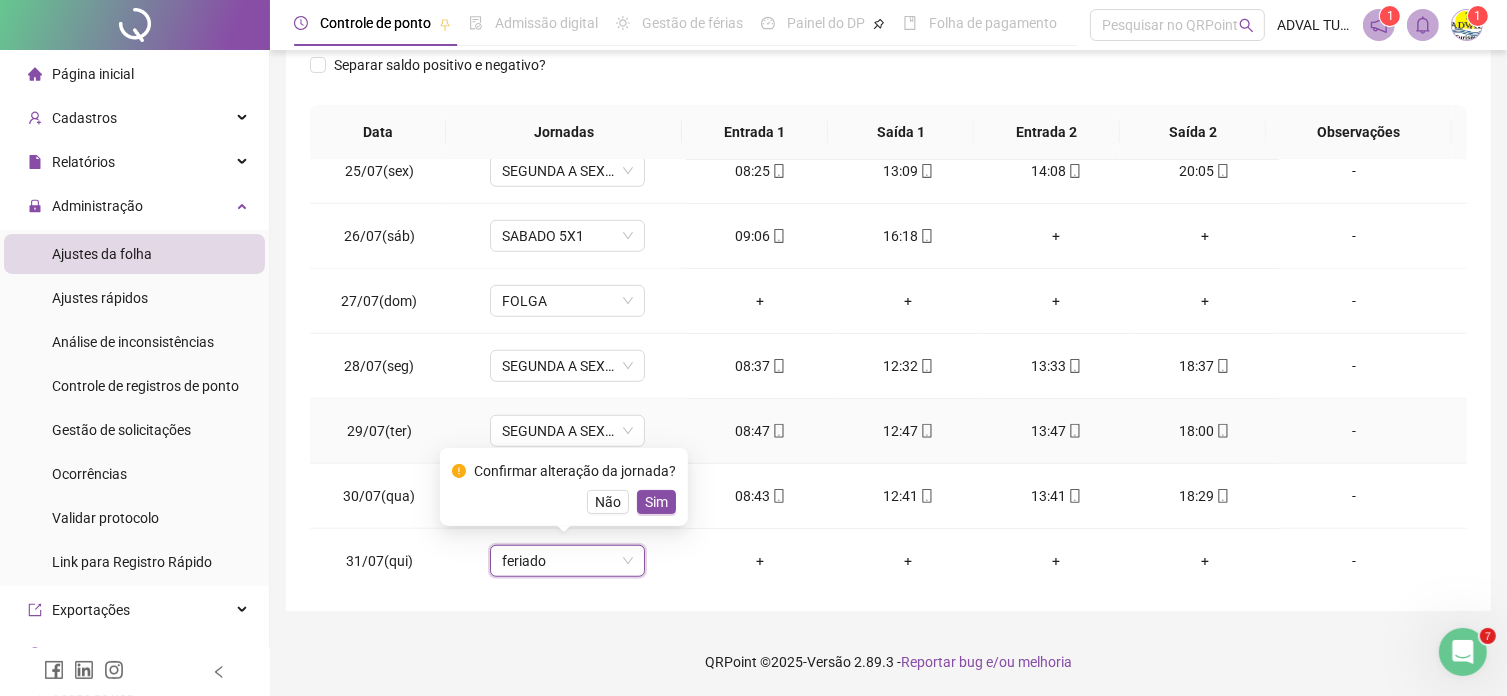 click on "Sim" at bounding box center (656, 502) 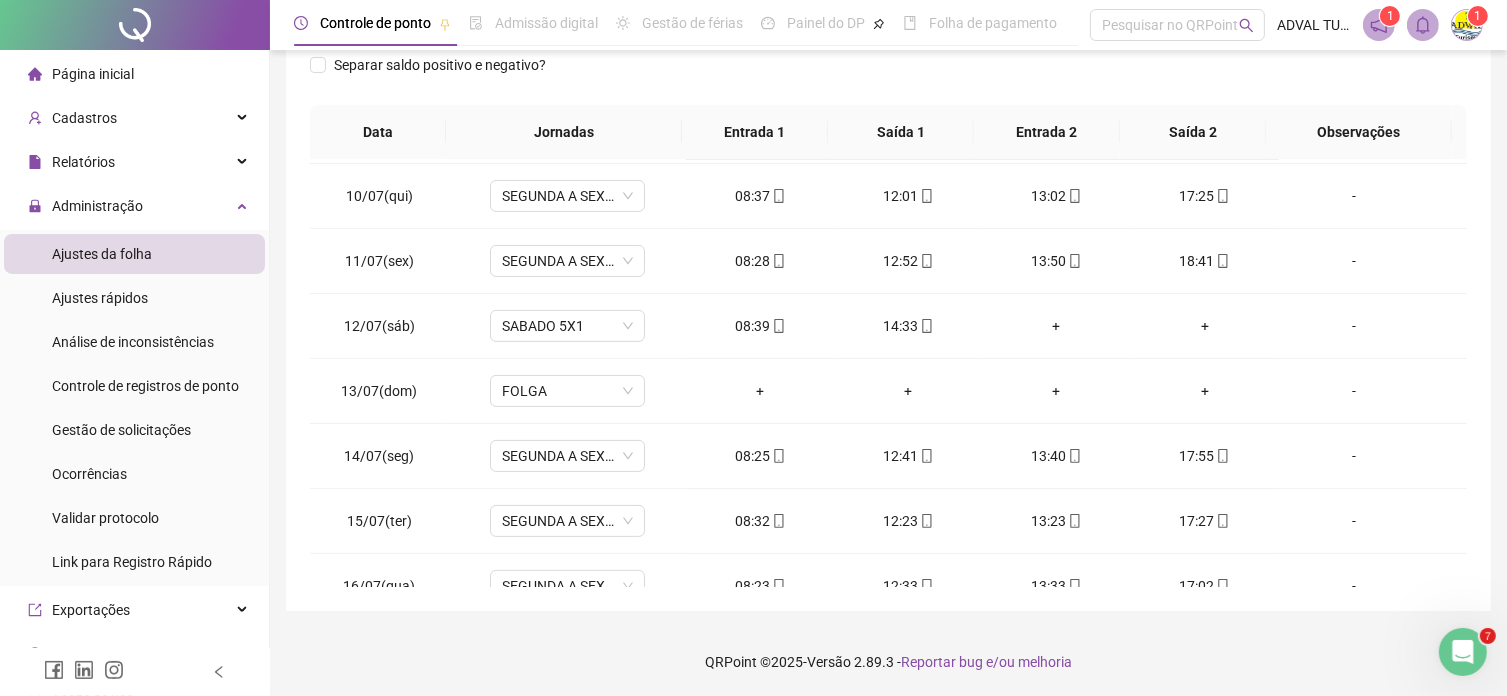 scroll, scrollTop: 0, scrollLeft: 0, axis: both 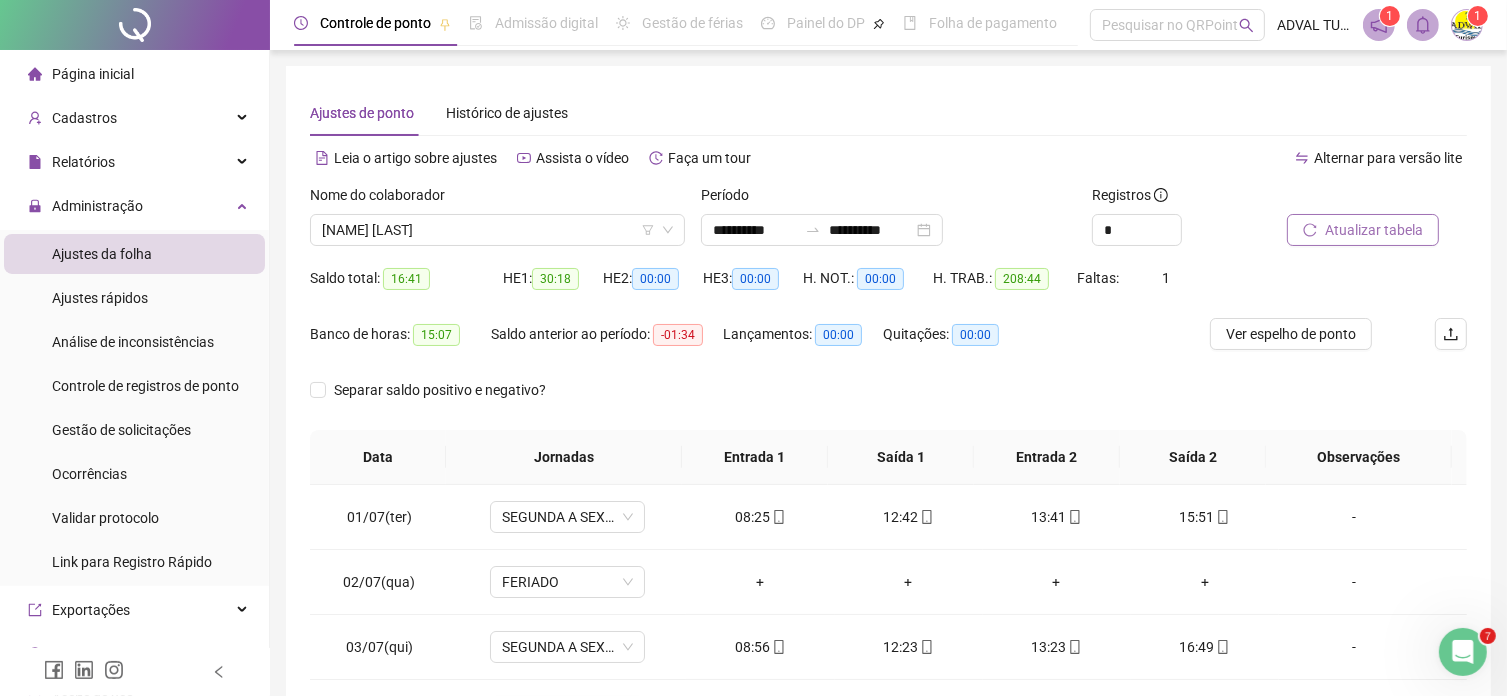 click on "Atualizar tabela" at bounding box center [1374, 230] 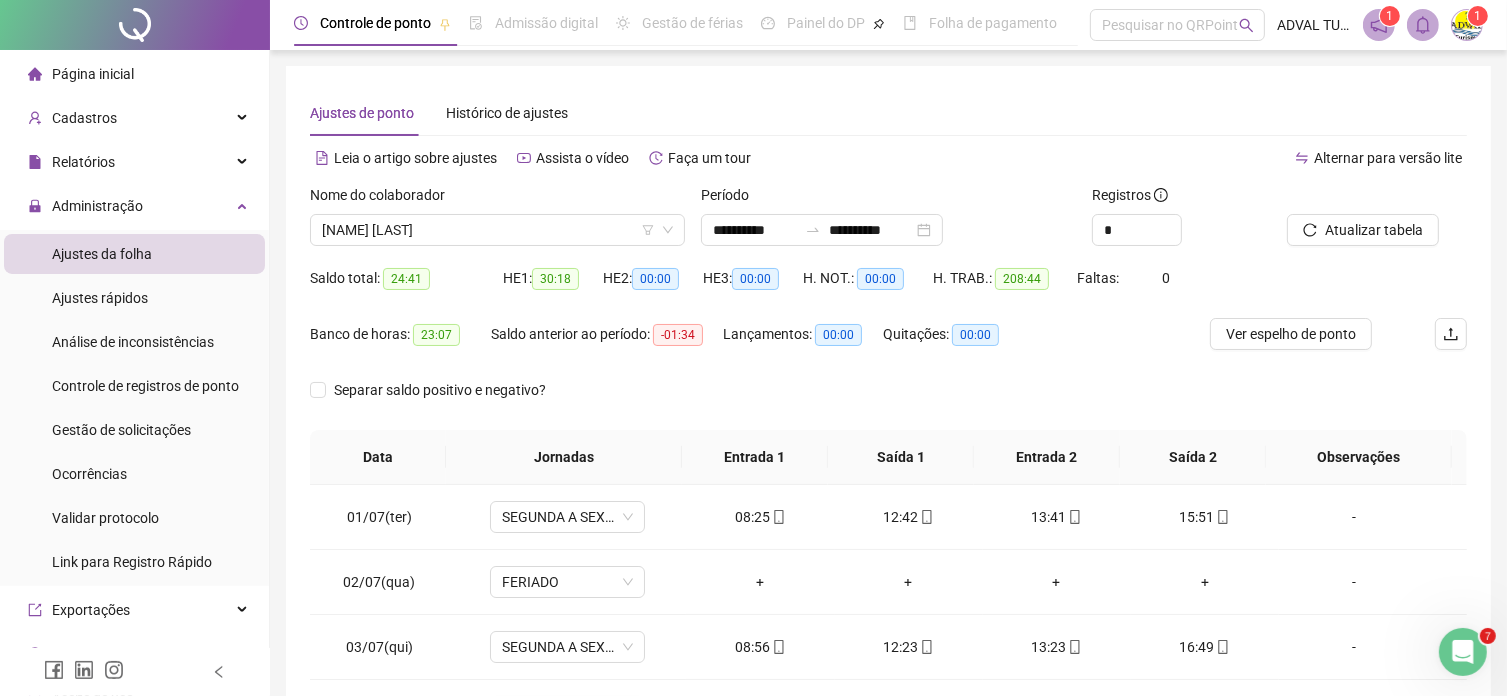 scroll, scrollTop: 200, scrollLeft: 0, axis: vertical 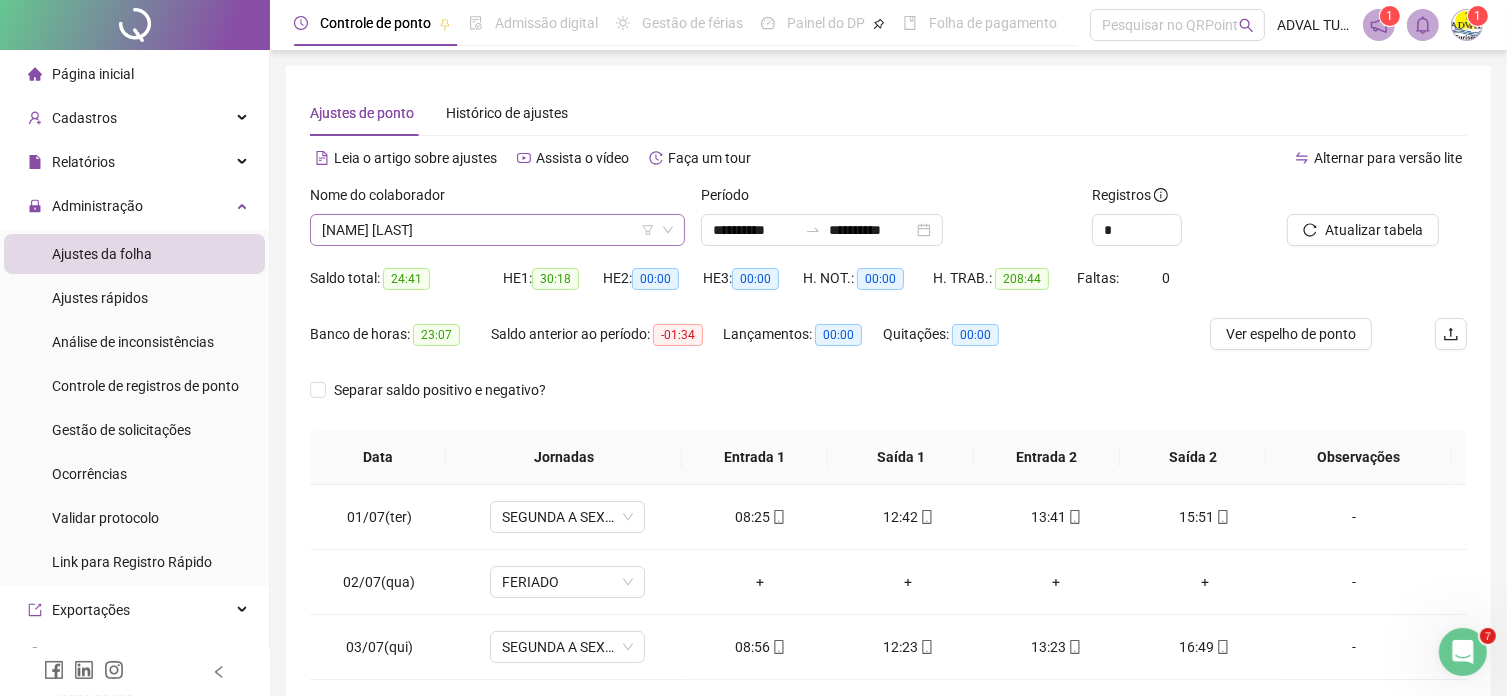 click on "[FIRST] [LAST] [LAST]" at bounding box center (497, 230) 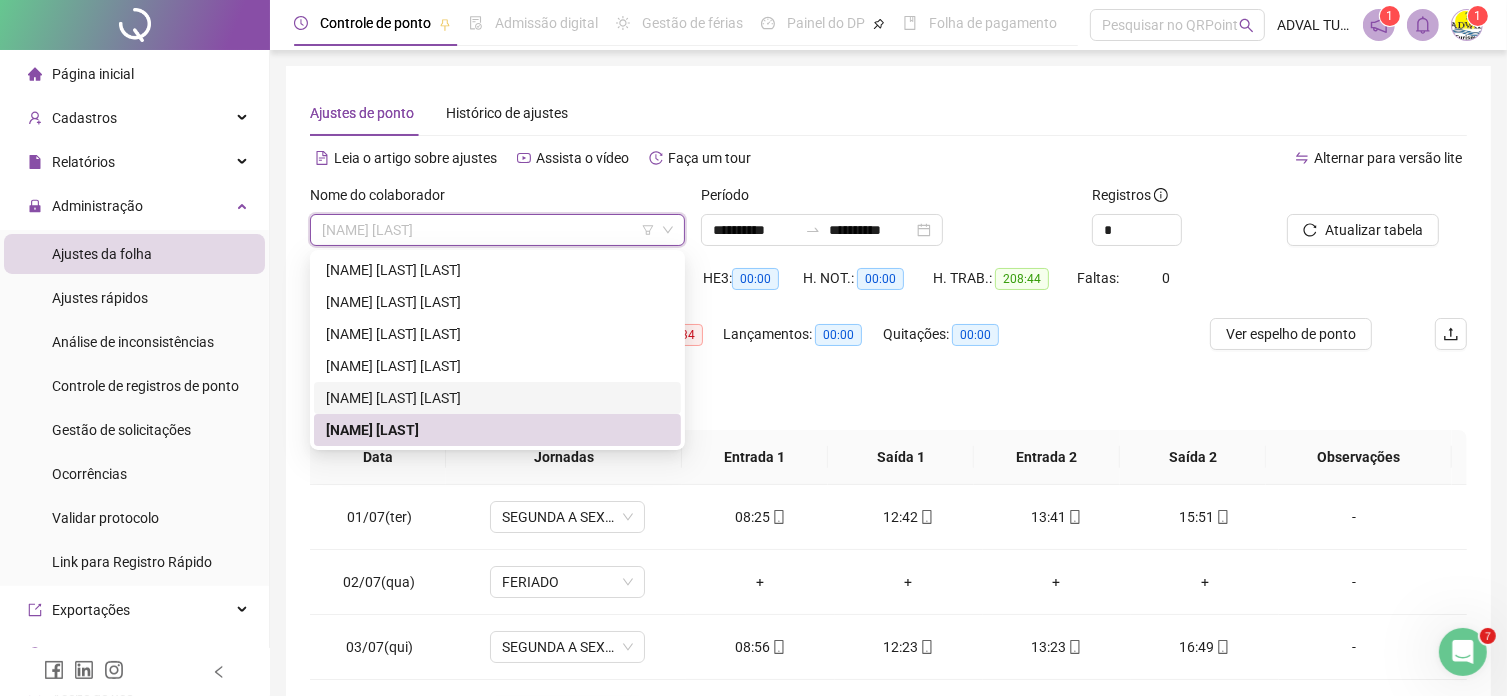 click on "[FIRST] [LAST] [LAST]" at bounding box center [497, 398] 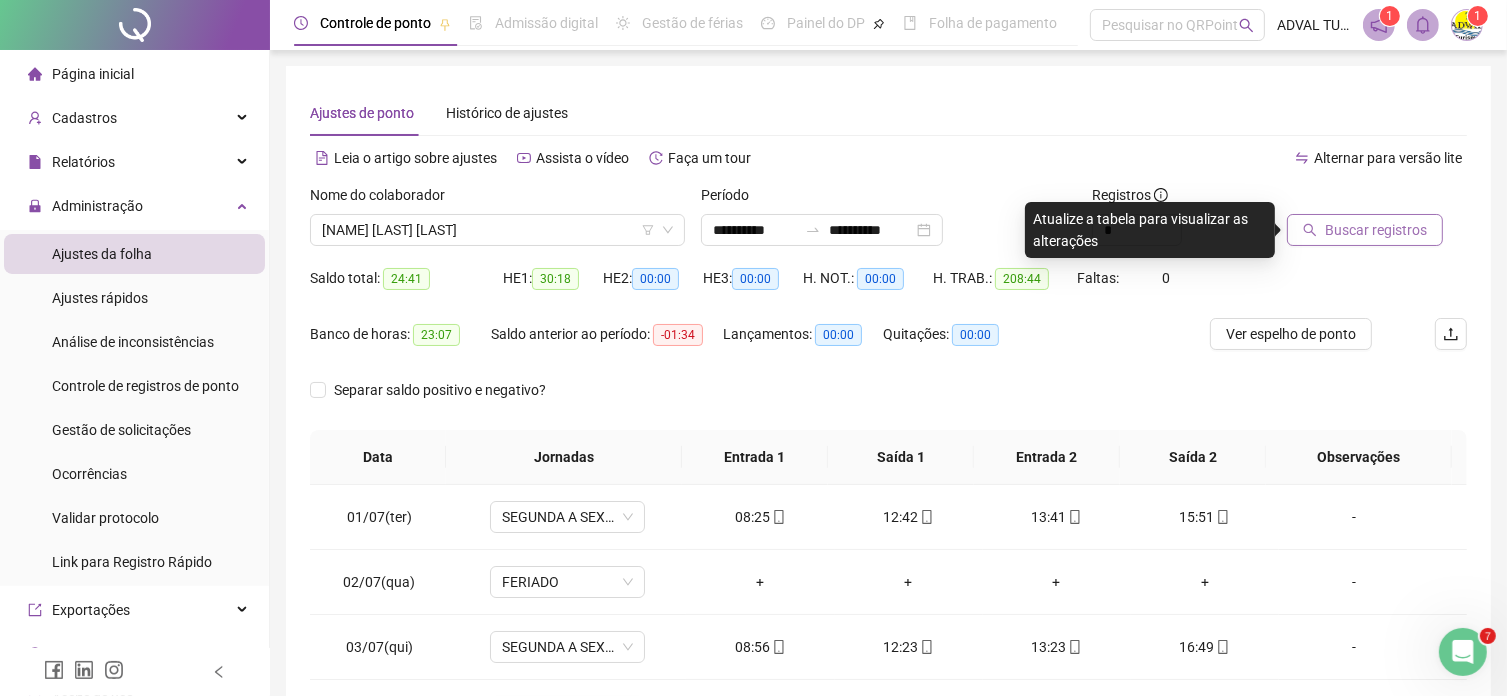 click on "Buscar registros" at bounding box center (1376, 230) 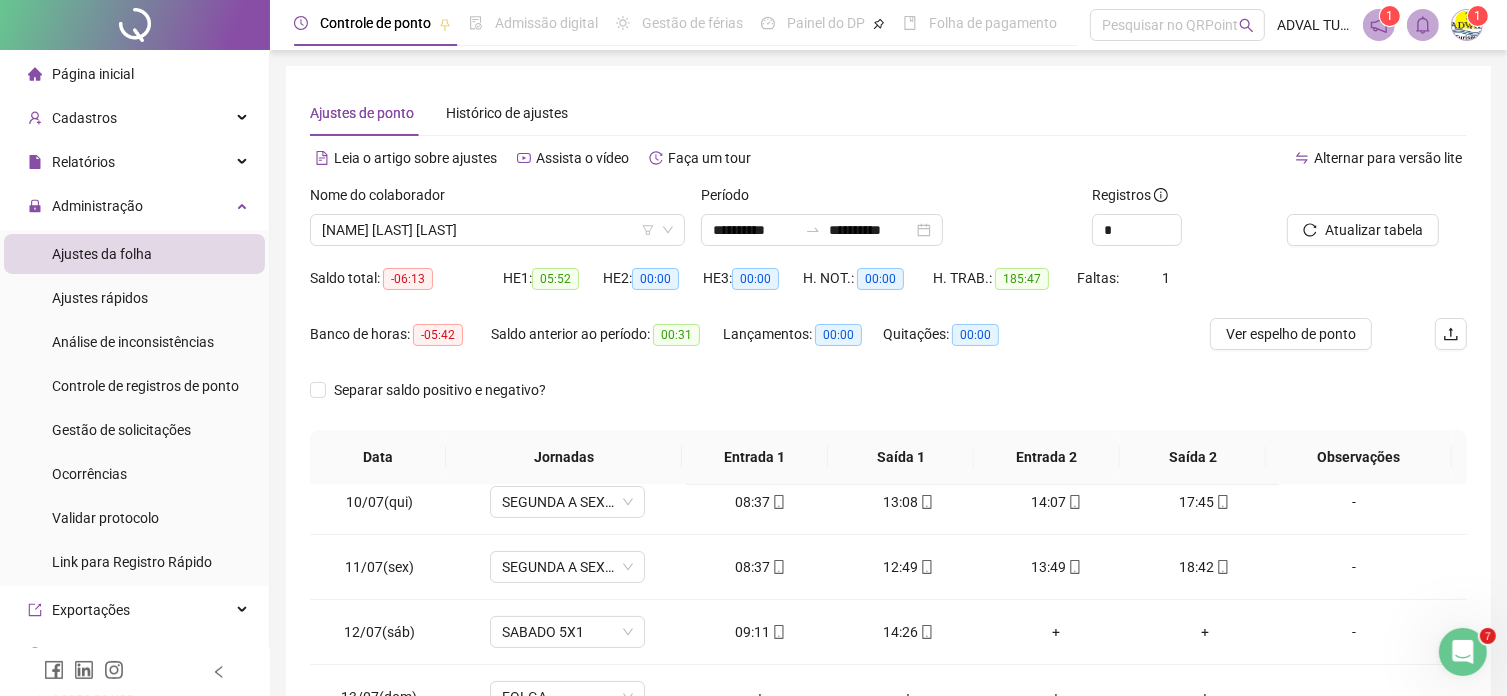 scroll, scrollTop: 1200, scrollLeft: 0, axis: vertical 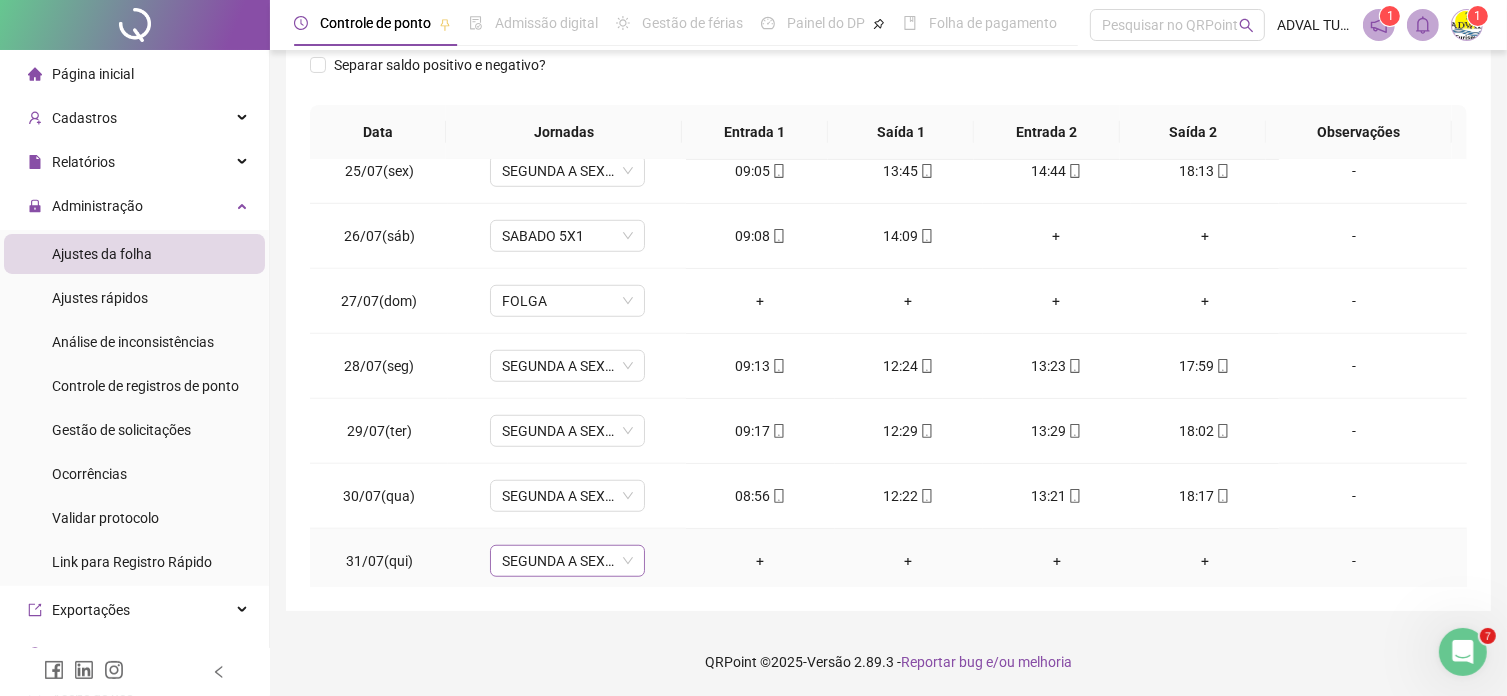 click on "SEGUNDA A SEX 5X1" at bounding box center (567, 561) 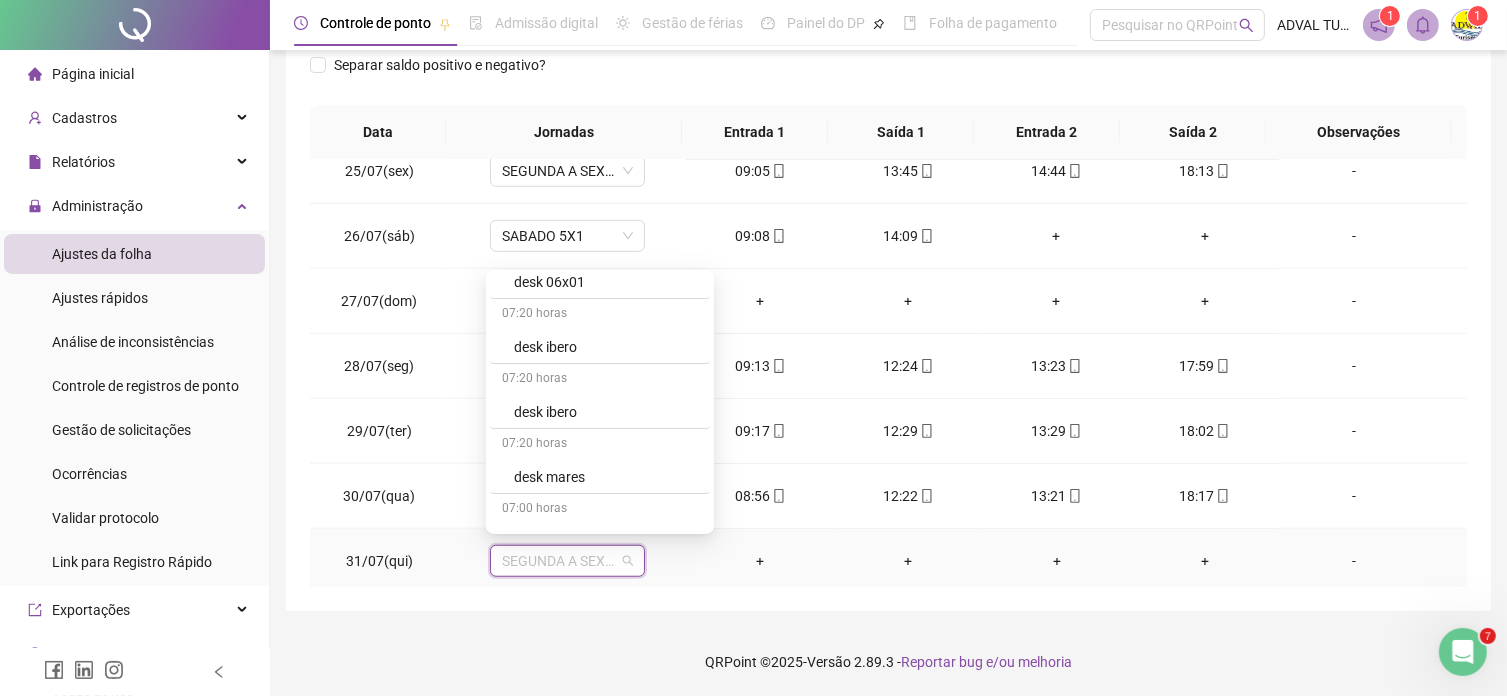 scroll, scrollTop: 500, scrollLeft: 0, axis: vertical 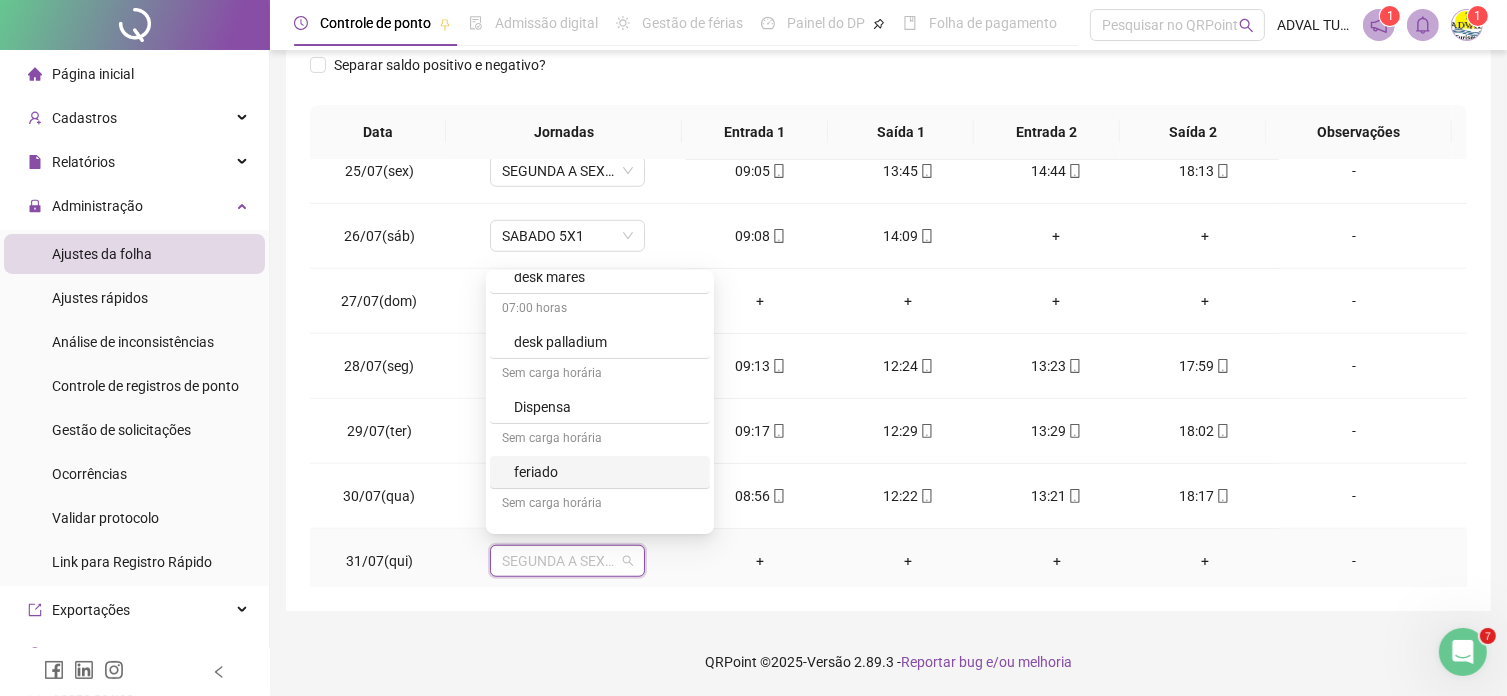 click on "feriado" at bounding box center [606, 472] 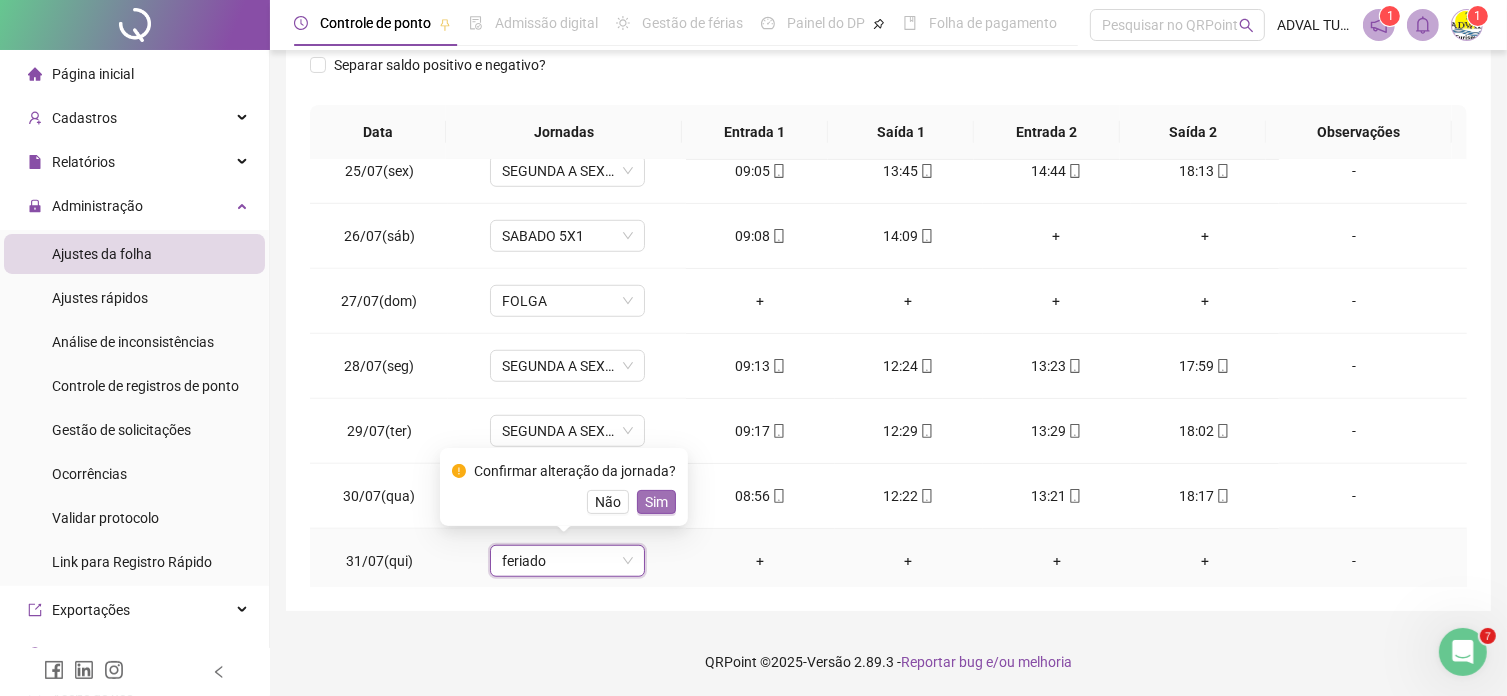 click on "Sim" at bounding box center [656, 502] 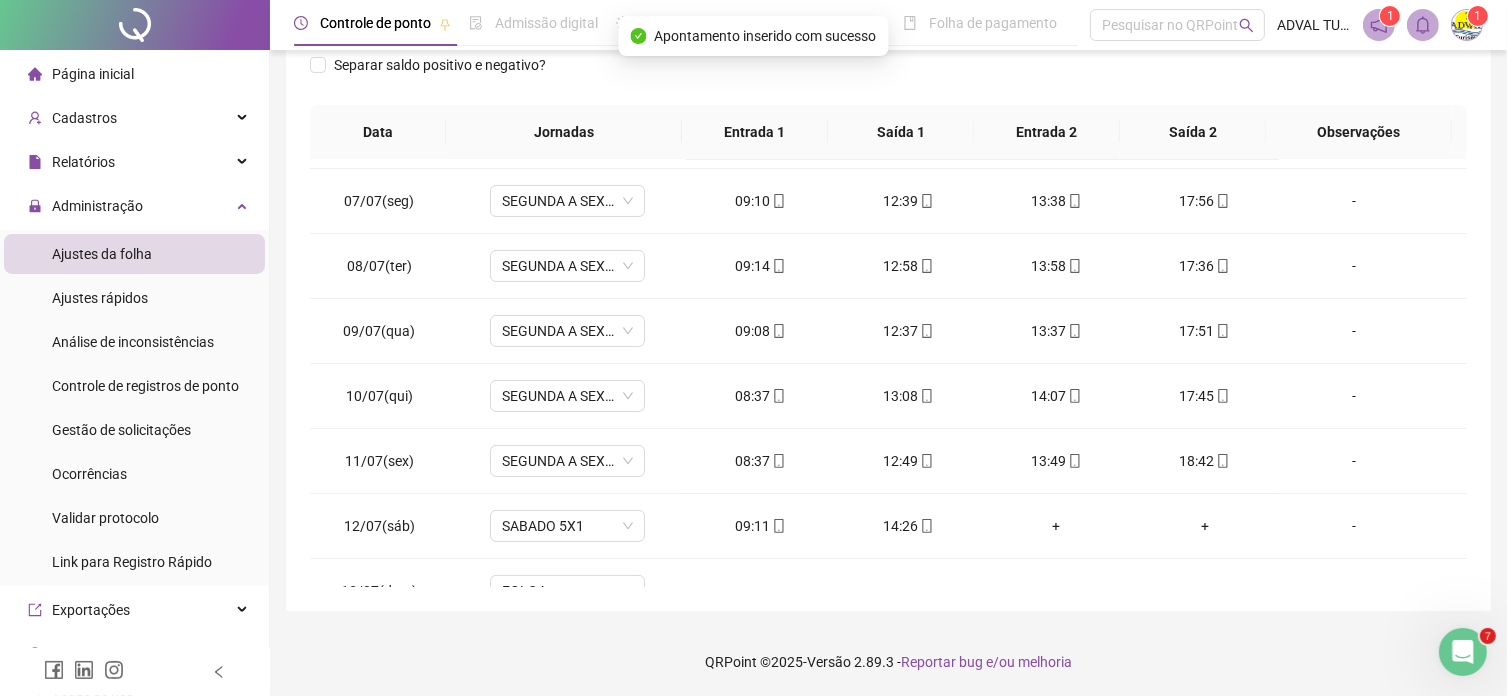 scroll, scrollTop: 0, scrollLeft: 0, axis: both 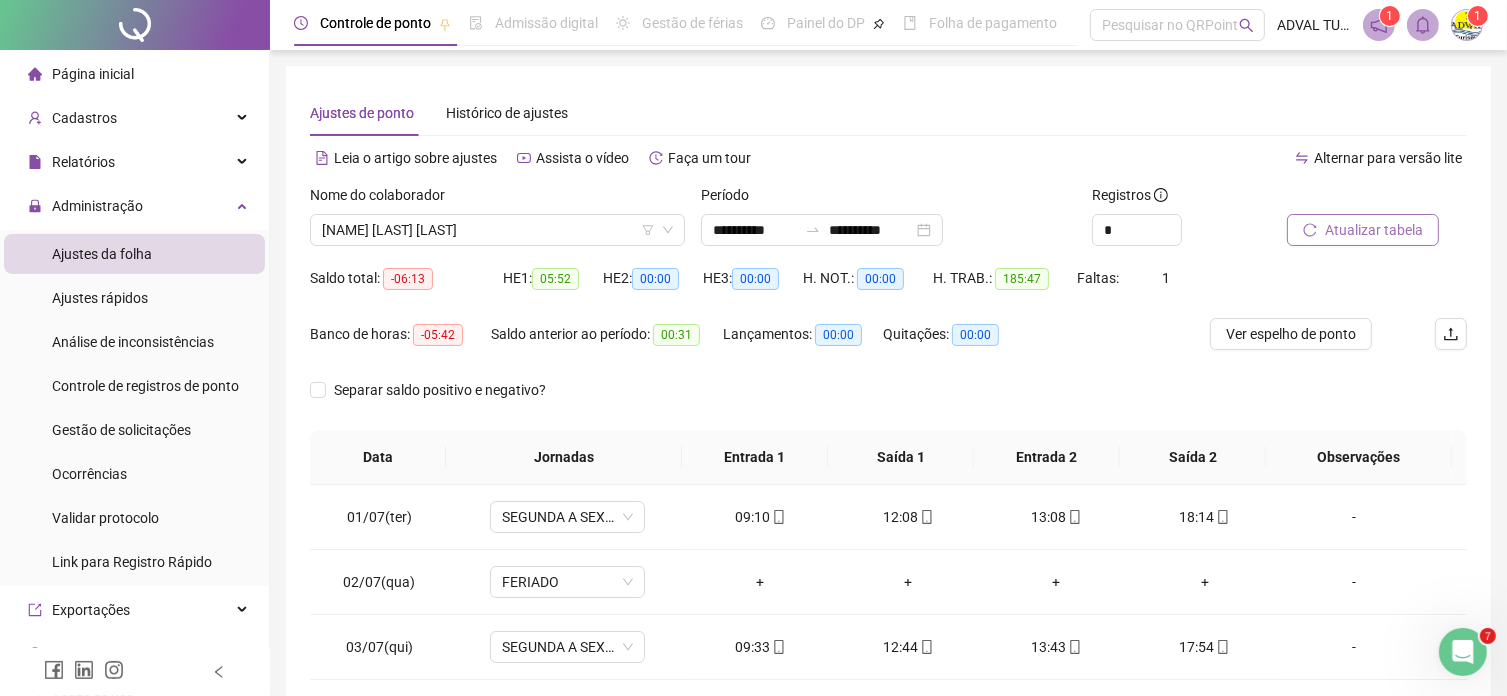 click on "Atualizar tabela" at bounding box center (1374, 230) 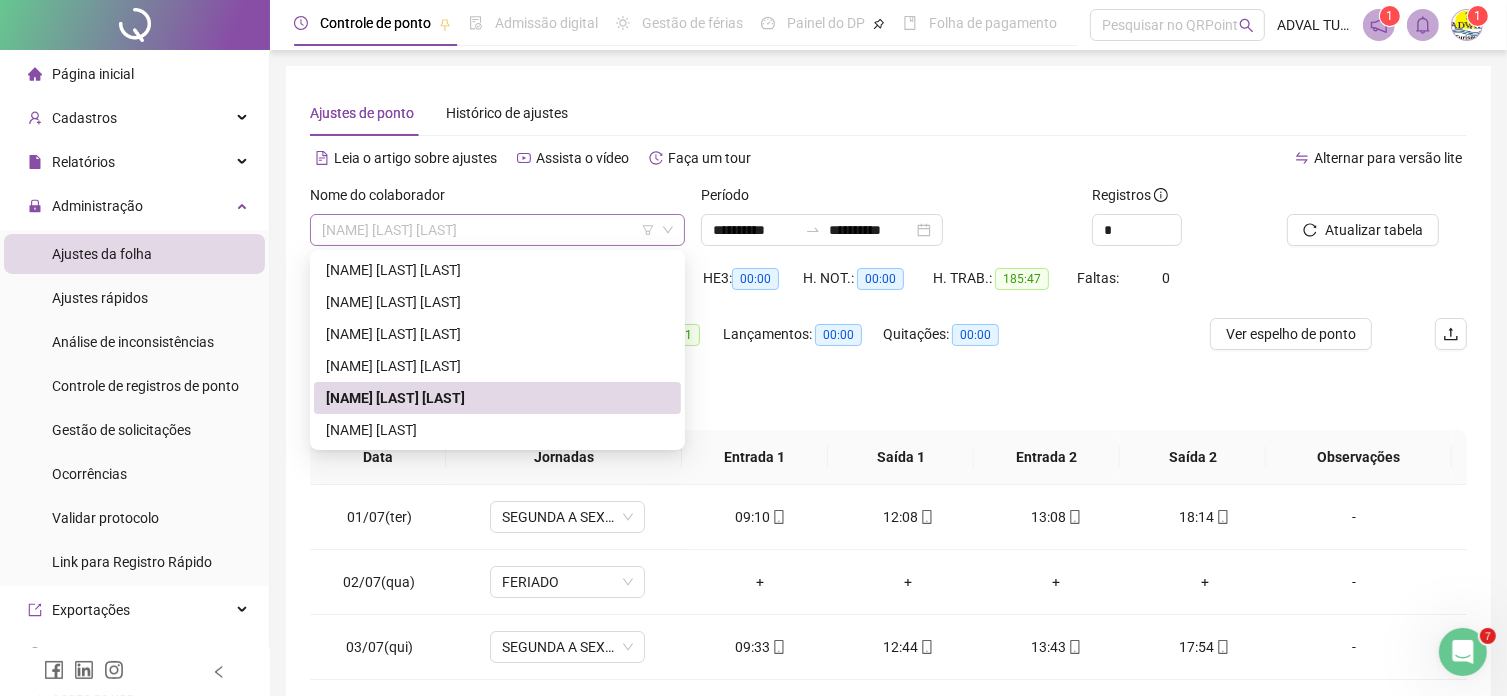 click on "[FIRST] [LAST] [LAST]" at bounding box center [497, 230] 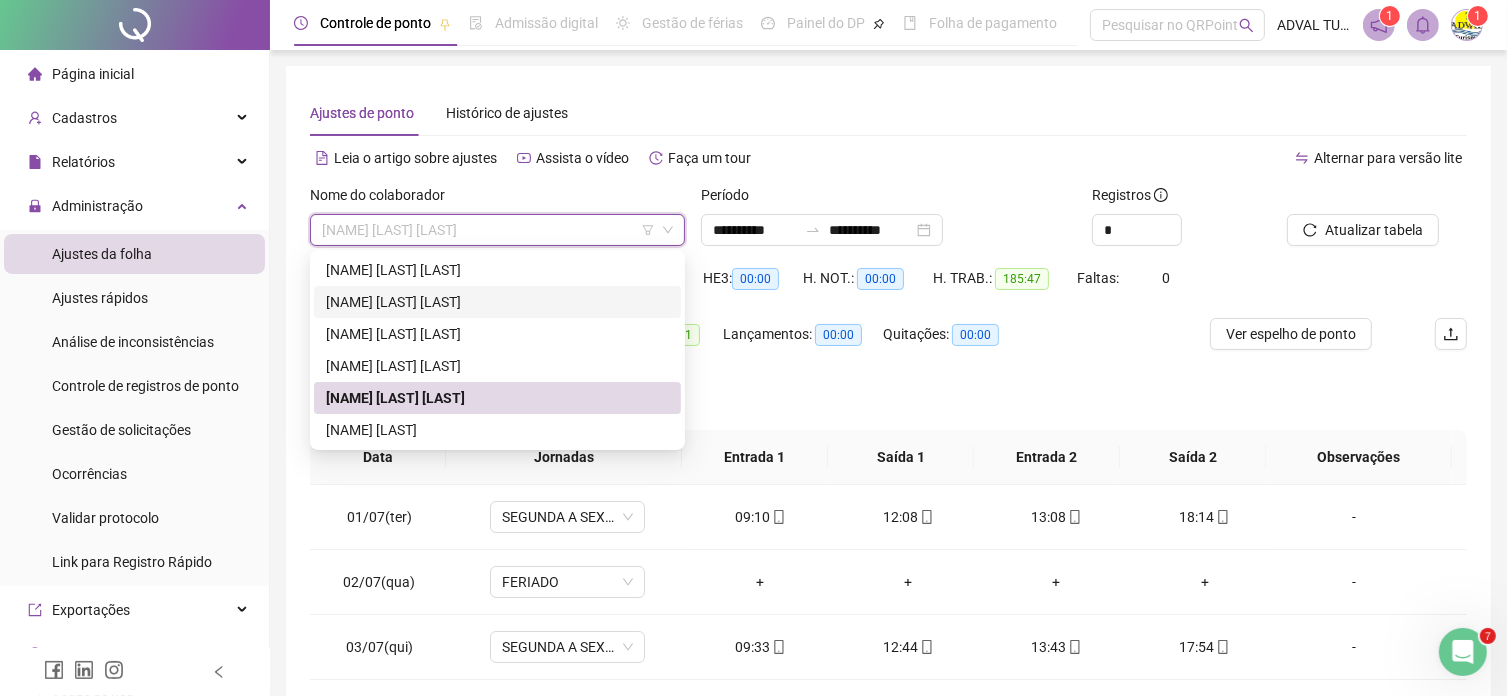 click on "[FIRST] [LAST] [LAST]" at bounding box center (497, 302) 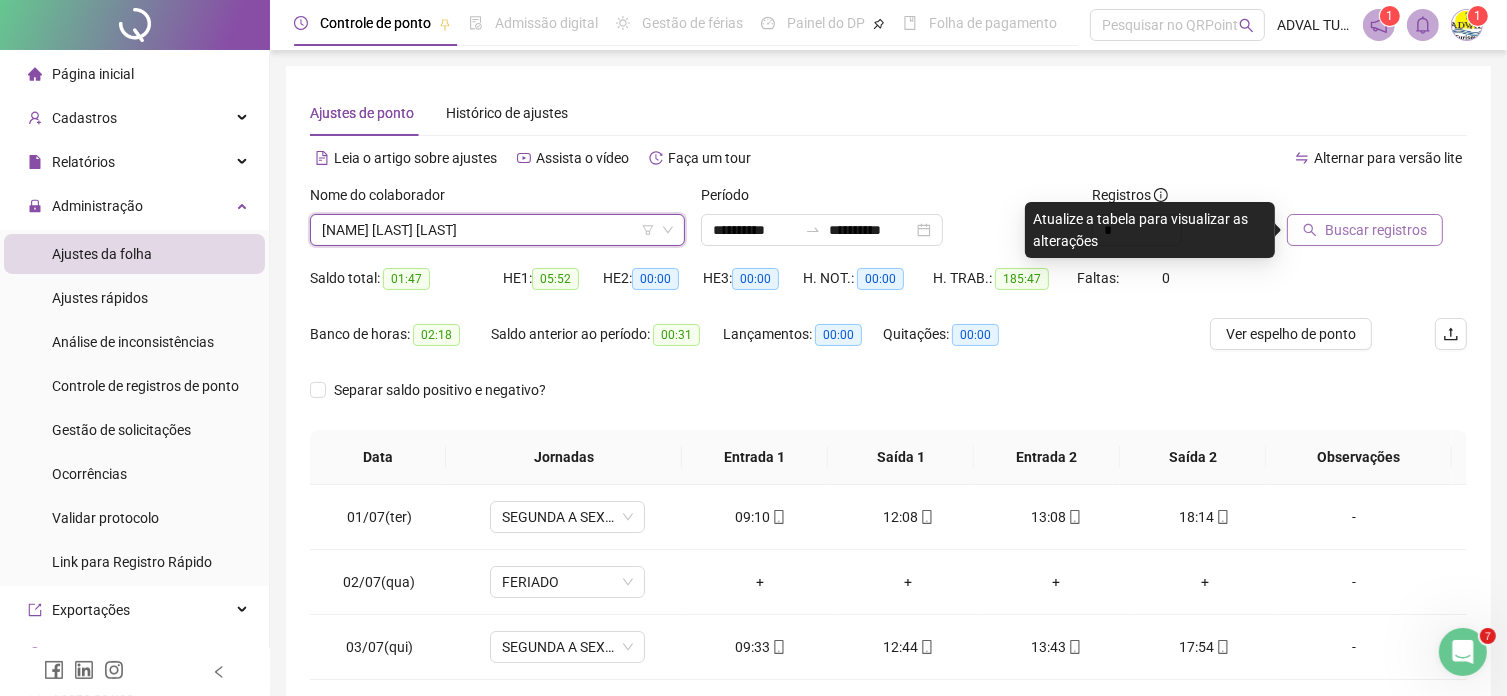 click on "Buscar registros" at bounding box center (1376, 230) 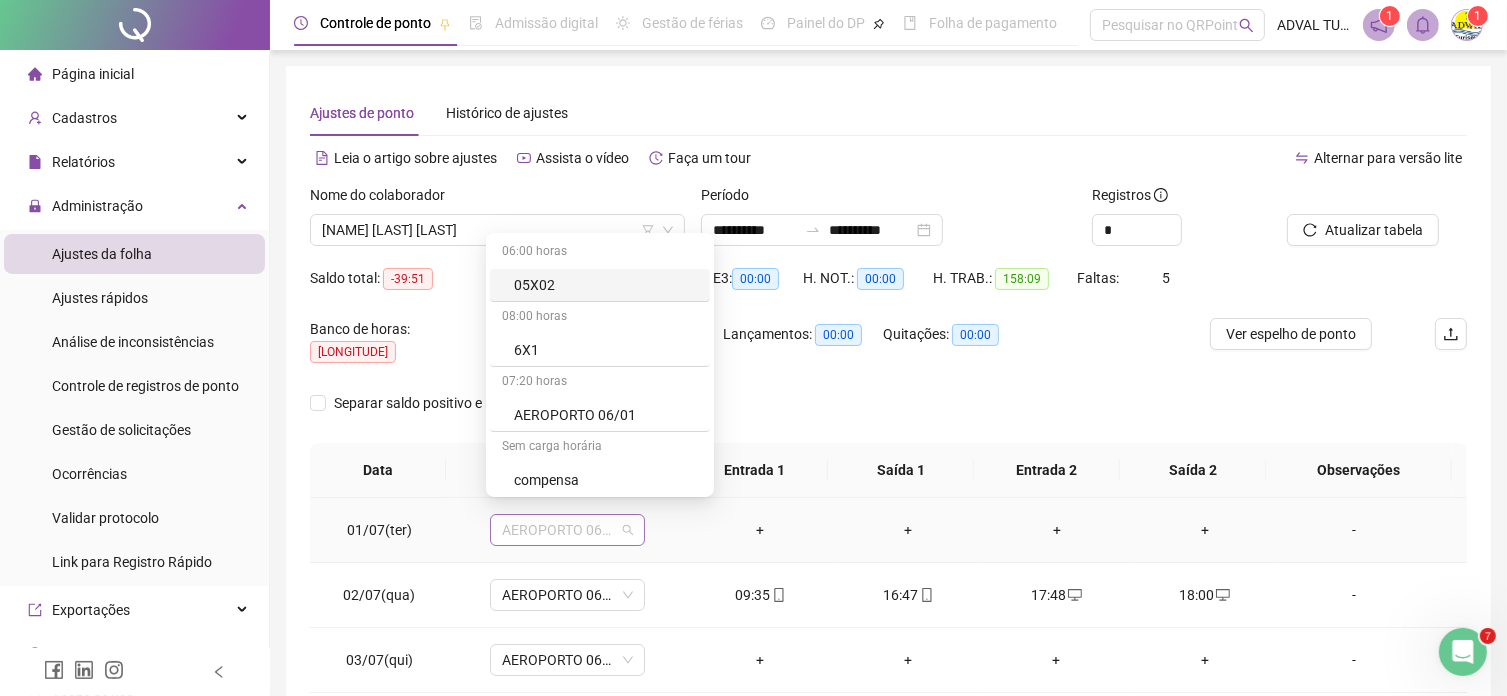 click on "AEROPORTO 06/01" at bounding box center (567, 530) 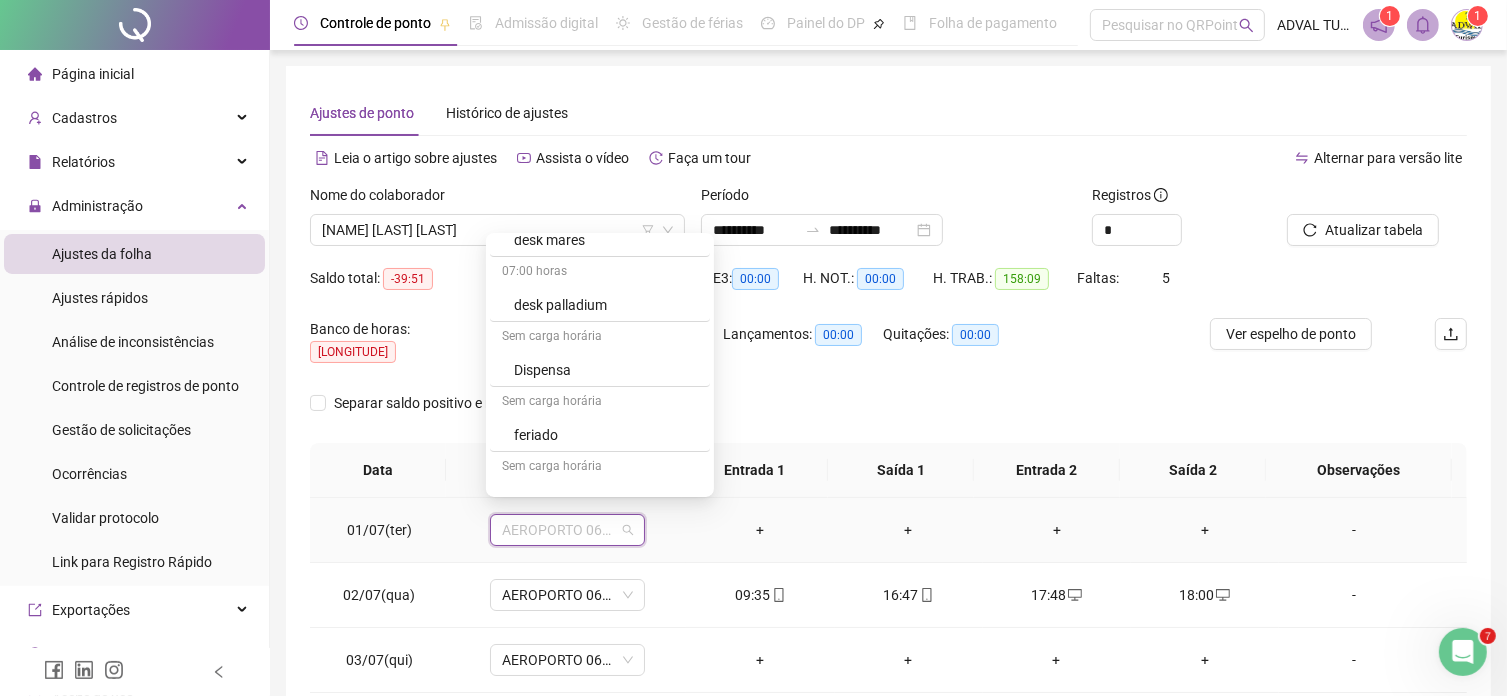 scroll, scrollTop: 700, scrollLeft: 0, axis: vertical 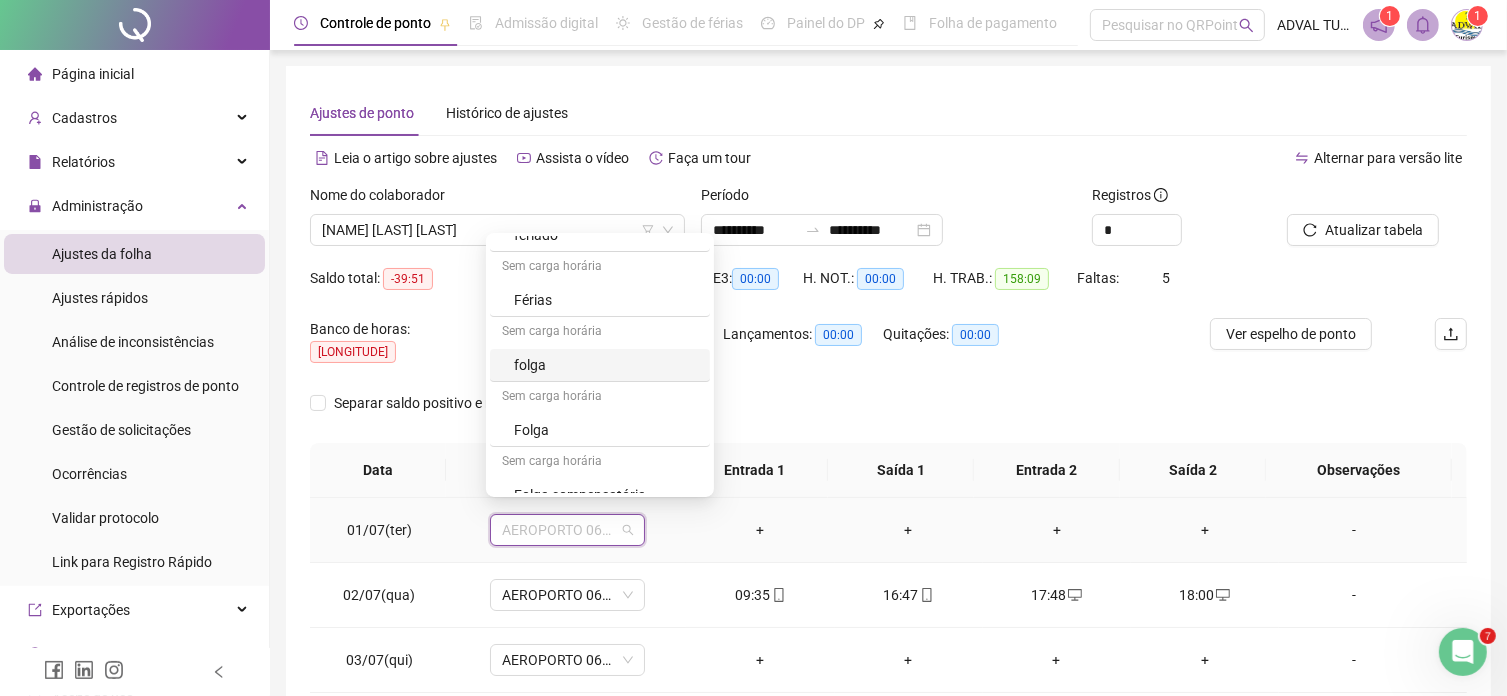 click on "folga" at bounding box center [606, 365] 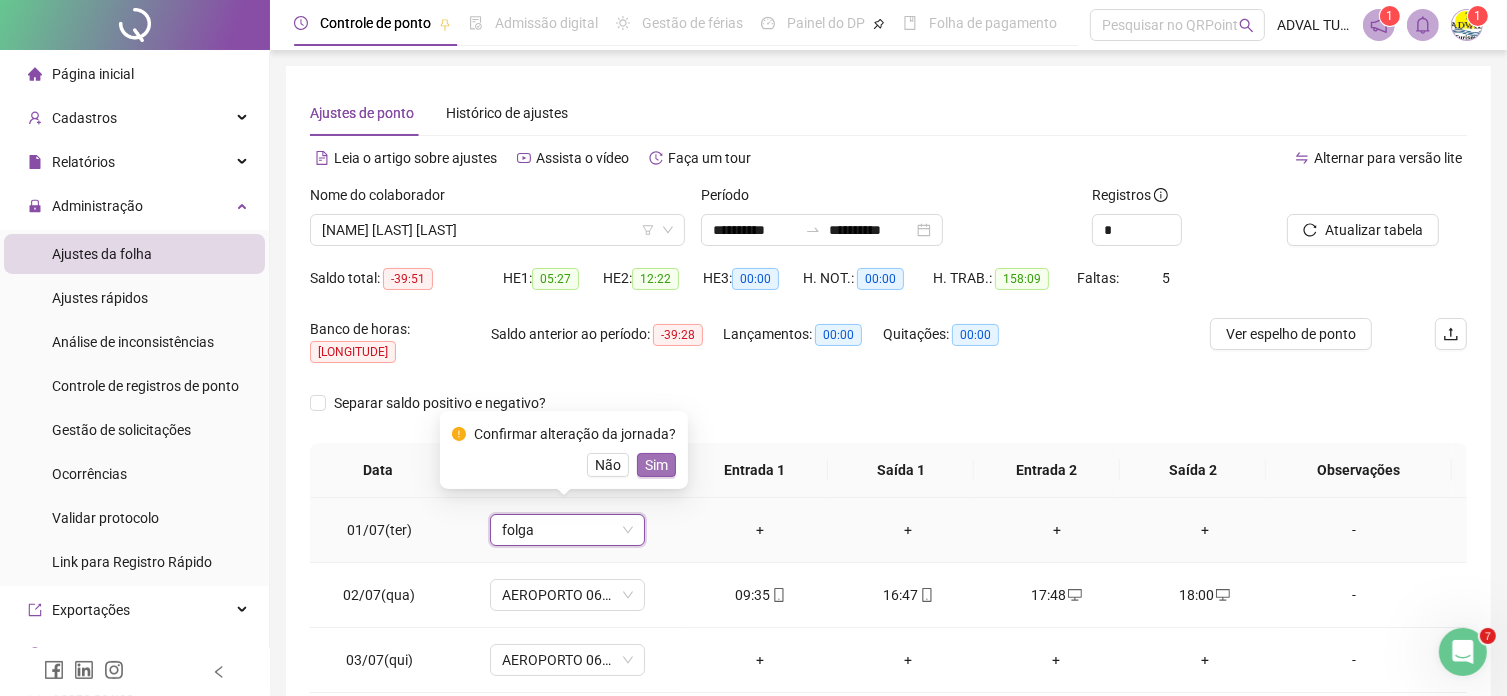 click on "Sim" at bounding box center (656, 465) 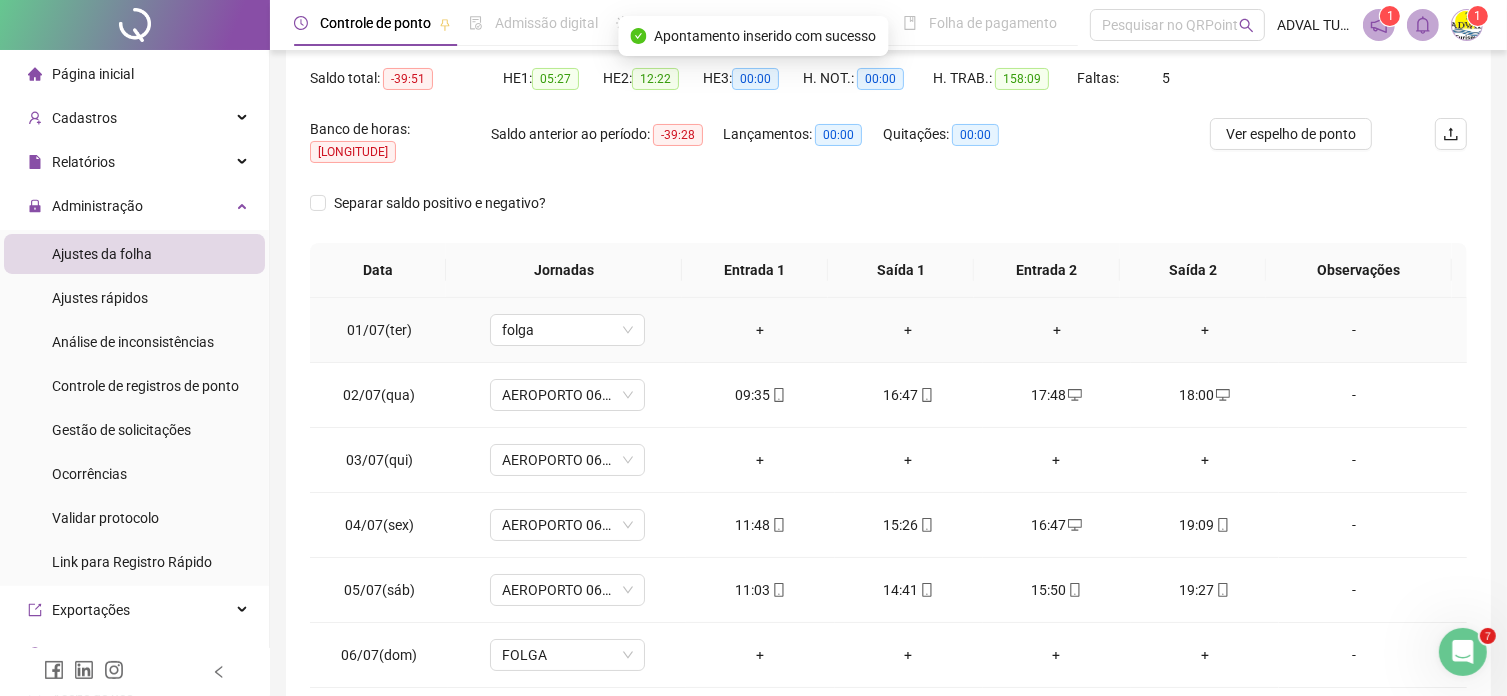 scroll, scrollTop: 300, scrollLeft: 0, axis: vertical 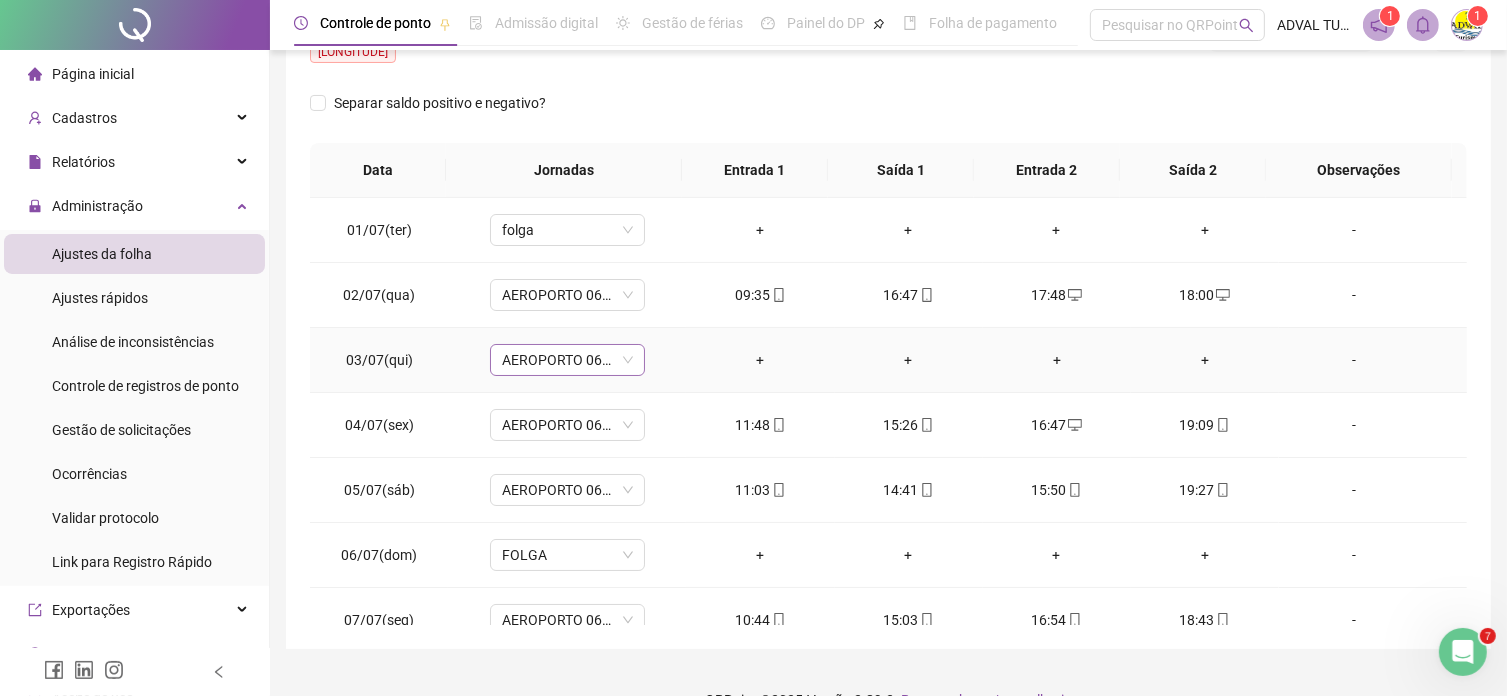click on "AEROPORTO 06/01" at bounding box center (567, 360) 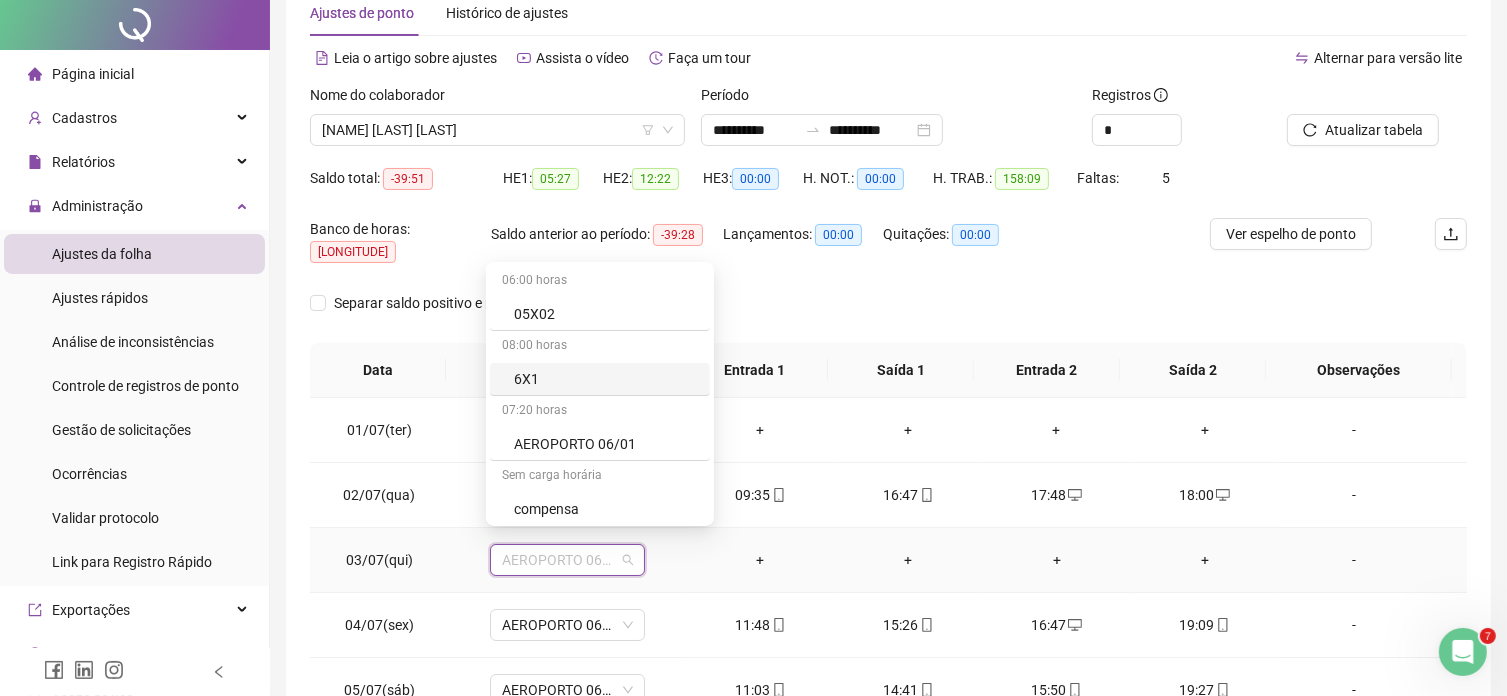 scroll, scrollTop: 0, scrollLeft: 0, axis: both 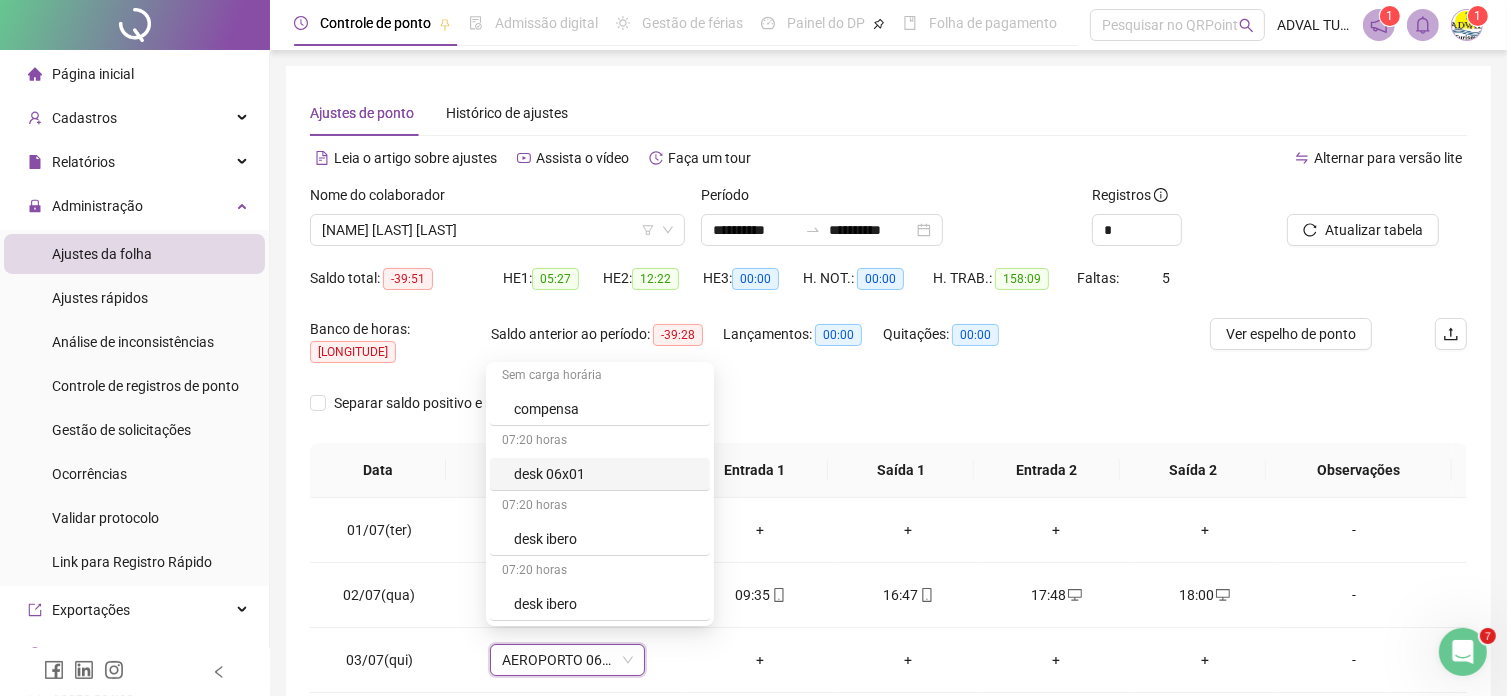 click on "Separar saldo positivo e negativo?" at bounding box center [888, 415] 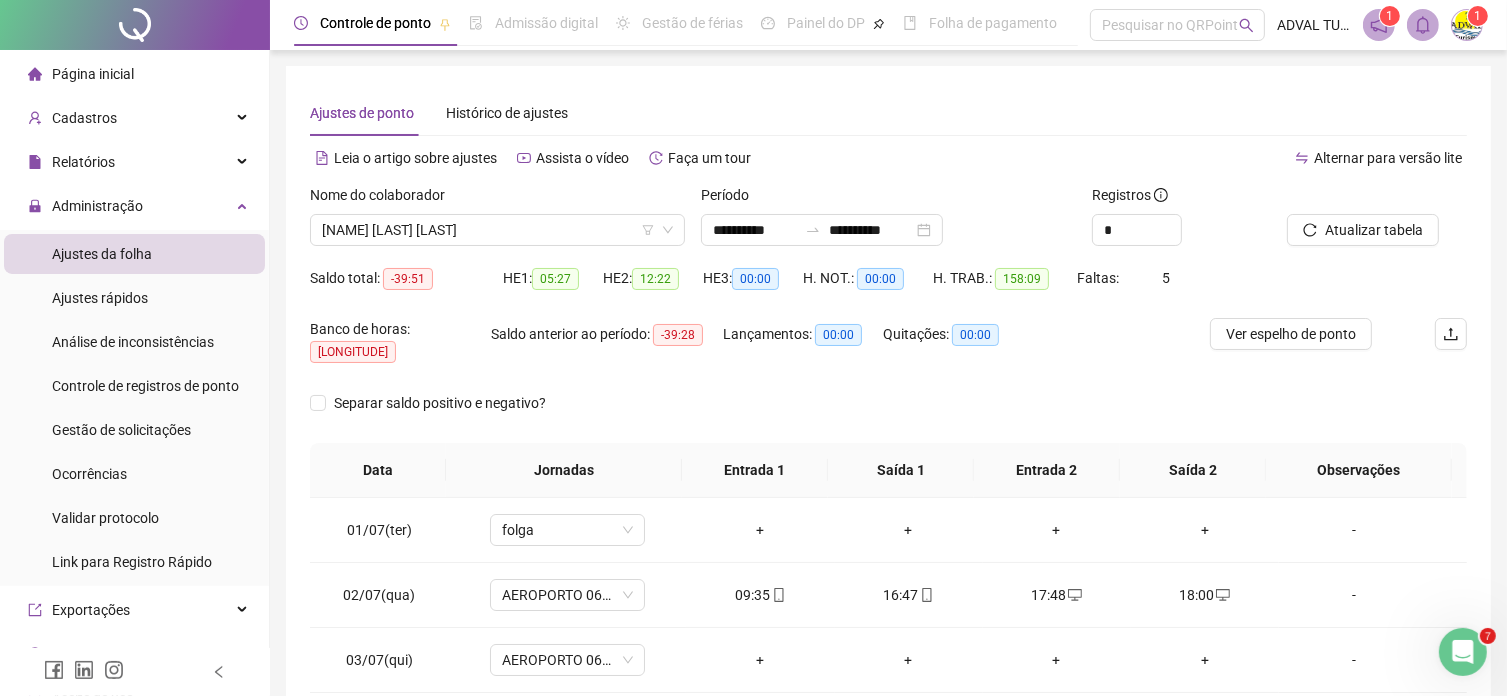 click on "Separar saldo positivo e negativo?" at bounding box center [888, 415] 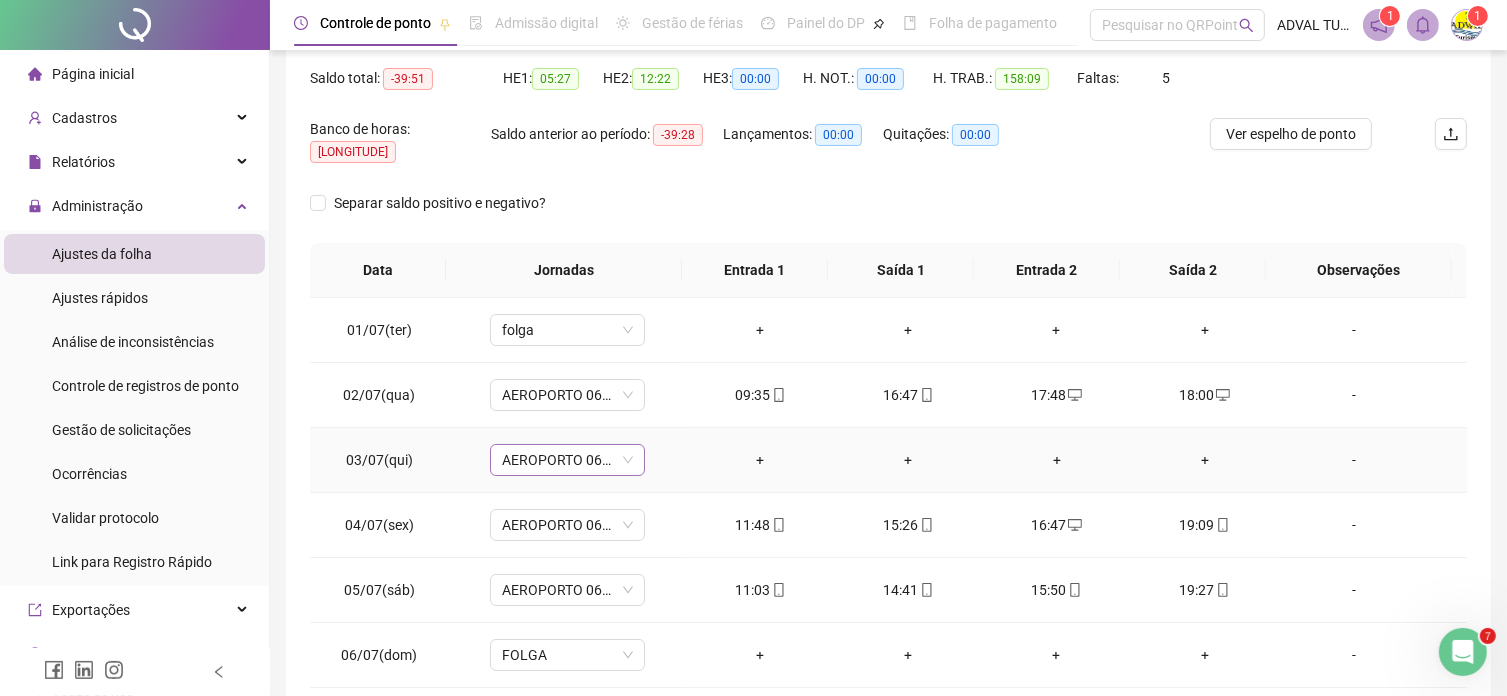 click on "AEROPORTO 06/01" at bounding box center [567, 460] 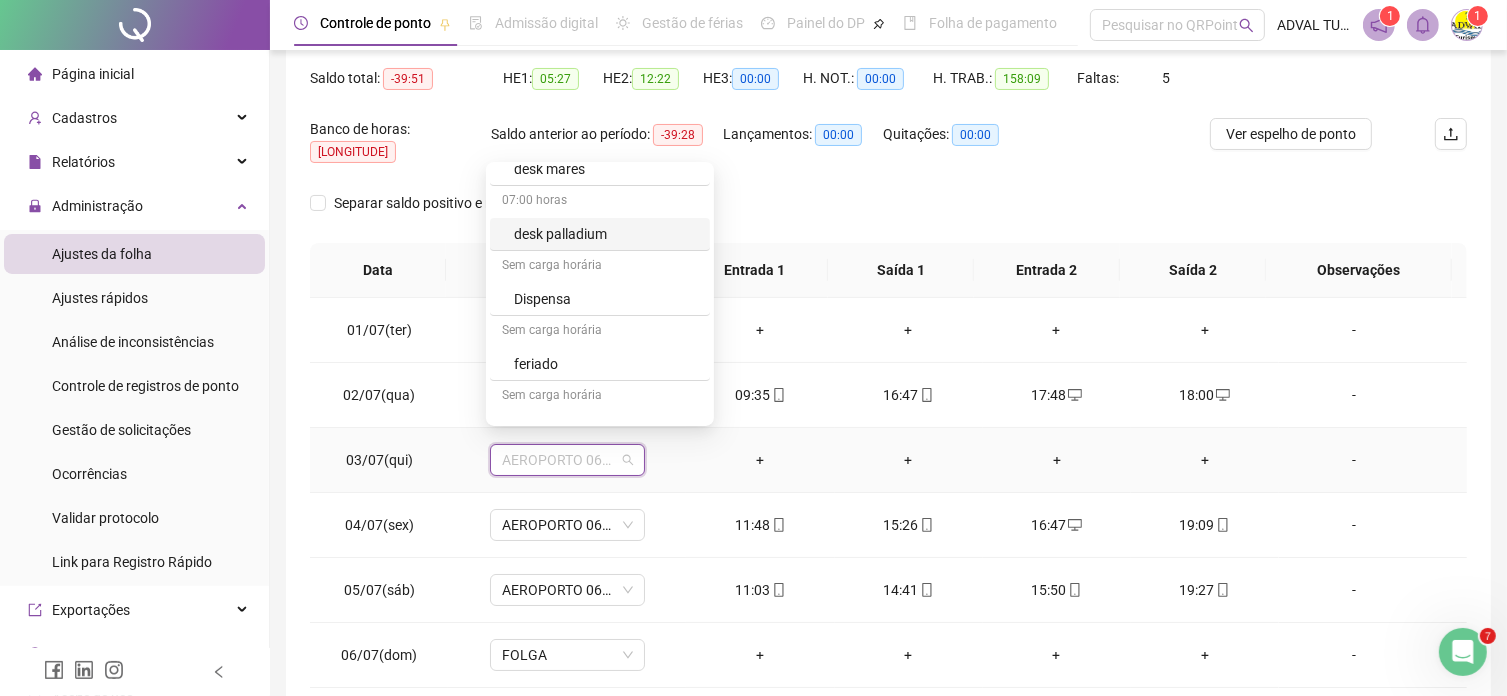 scroll, scrollTop: 600, scrollLeft: 0, axis: vertical 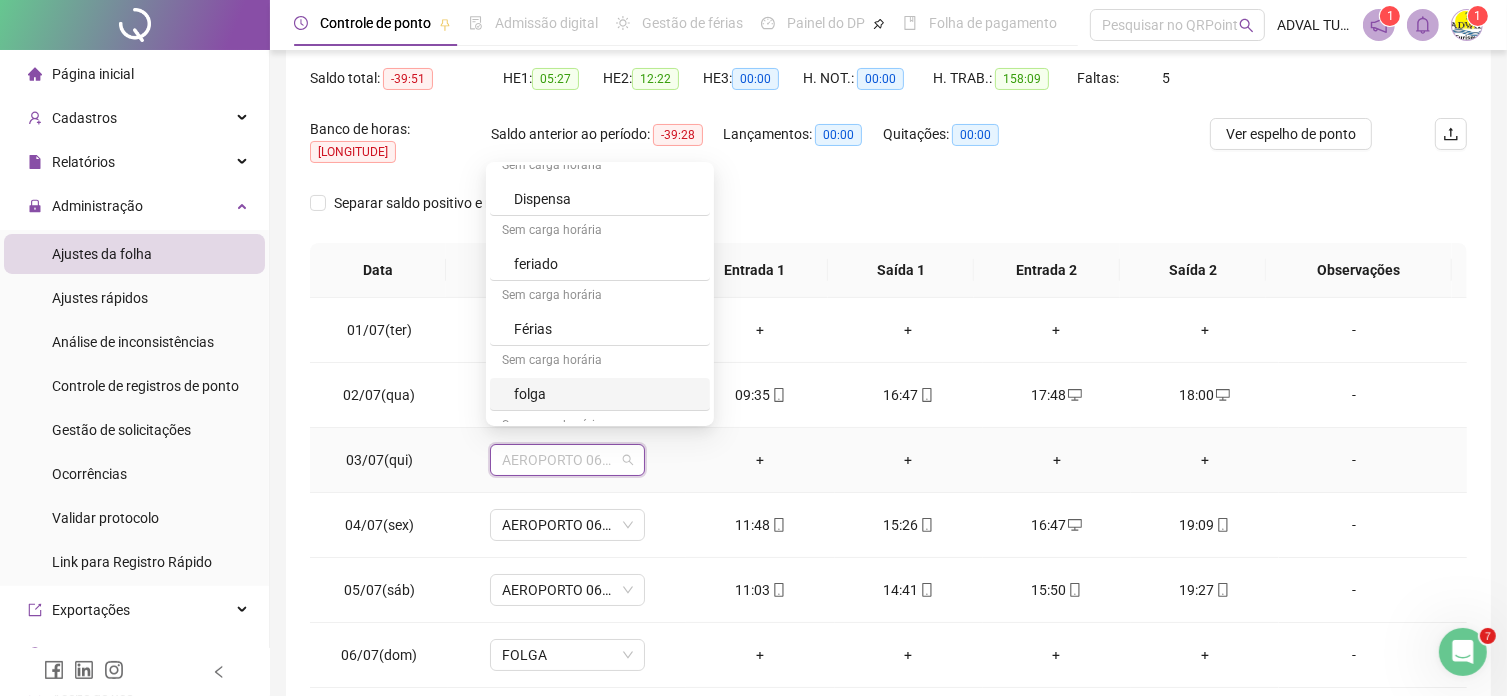 click on "folga" at bounding box center (606, 394) 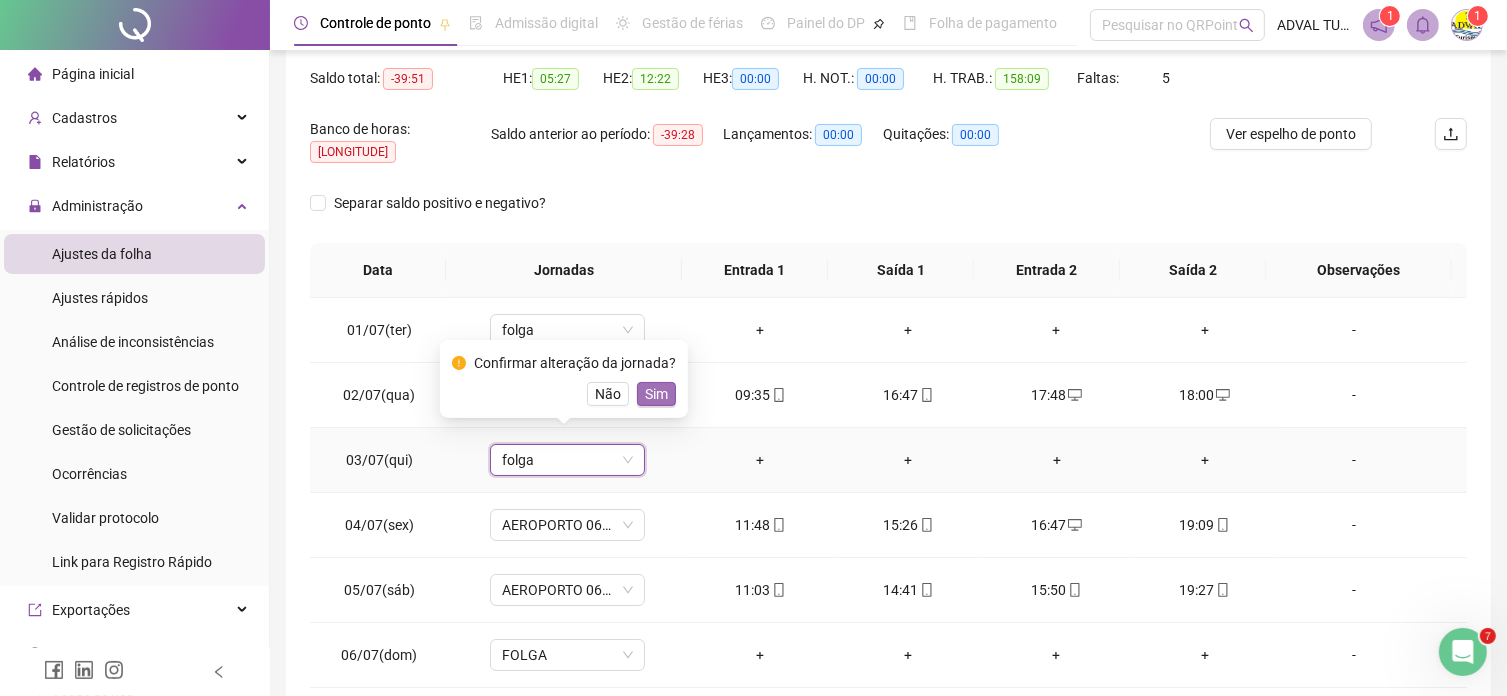 click on "Sim" at bounding box center (656, 394) 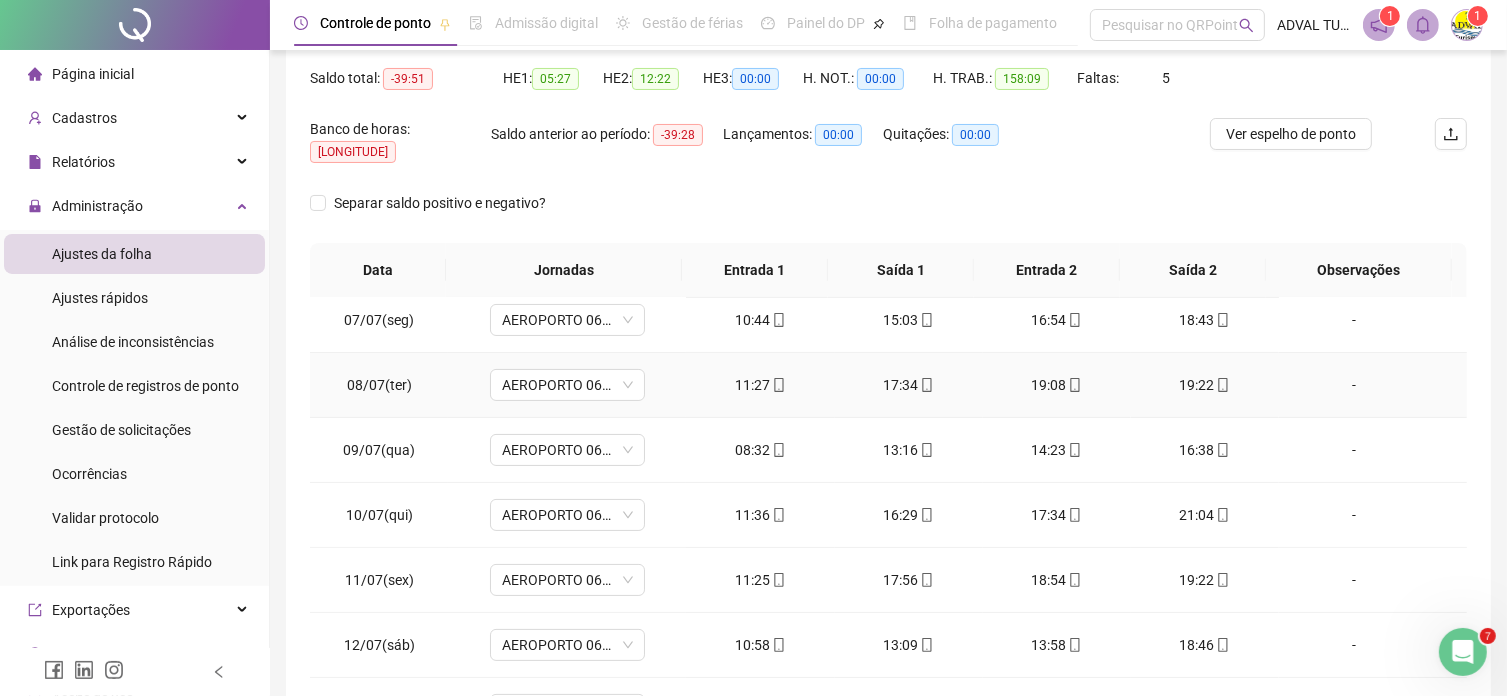 scroll, scrollTop: 600, scrollLeft: 0, axis: vertical 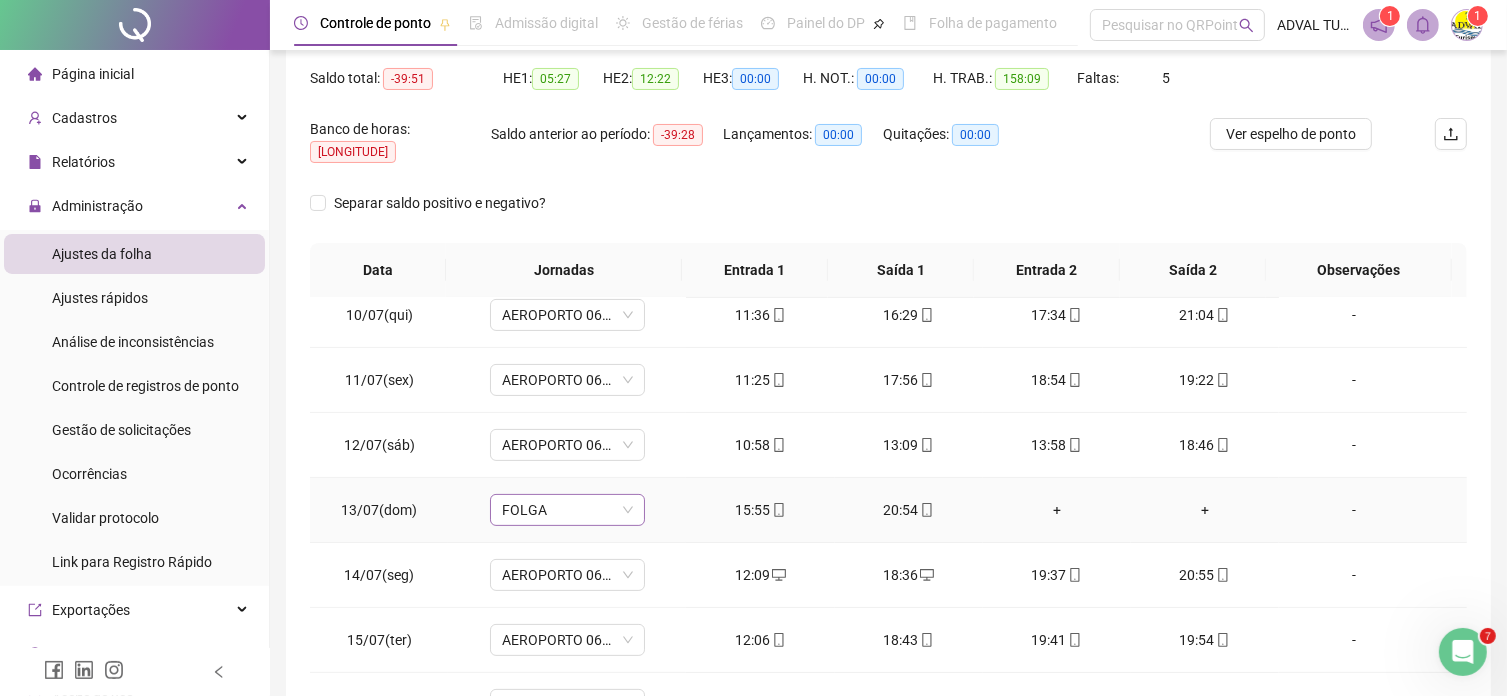 click on "FOLGA" at bounding box center [567, 510] 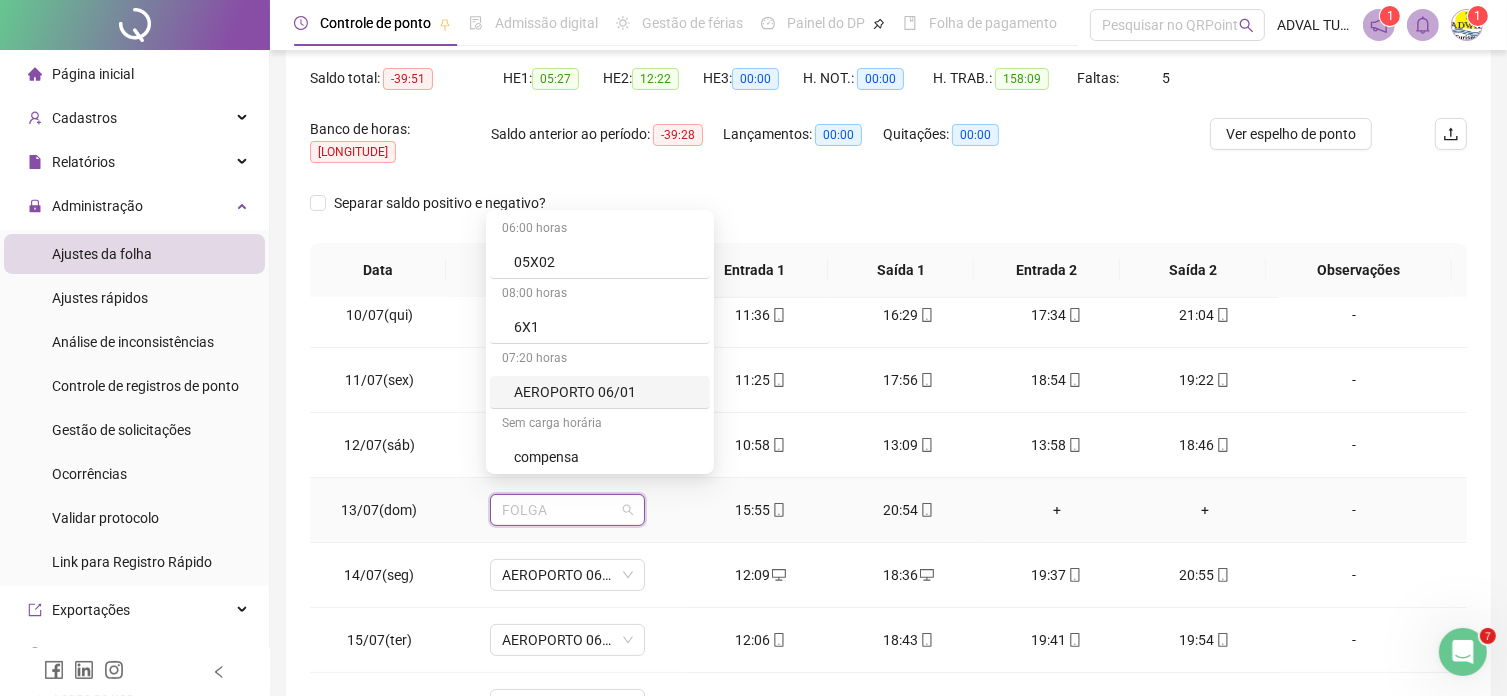 click on "AEROPORTO 06/01" at bounding box center [606, 392] 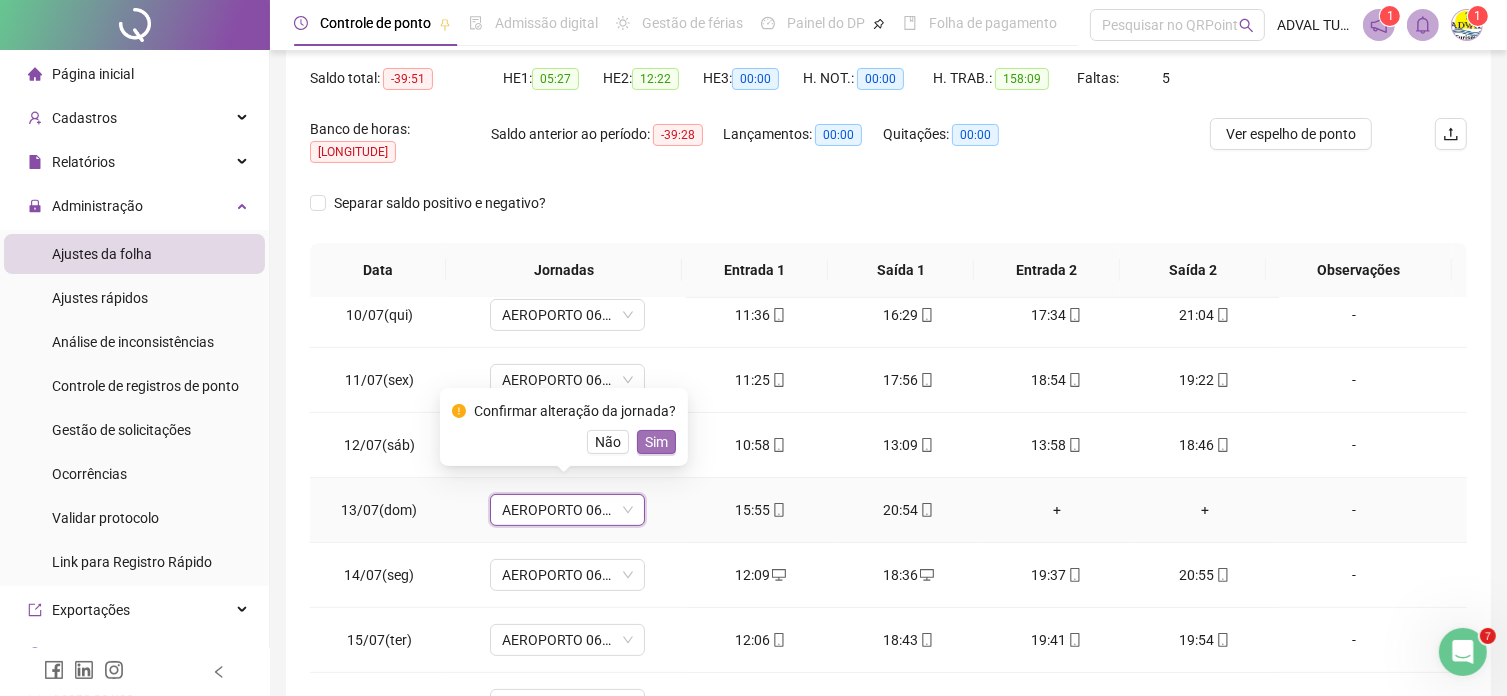 click on "Sim" at bounding box center [656, 442] 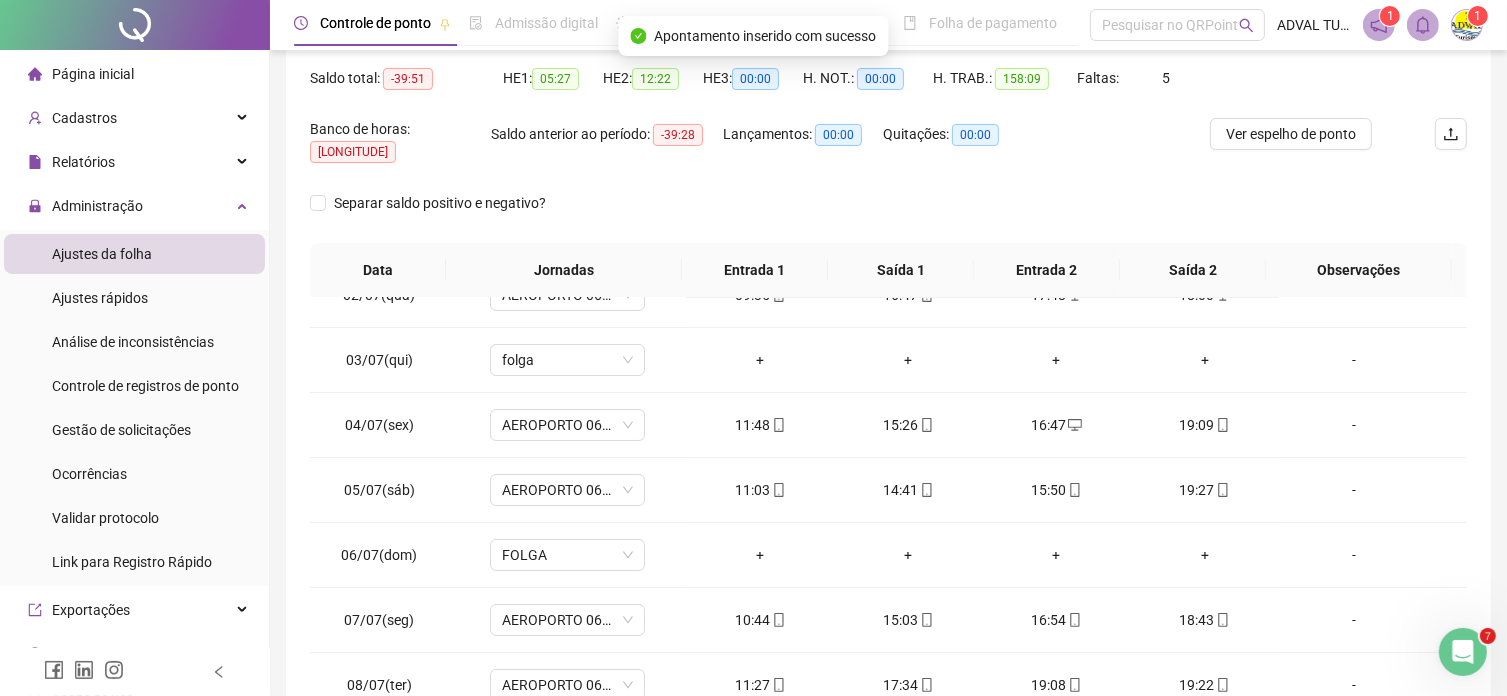 scroll, scrollTop: 0, scrollLeft: 0, axis: both 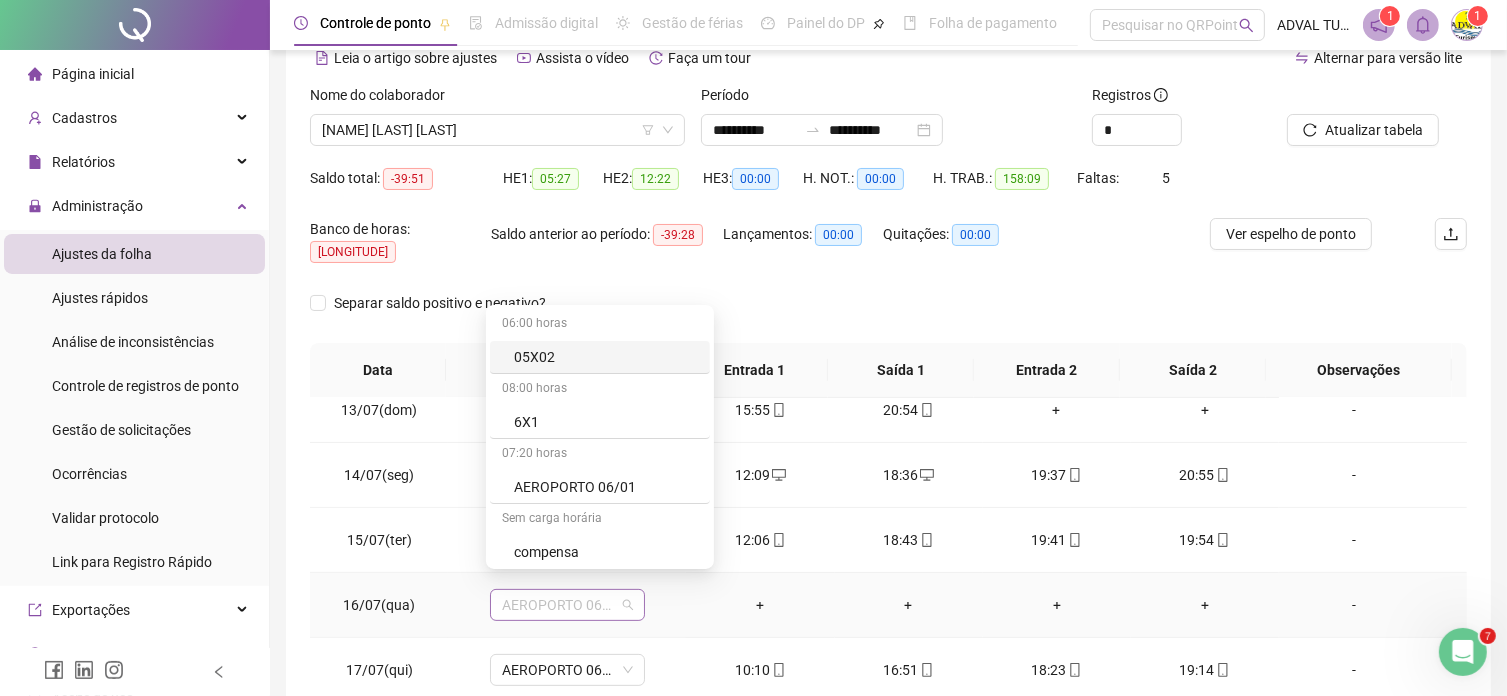 click on "AEROPORTO 06/01" at bounding box center [567, 605] 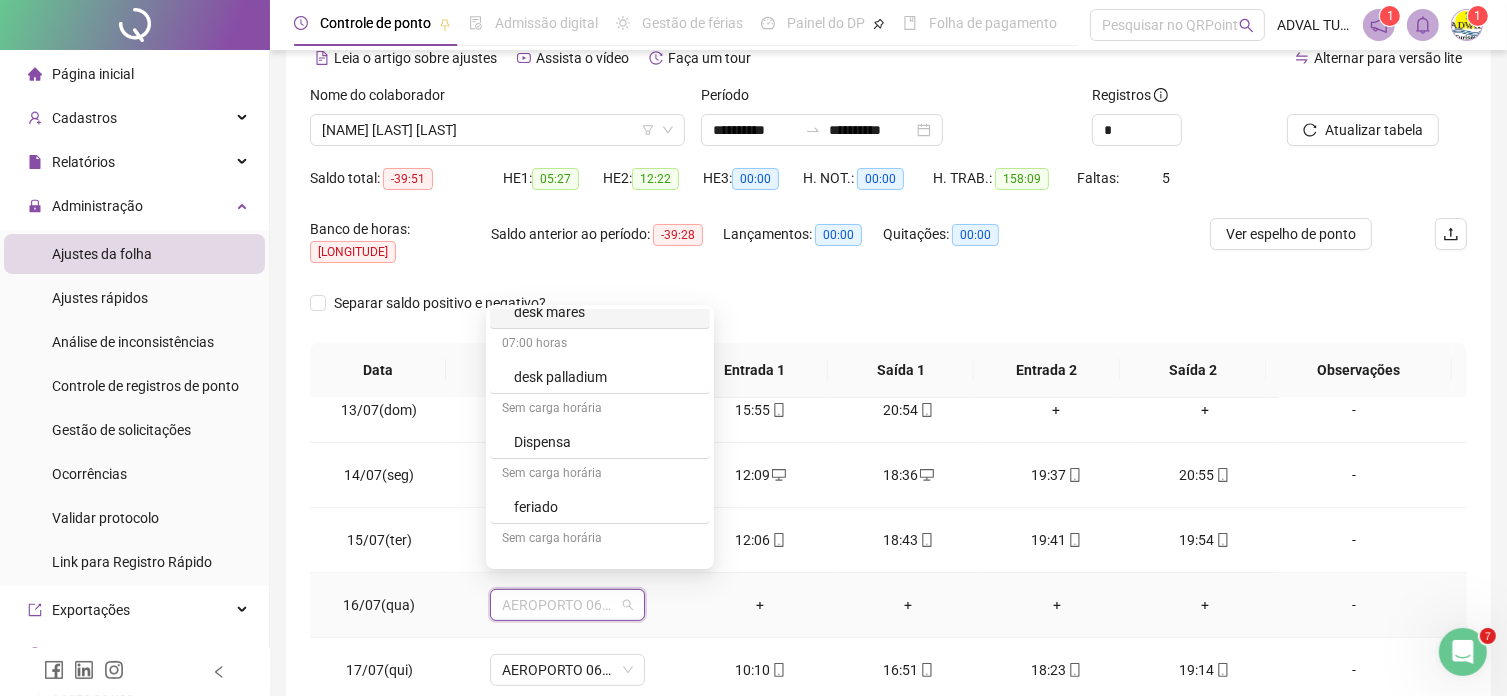 scroll, scrollTop: 600, scrollLeft: 0, axis: vertical 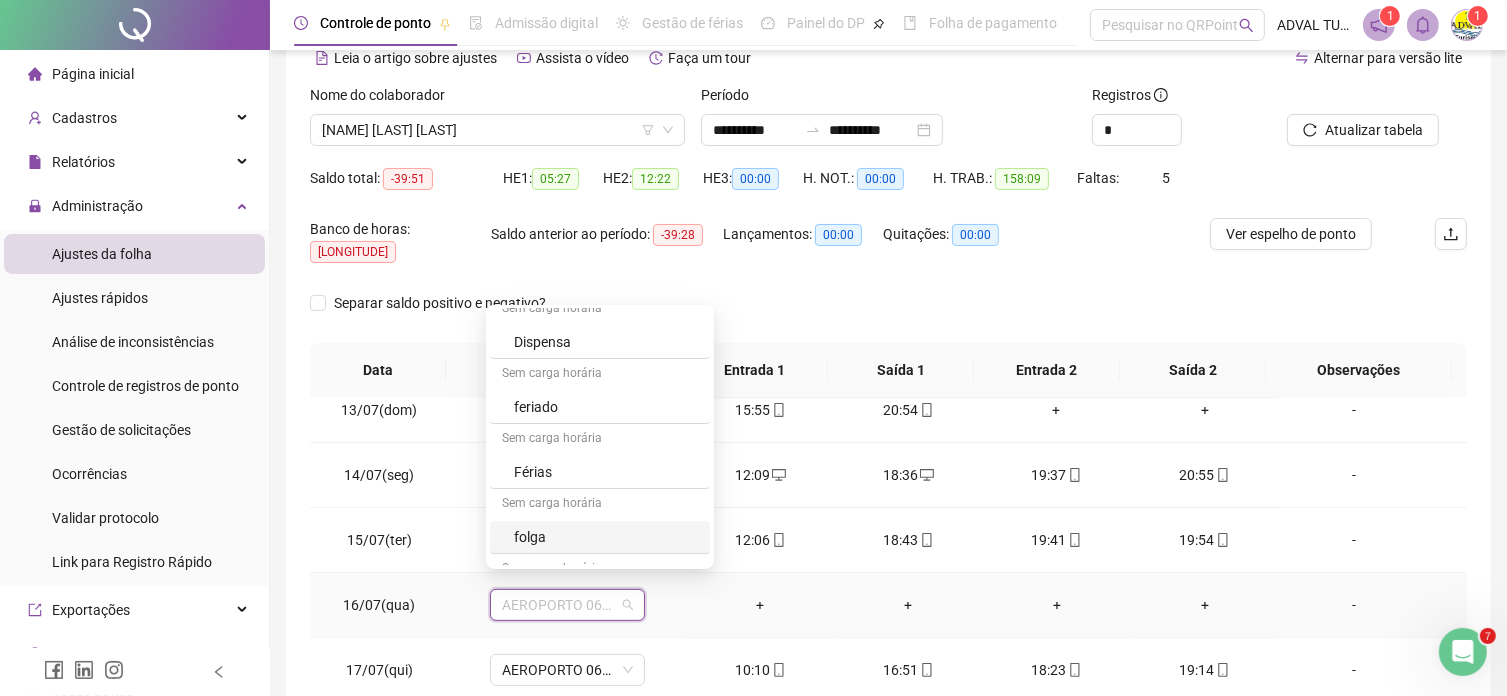 click on "folga" at bounding box center (606, 537) 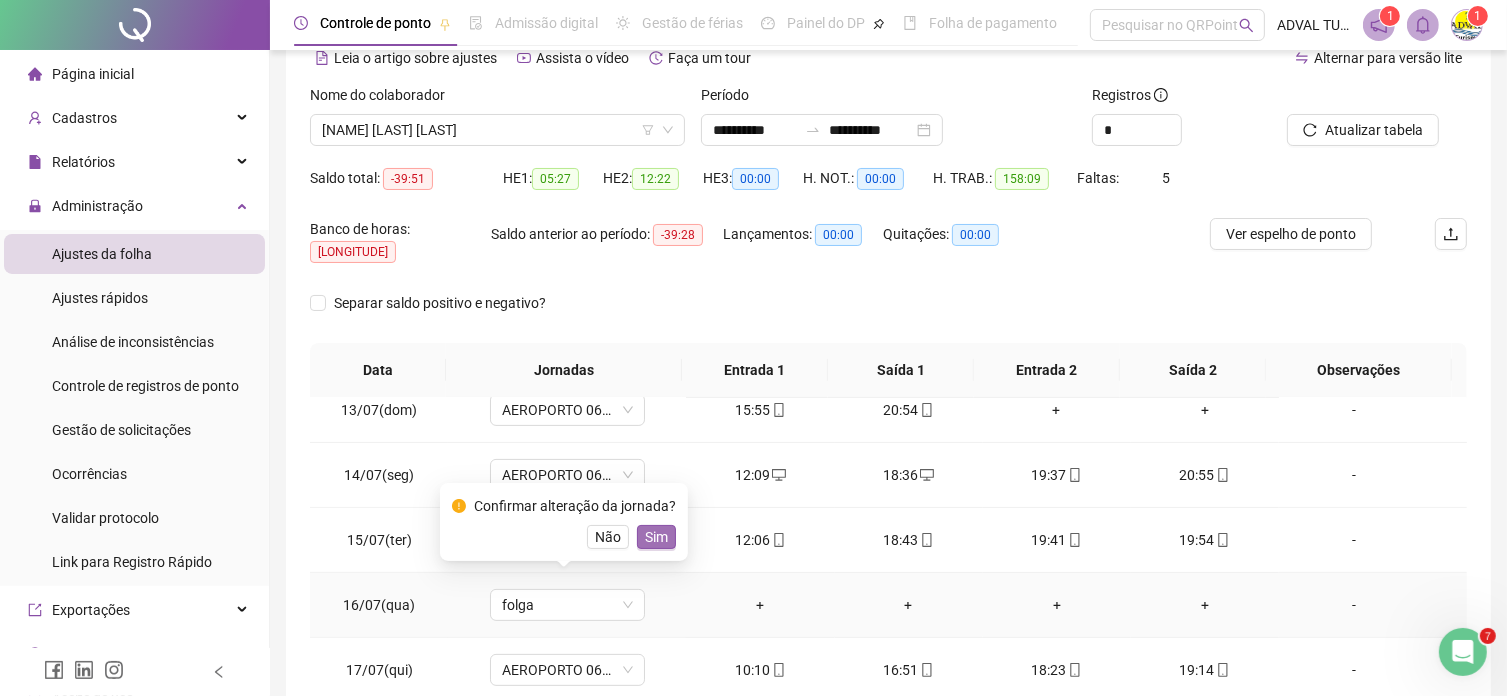 click on "Sim" at bounding box center [656, 537] 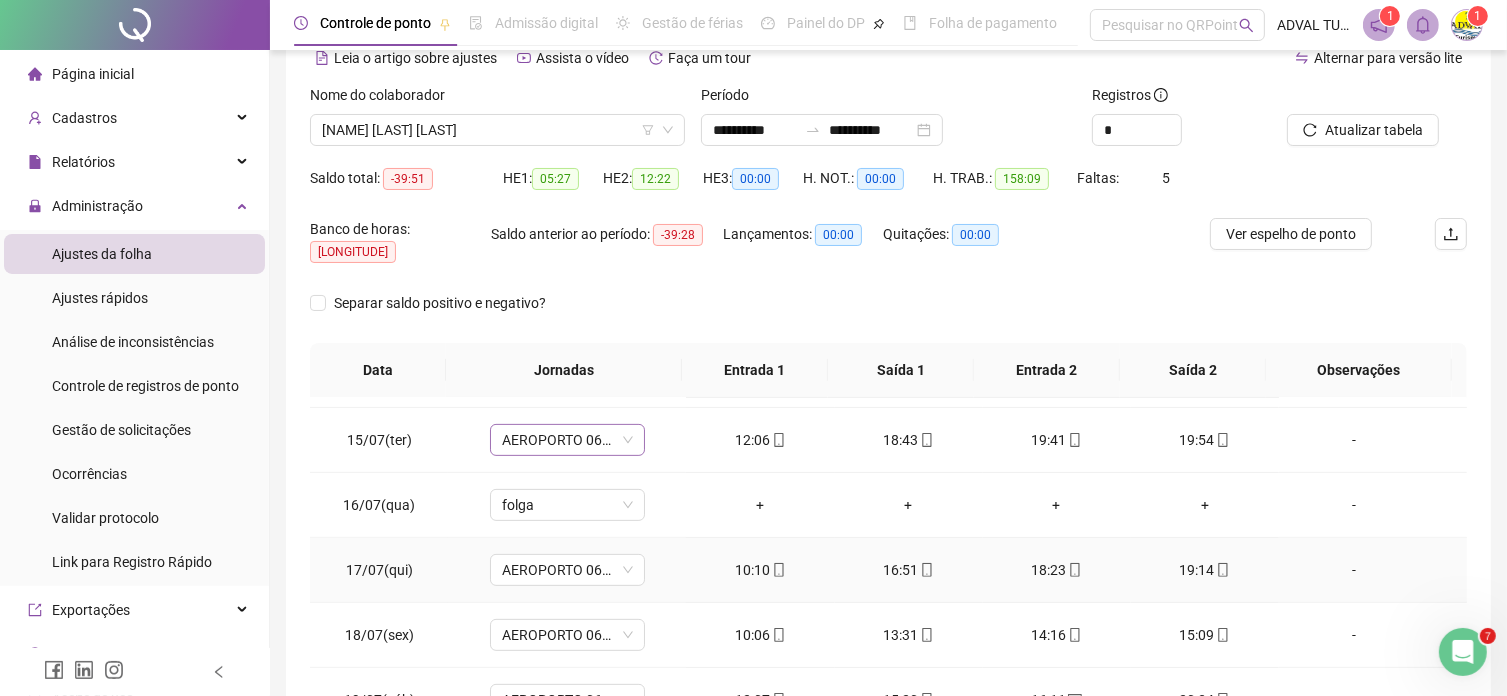 scroll, scrollTop: 1000, scrollLeft: 0, axis: vertical 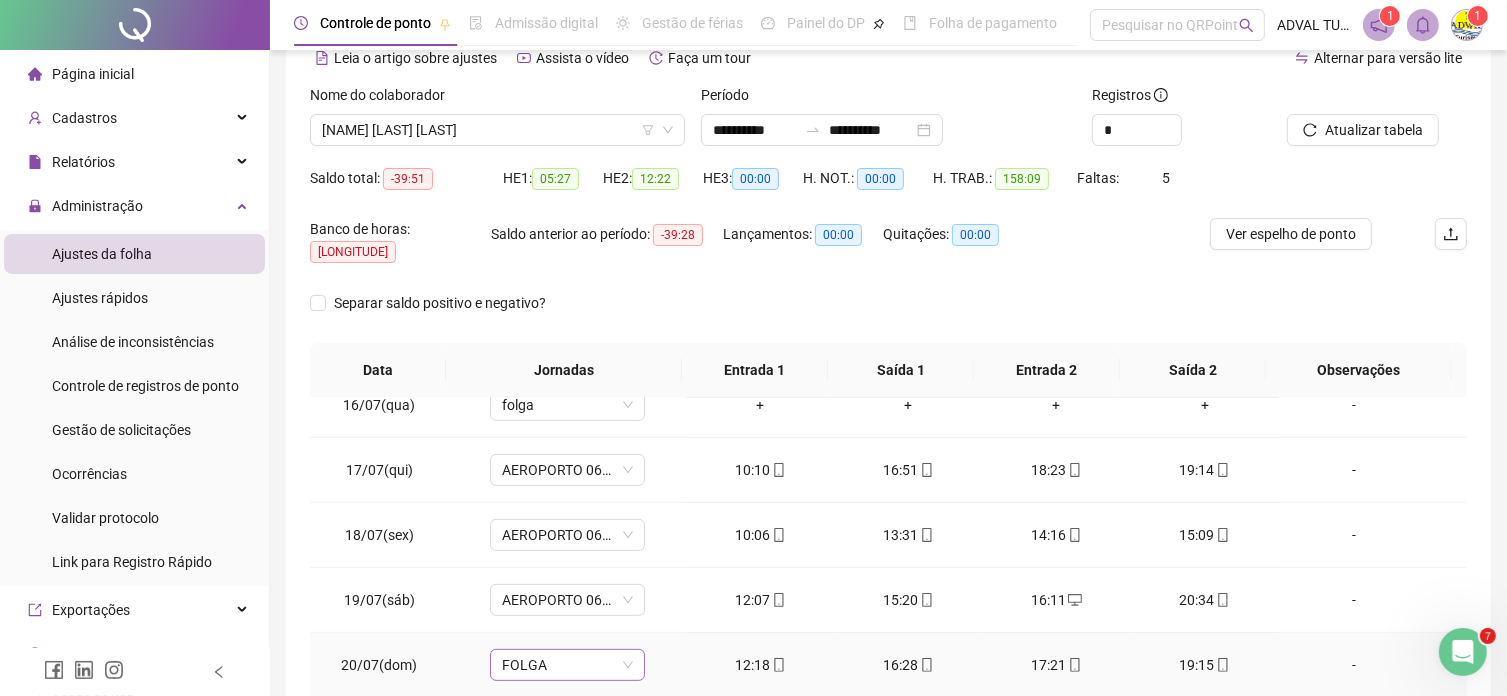 click at bounding box center [558, 665] 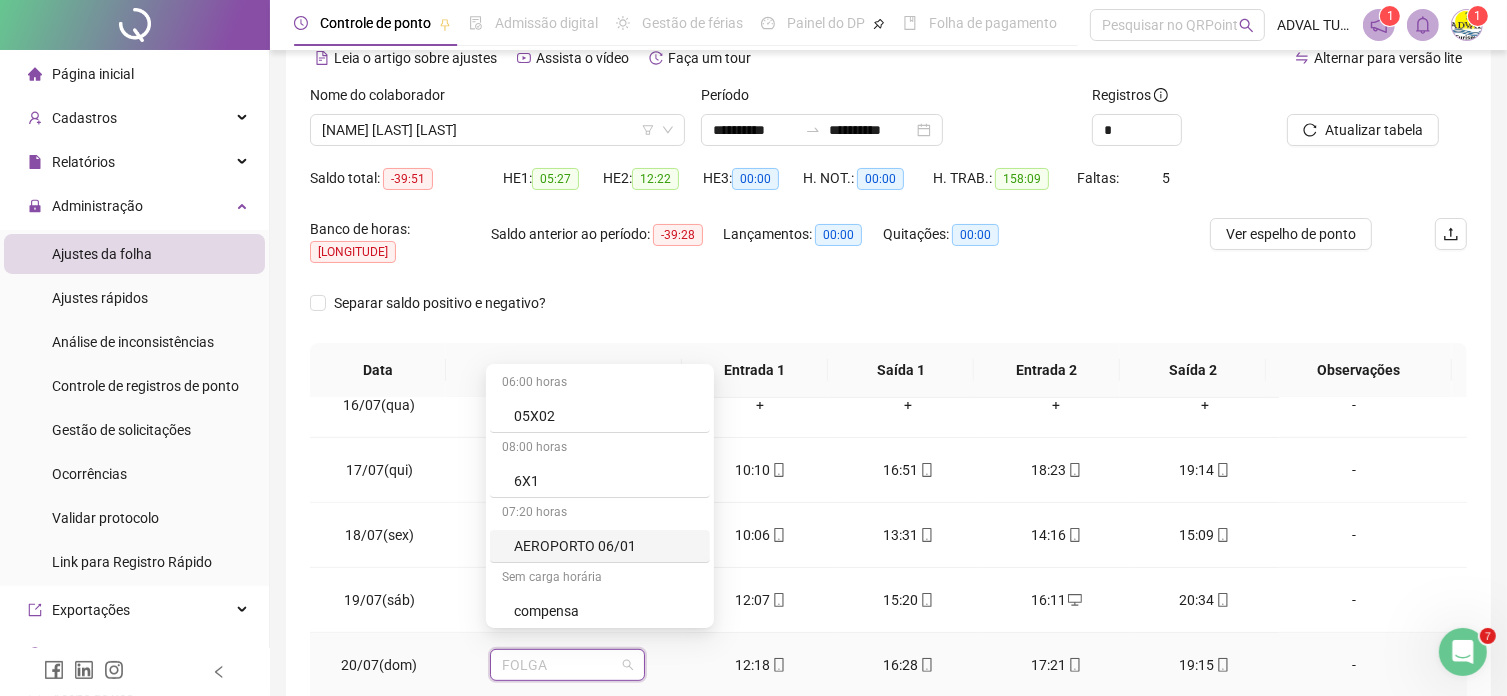 click on "AEROPORTO 06/01" at bounding box center [606, 546] 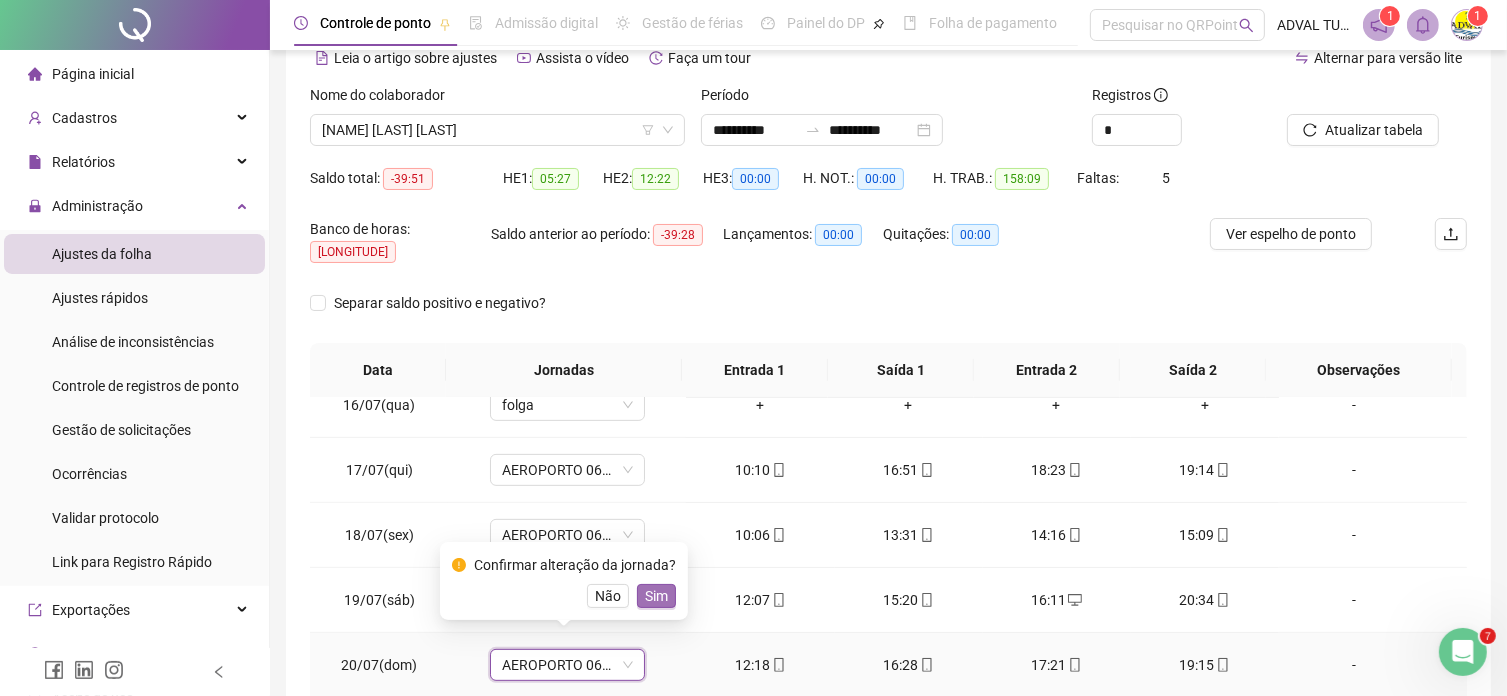 click on "Sim" at bounding box center (656, 596) 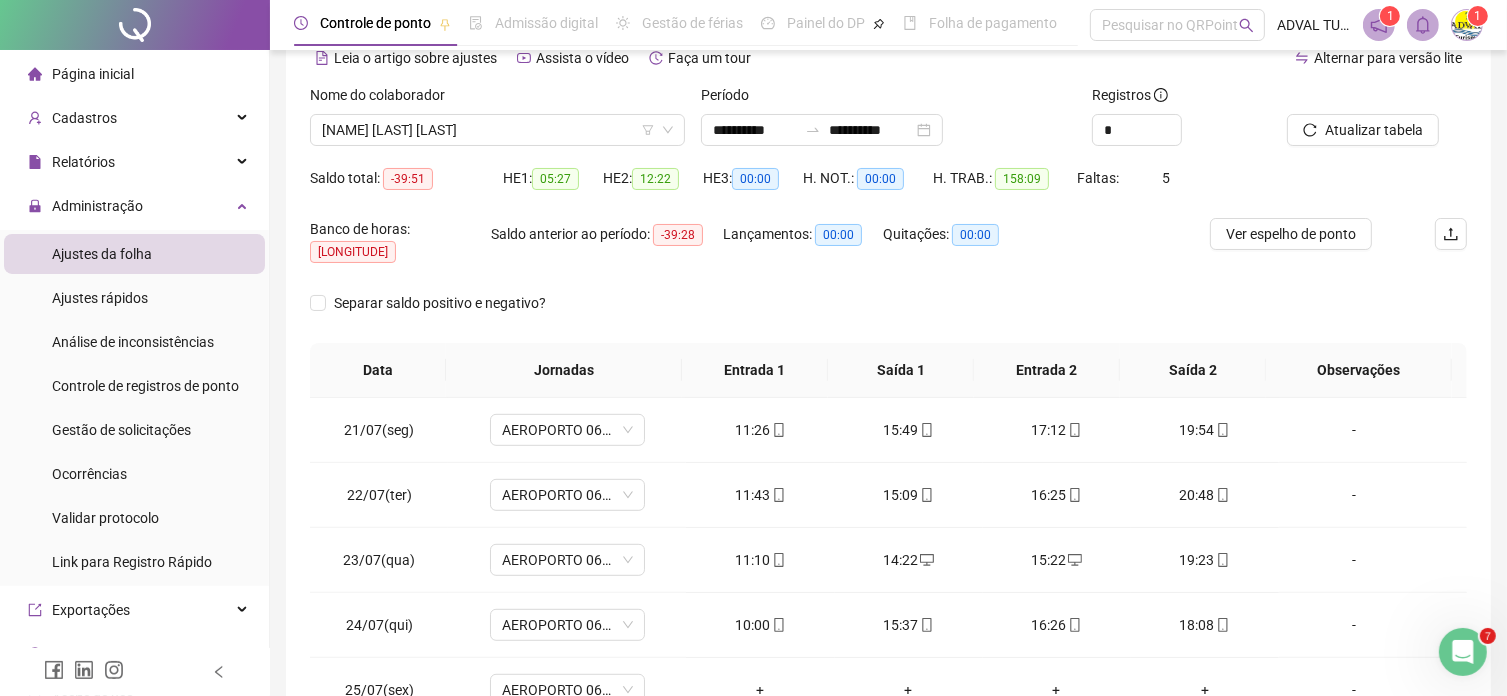 scroll, scrollTop: 1400, scrollLeft: 0, axis: vertical 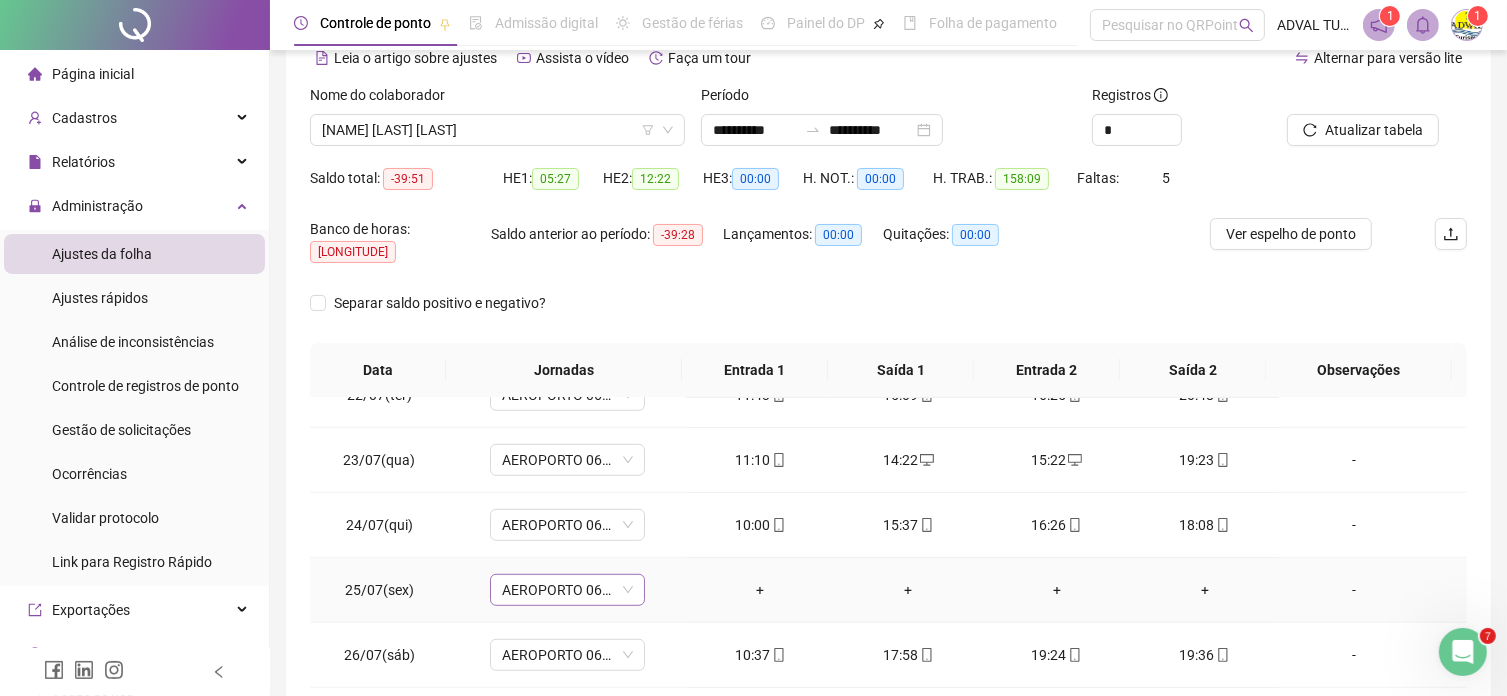 click on "AEROPORTO 06/01" at bounding box center [567, 590] 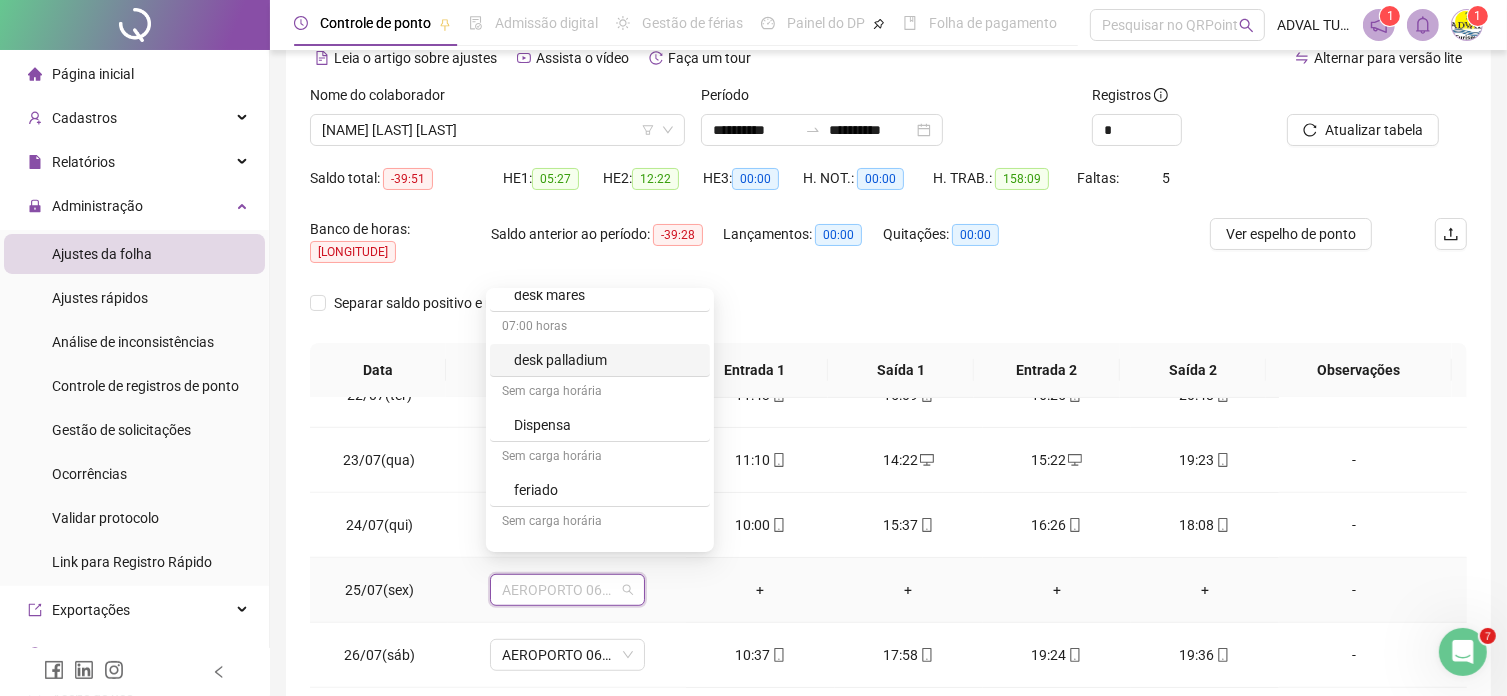scroll, scrollTop: 600, scrollLeft: 0, axis: vertical 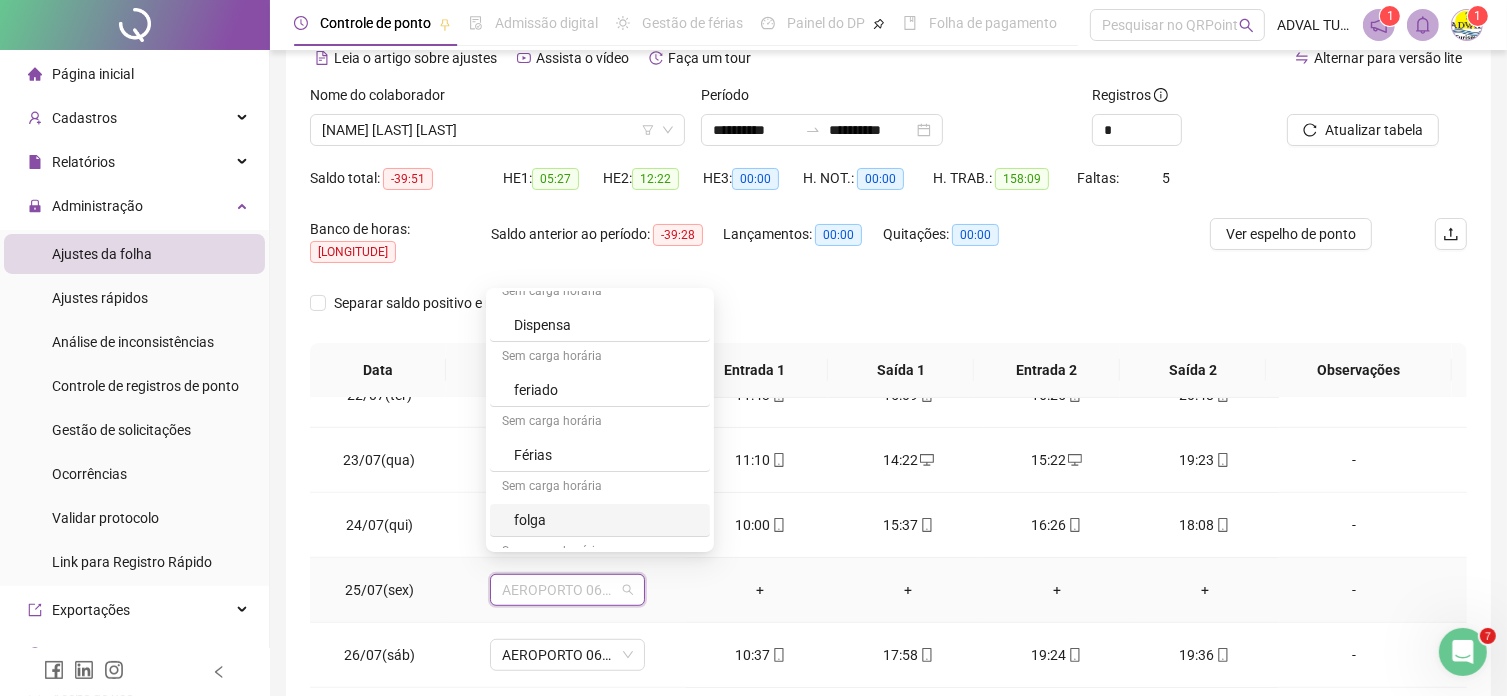 click on "folga" at bounding box center [606, 520] 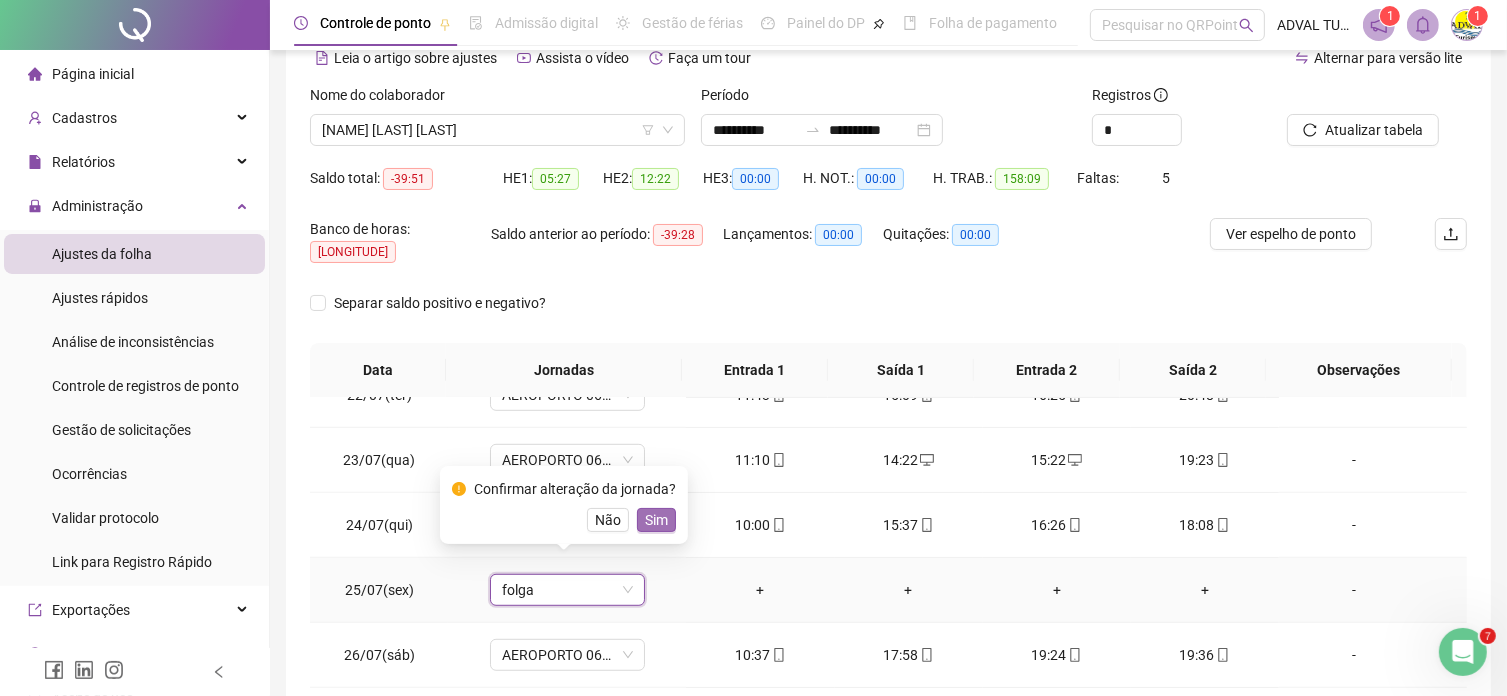 click on "Sim" at bounding box center (656, 520) 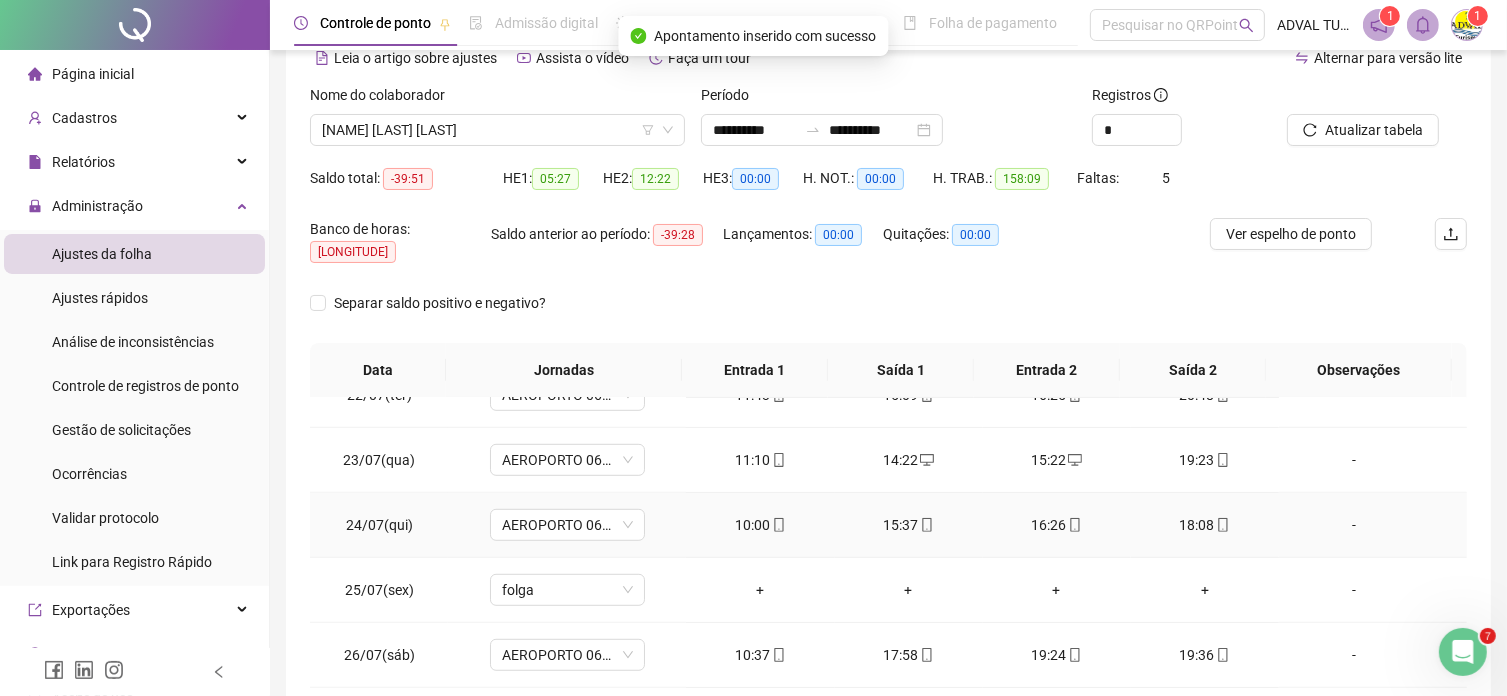 scroll, scrollTop: 1581, scrollLeft: 0, axis: vertical 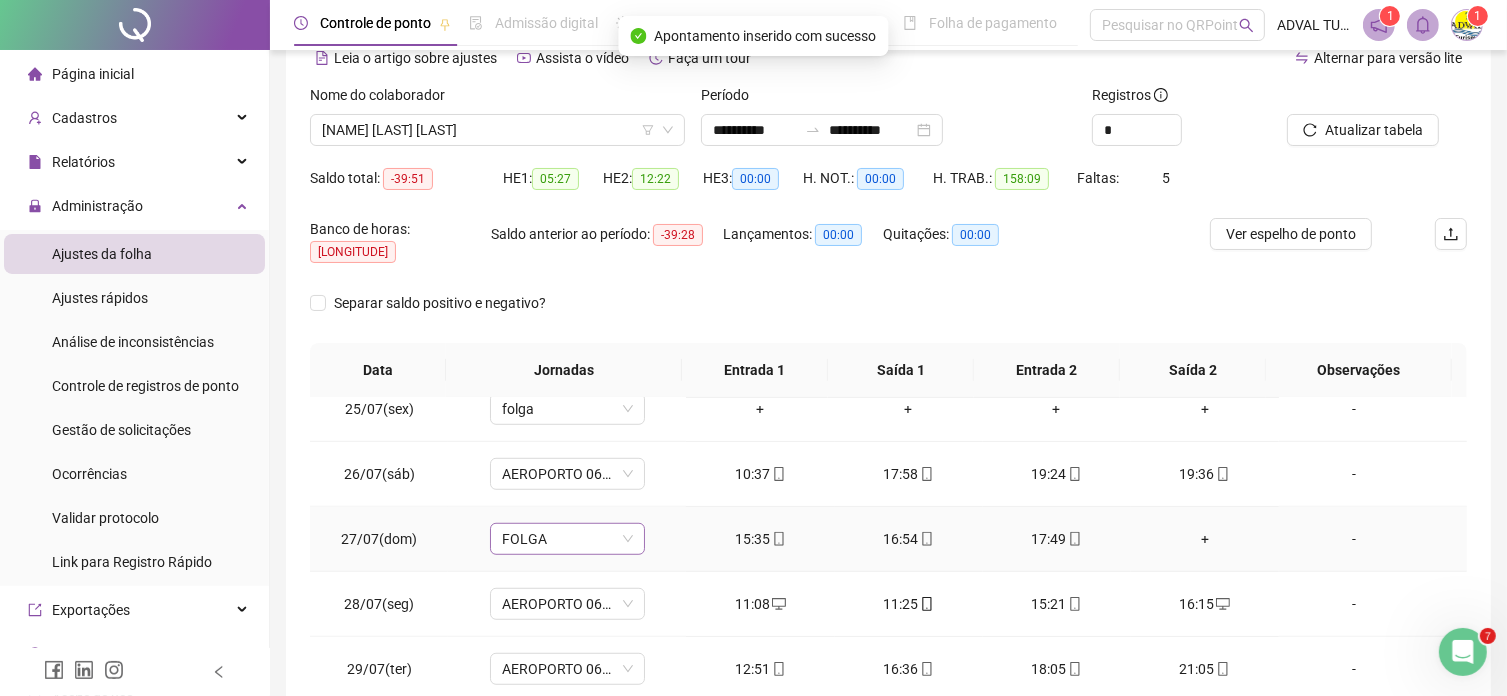 click on "FOLGA" at bounding box center (567, 539) 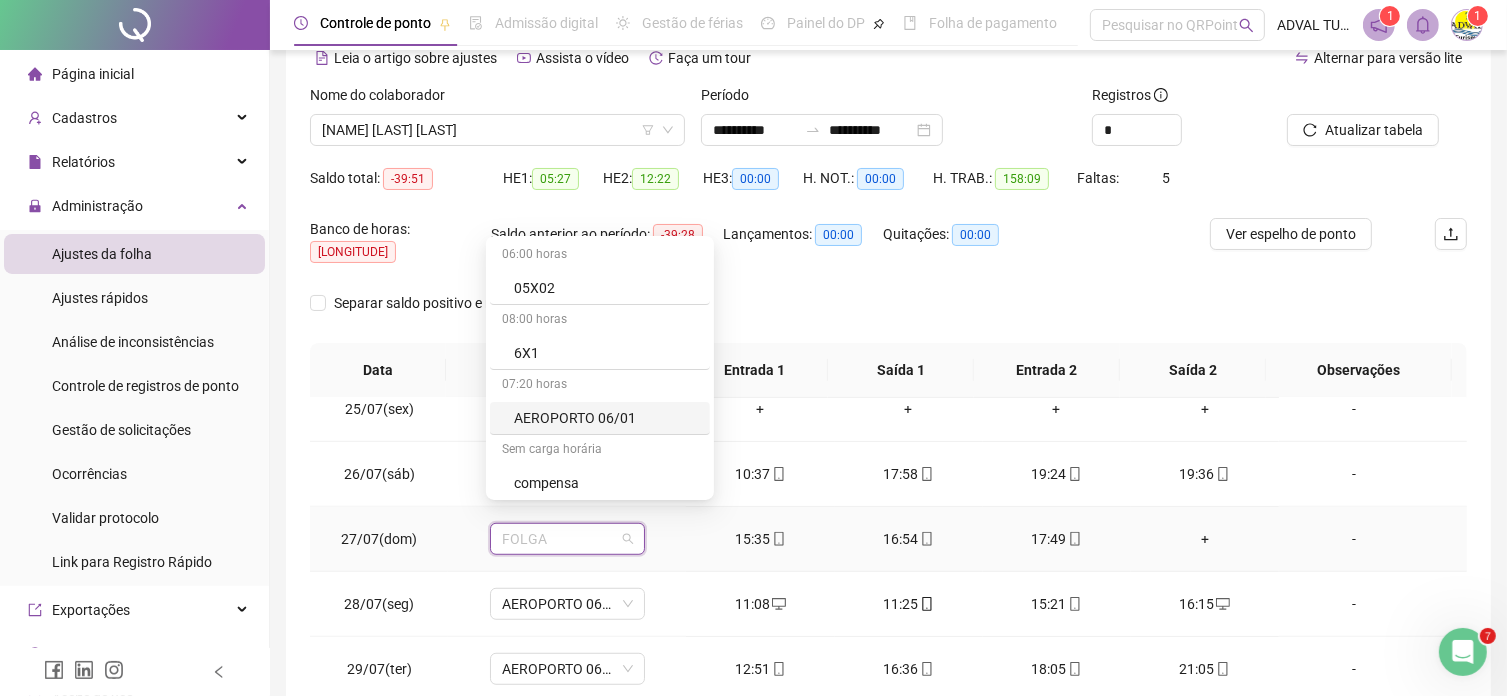 click on "AEROPORTO 06/01" at bounding box center (606, 418) 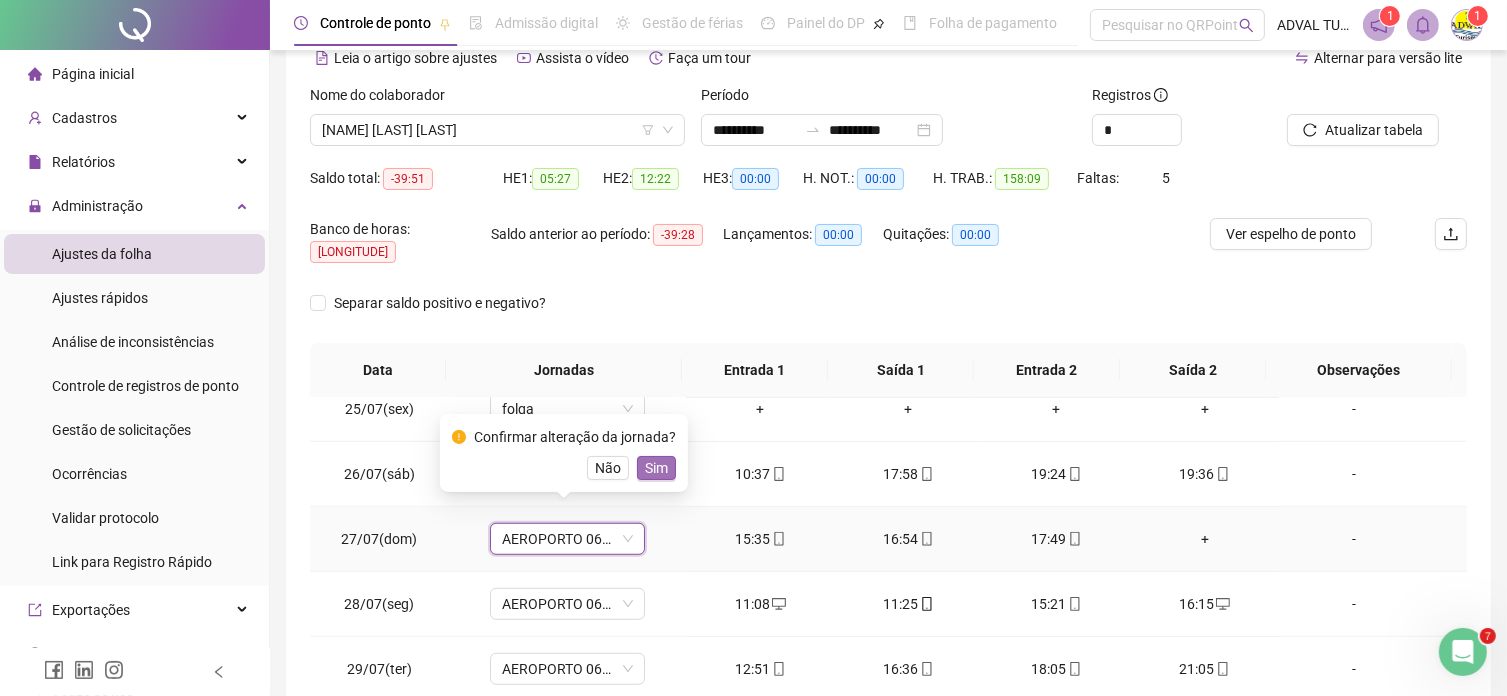 click on "Sim" at bounding box center [656, 468] 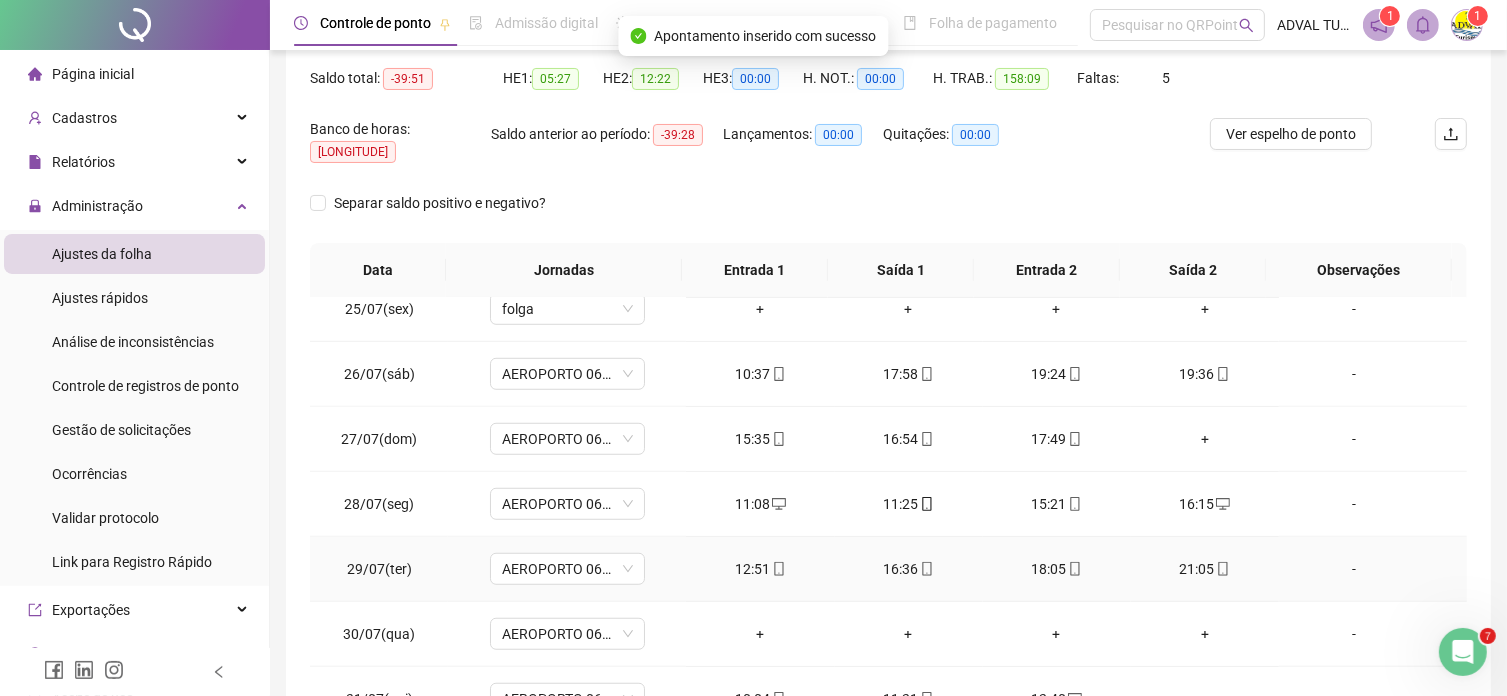scroll, scrollTop: 300, scrollLeft: 0, axis: vertical 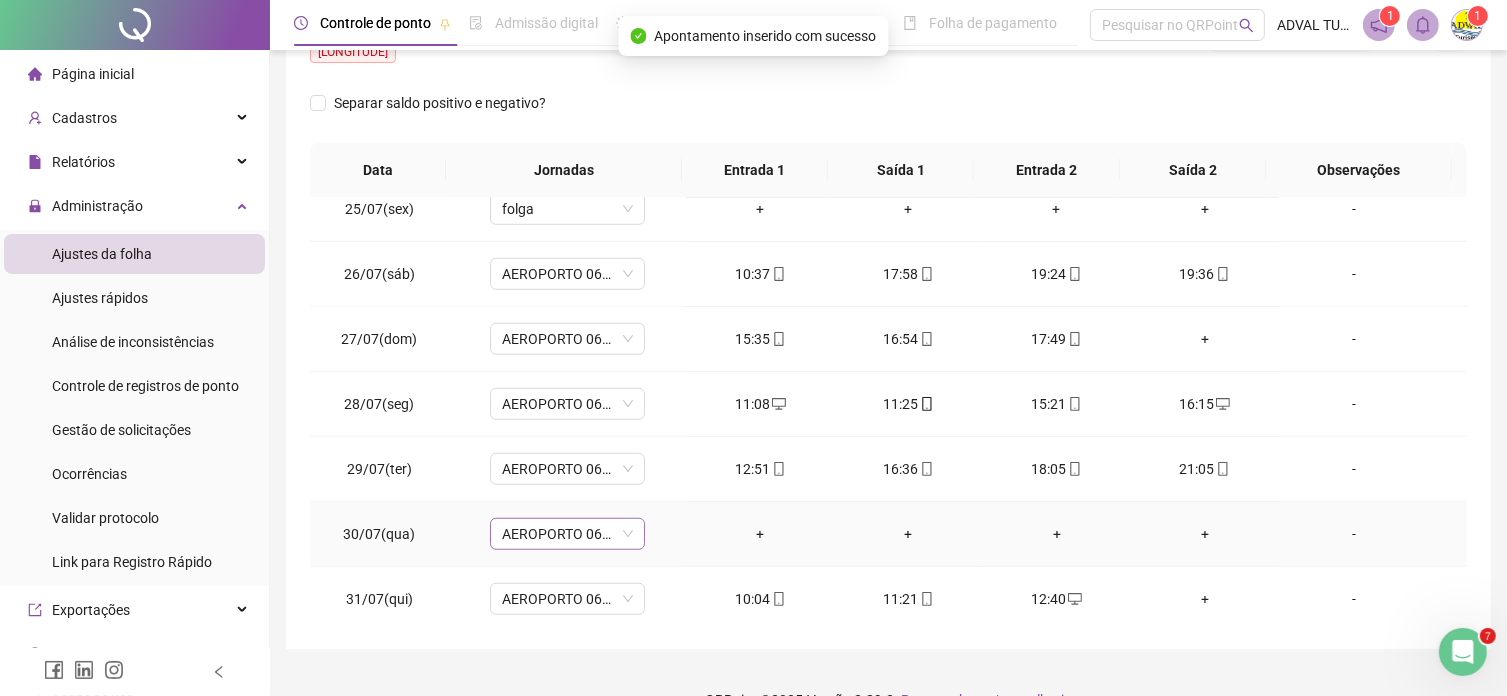 click on "AEROPORTO 06/01" at bounding box center (567, 534) 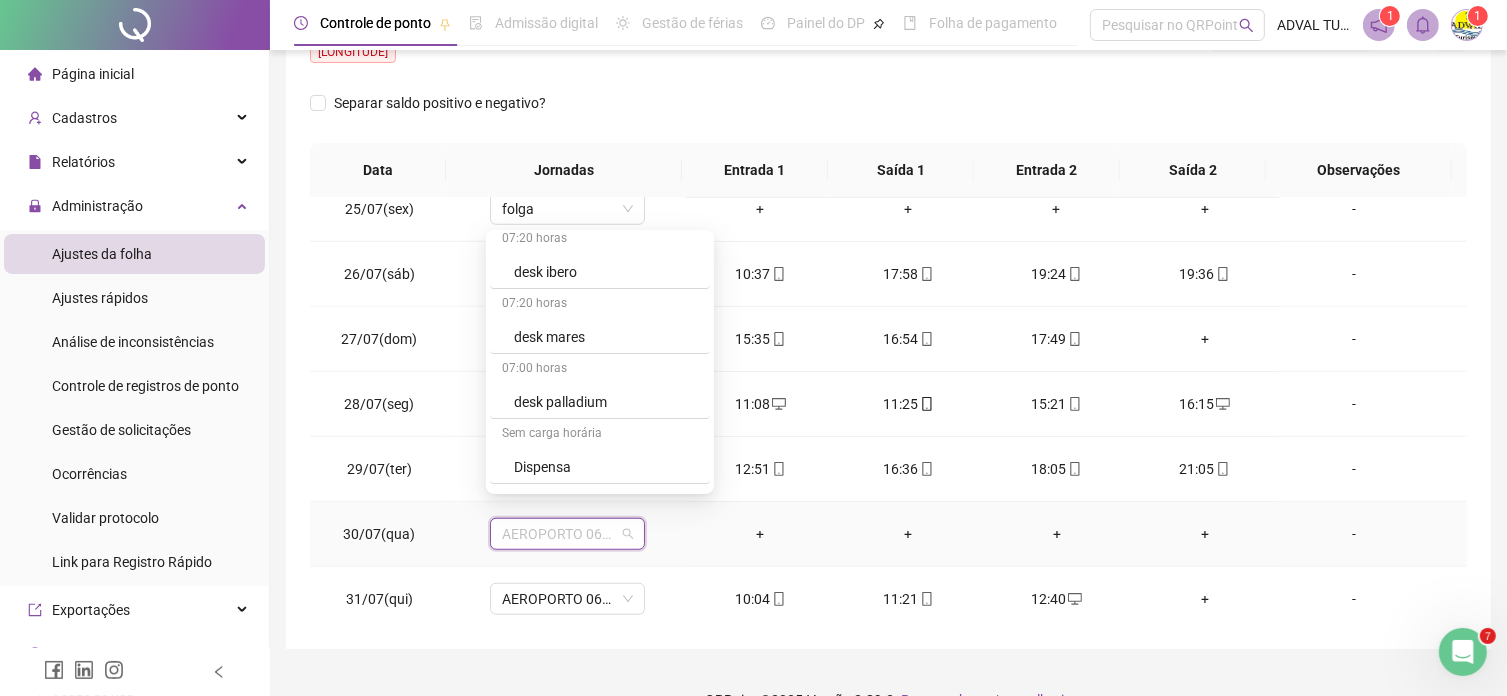 scroll, scrollTop: 600, scrollLeft: 0, axis: vertical 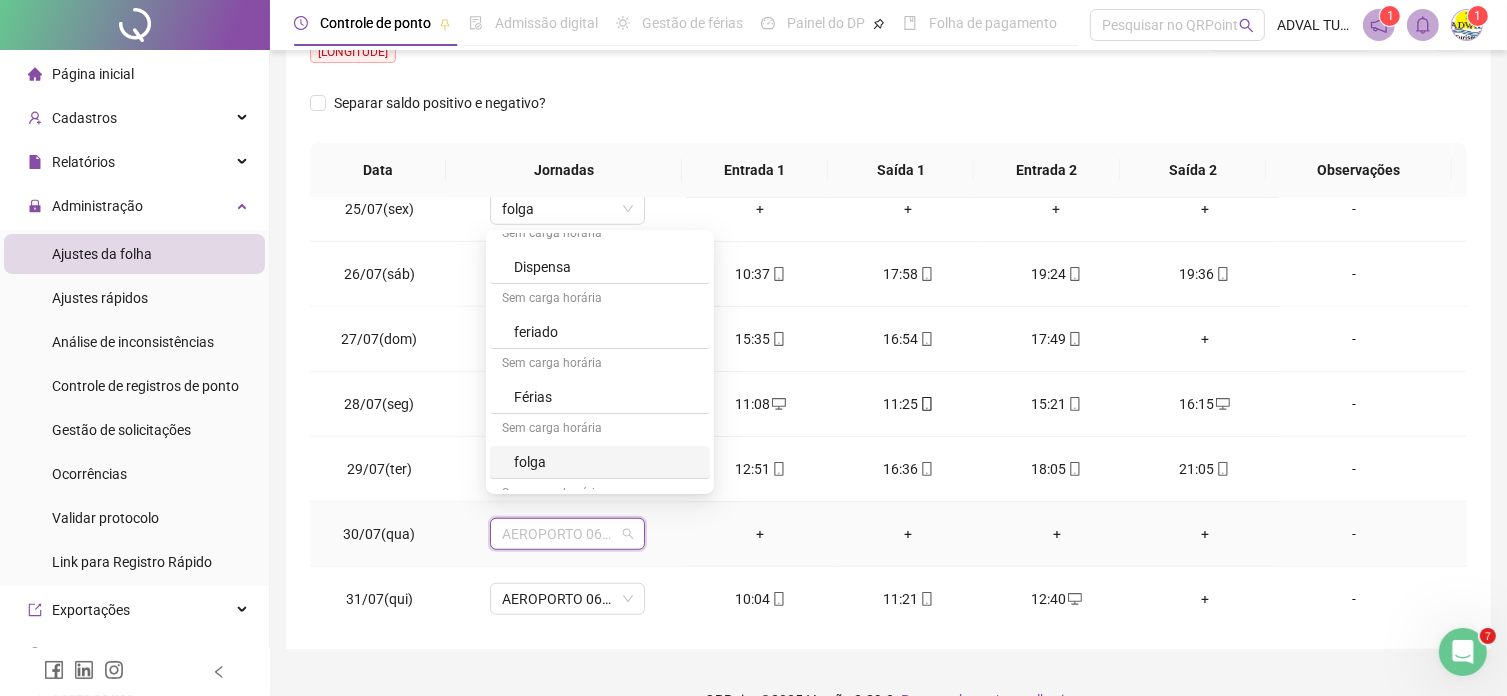 click on "folga" at bounding box center (606, 462) 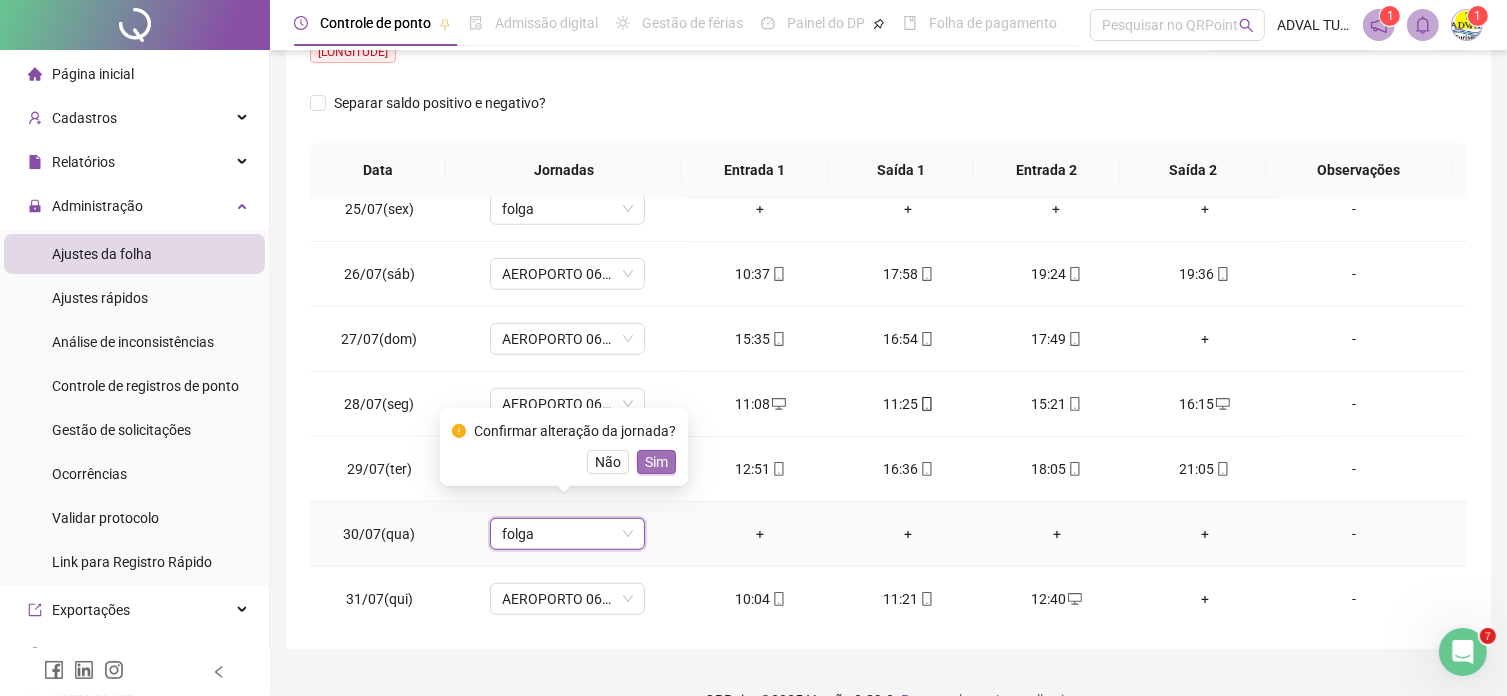 click on "Sim" at bounding box center (656, 462) 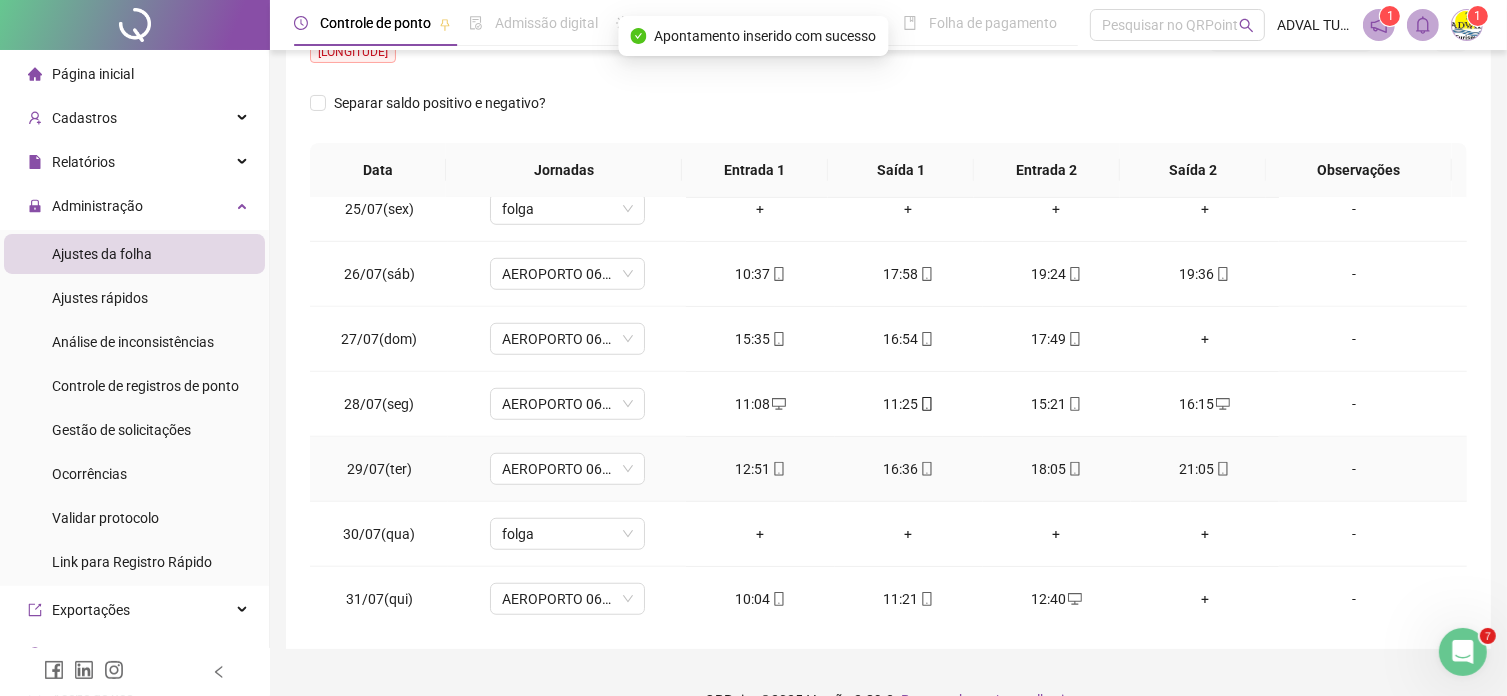 scroll, scrollTop: 325, scrollLeft: 0, axis: vertical 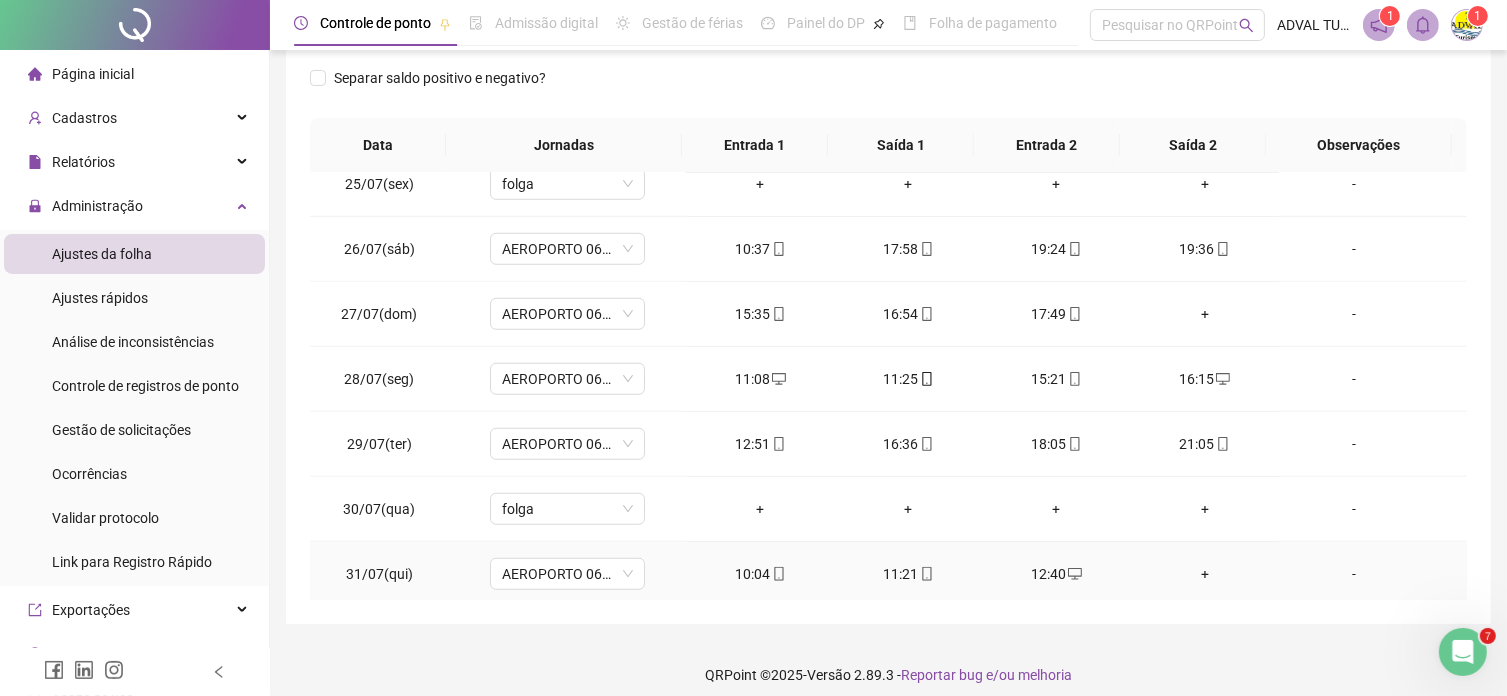 click on "+" at bounding box center [1205, 574] 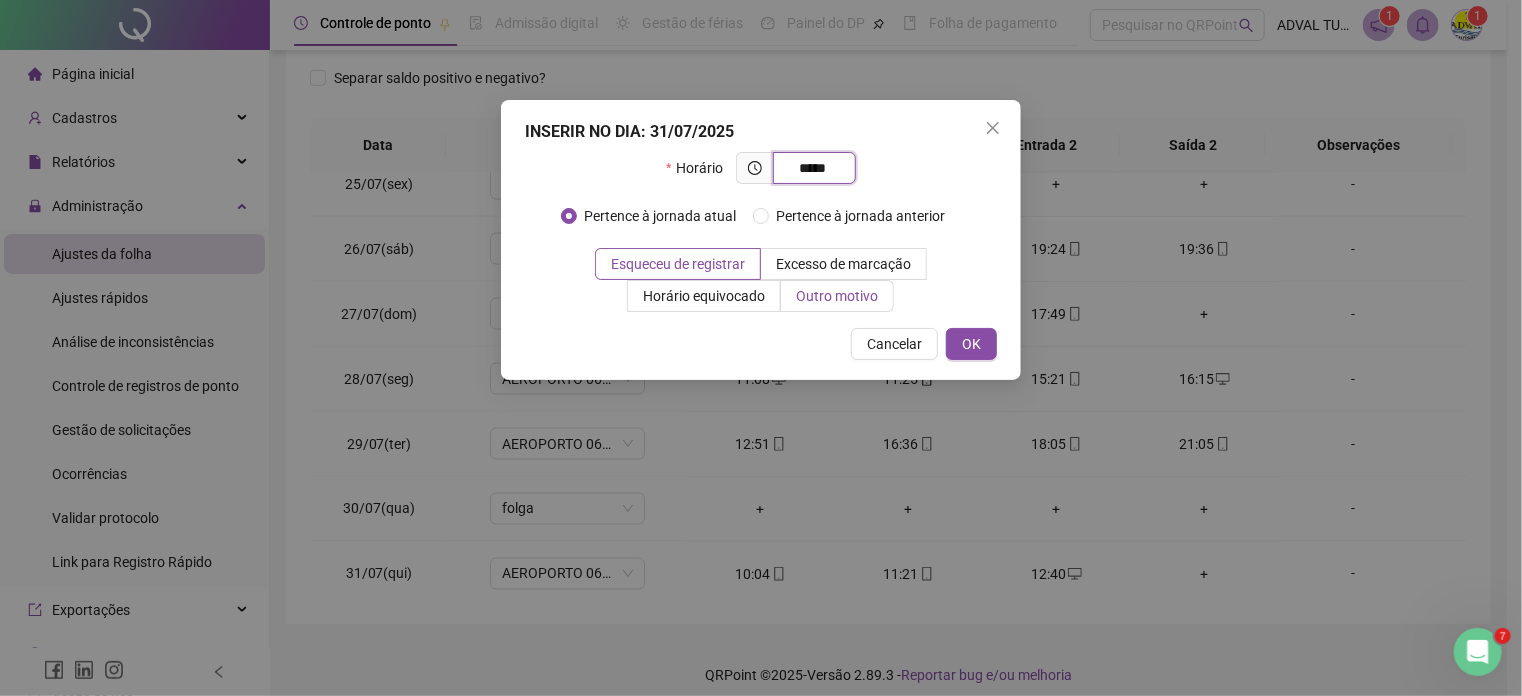 type on "*****" 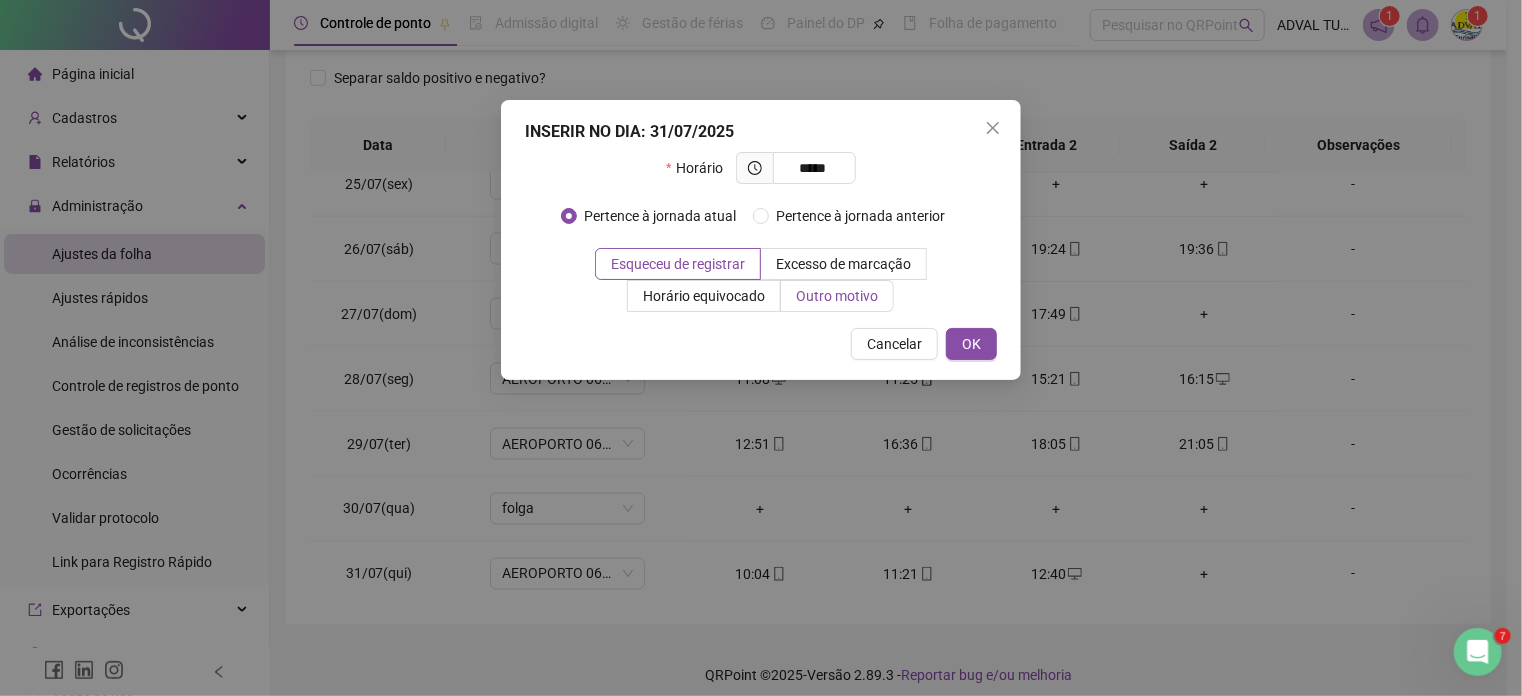 click on "Outro motivo" at bounding box center (837, 296) 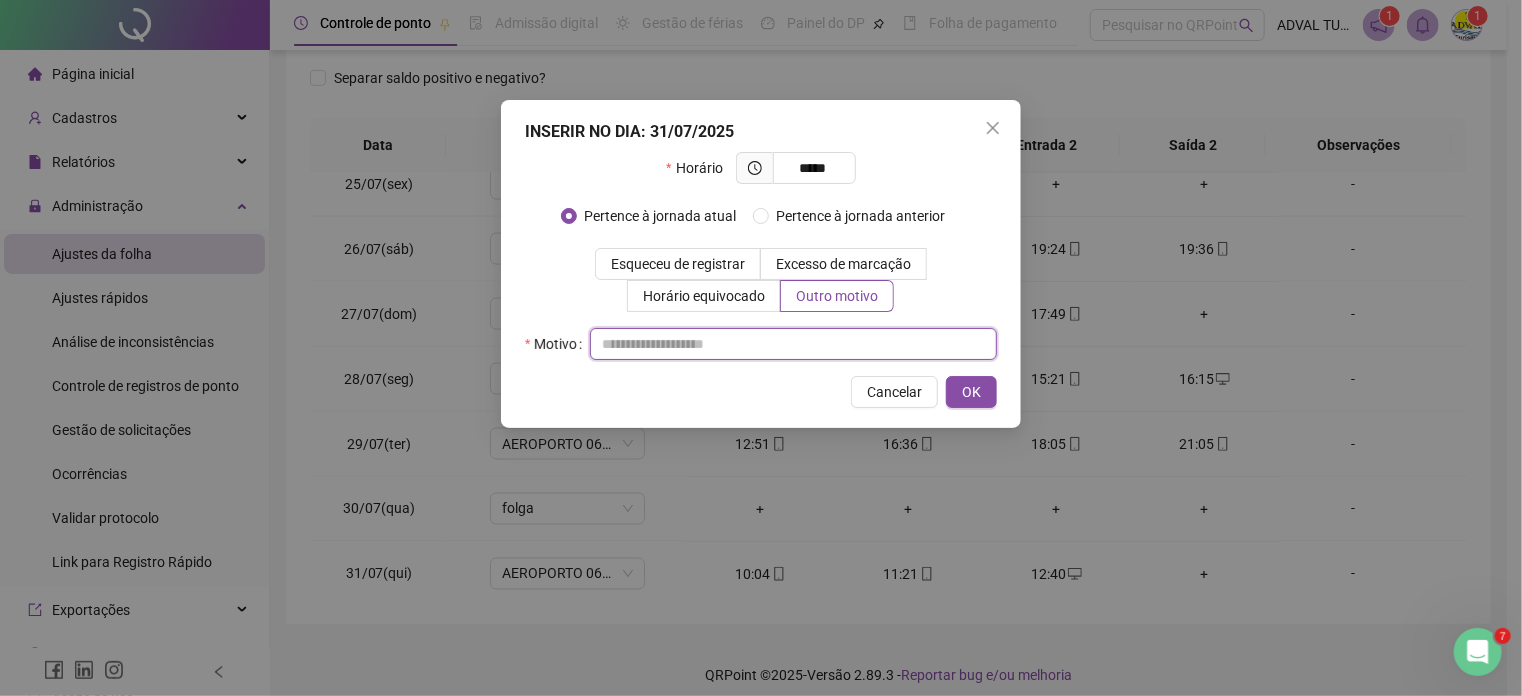 click at bounding box center (793, 344) 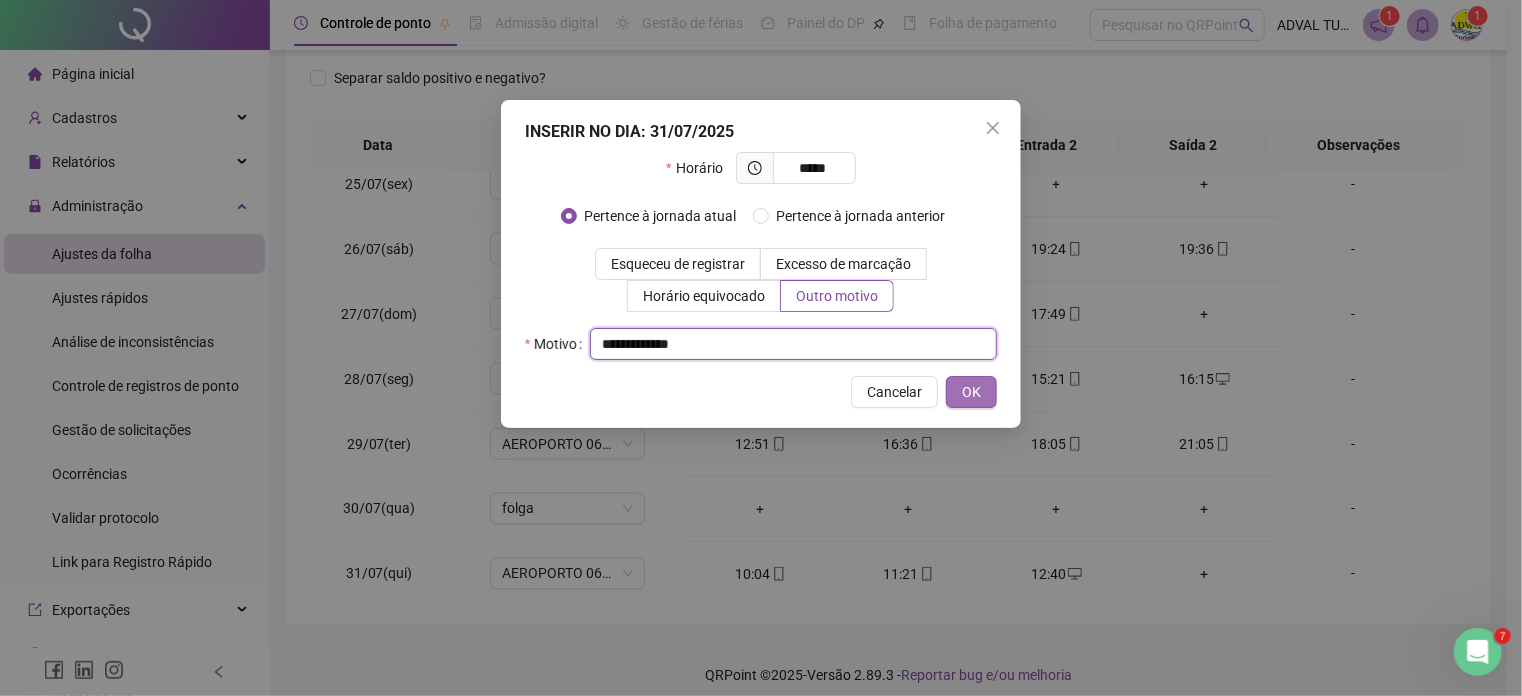 type on "**********" 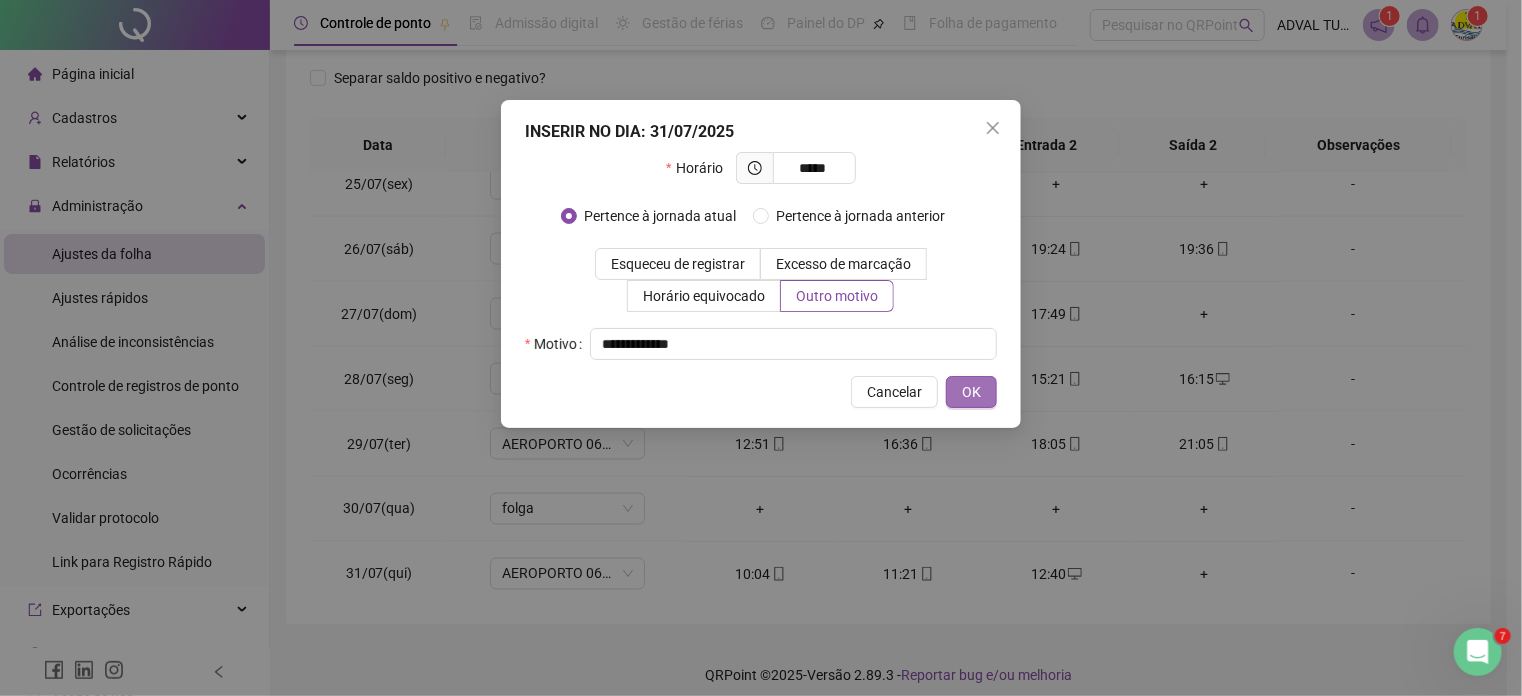 click on "OK" at bounding box center [971, 392] 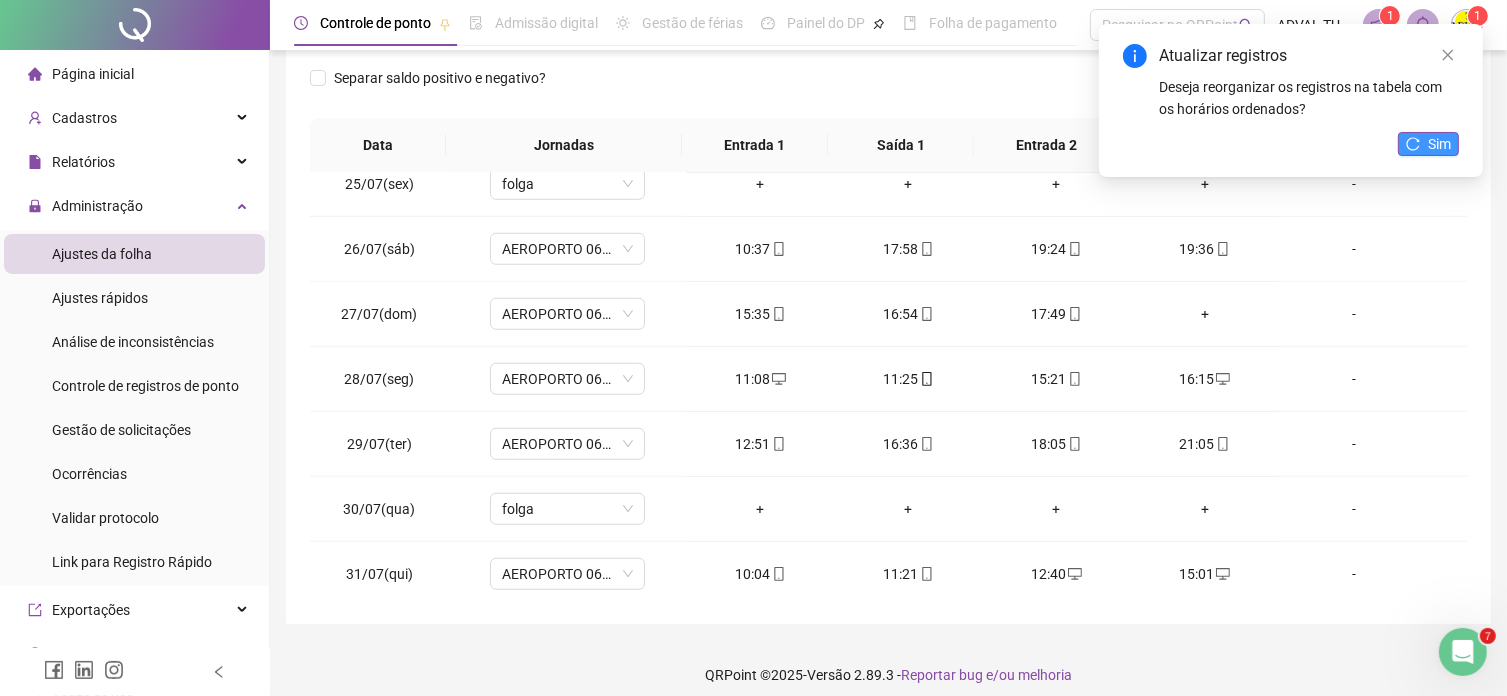 click on "Sim" at bounding box center (1428, 144) 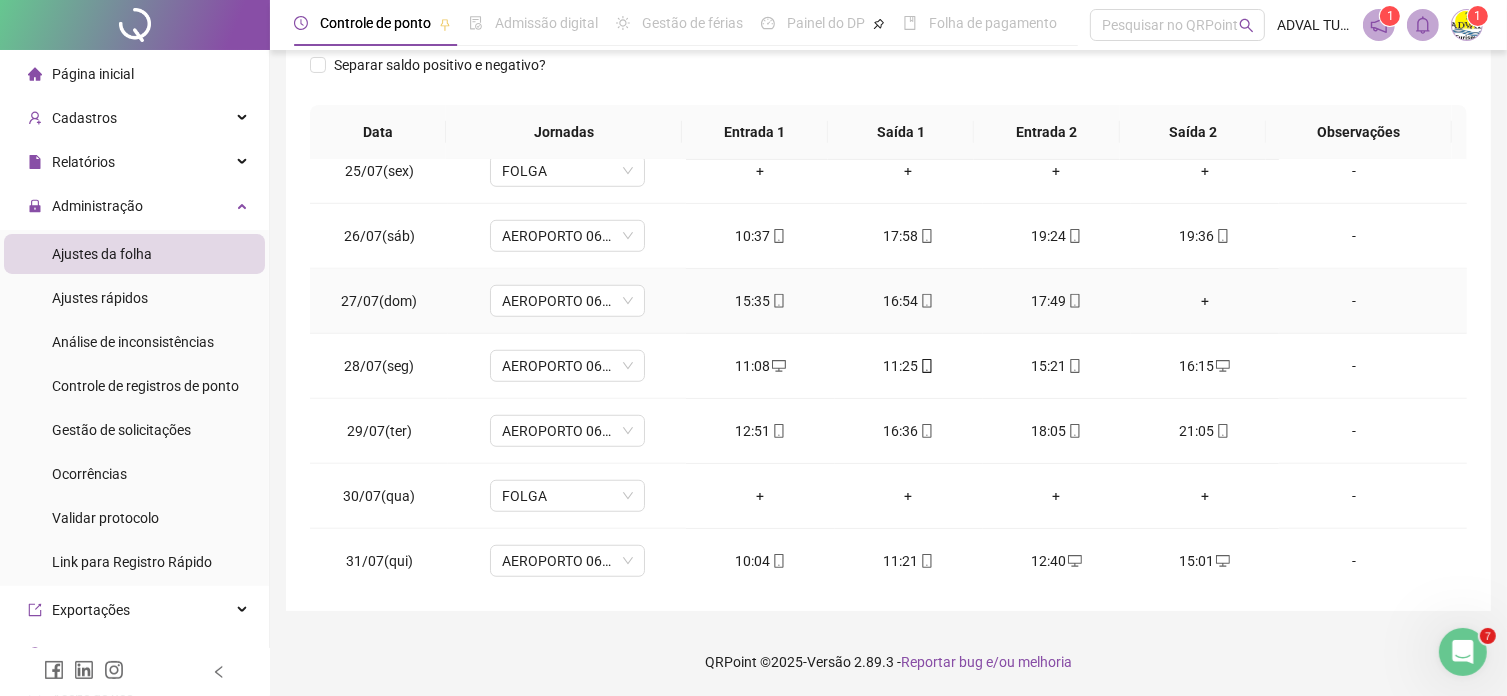 click on "+" at bounding box center [1205, 301] 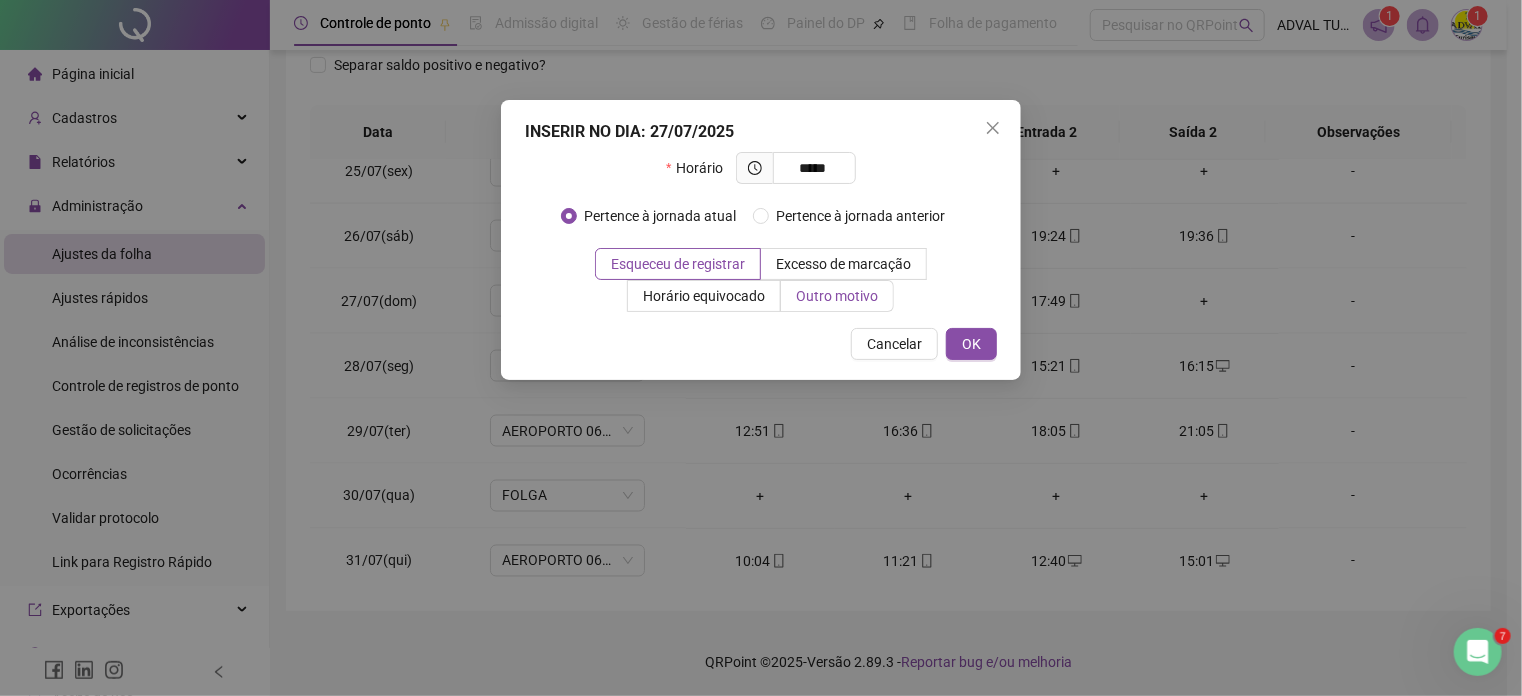 type on "*****" 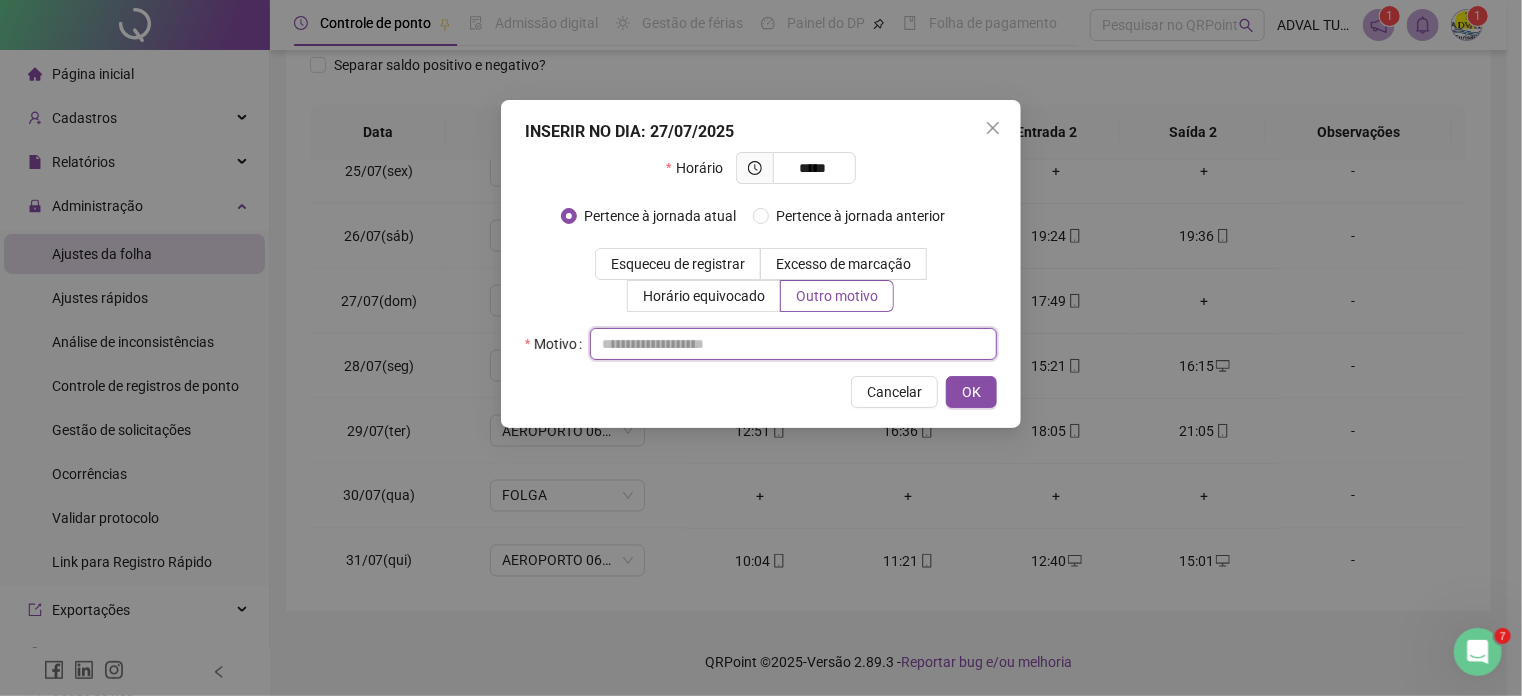 click at bounding box center [793, 344] 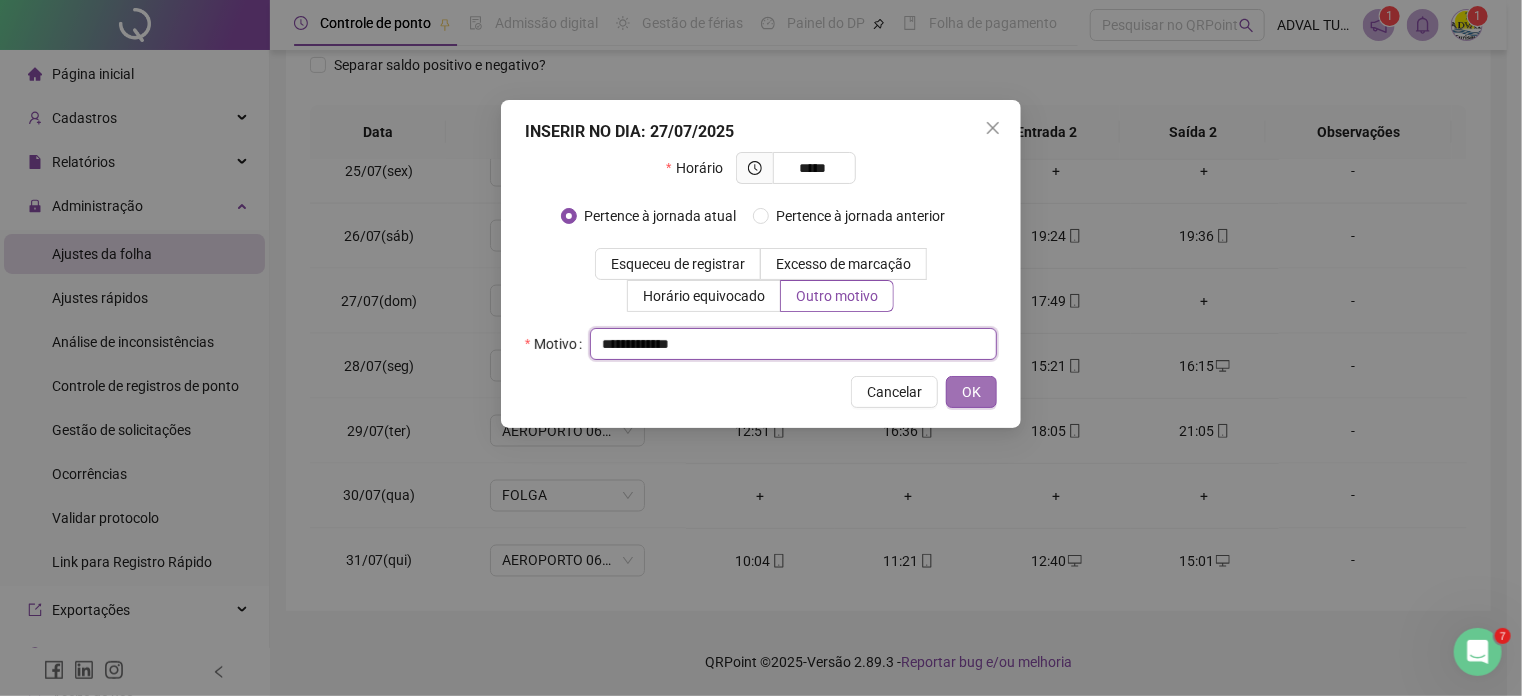 type on "**********" 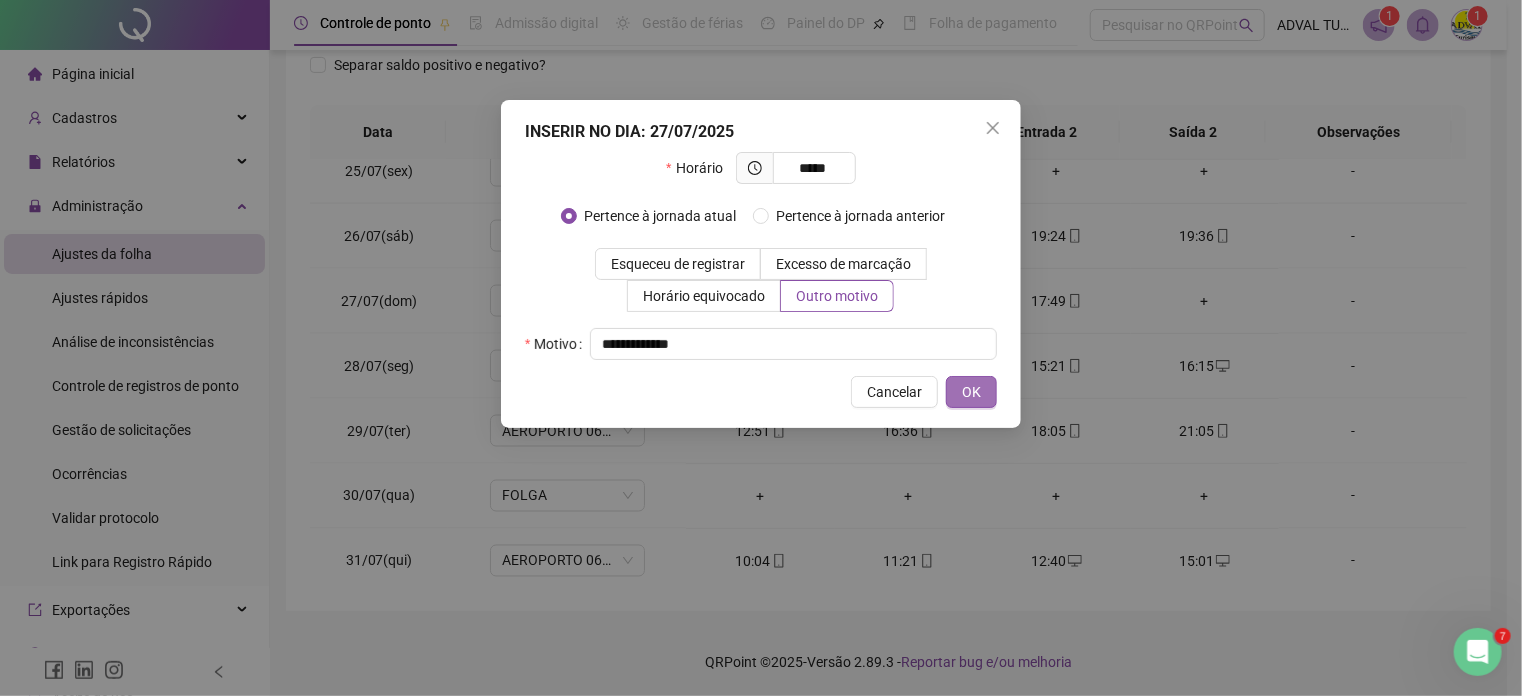 click on "OK" at bounding box center (971, 392) 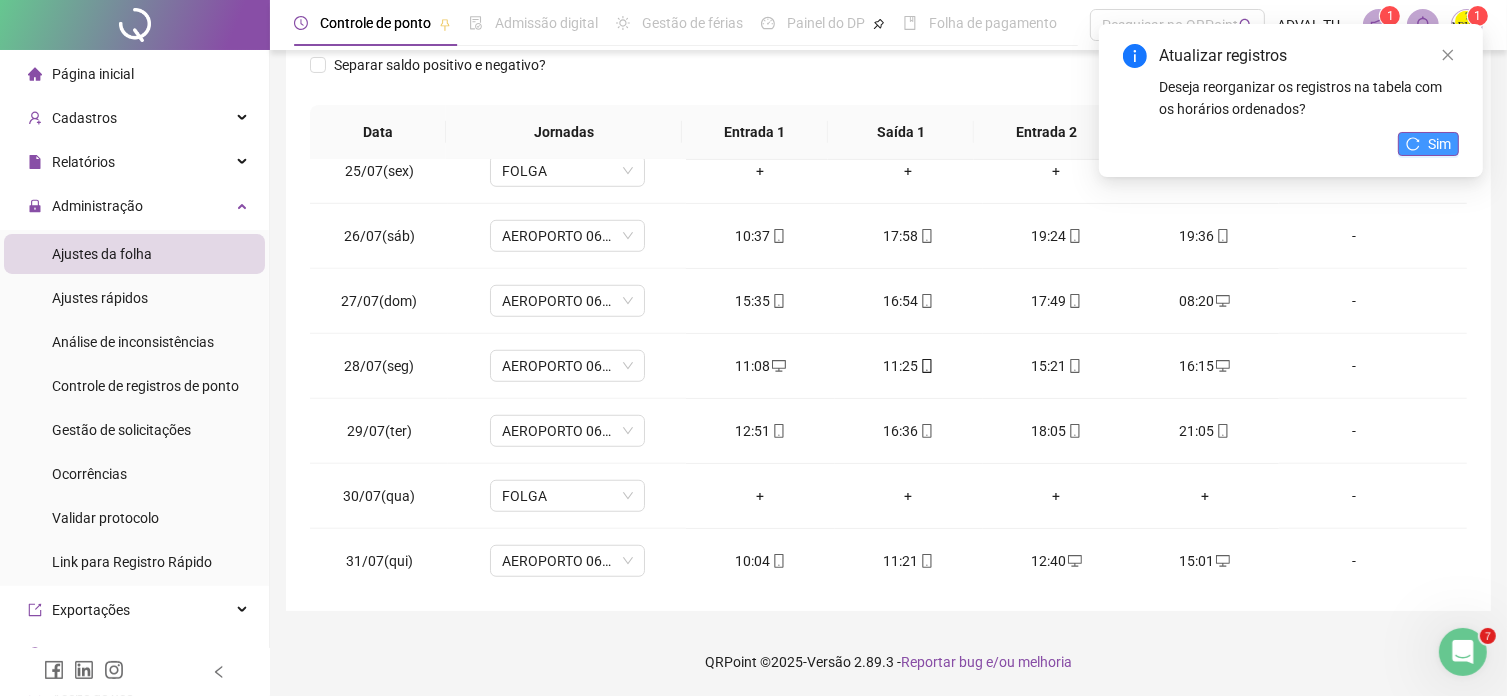 click 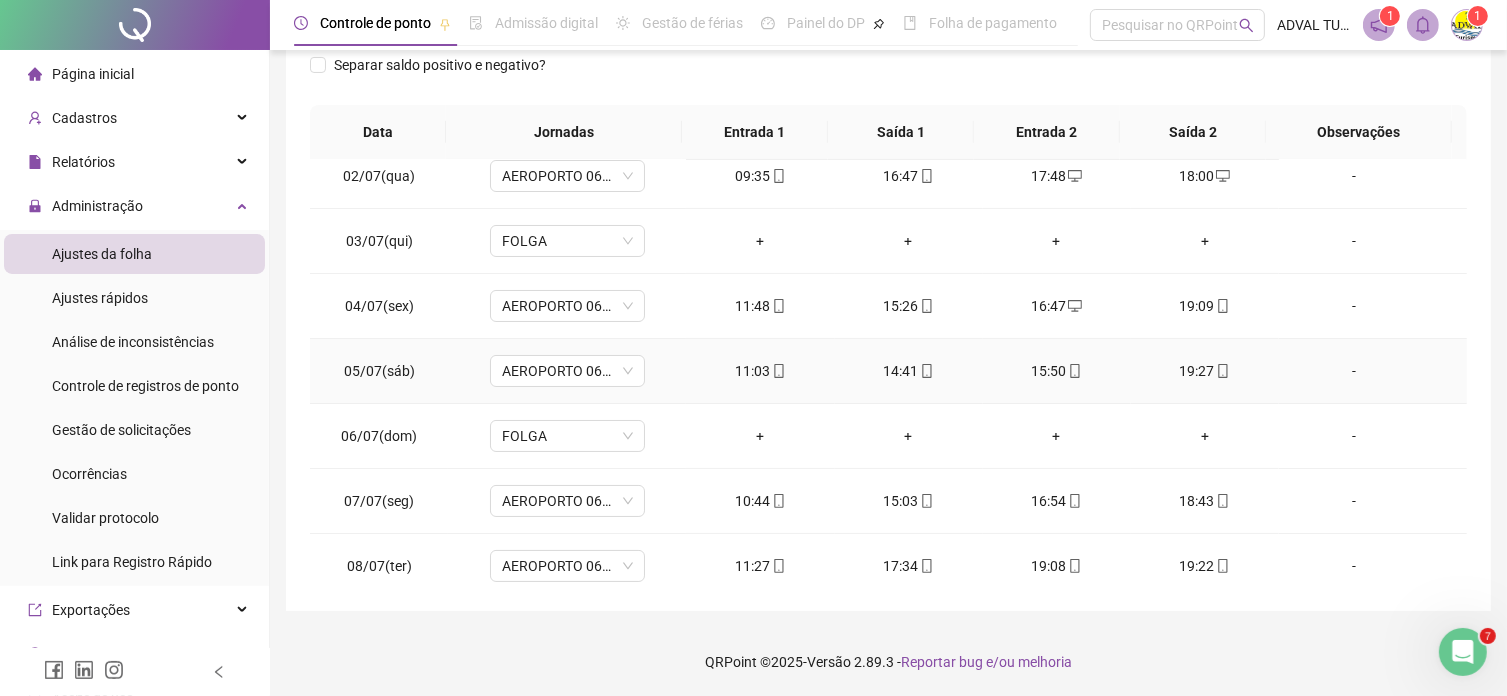 scroll, scrollTop: 0, scrollLeft: 0, axis: both 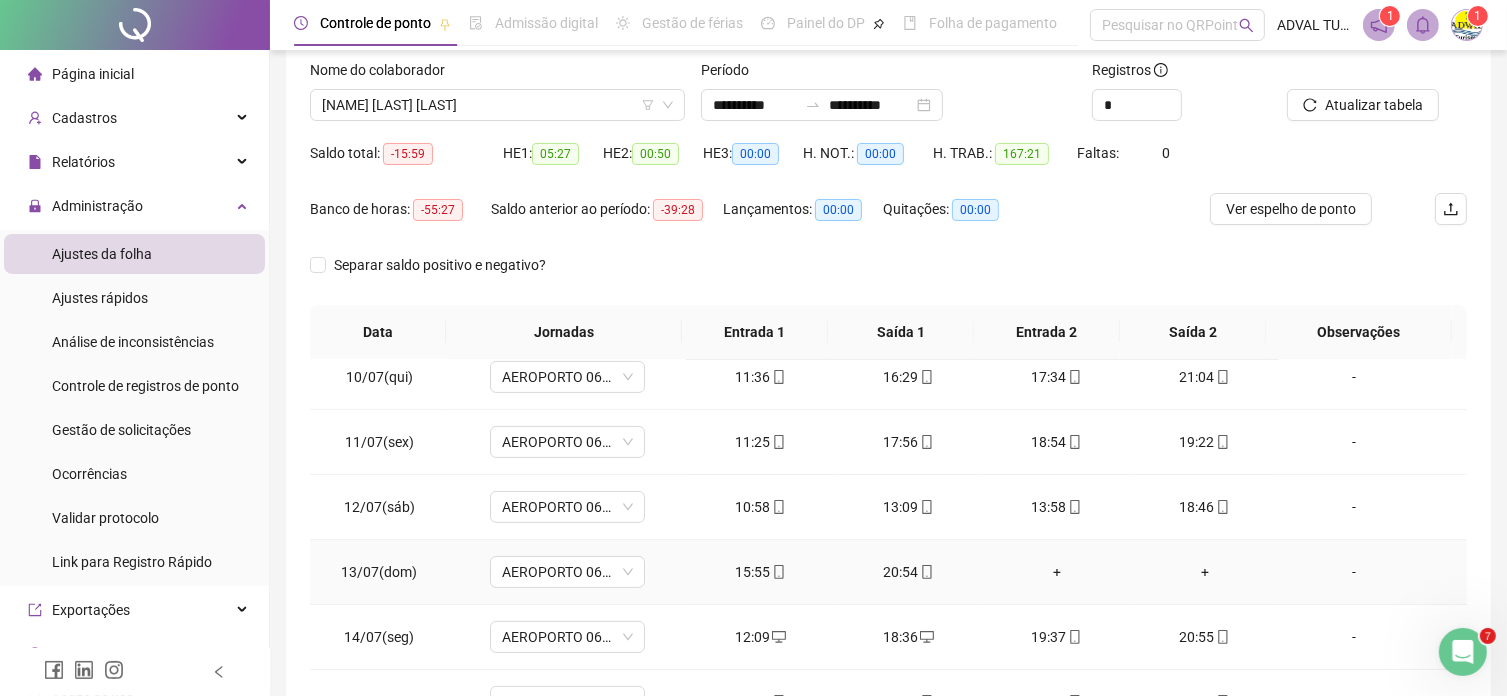 click on "+" at bounding box center [1057, 572] 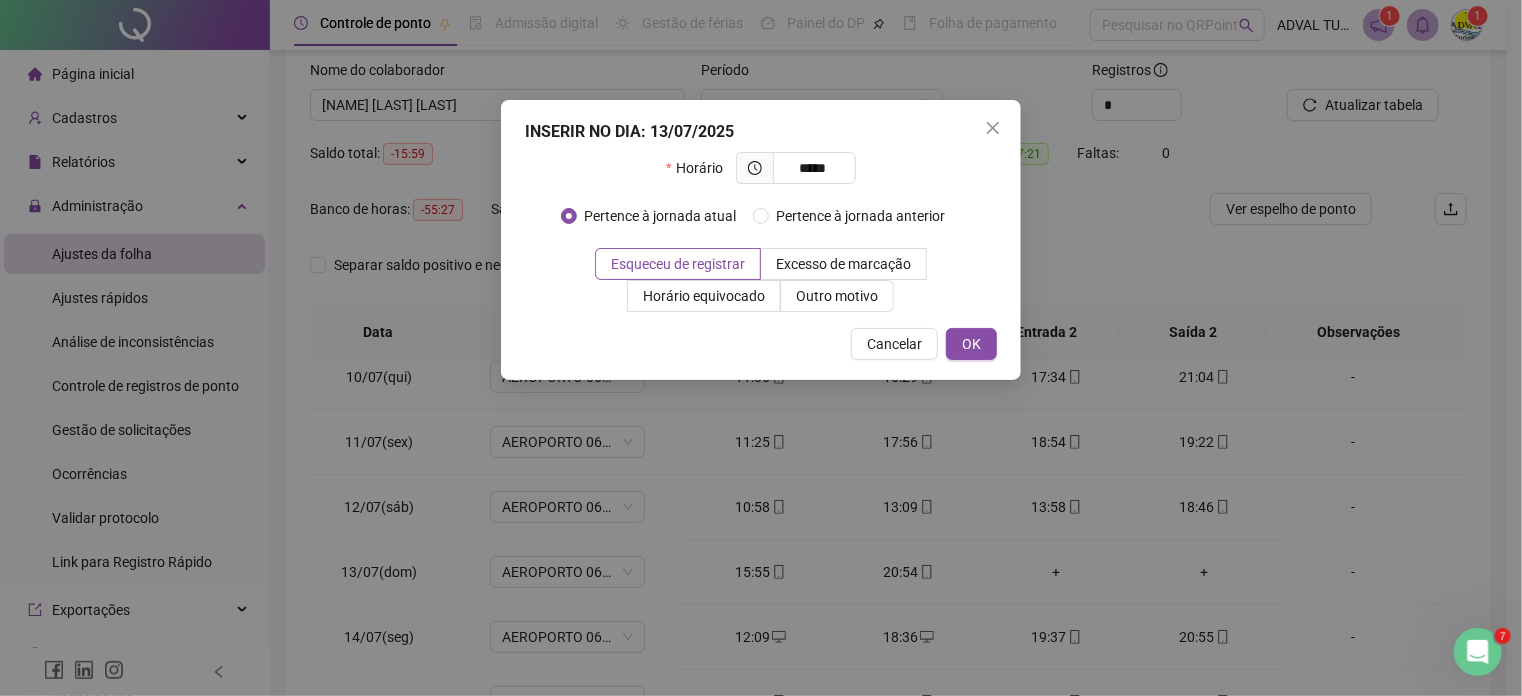 type on "*****" 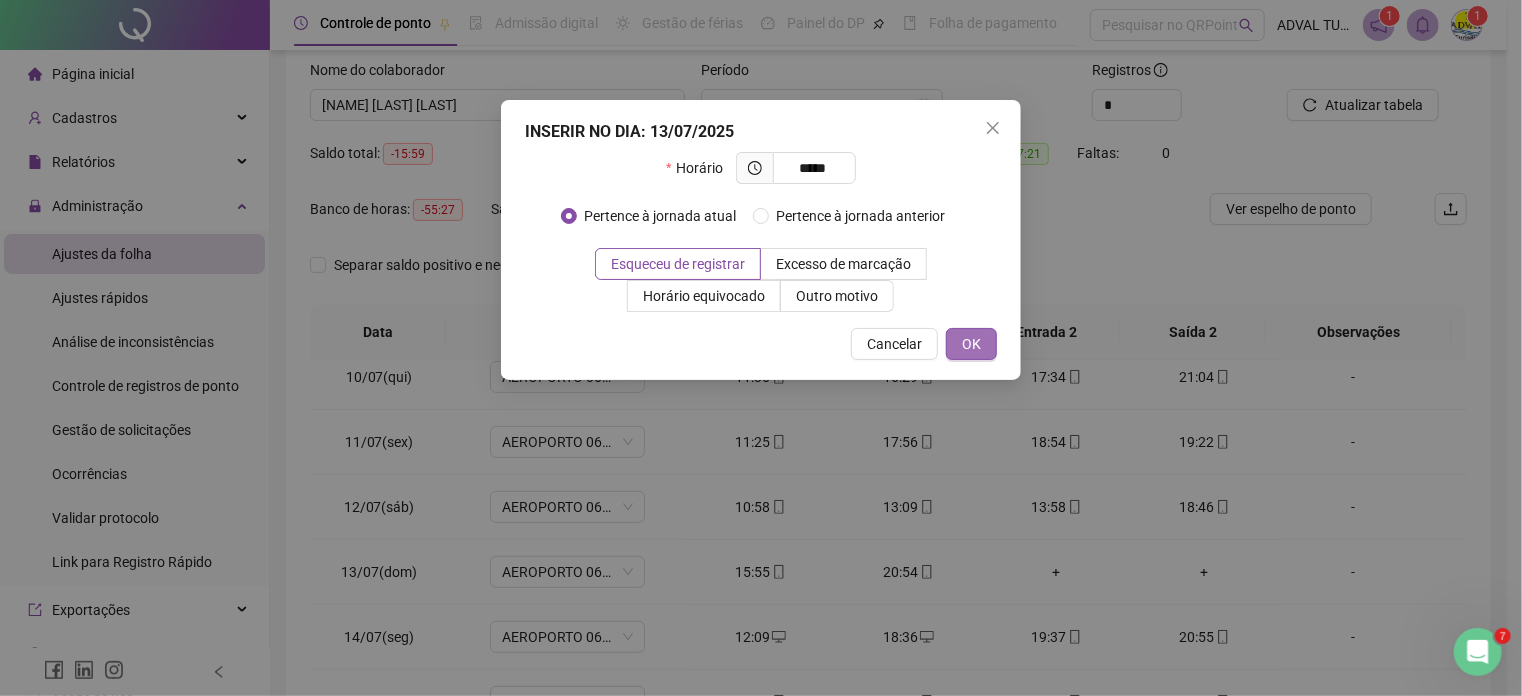 click on "OK" at bounding box center [971, 344] 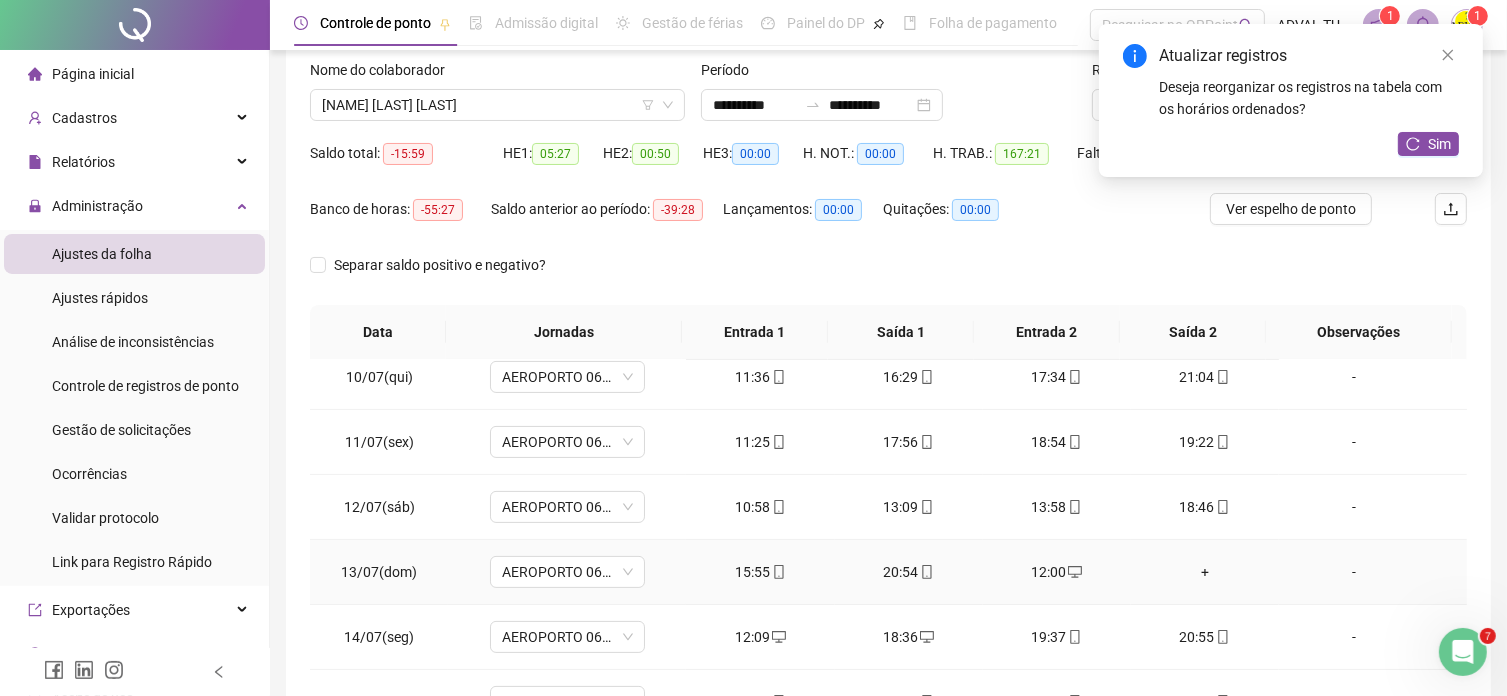 click on "+" at bounding box center [1205, 572] 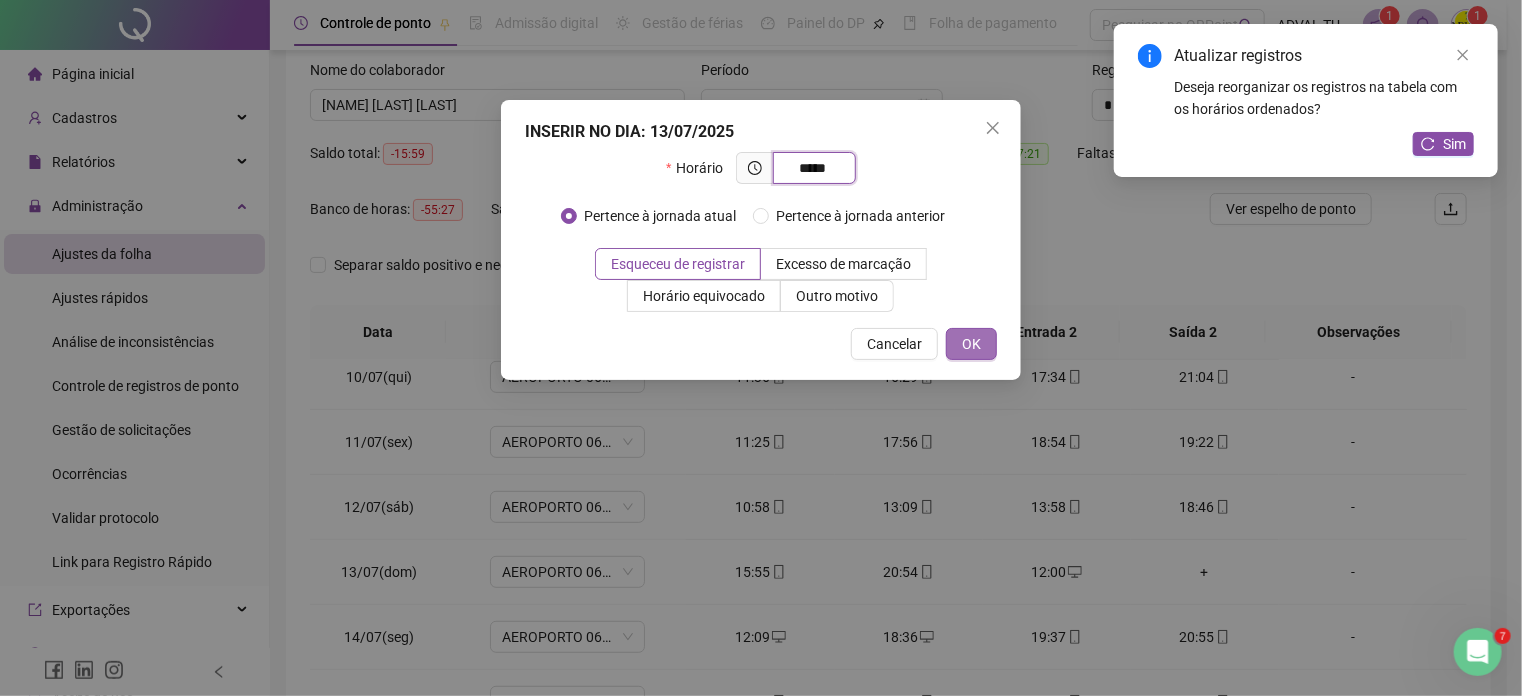 type on "*****" 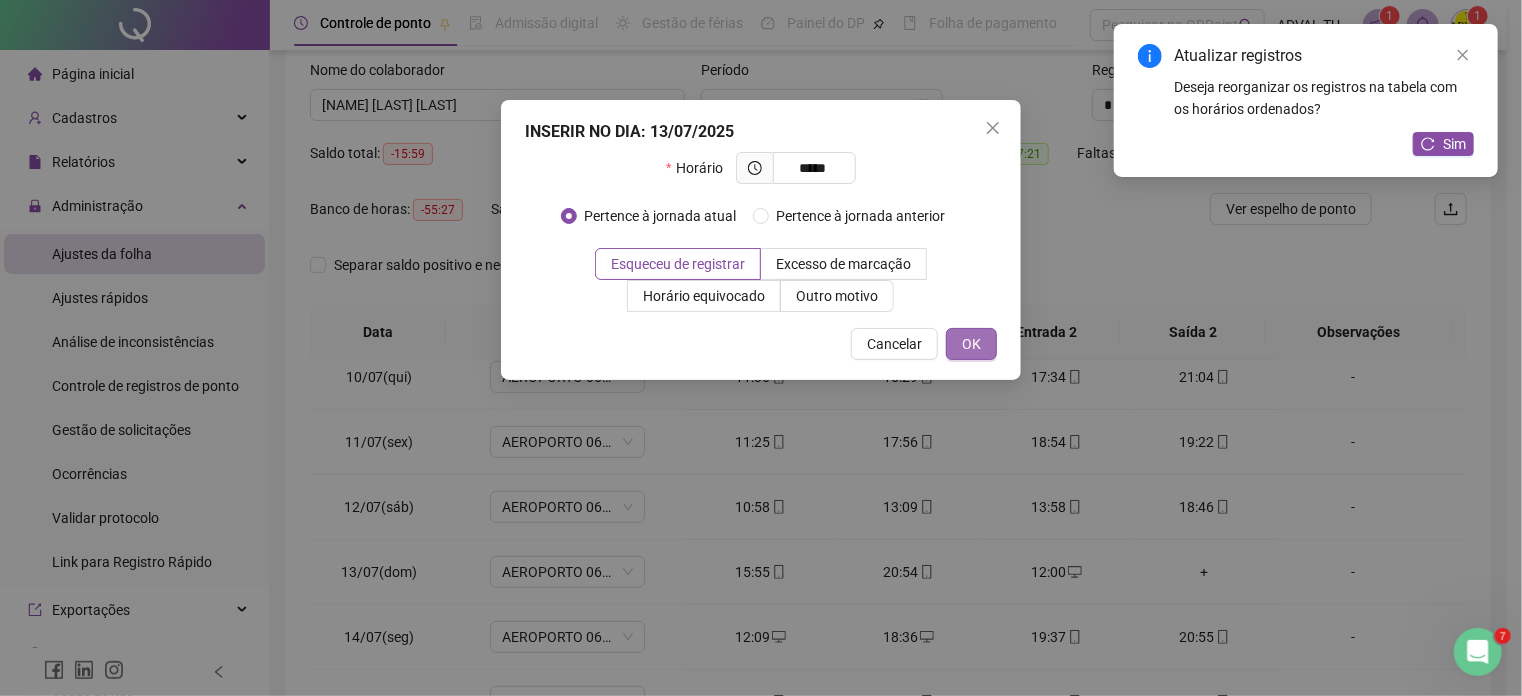click on "OK" at bounding box center (971, 344) 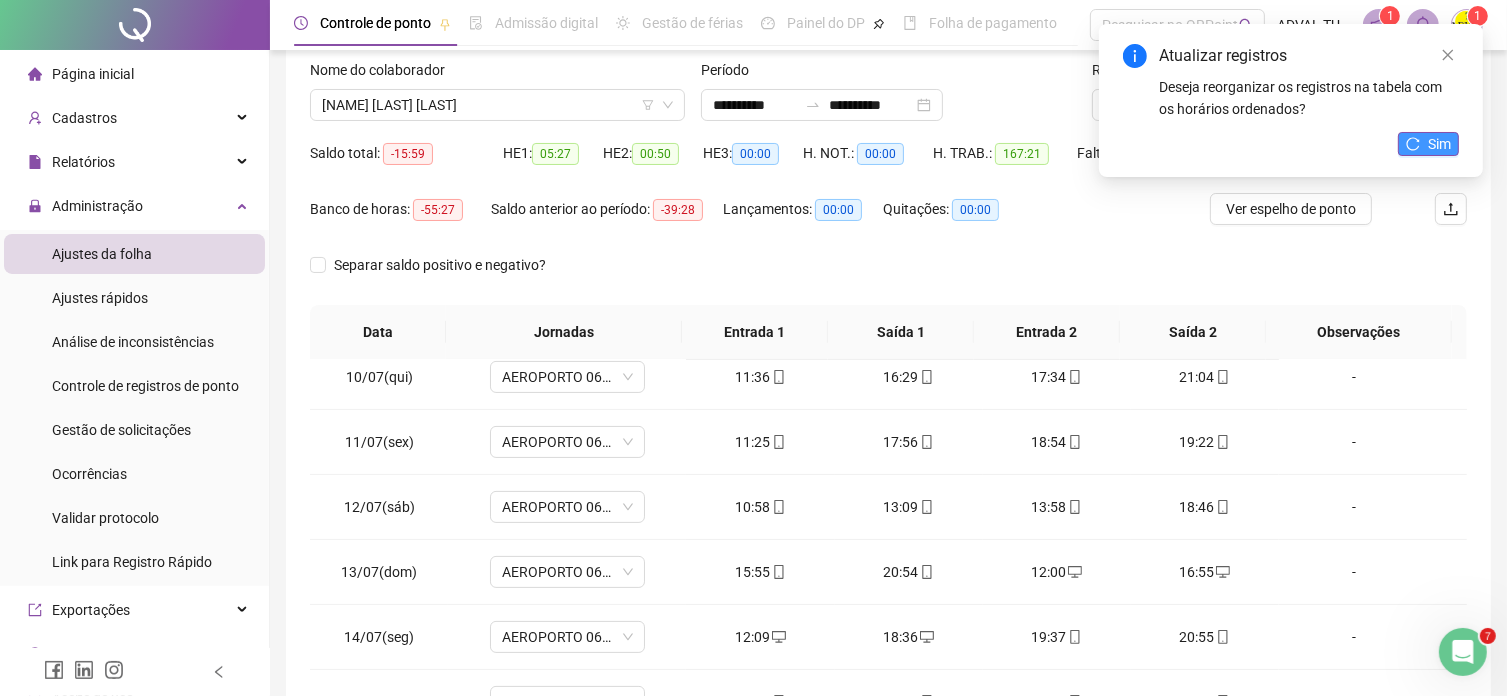 click on "Sim" at bounding box center (1428, 144) 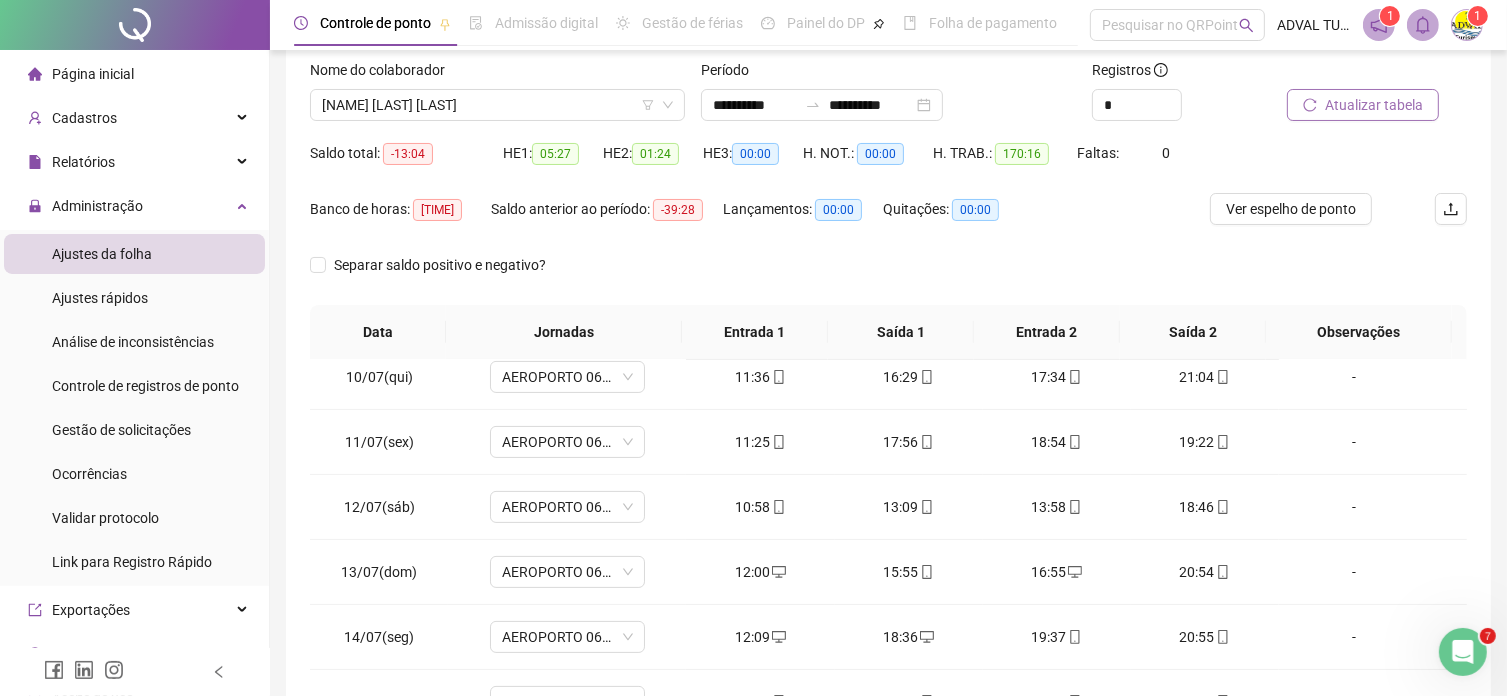 click on "Atualizar tabela" at bounding box center [1363, 105] 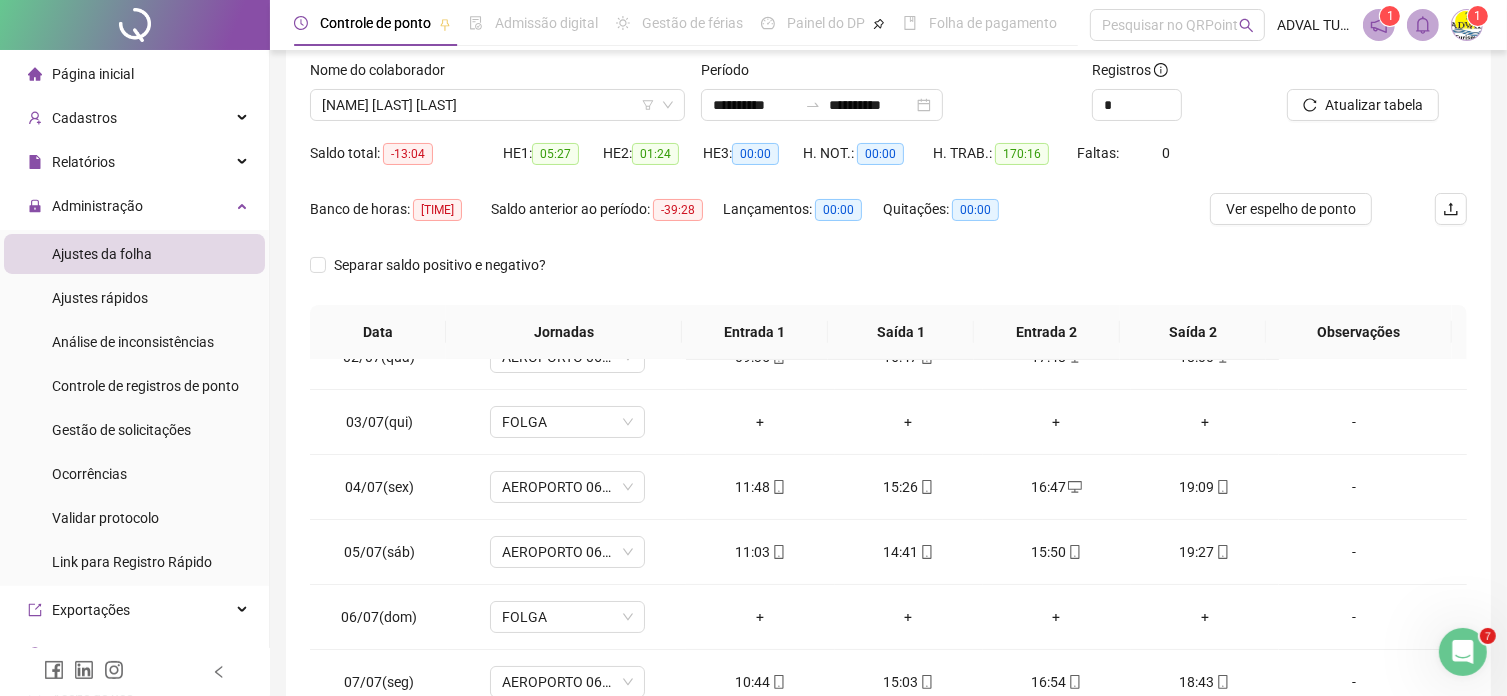 scroll, scrollTop: 0, scrollLeft: 0, axis: both 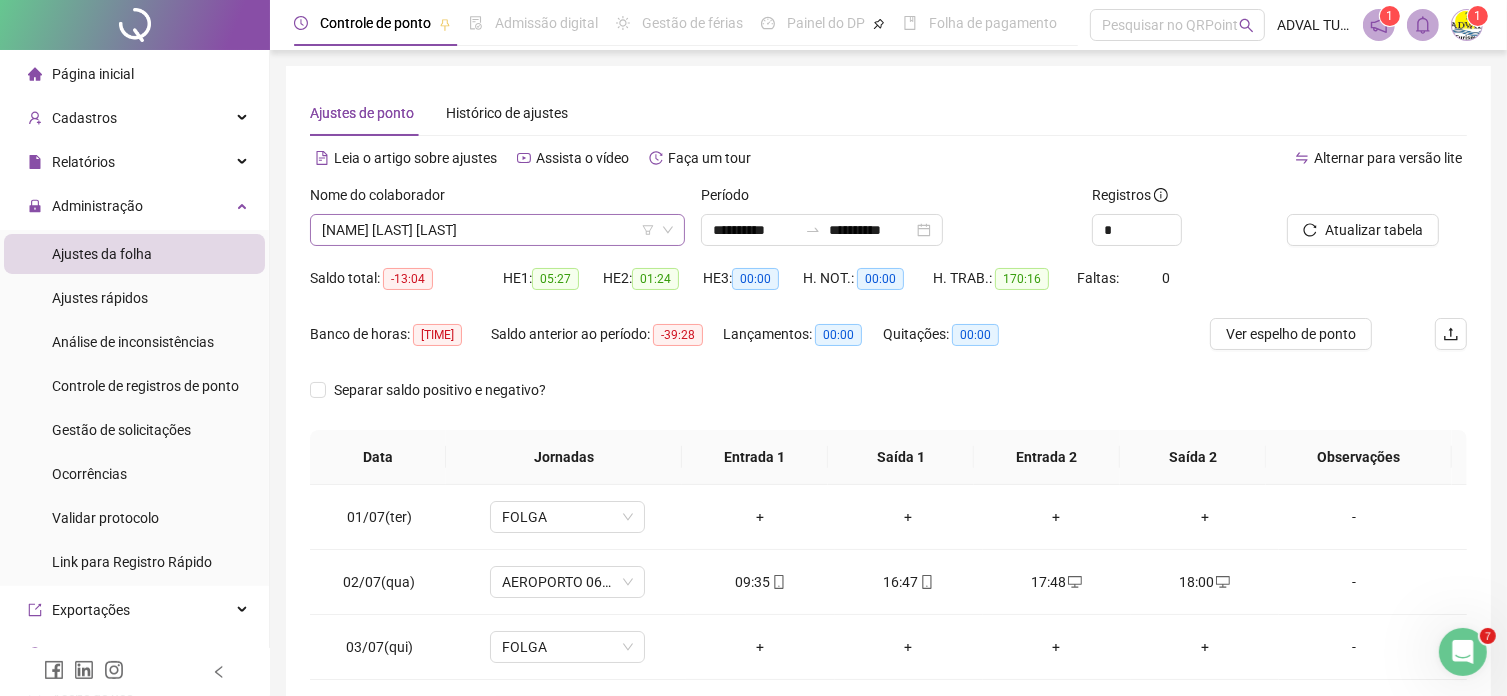 click on "[FIRST] [LAST] [LAST]" at bounding box center (497, 230) 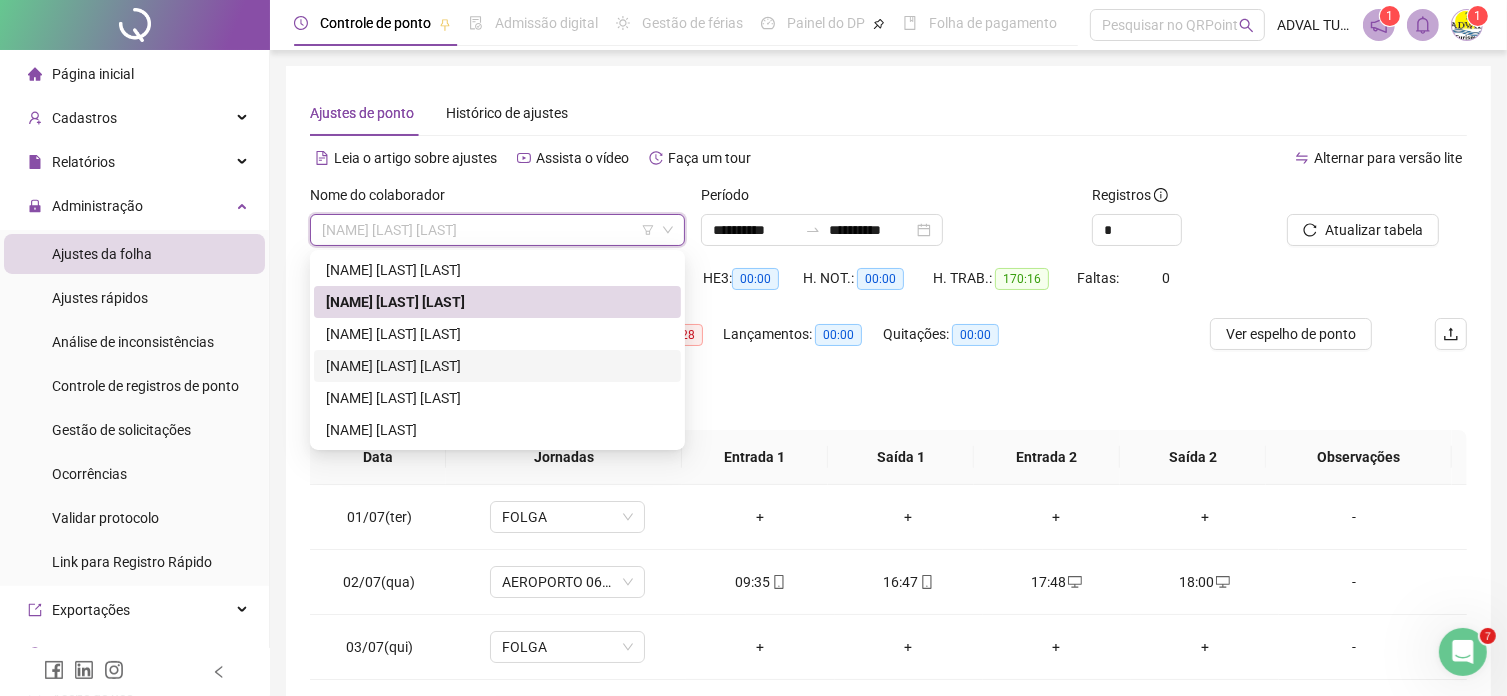 click on "[FIRST] [LAST] [LAST] [LAST]" at bounding box center [497, 366] 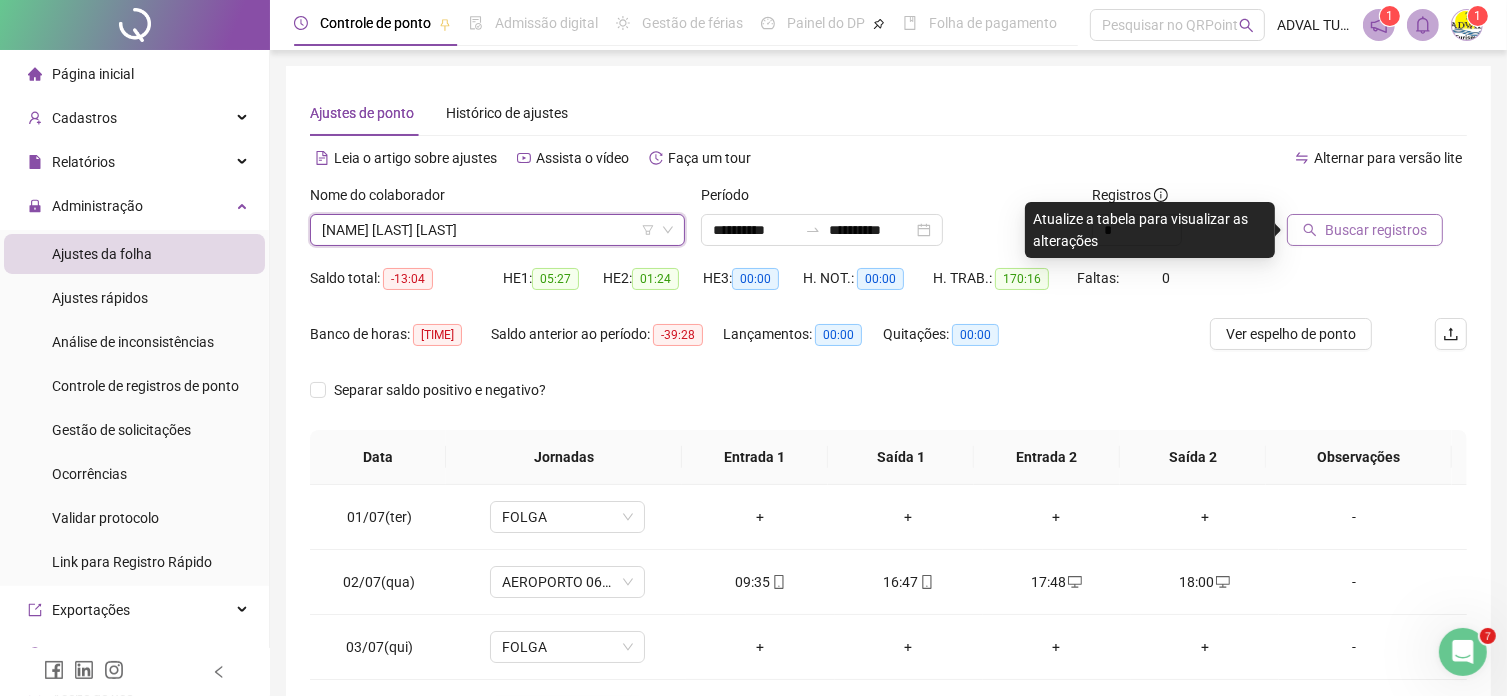 click on "Buscar registros" at bounding box center (1376, 230) 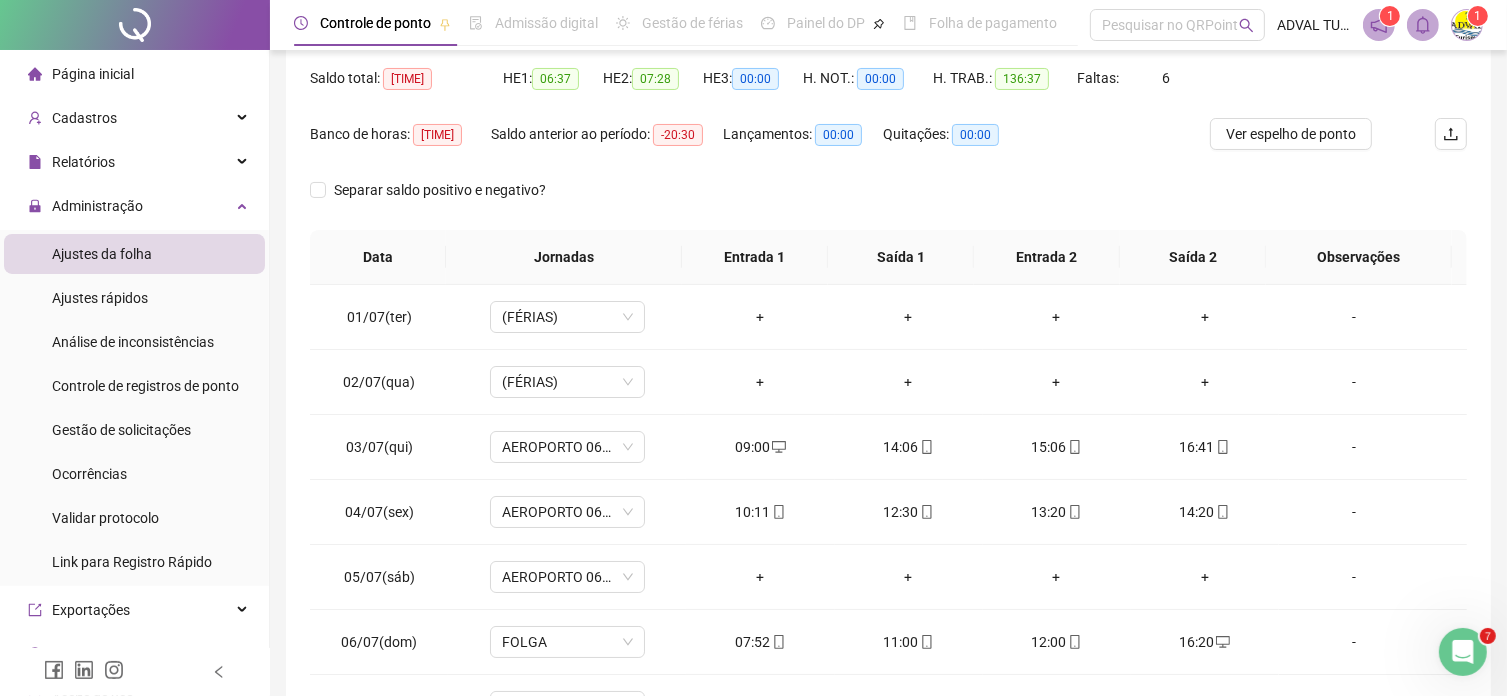 scroll, scrollTop: 300, scrollLeft: 0, axis: vertical 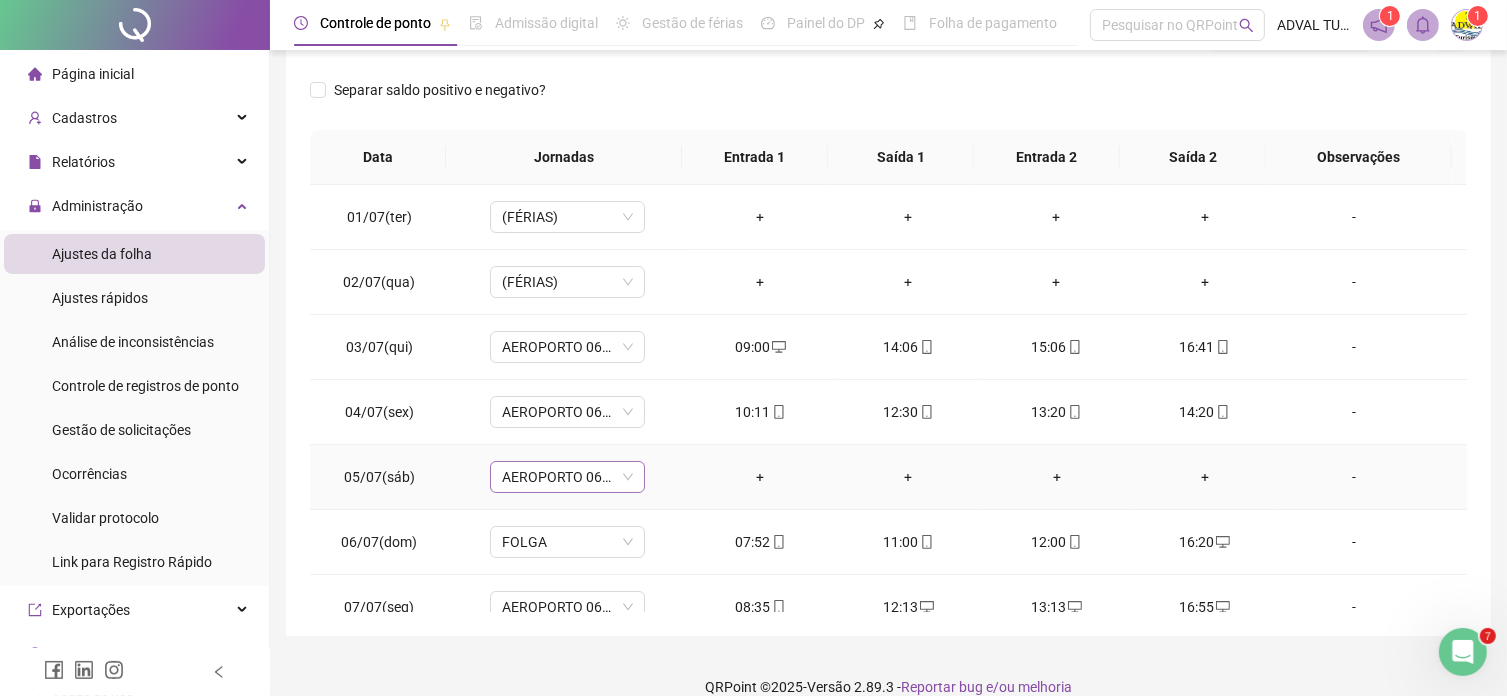 click on "AEROPORTO 06/01" at bounding box center (567, 477) 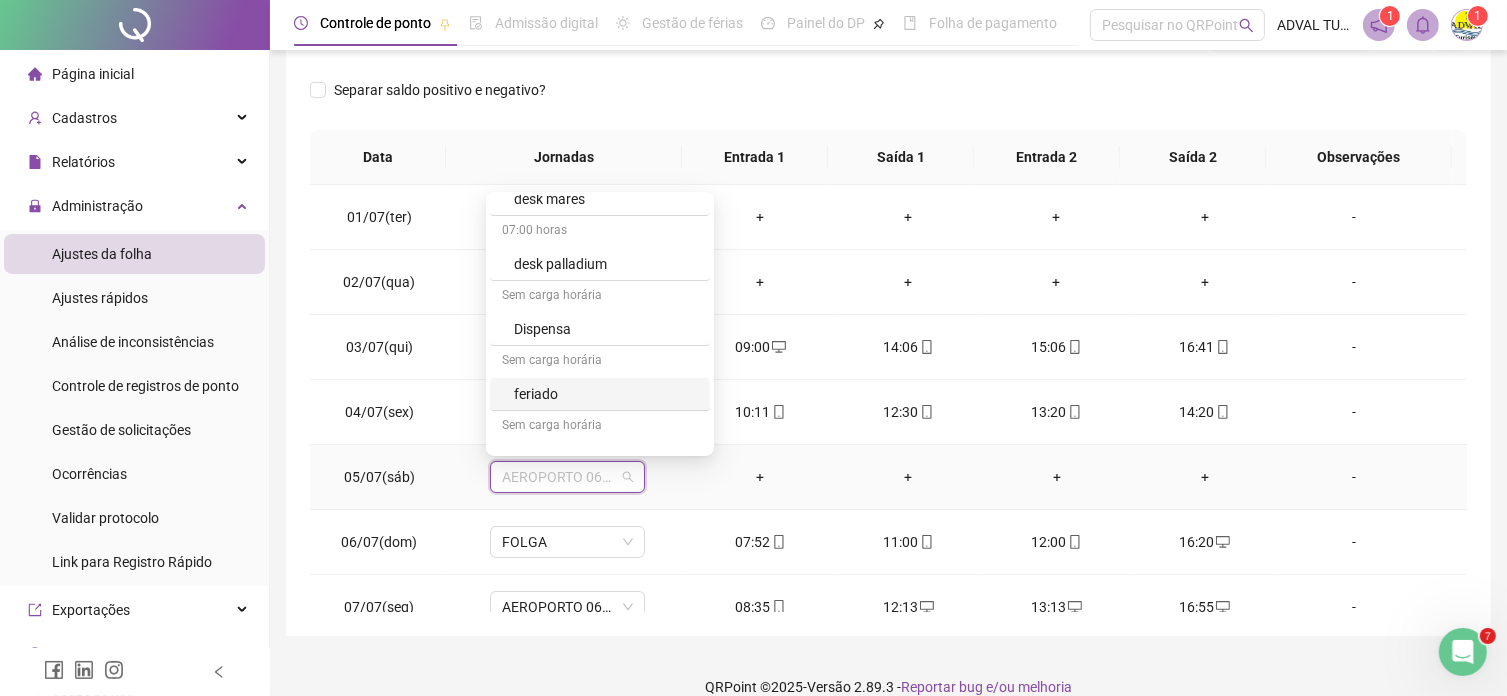 scroll, scrollTop: 600, scrollLeft: 0, axis: vertical 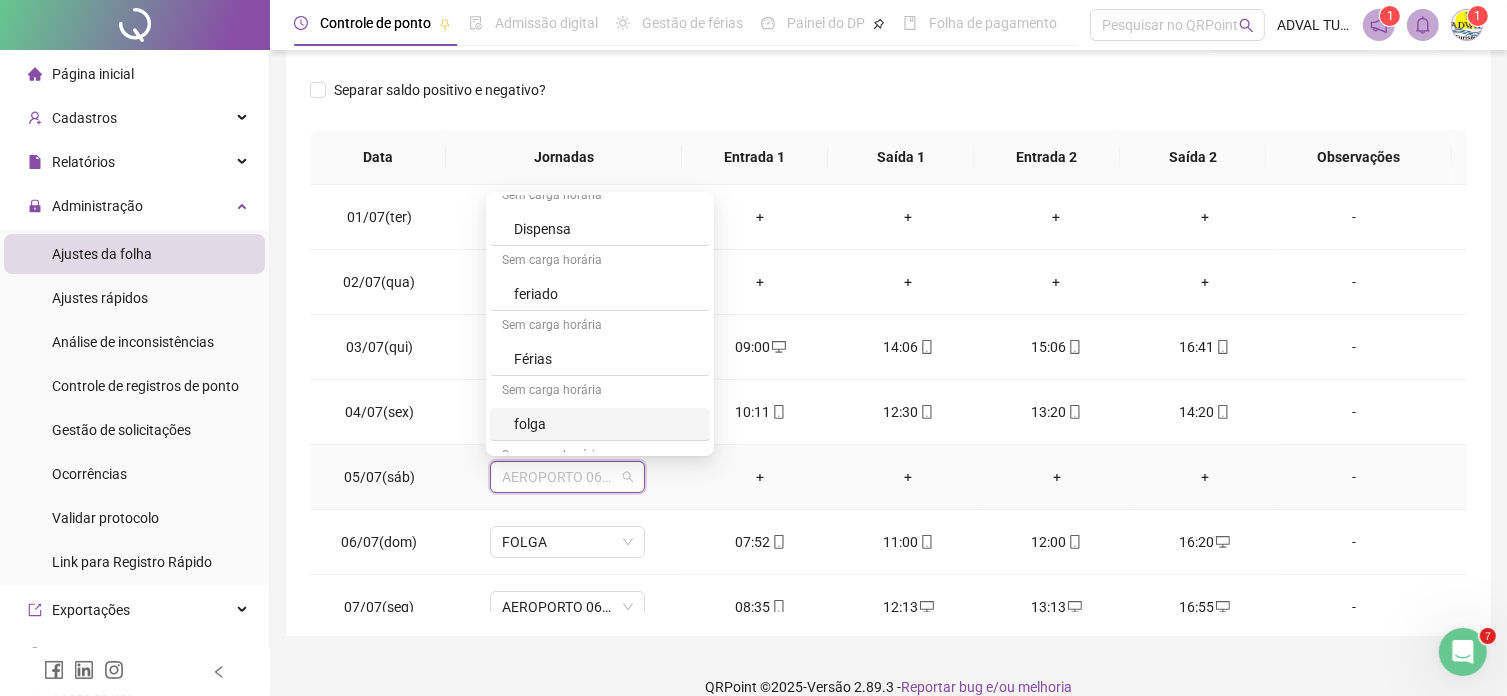 click on "folga" at bounding box center (606, 424) 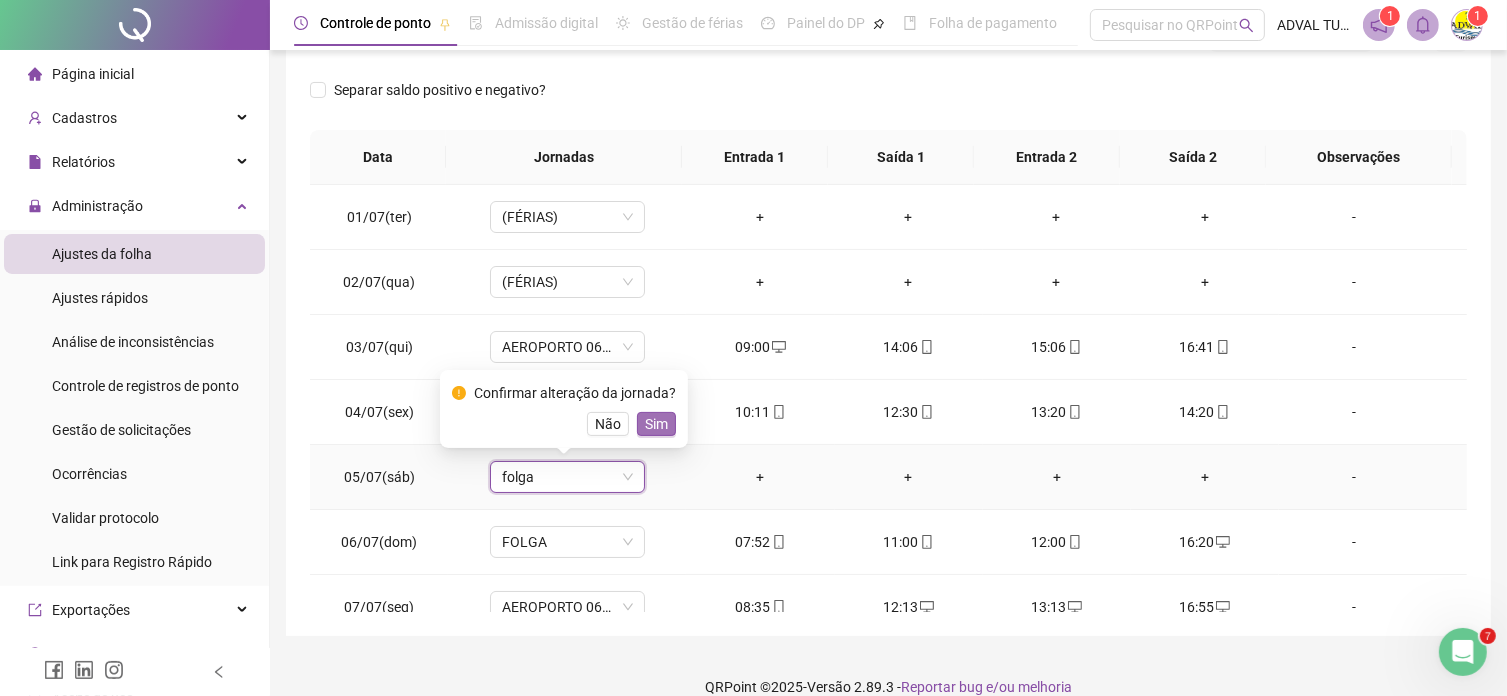 click on "Sim" at bounding box center [656, 424] 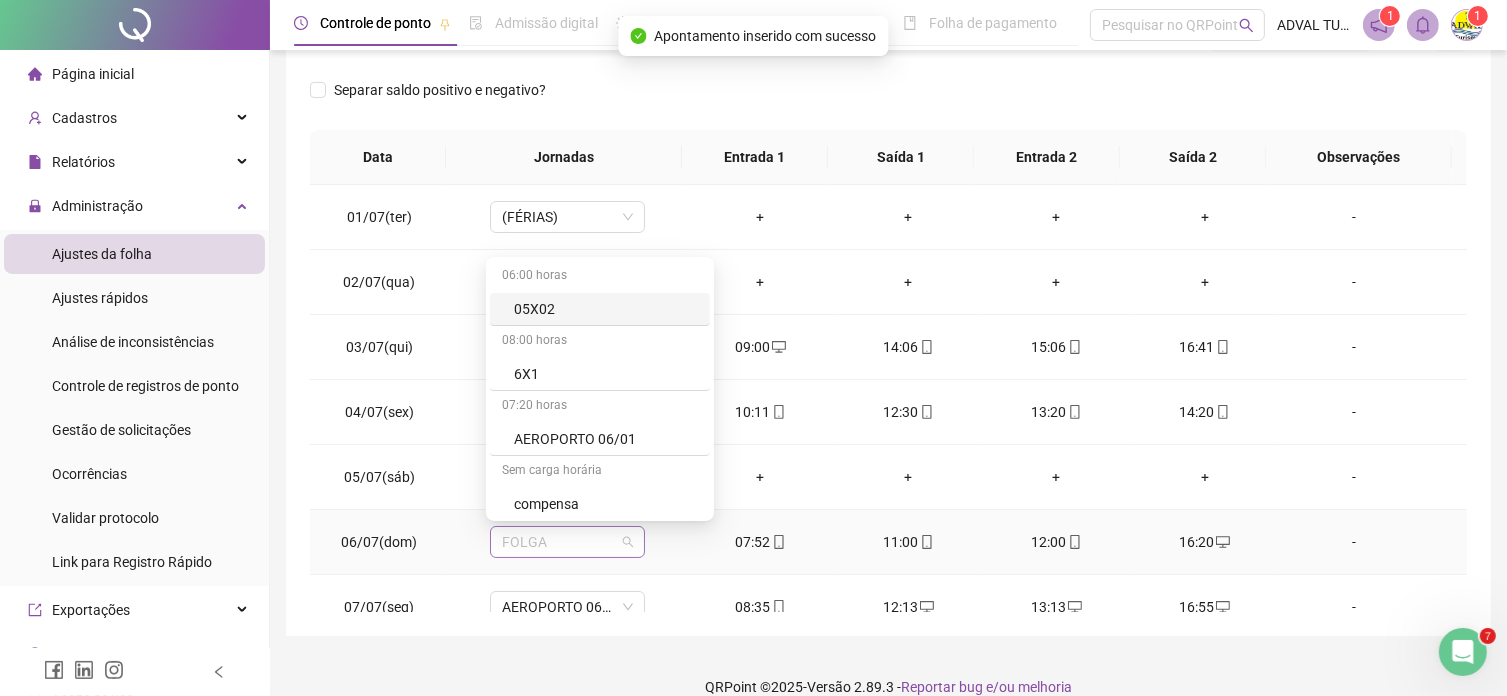 click on "FOLGA" at bounding box center (567, 542) 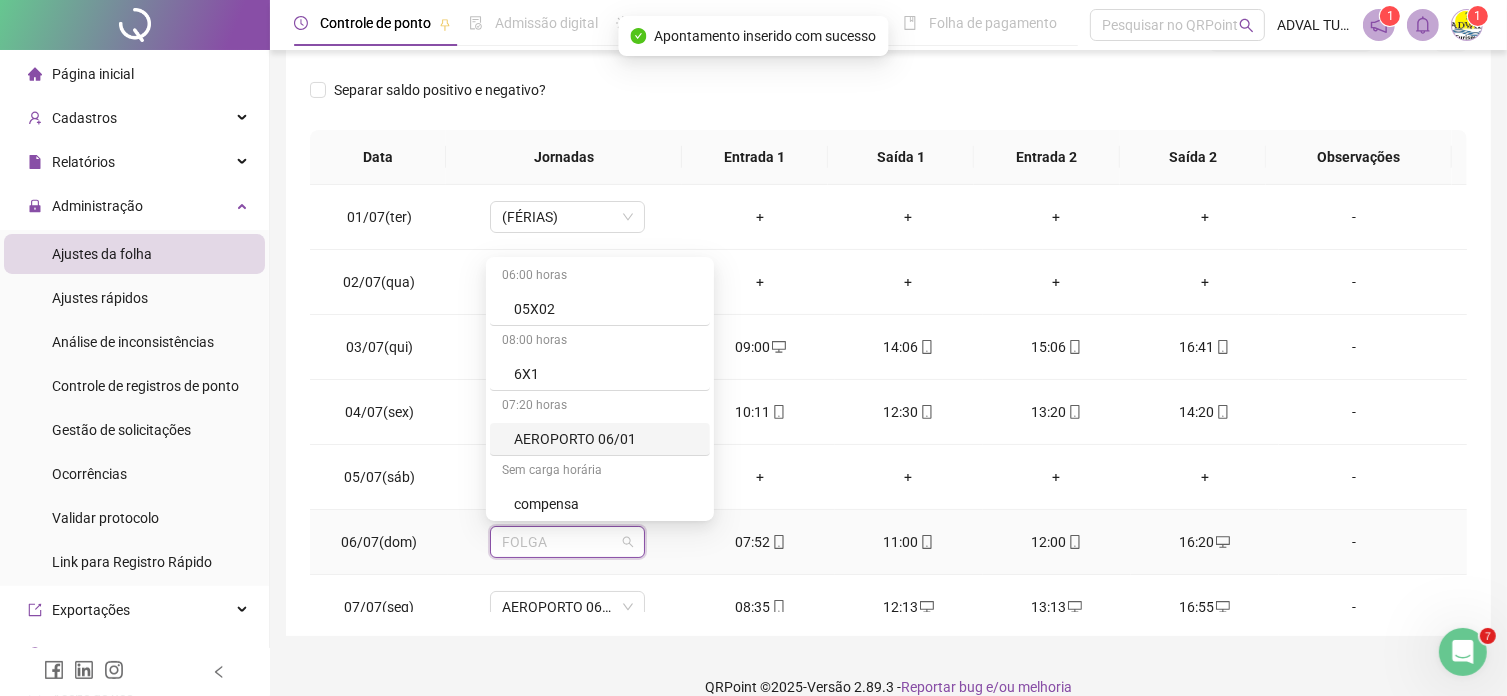 click on "AEROPORTO 06/01" at bounding box center [606, 439] 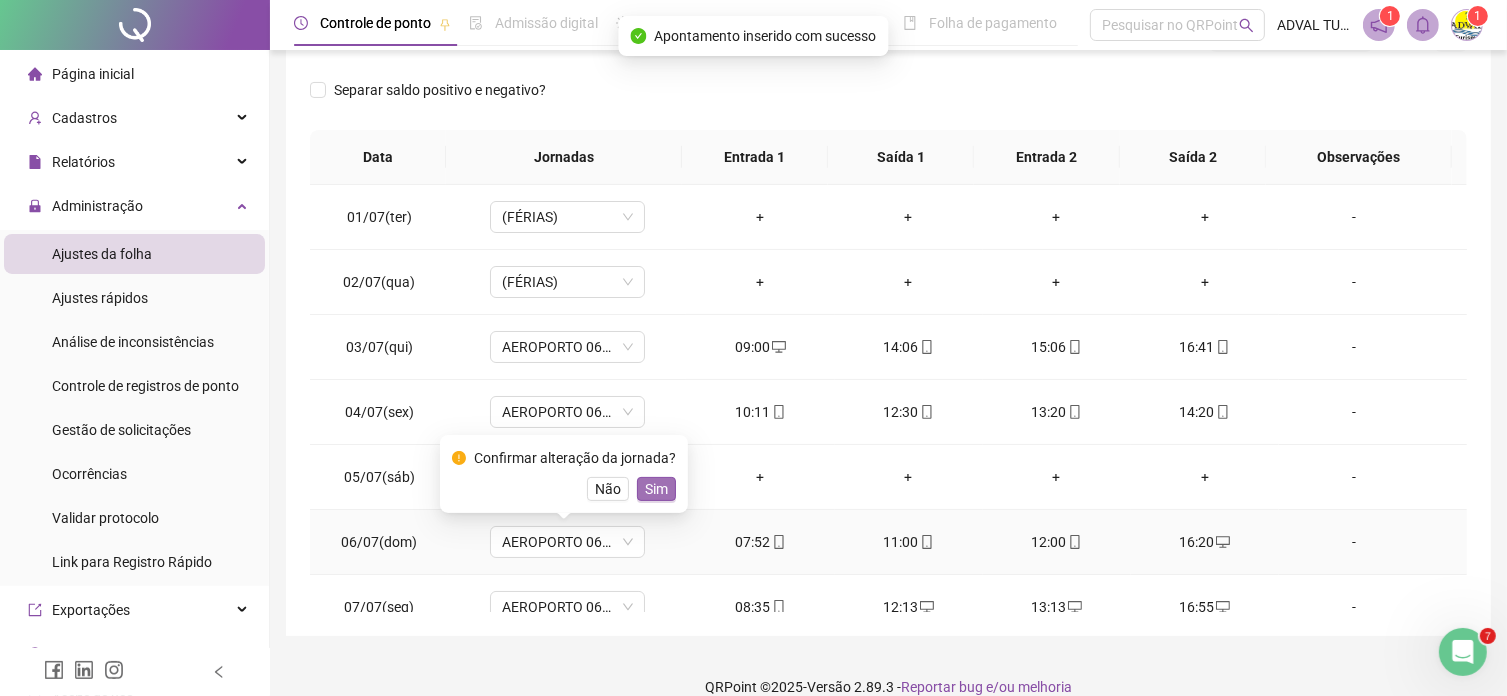 click on "Sim" at bounding box center [656, 489] 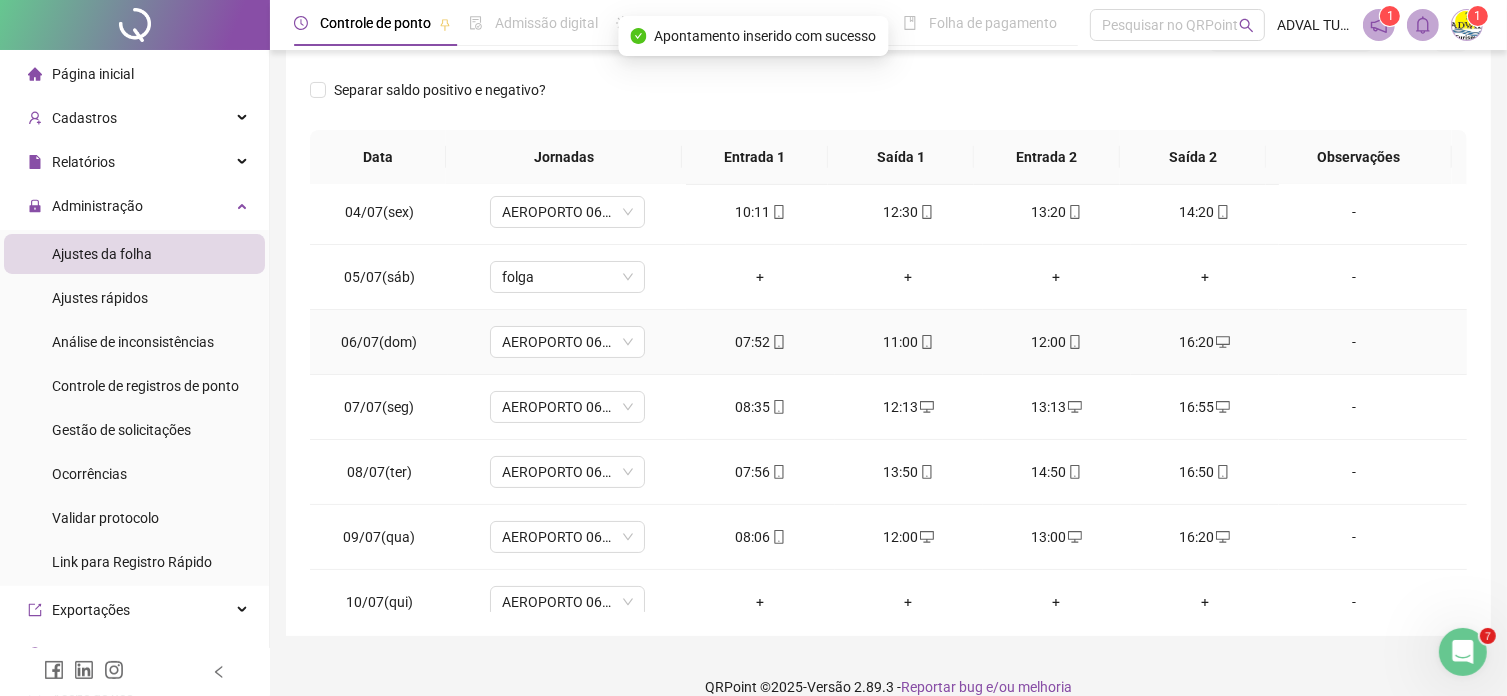 scroll, scrollTop: 300, scrollLeft: 0, axis: vertical 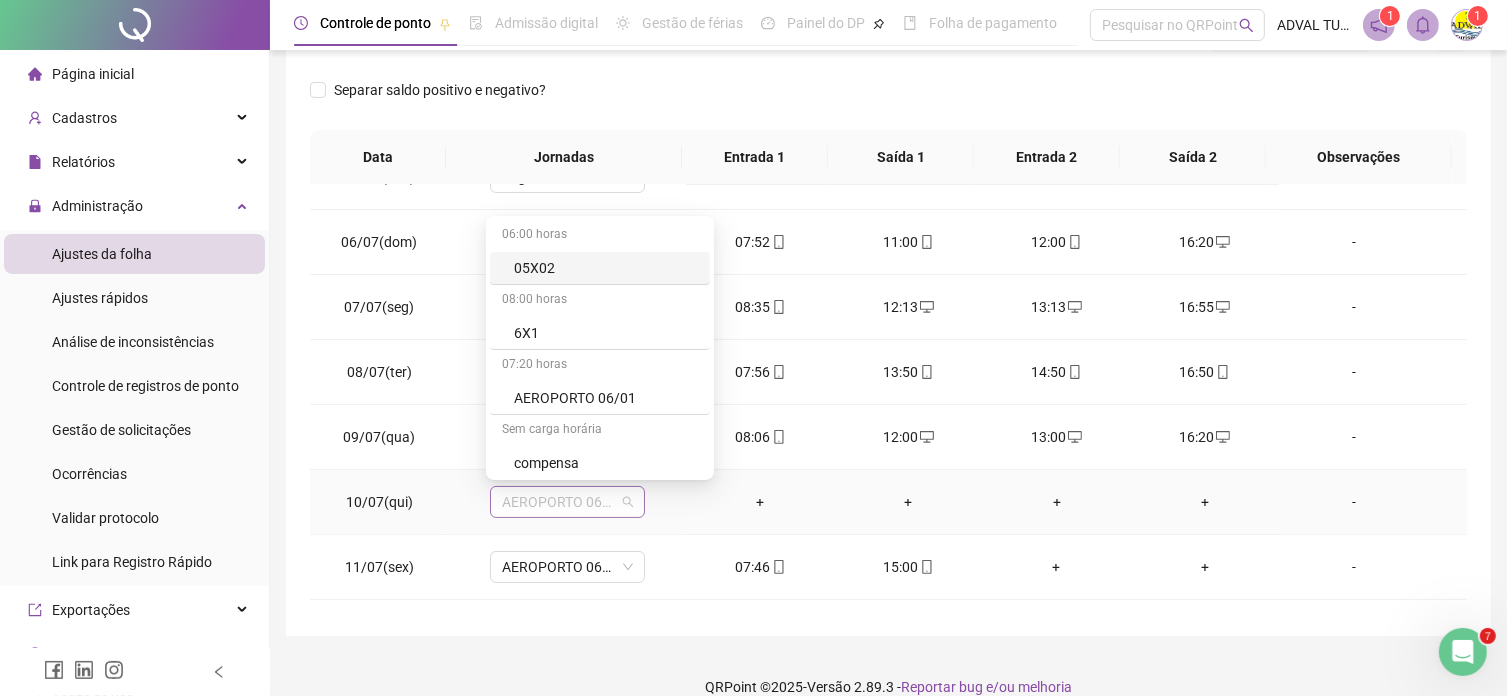 click on "AEROPORTO 06/01" at bounding box center [567, 502] 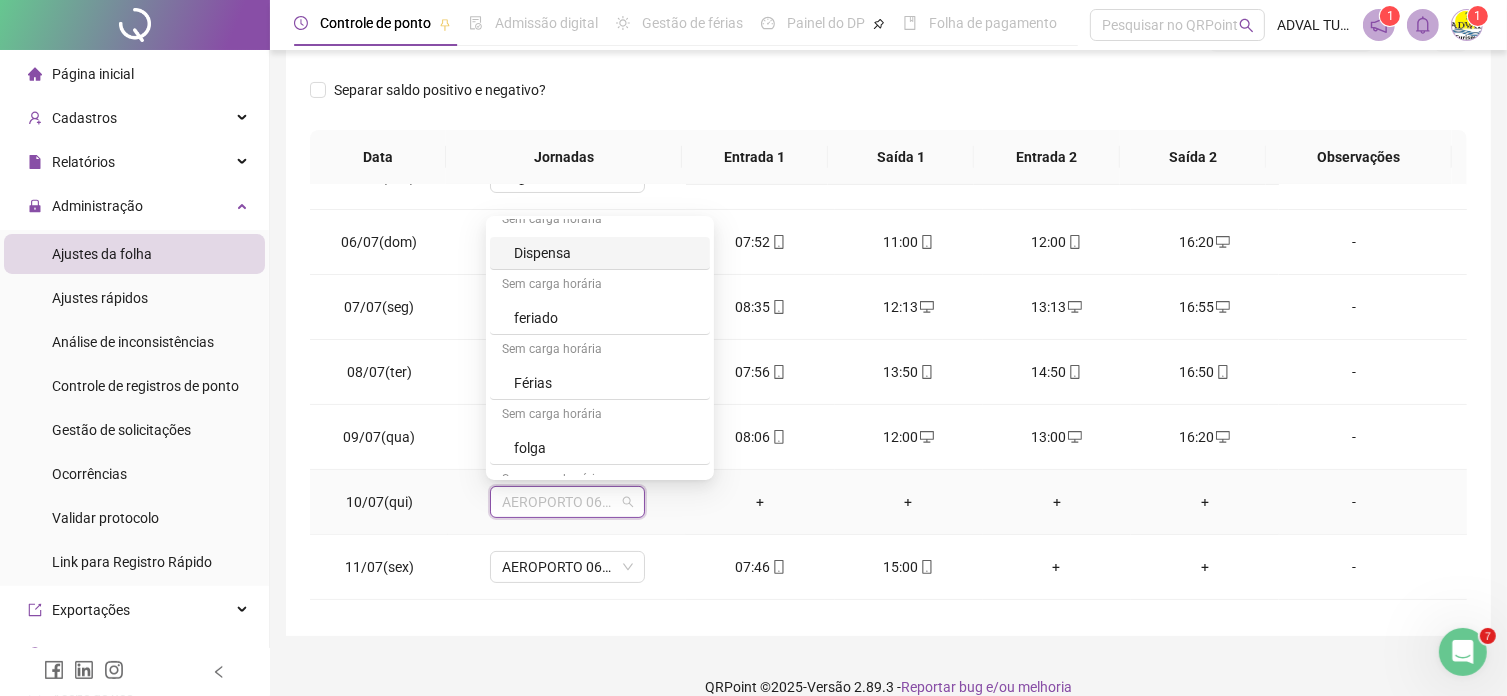 scroll, scrollTop: 800, scrollLeft: 0, axis: vertical 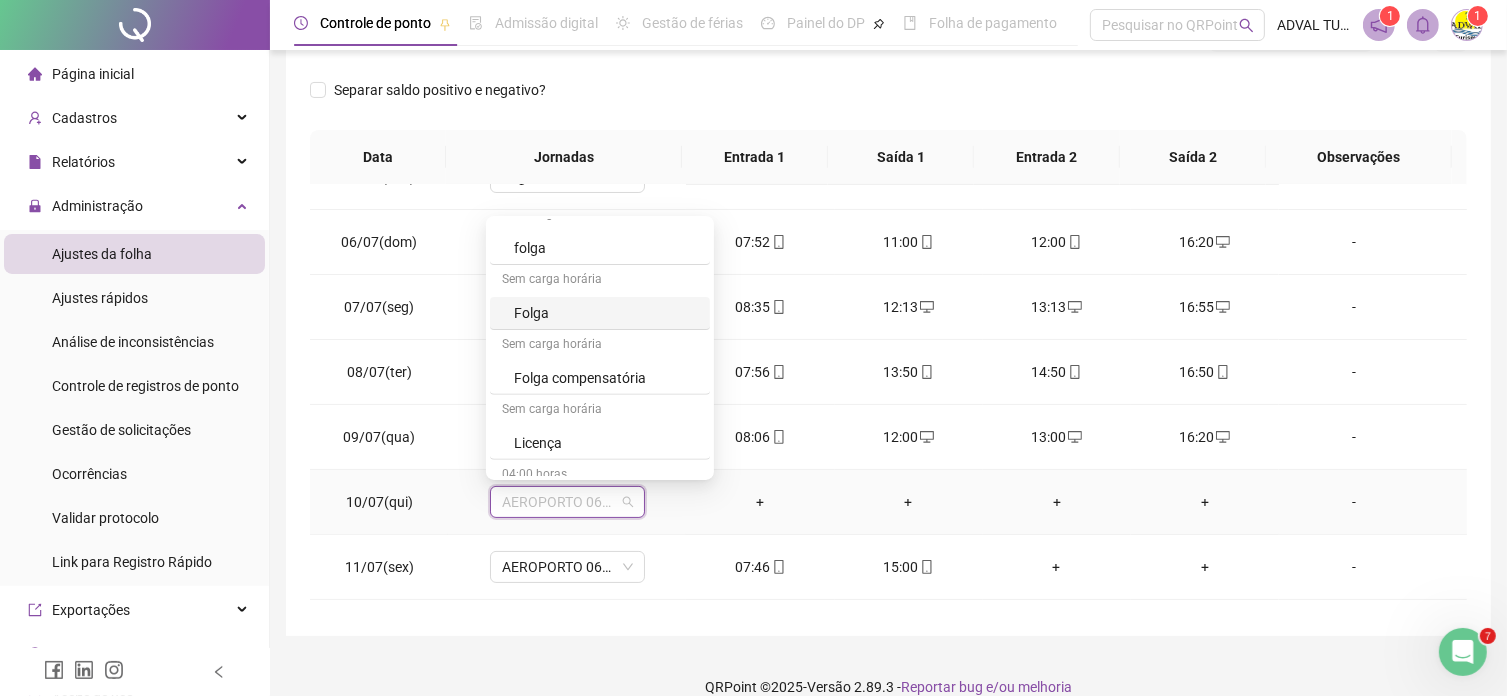 click on "Folga" at bounding box center (606, 313) 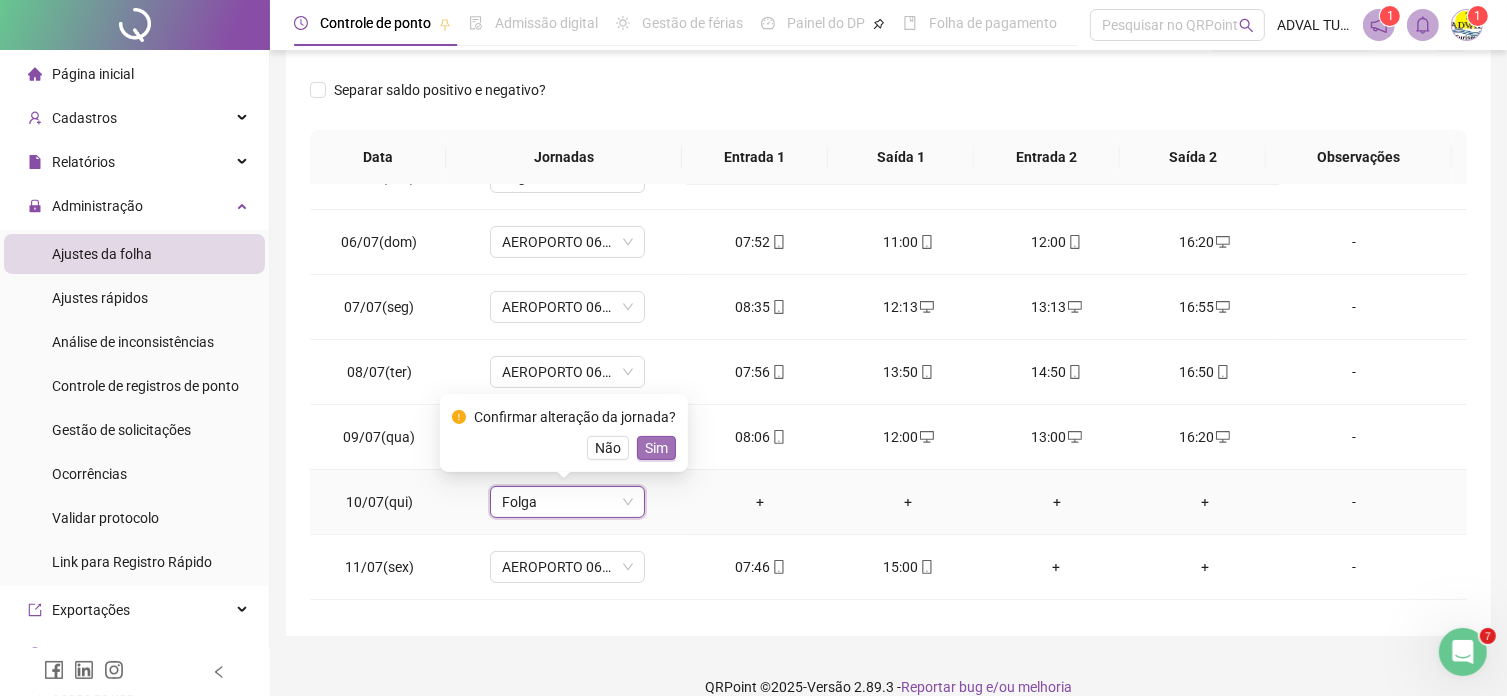 click on "Sim" at bounding box center [656, 448] 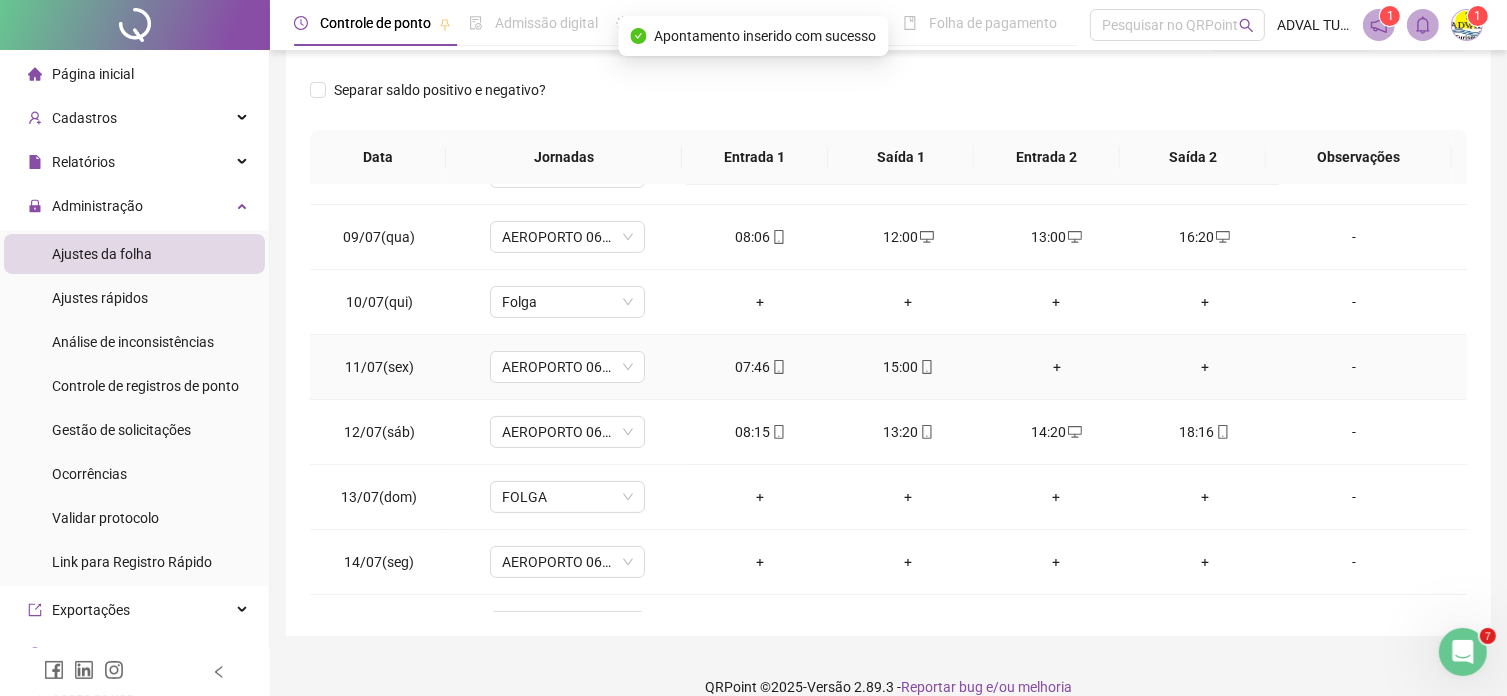 scroll, scrollTop: 600, scrollLeft: 0, axis: vertical 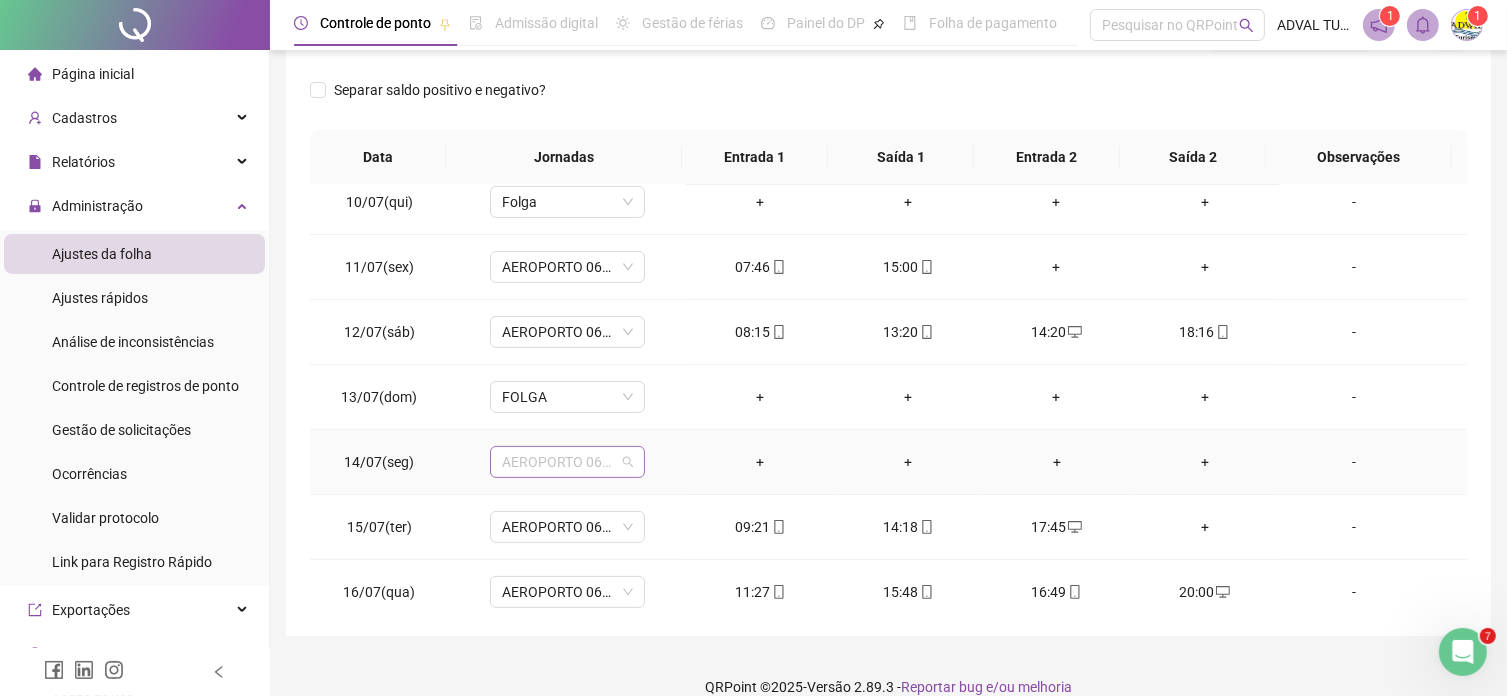 click on "AEROPORTO 06/01" at bounding box center [567, 462] 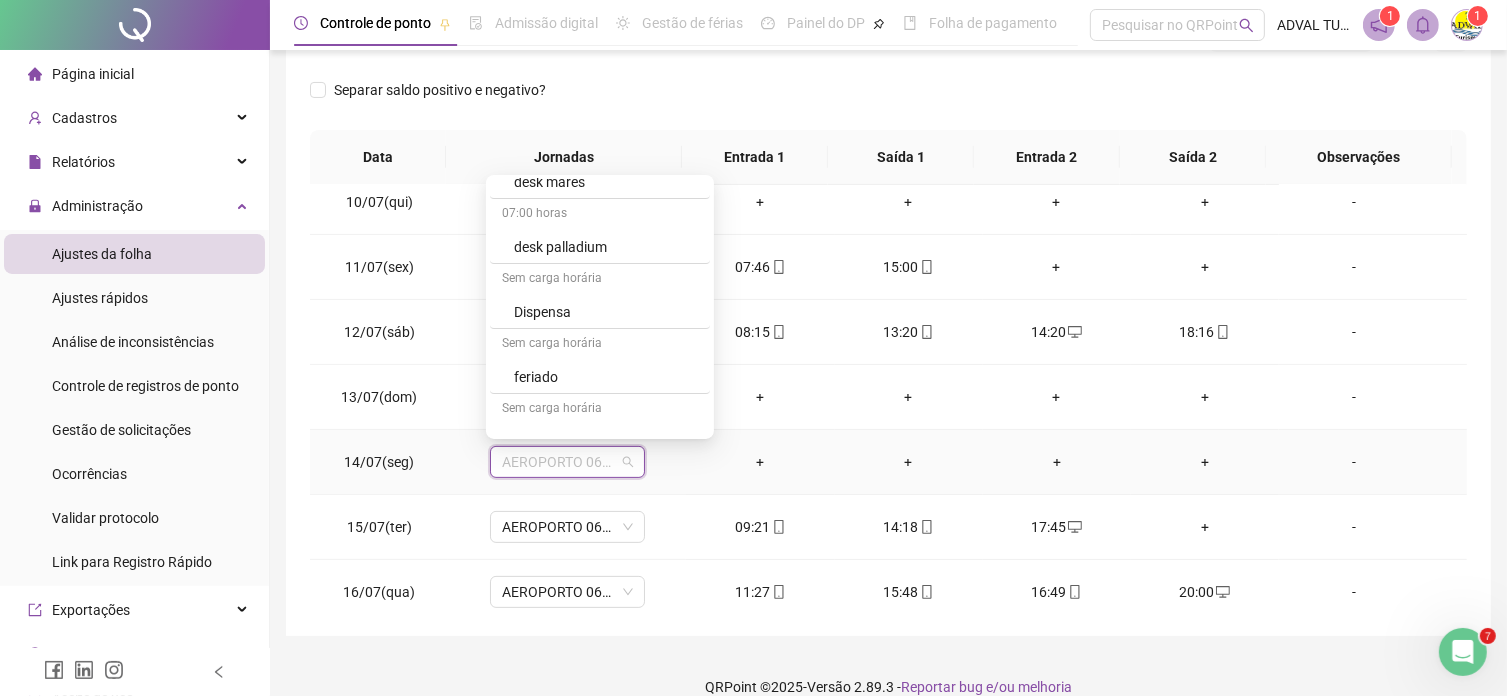 scroll, scrollTop: 600, scrollLeft: 0, axis: vertical 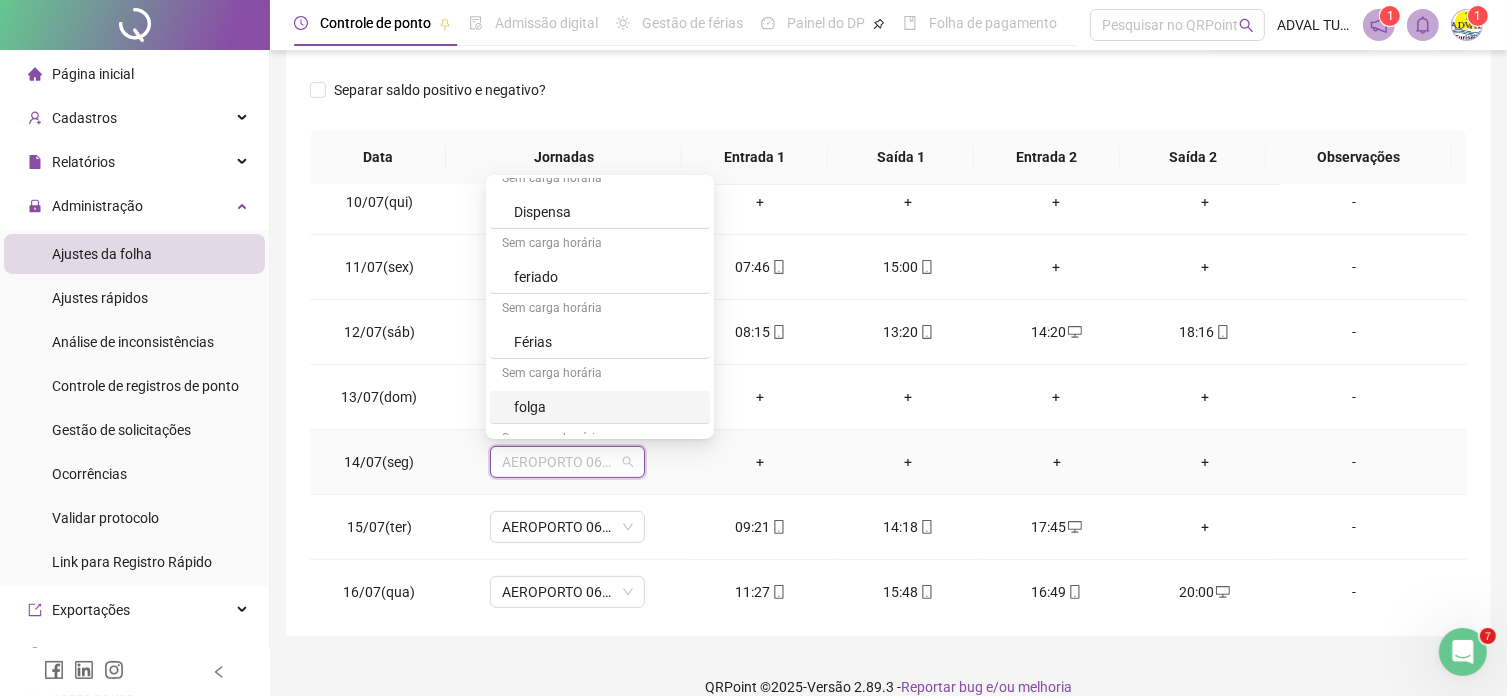 click on "folga" at bounding box center [606, 407] 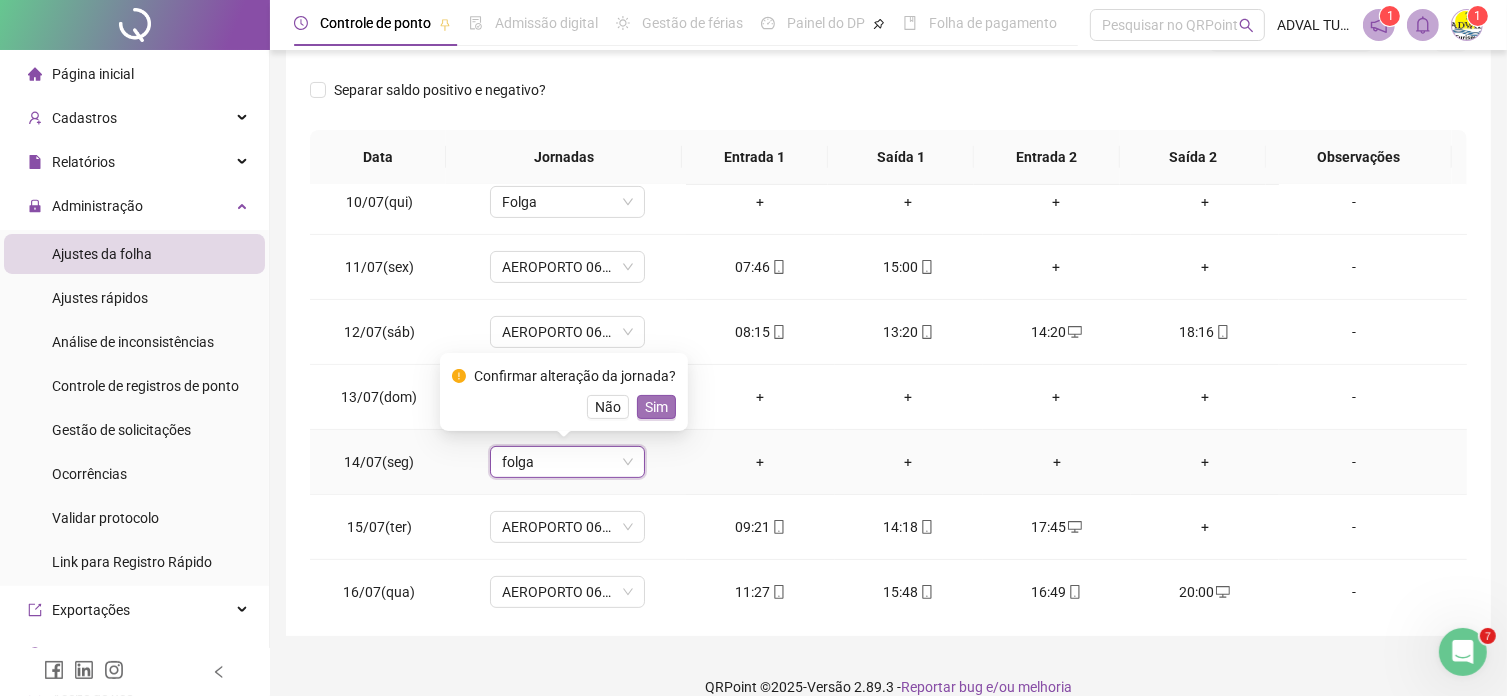 click on "Sim" at bounding box center [656, 407] 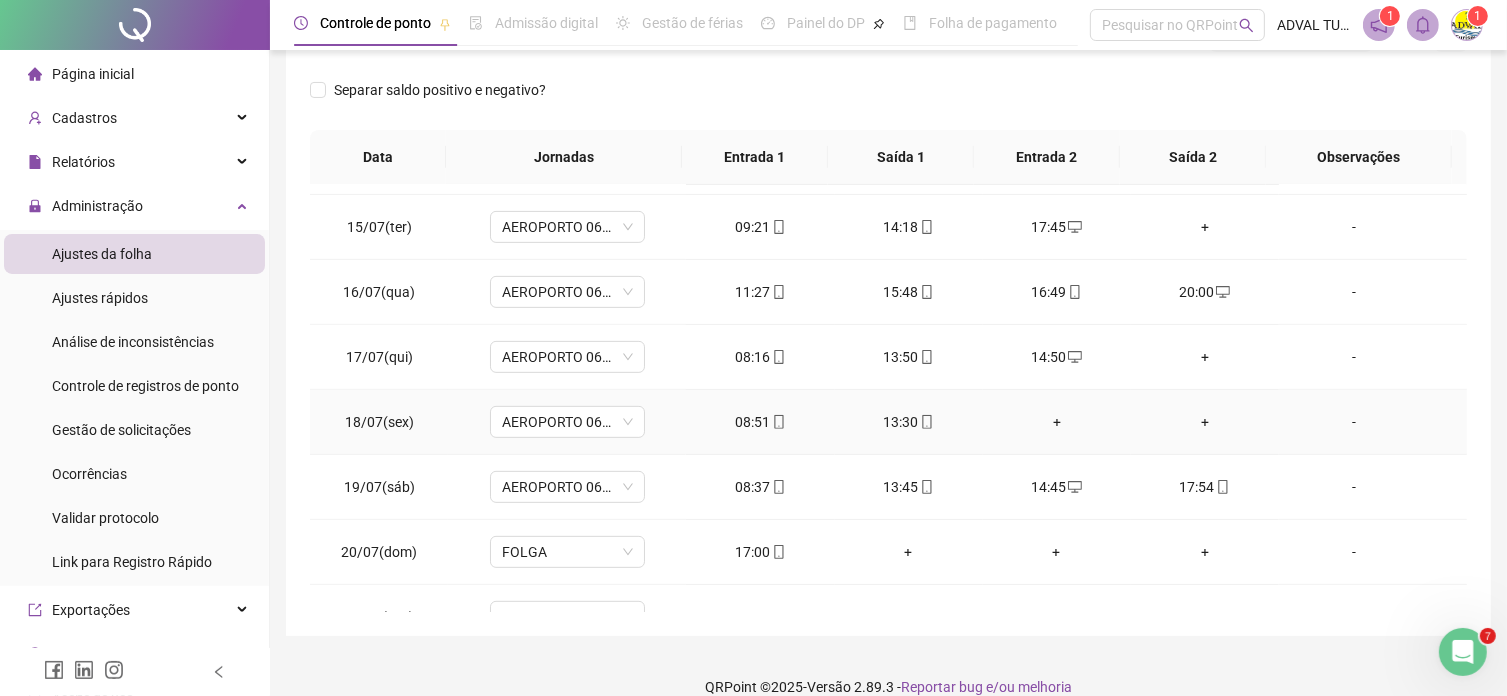 scroll, scrollTop: 1000, scrollLeft: 0, axis: vertical 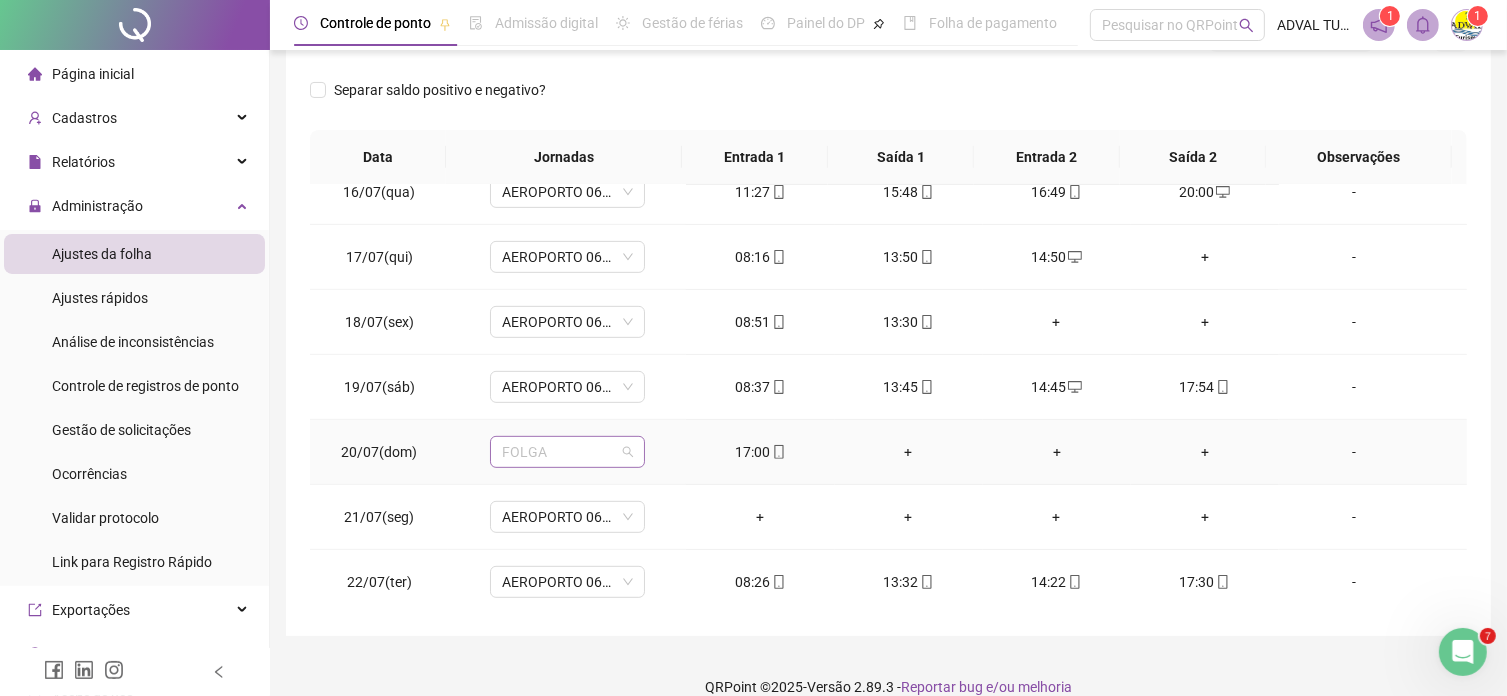 click on "FOLGA" at bounding box center [567, 452] 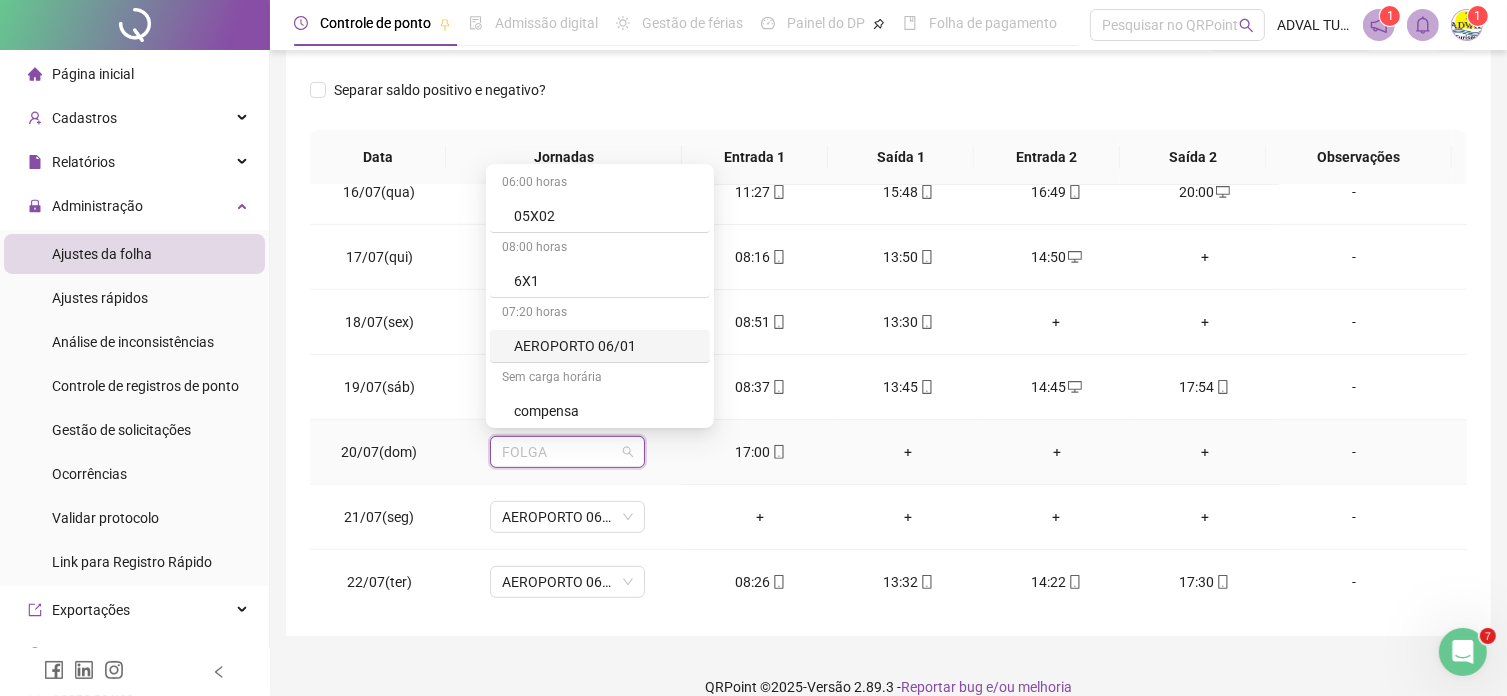 click on "AEROPORTO 06/01" at bounding box center (606, 346) 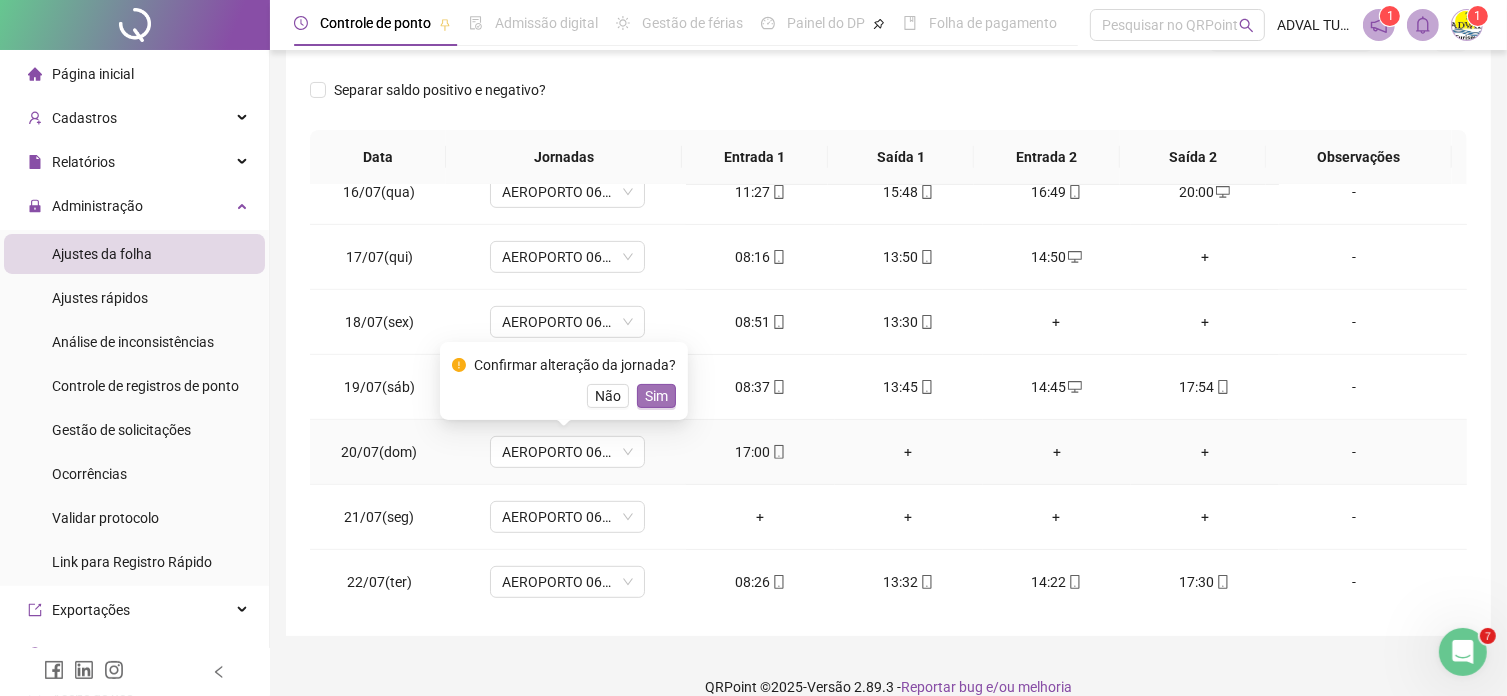 click on "Sim" at bounding box center (656, 396) 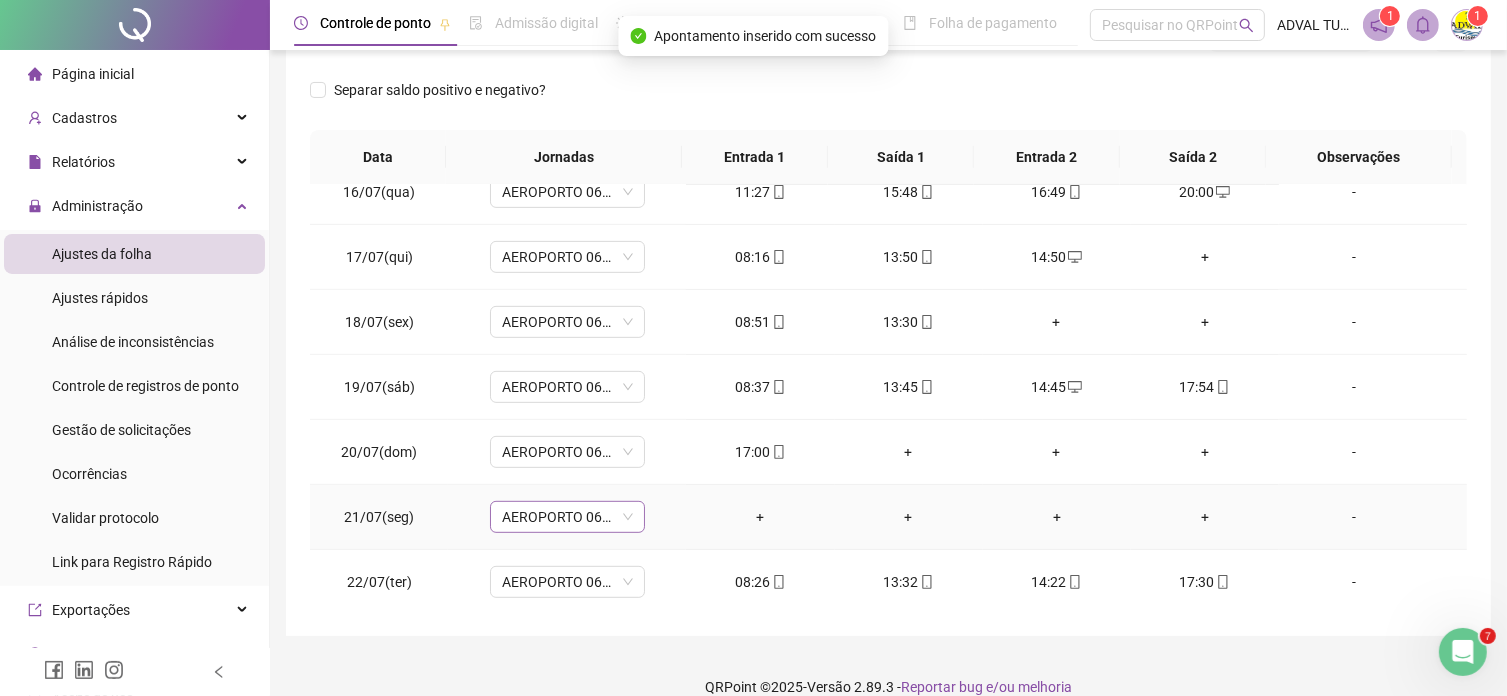 click on "AEROPORTO 06/01" at bounding box center (567, 517) 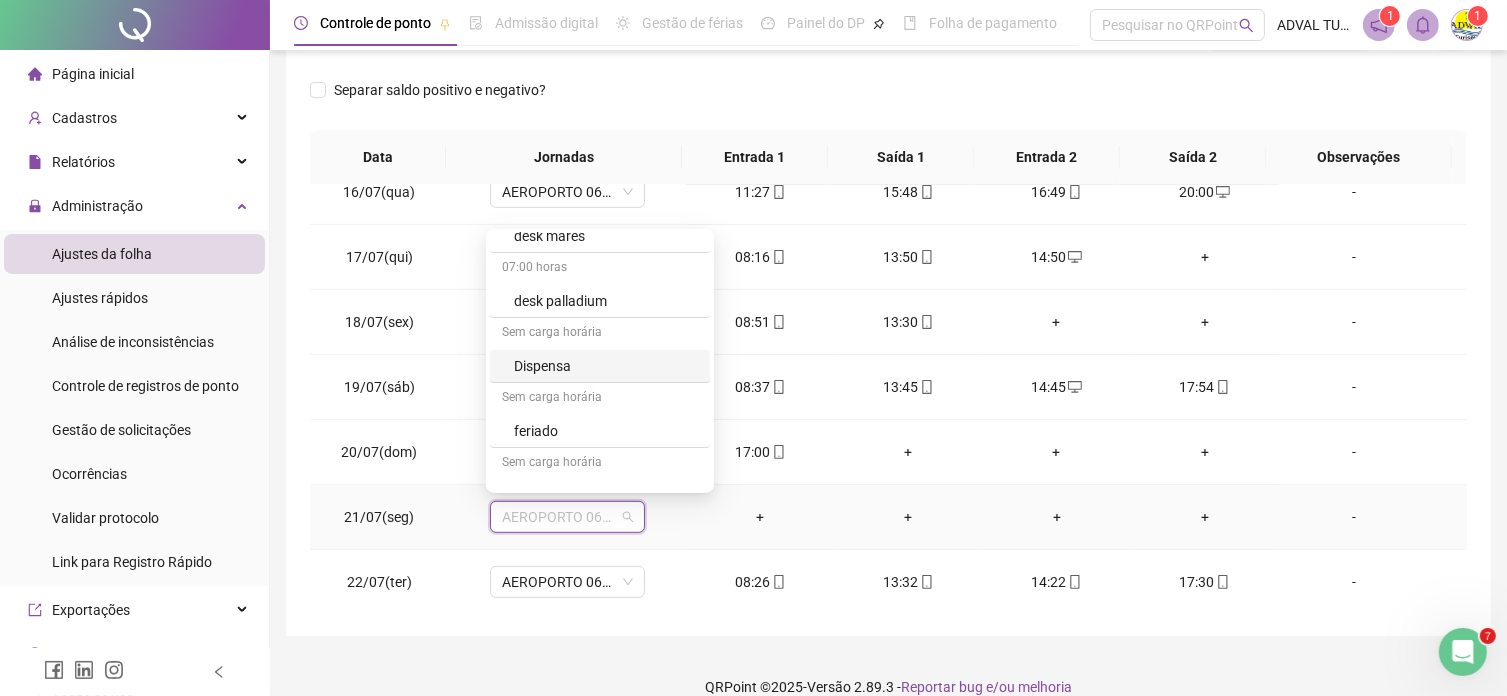 scroll, scrollTop: 700, scrollLeft: 0, axis: vertical 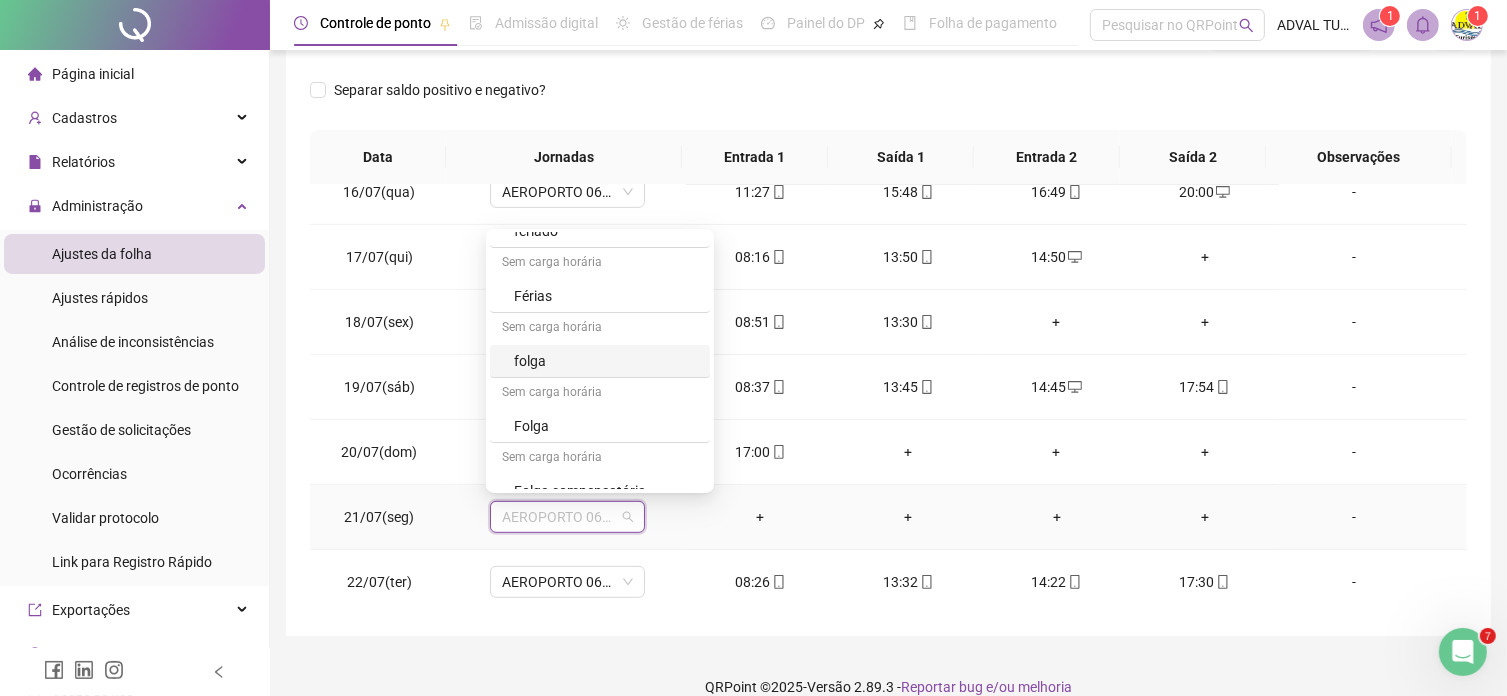 click on "folga" at bounding box center (606, 361) 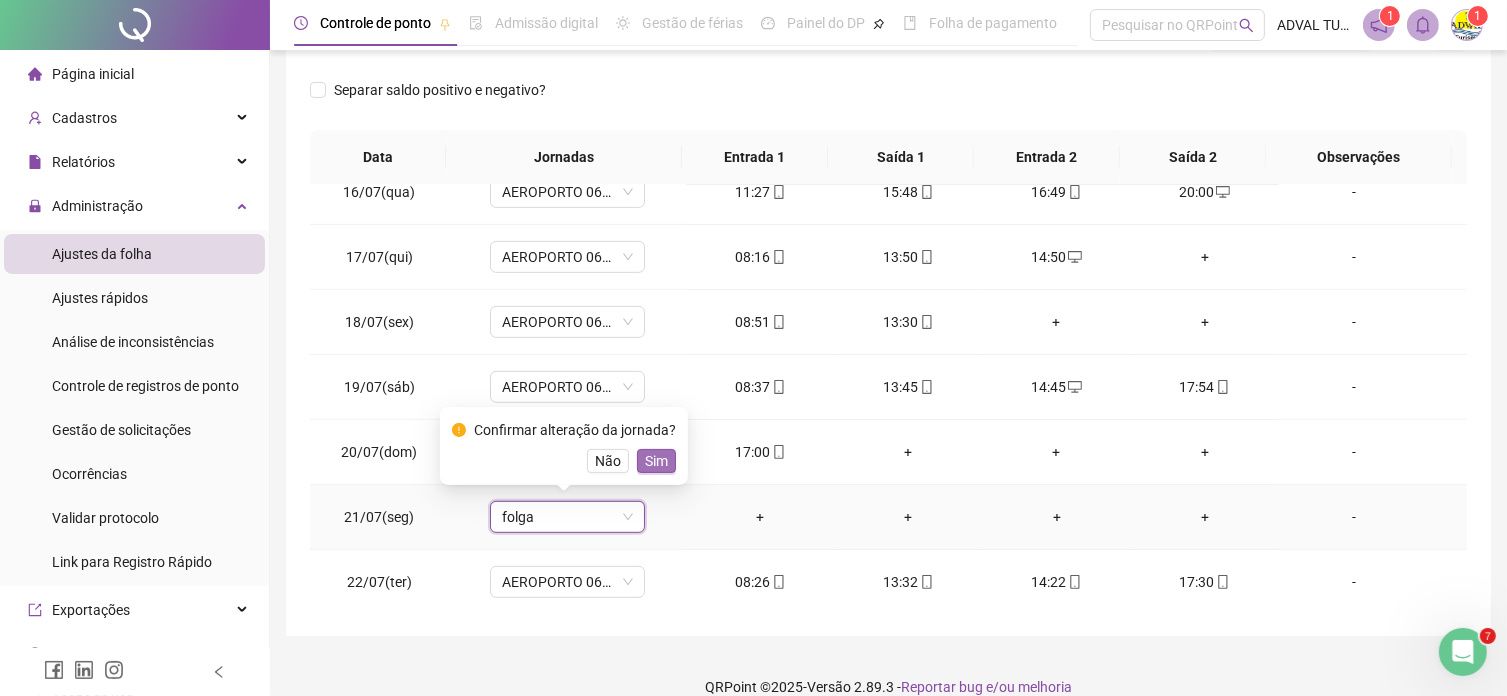 click on "Sim" at bounding box center [656, 461] 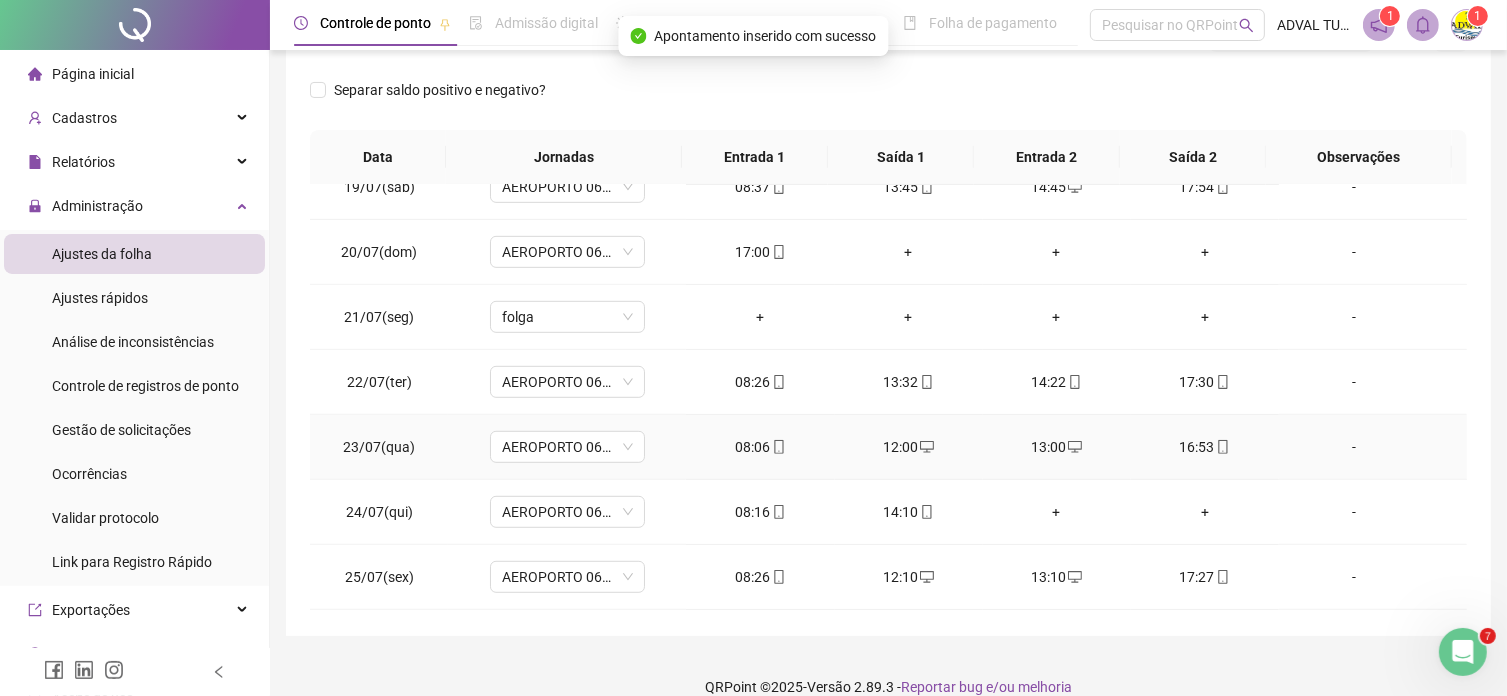 scroll, scrollTop: 1400, scrollLeft: 0, axis: vertical 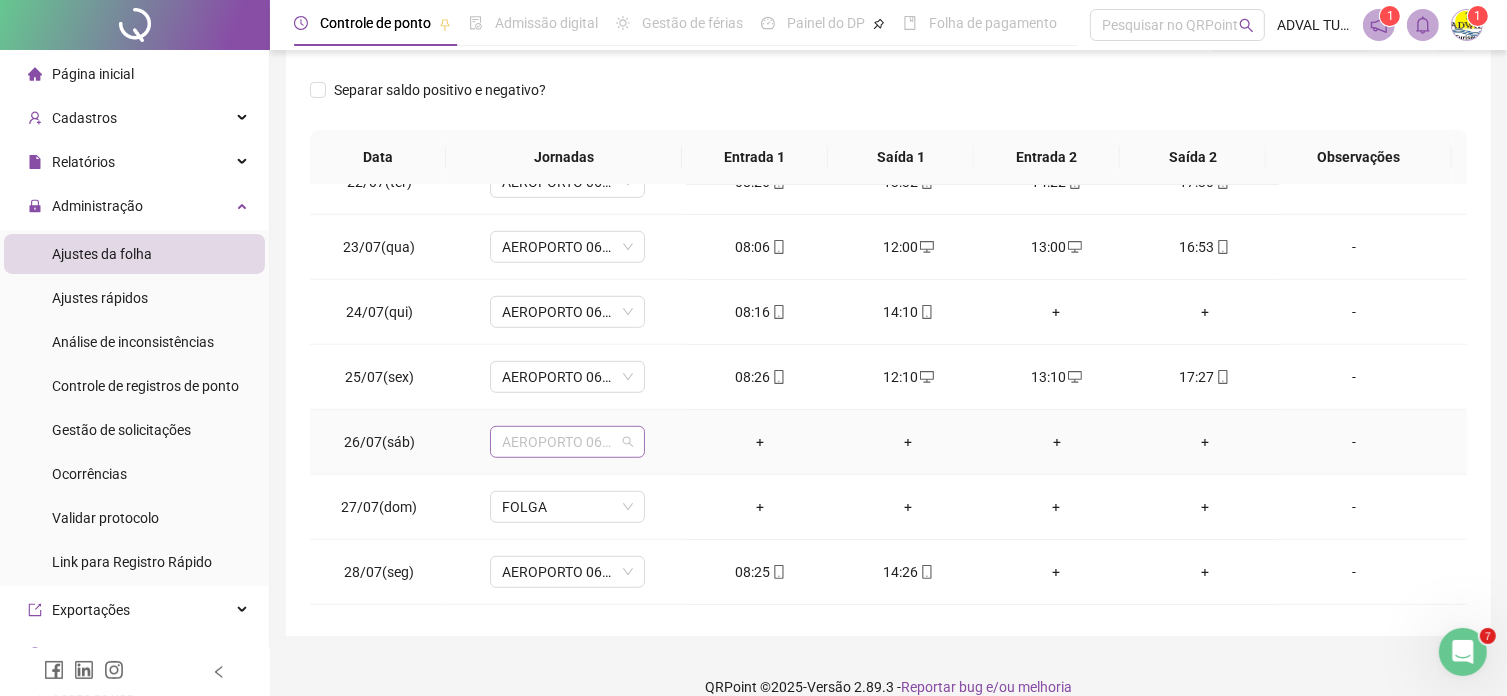 click on "AEROPORTO 06/01" at bounding box center (567, 442) 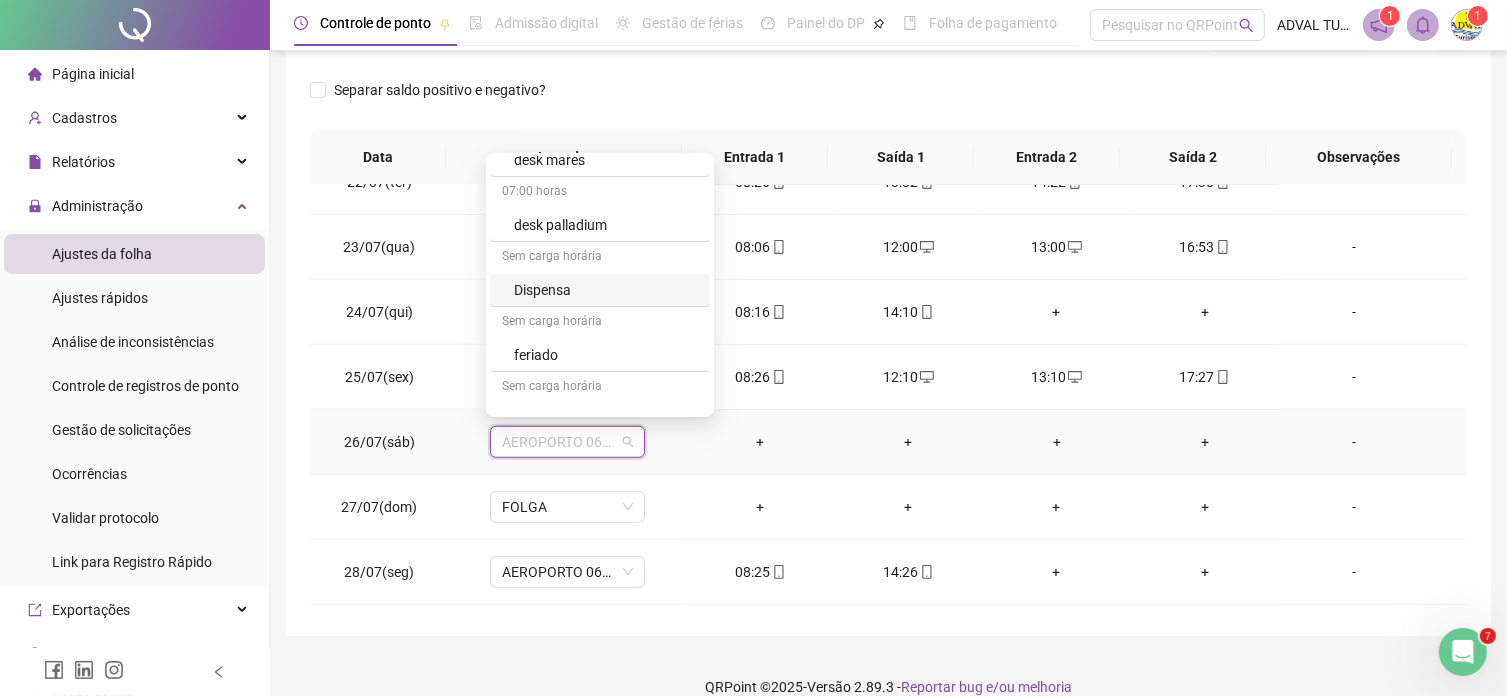 scroll, scrollTop: 600, scrollLeft: 0, axis: vertical 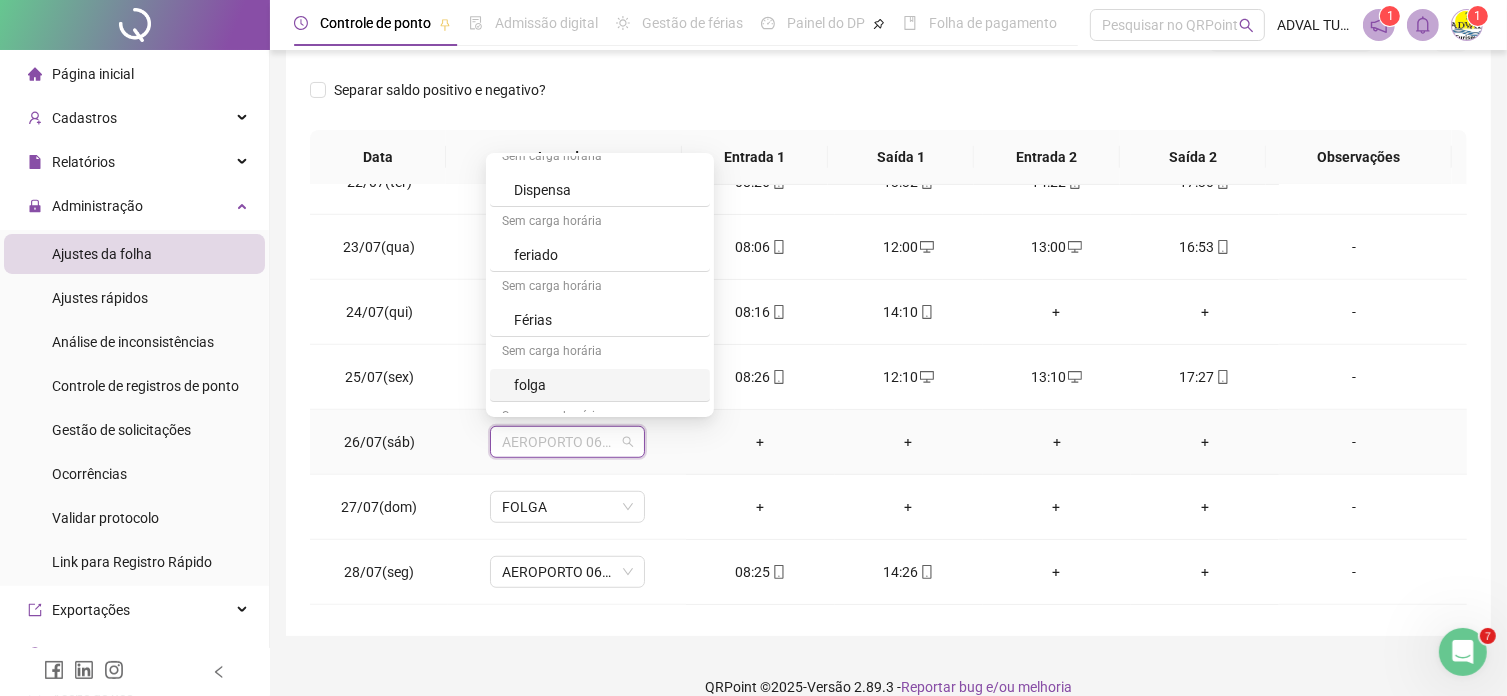 click on "folga" at bounding box center (606, 385) 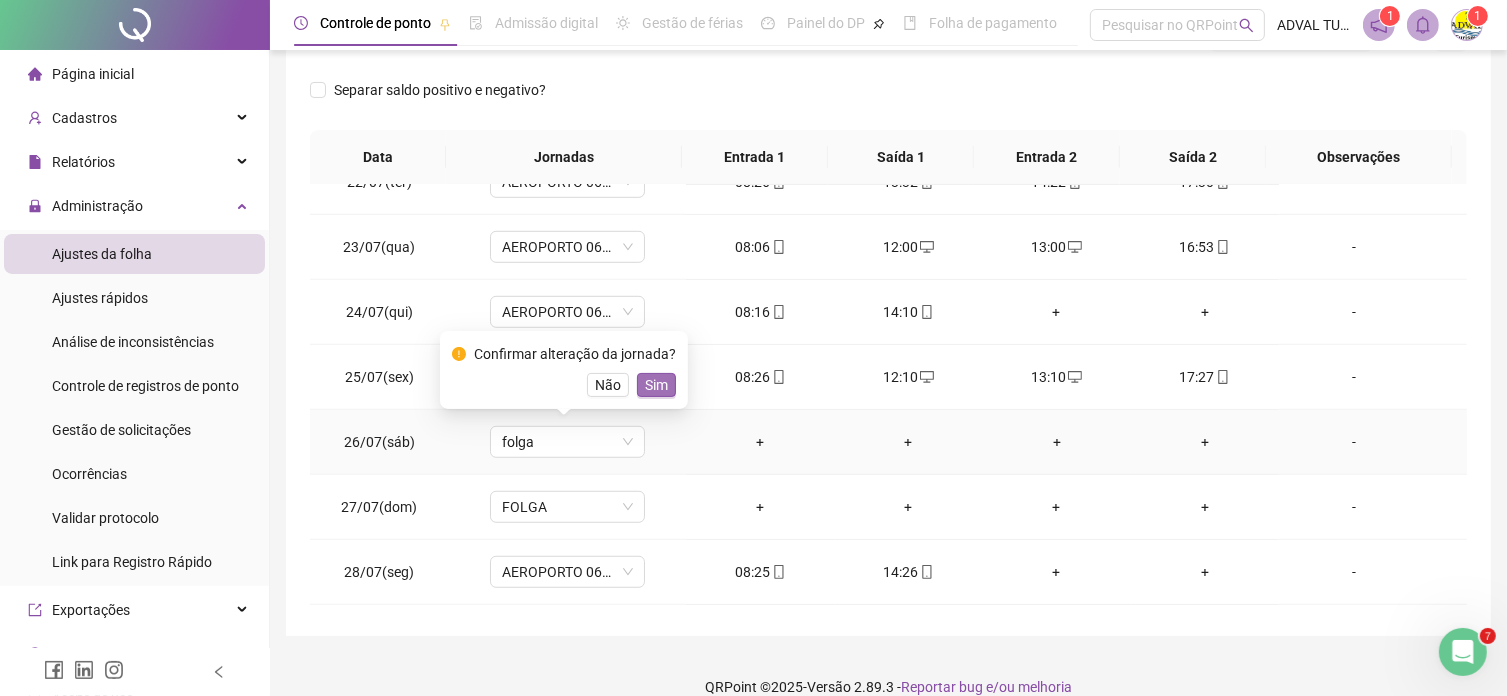 click on "Sim" at bounding box center [656, 385] 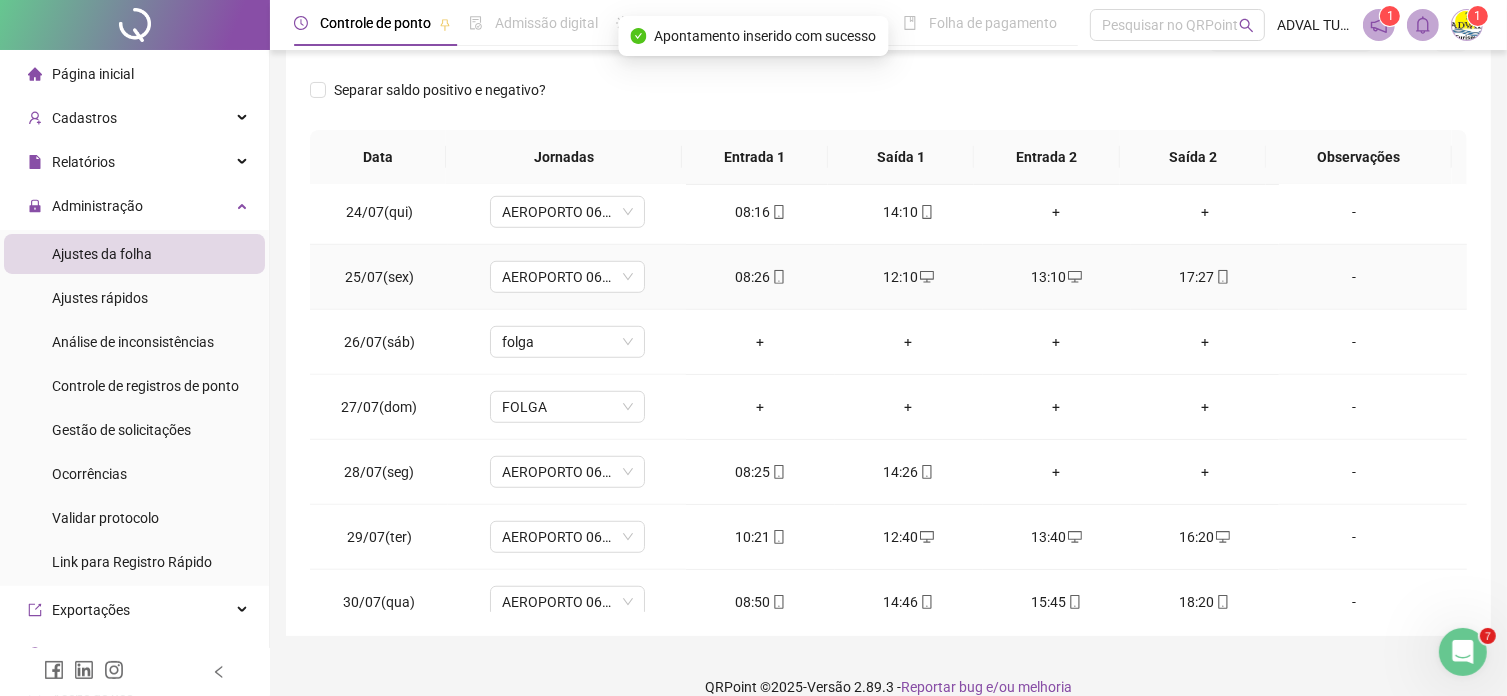 scroll, scrollTop: 1581, scrollLeft: 0, axis: vertical 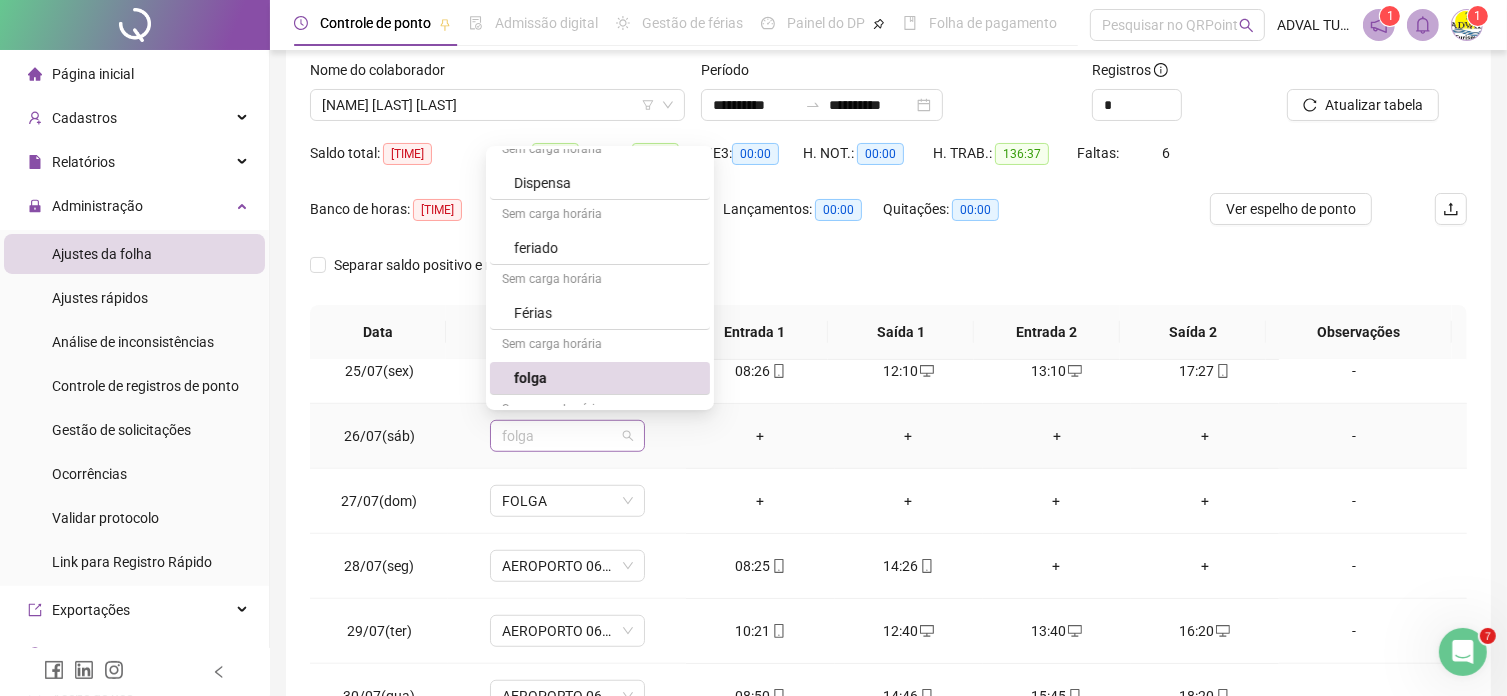click on "folga" at bounding box center (567, 436) 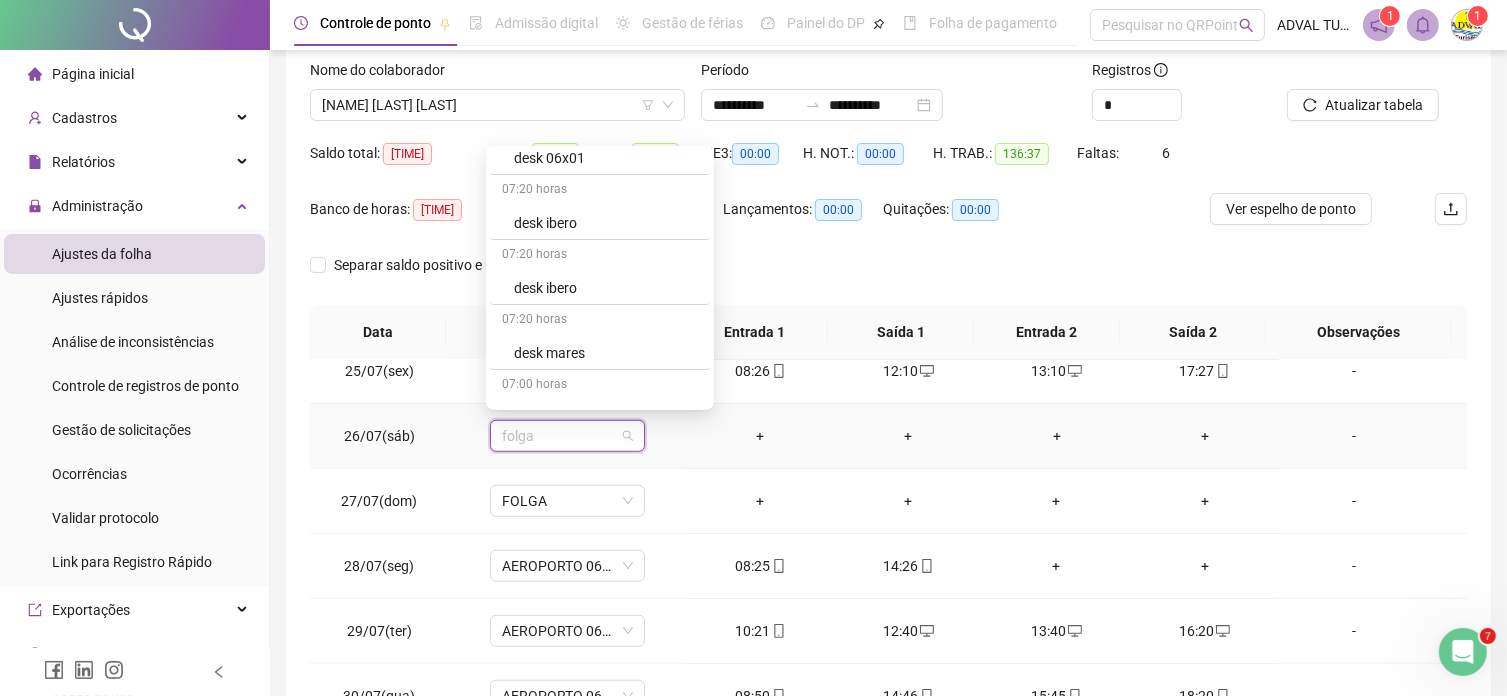 scroll, scrollTop: 100, scrollLeft: 0, axis: vertical 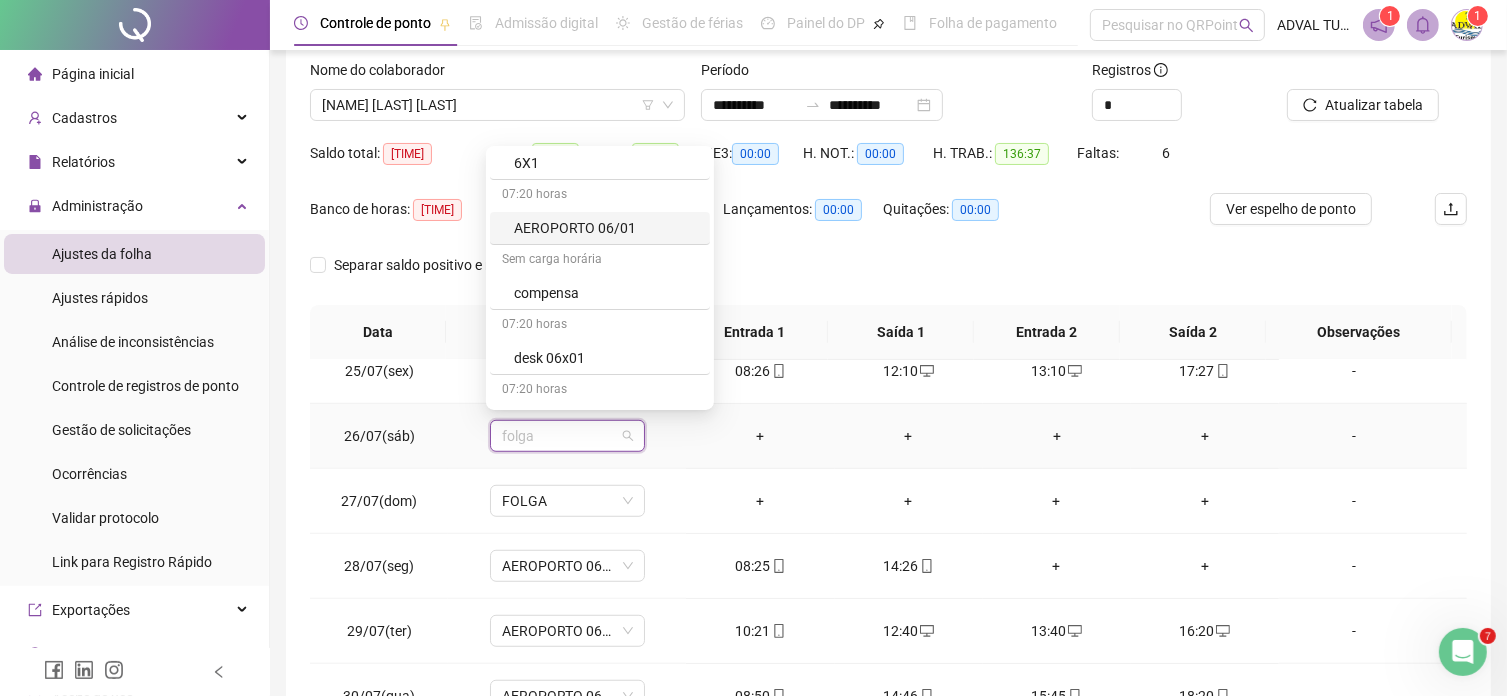 click on "AEROPORTO 06/01" at bounding box center (600, 228) 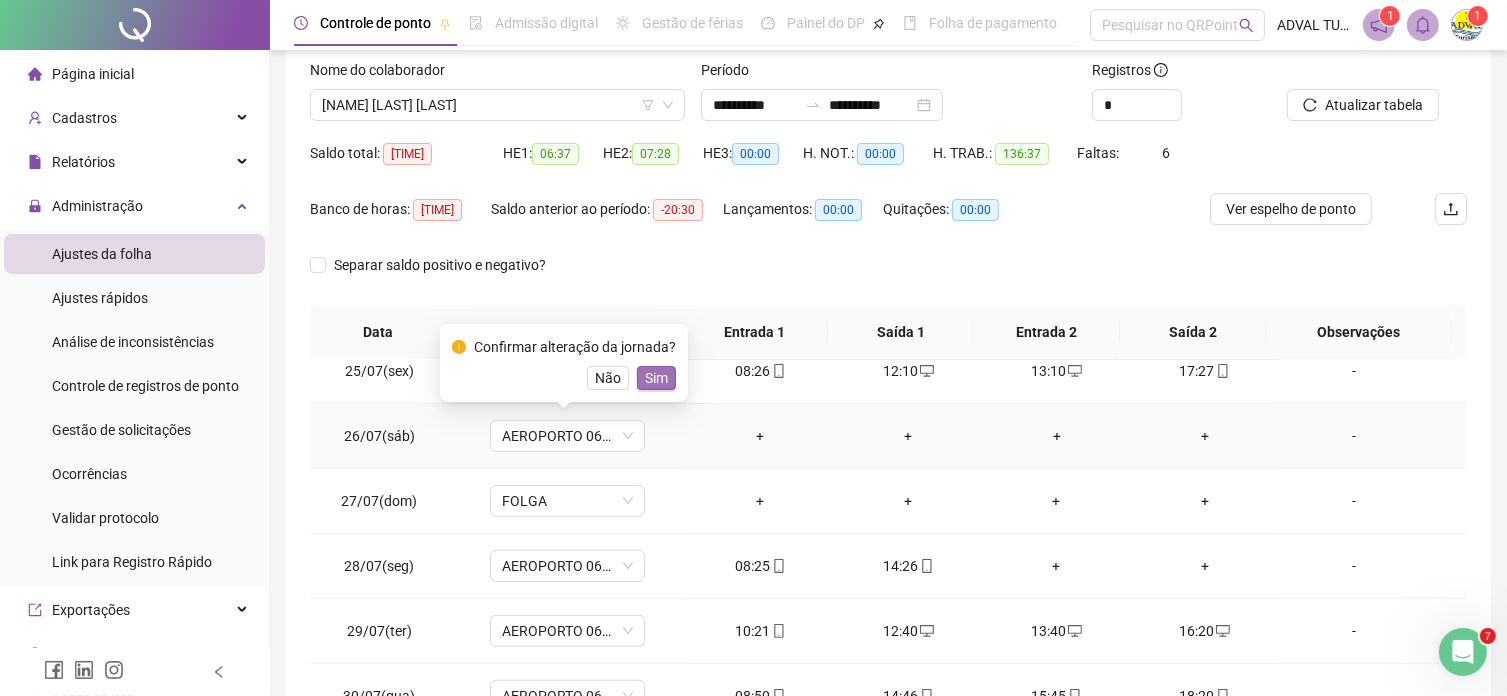 click on "Sim" at bounding box center [656, 378] 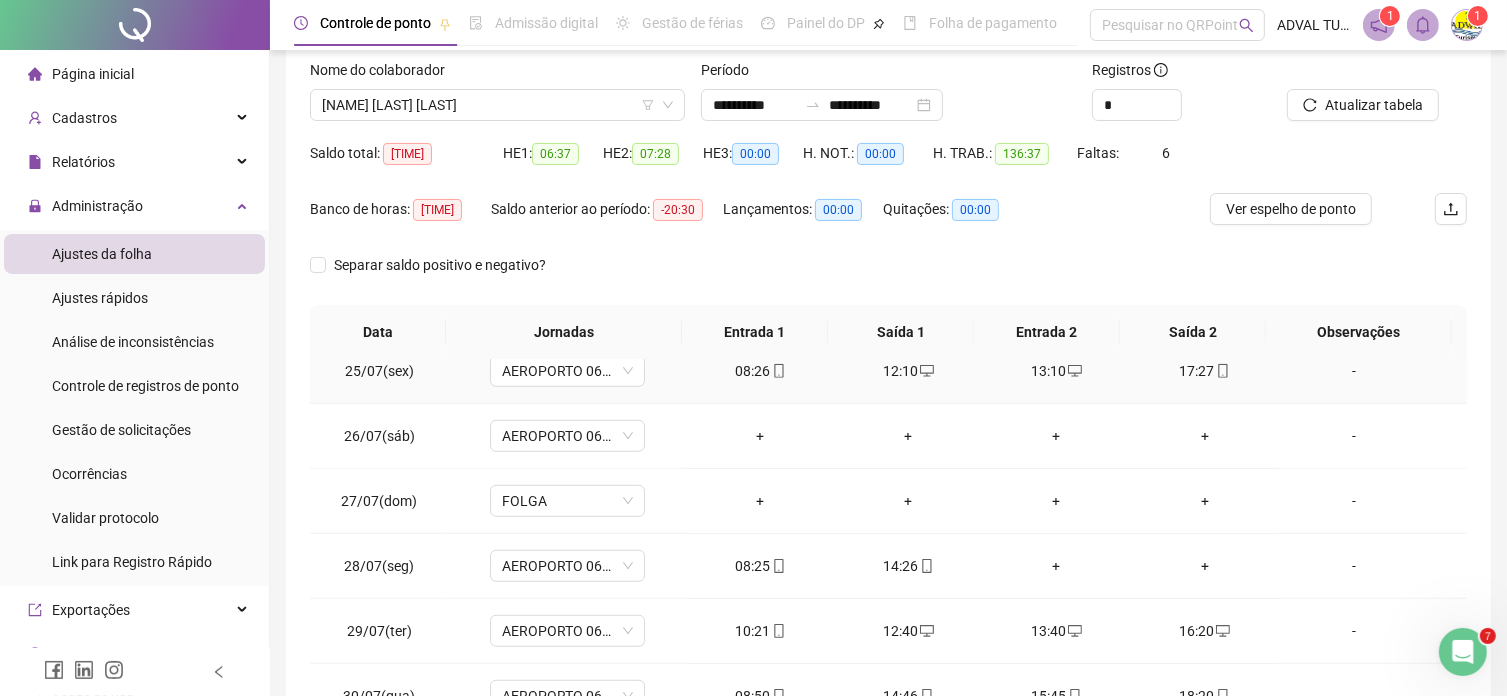 scroll, scrollTop: 325, scrollLeft: 0, axis: vertical 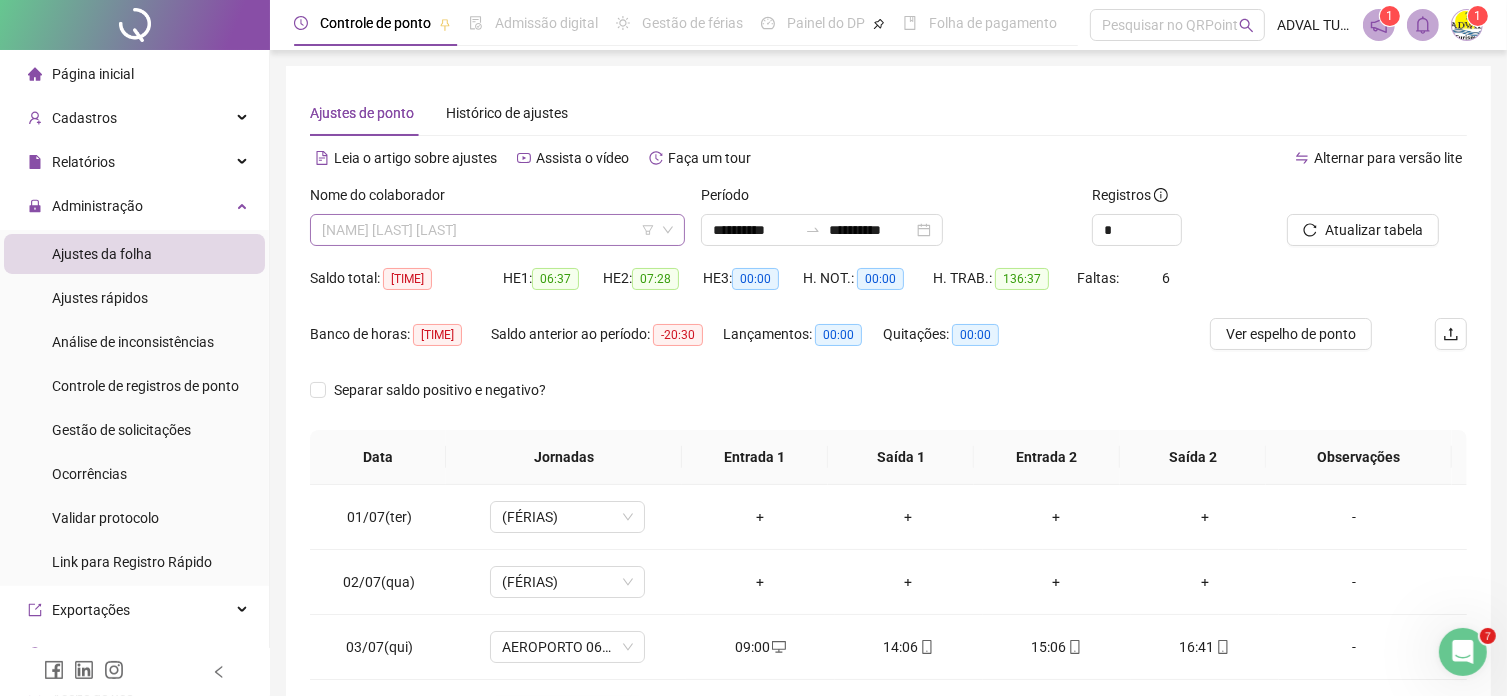 click on "[FIRST] [LAST] [LAST] [LAST]" at bounding box center (497, 230) 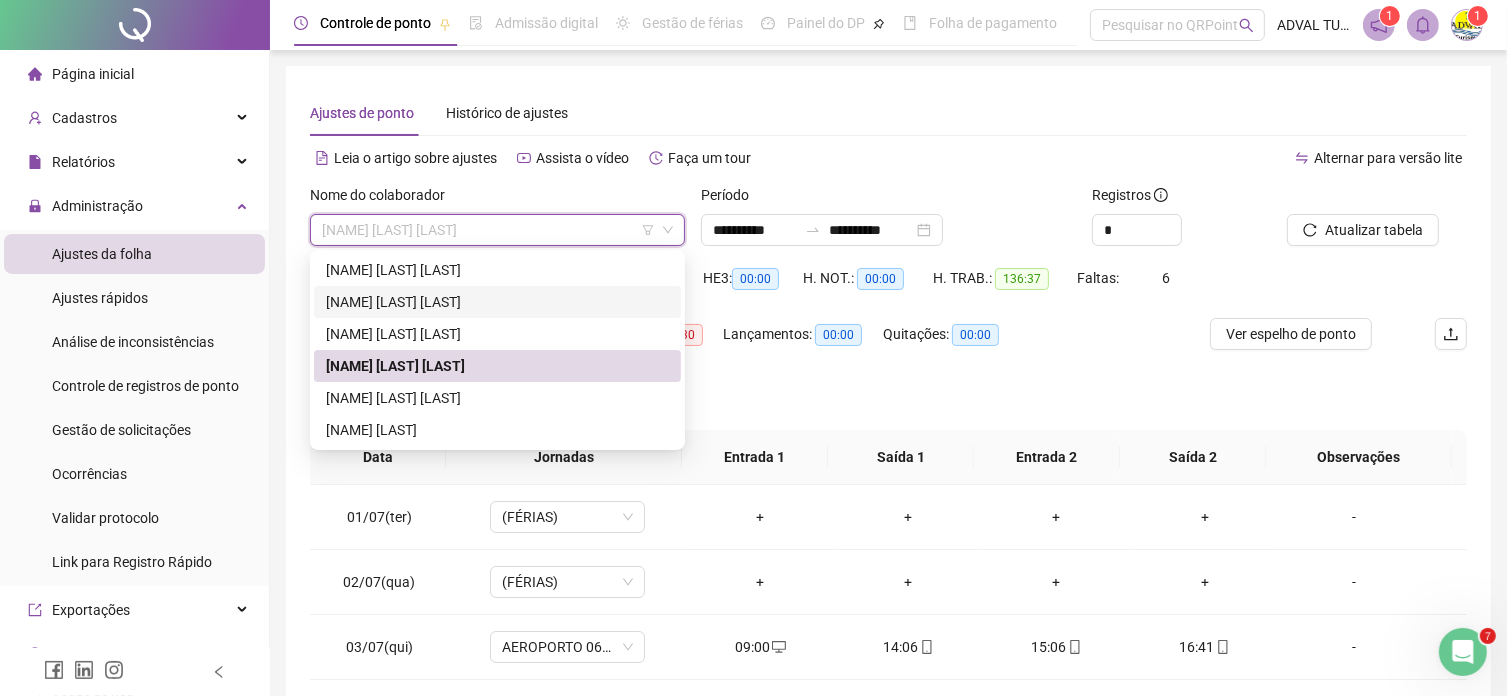 click on "[FIRST] [LAST] [LAST]" at bounding box center (497, 302) 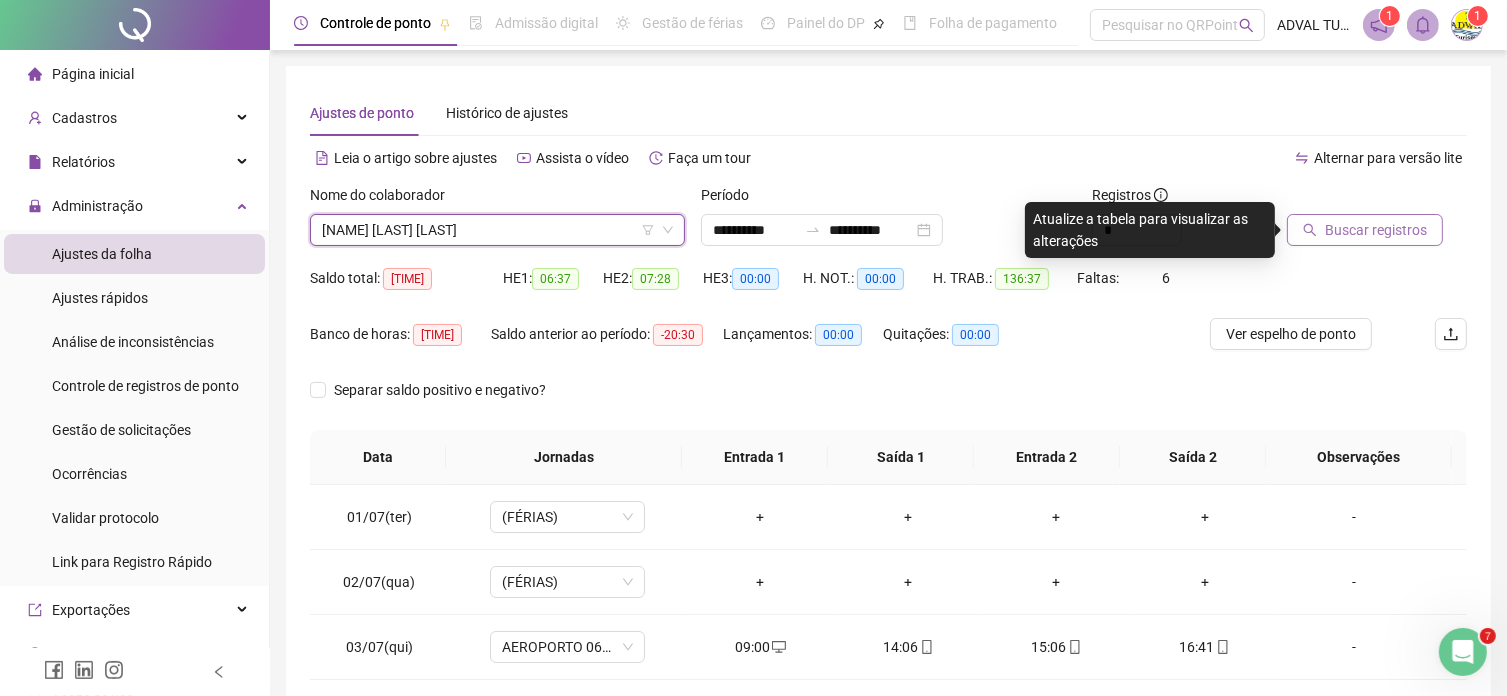 click on "Buscar registros" at bounding box center [1376, 230] 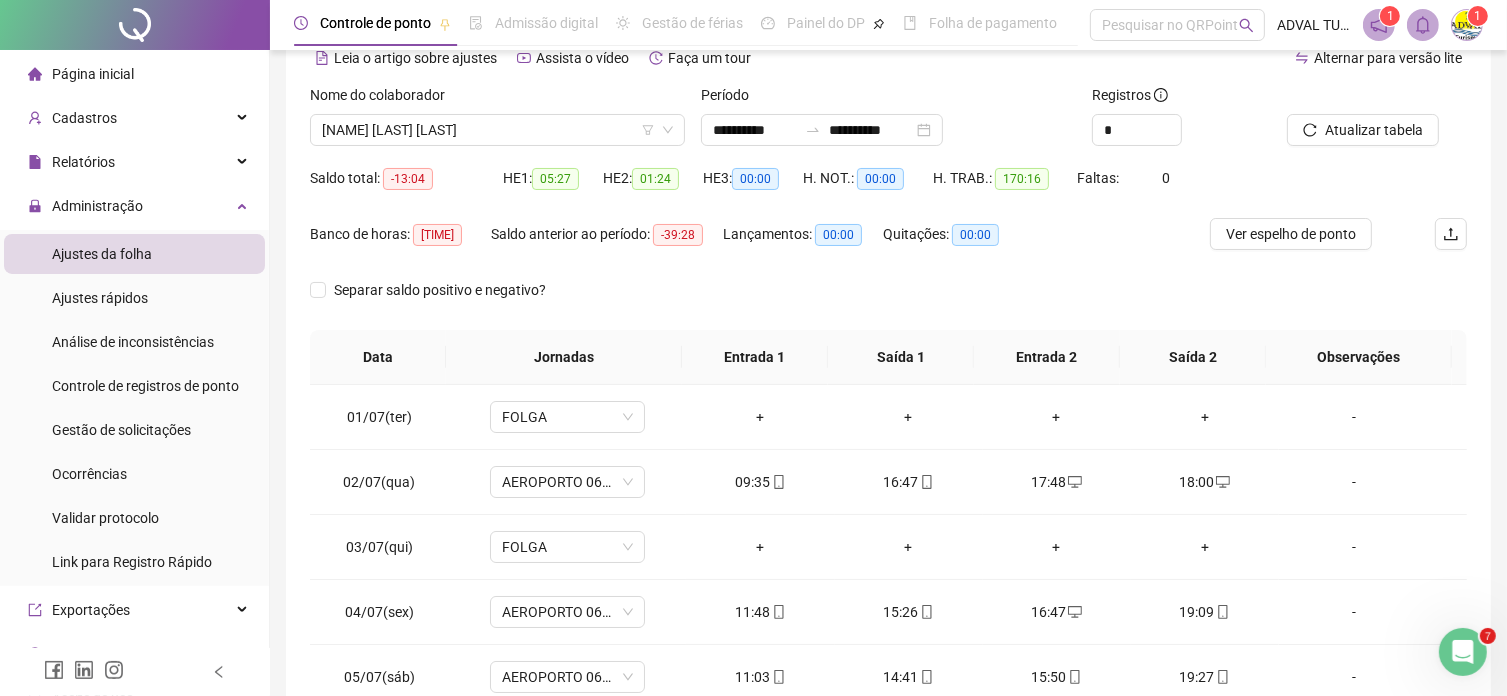 scroll, scrollTop: 200, scrollLeft: 0, axis: vertical 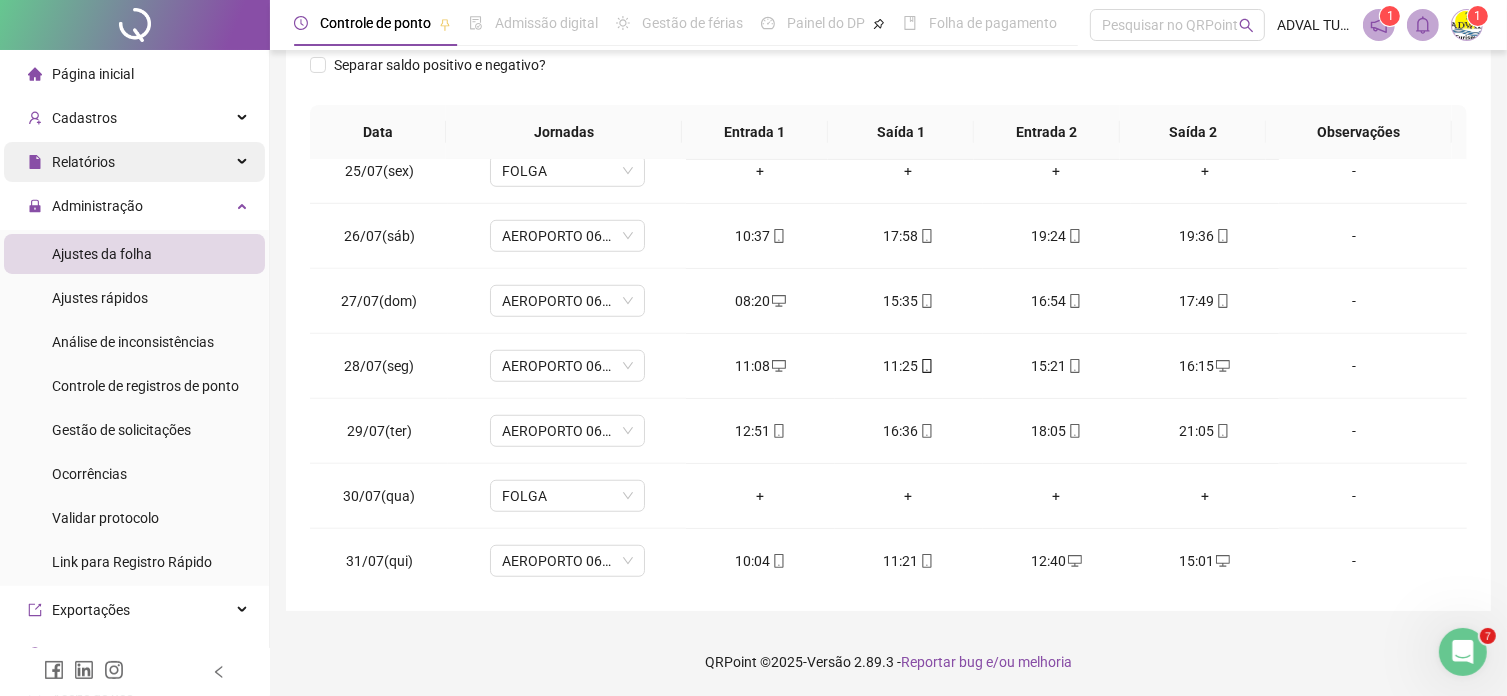 click on "Relatórios" at bounding box center [134, 162] 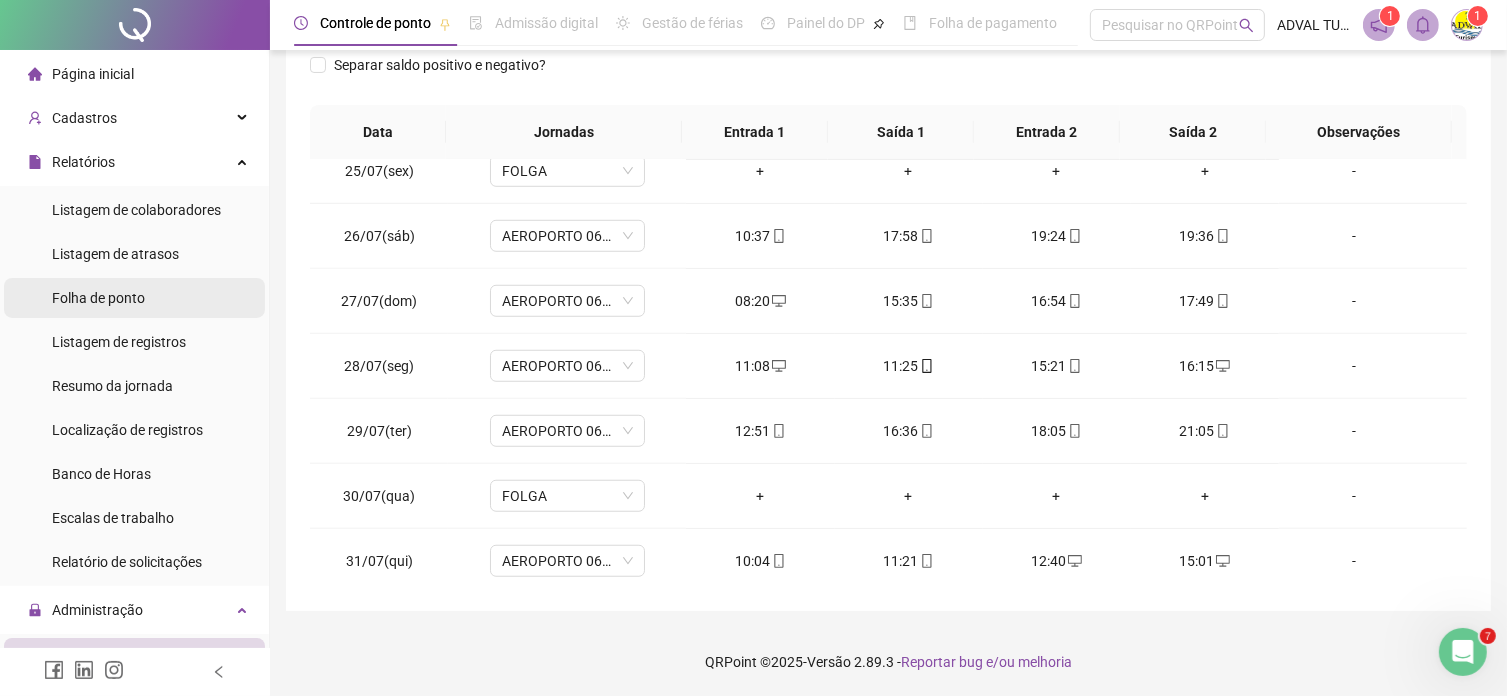 click on "Folha de ponto" at bounding box center (98, 298) 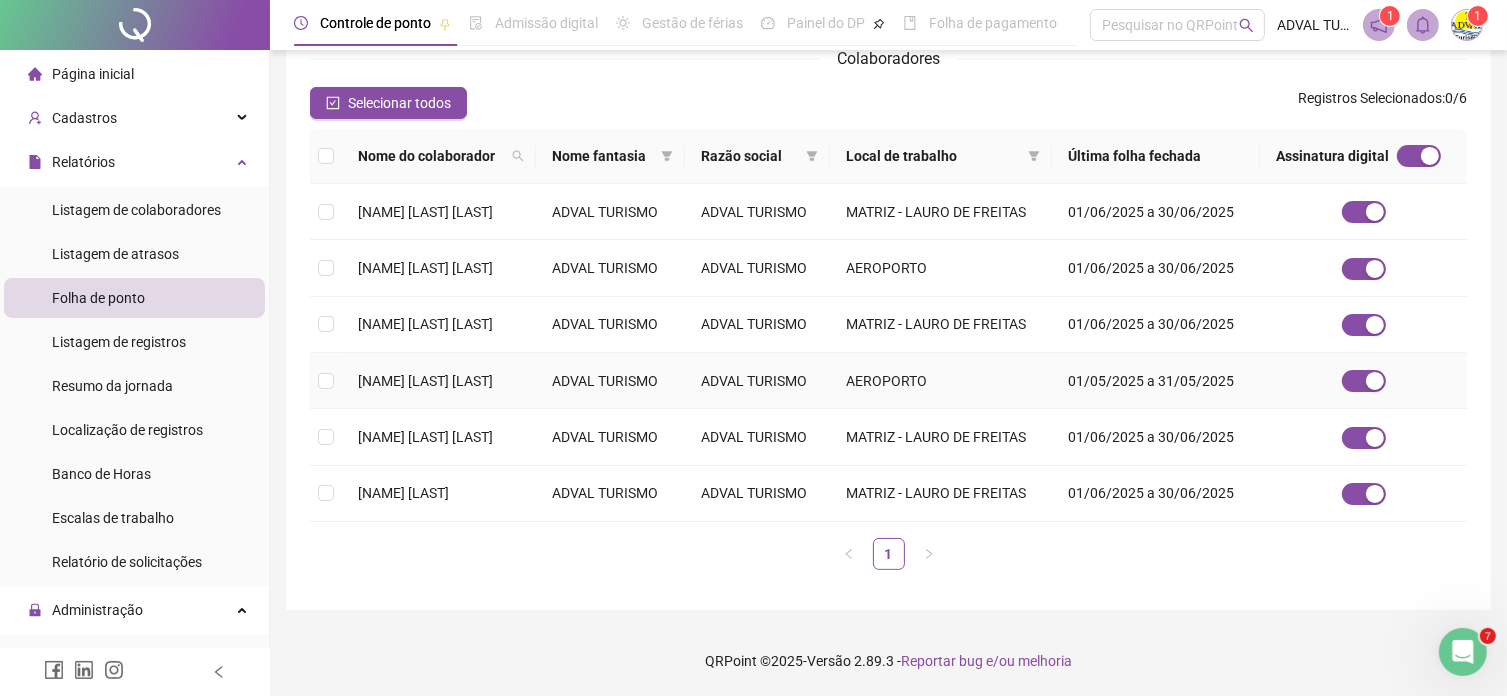 scroll, scrollTop: 86, scrollLeft: 0, axis: vertical 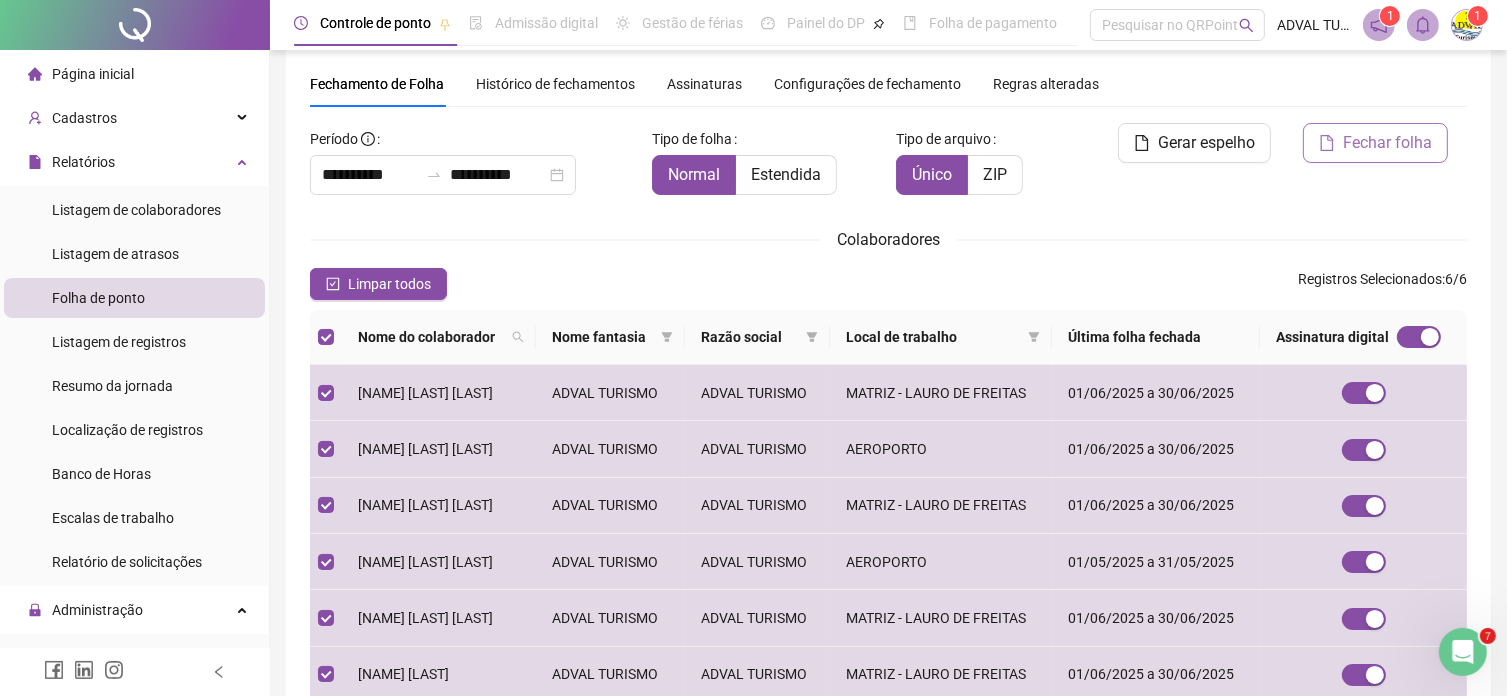 click on "Fechar folha" at bounding box center [1387, 143] 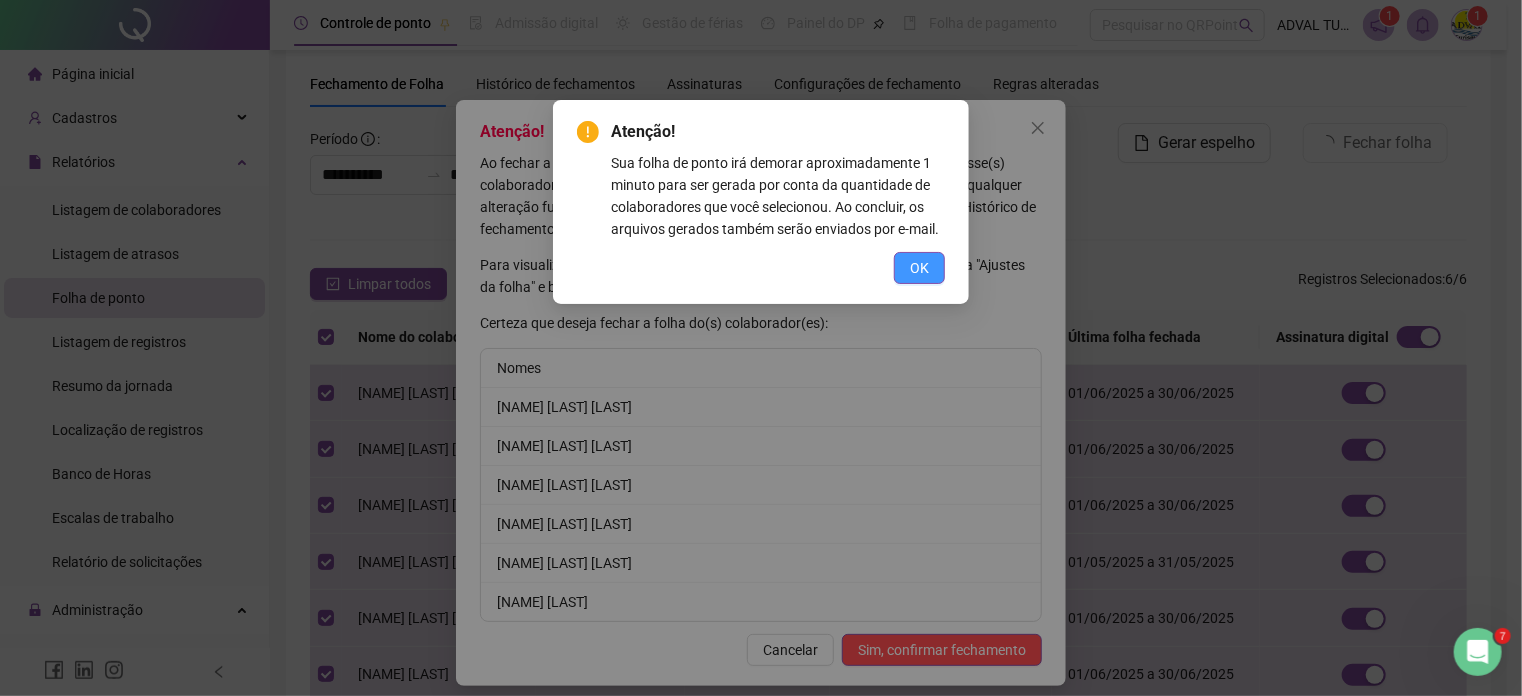click on "OK" at bounding box center [919, 268] 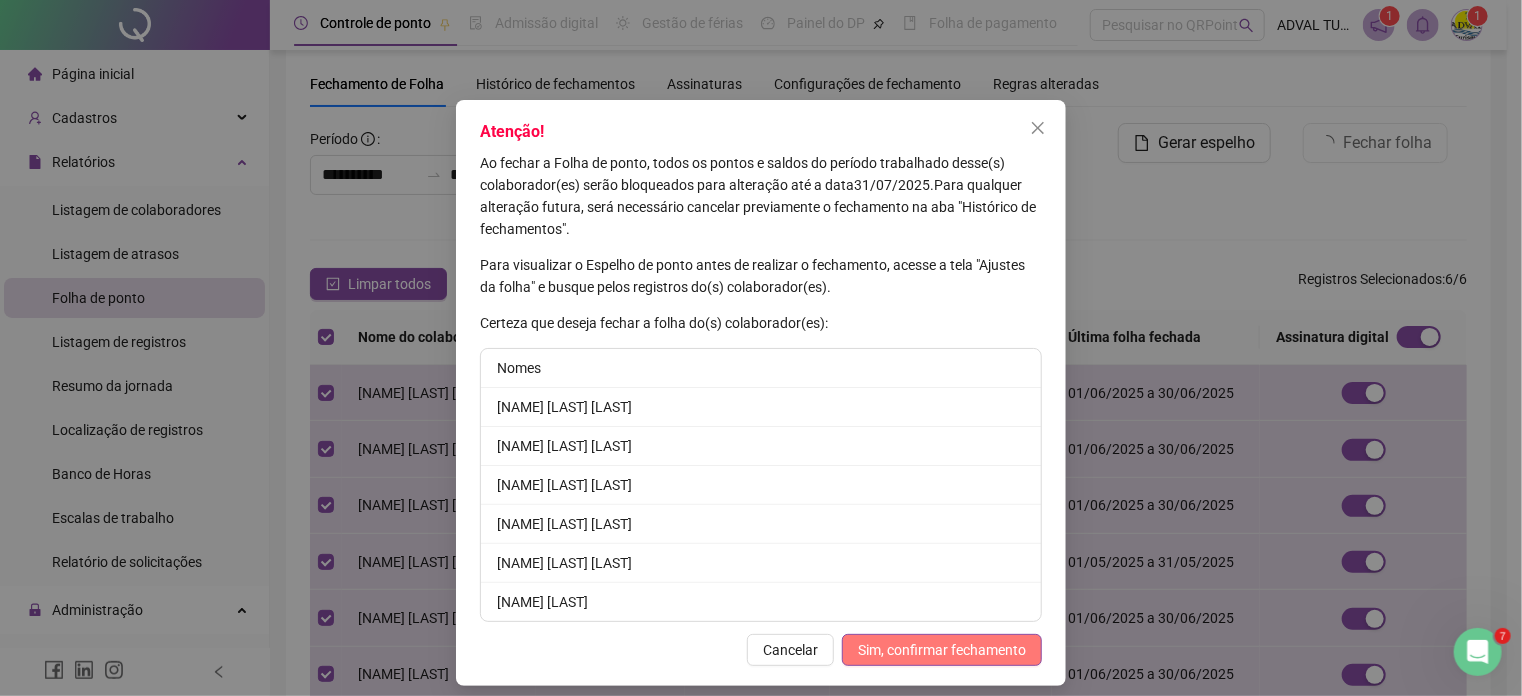 click on "Sim, confirmar fechamento" at bounding box center [942, 650] 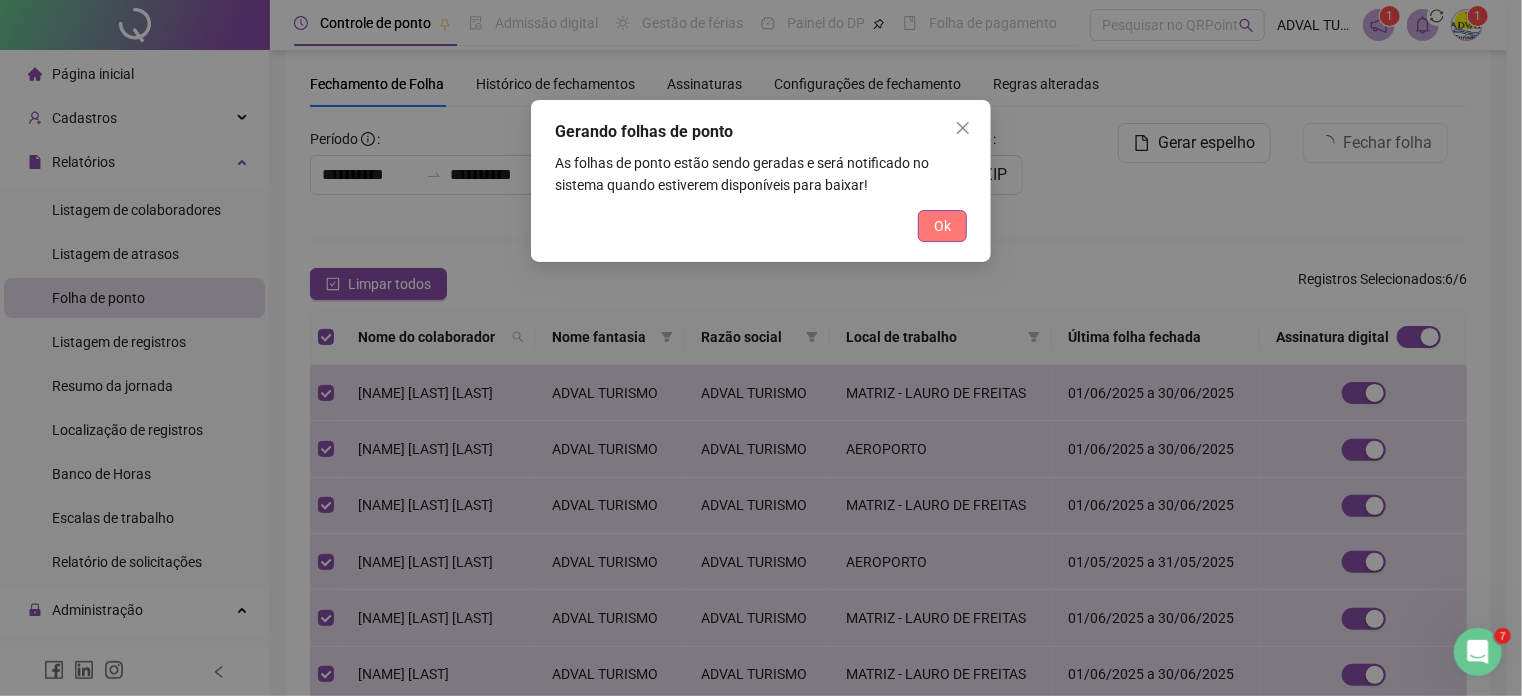 click on "Ok" at bounding box center (942, 226) 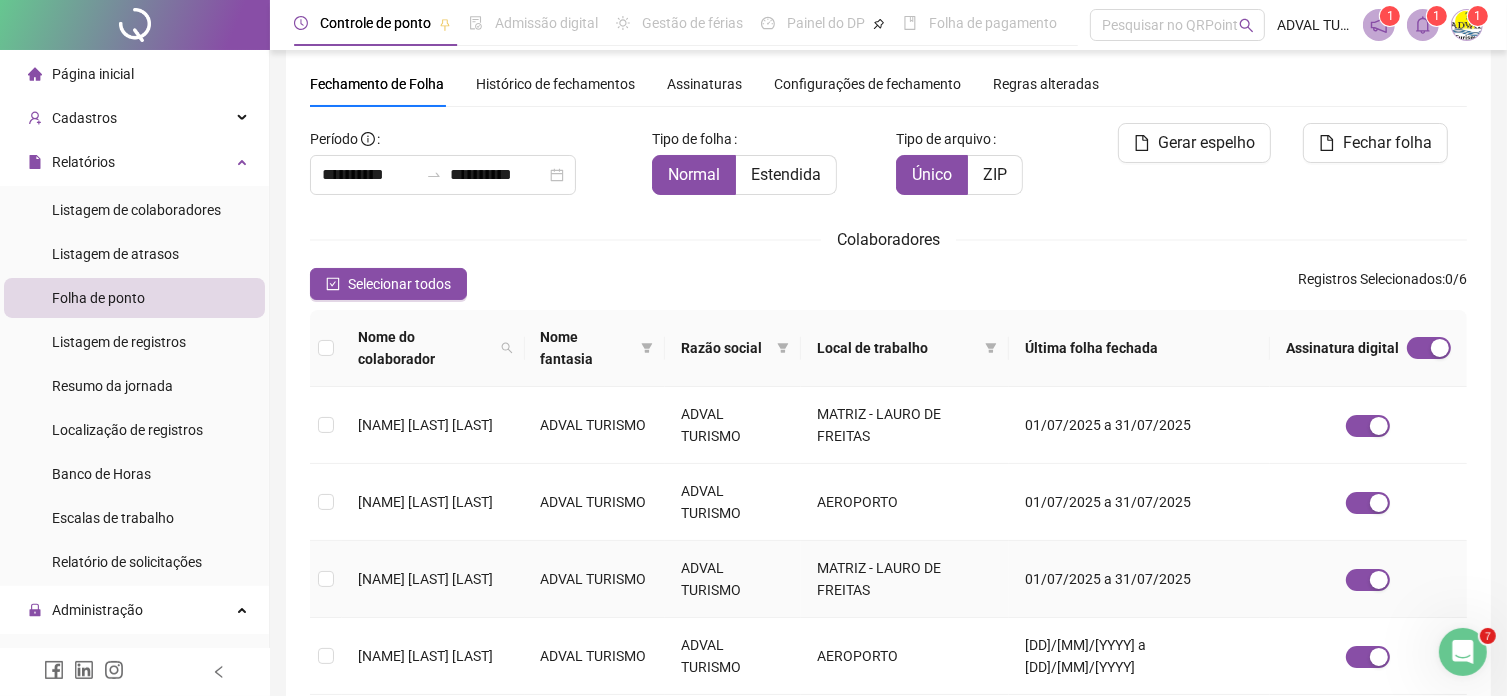 scroll, scrollTop: 0, scrollLeft: 0, axis: both 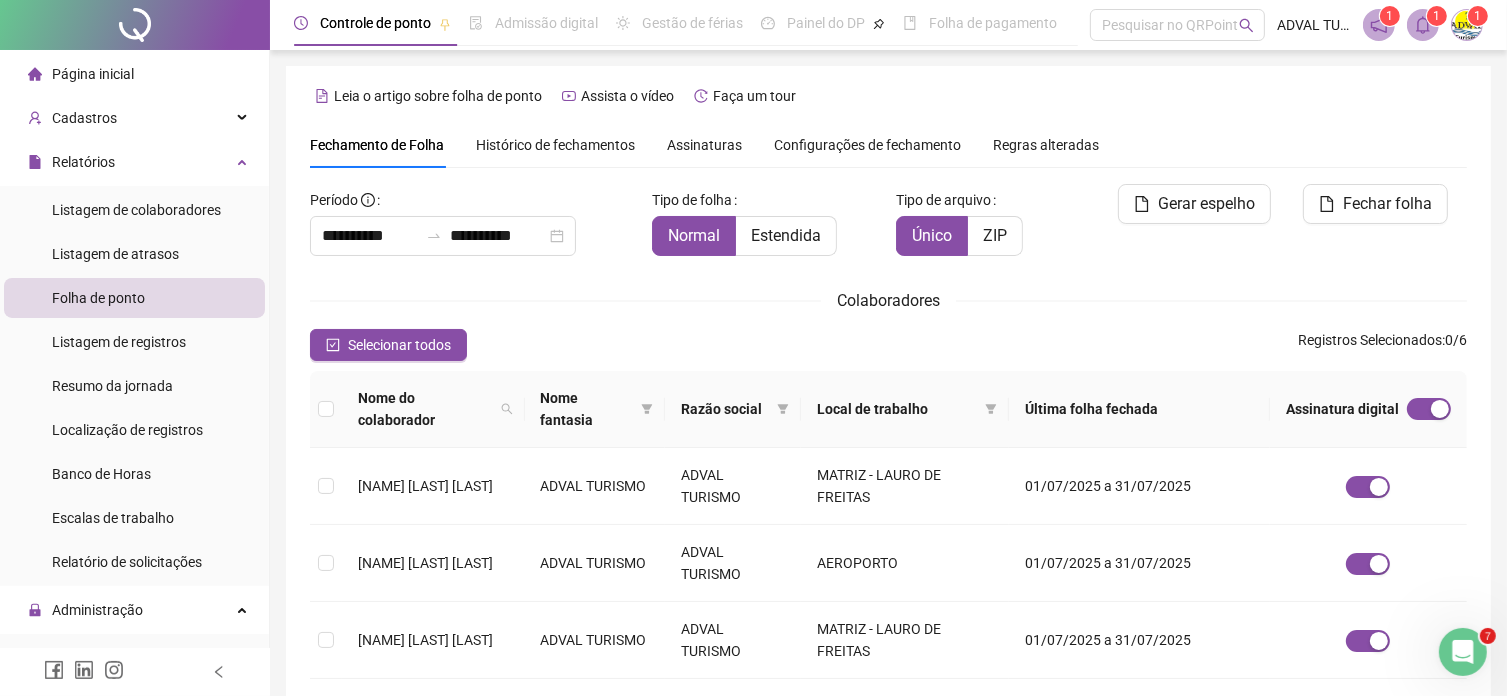 click on "Assinaturas" at bounding box center (704, 145) 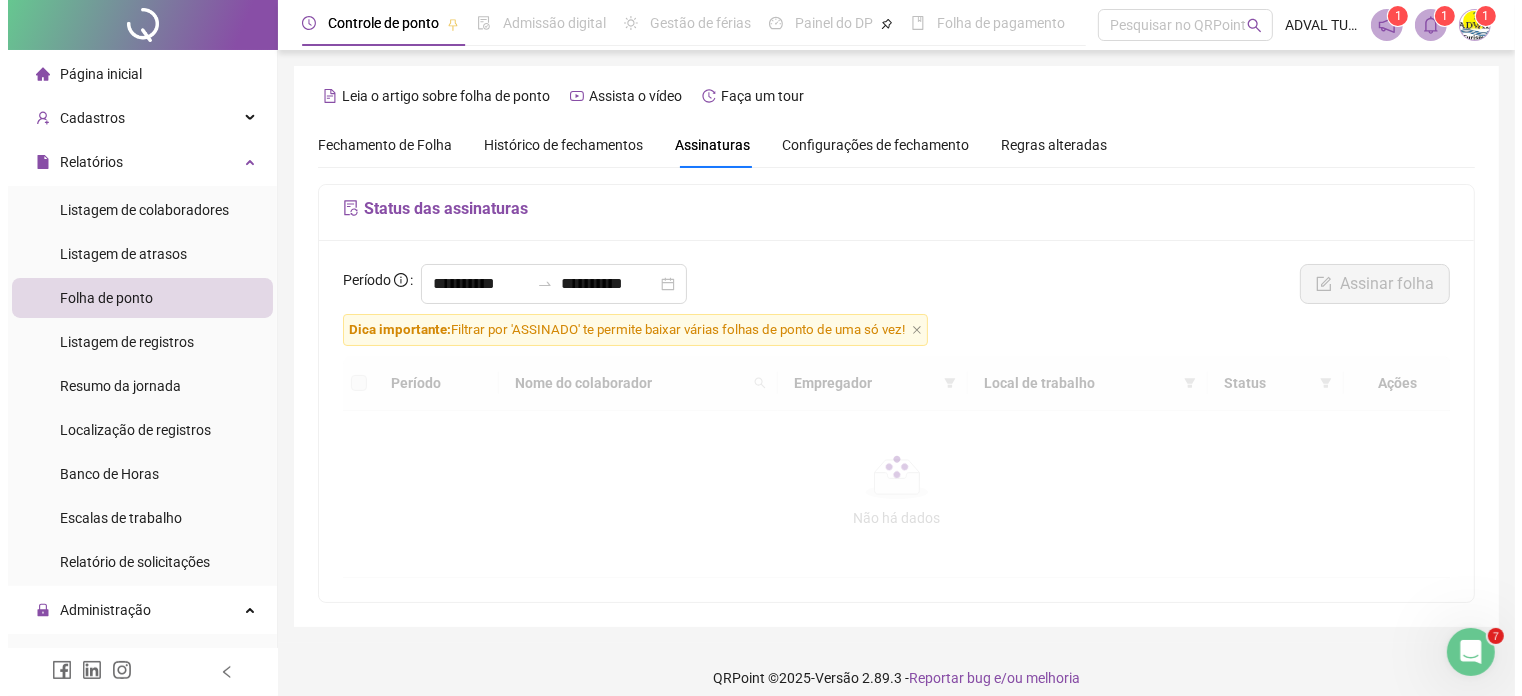 scroll, scrollTop: 15, scrollLeft: 0, axis: vertical 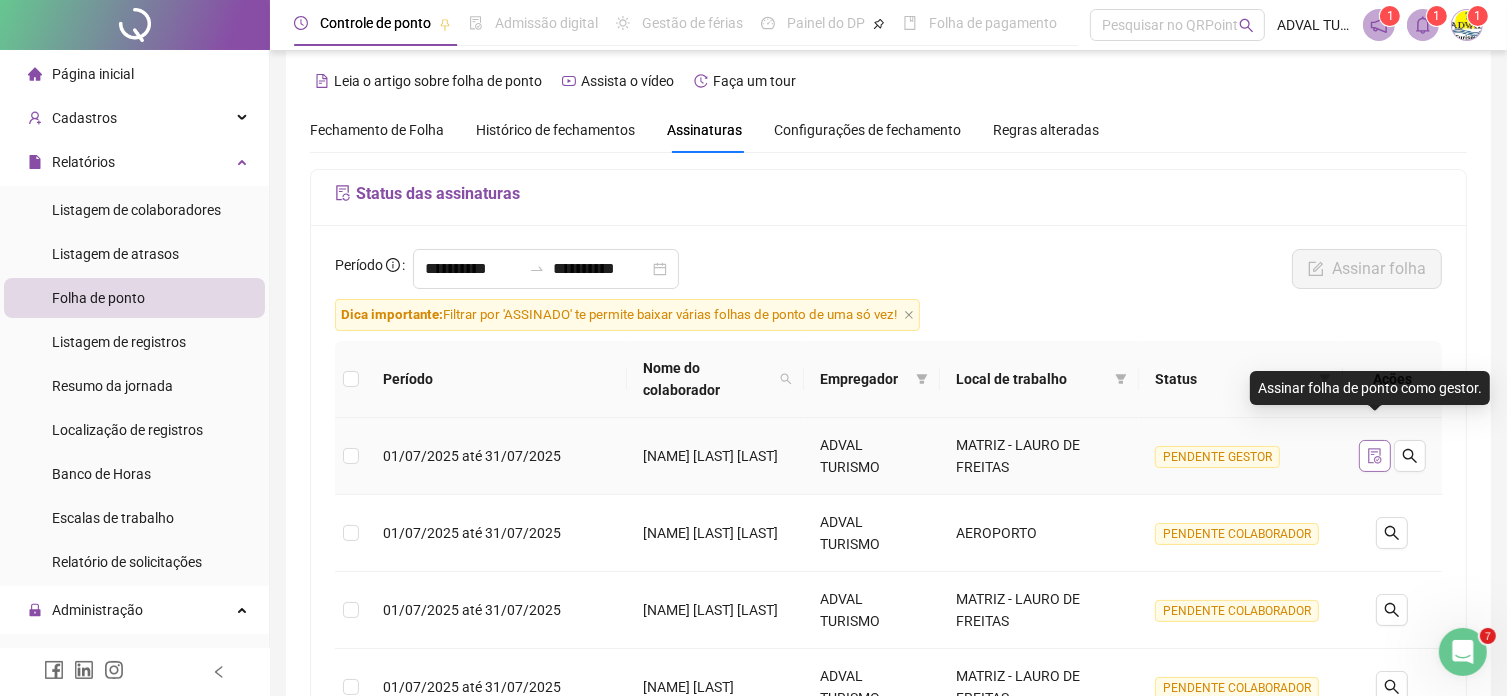 click 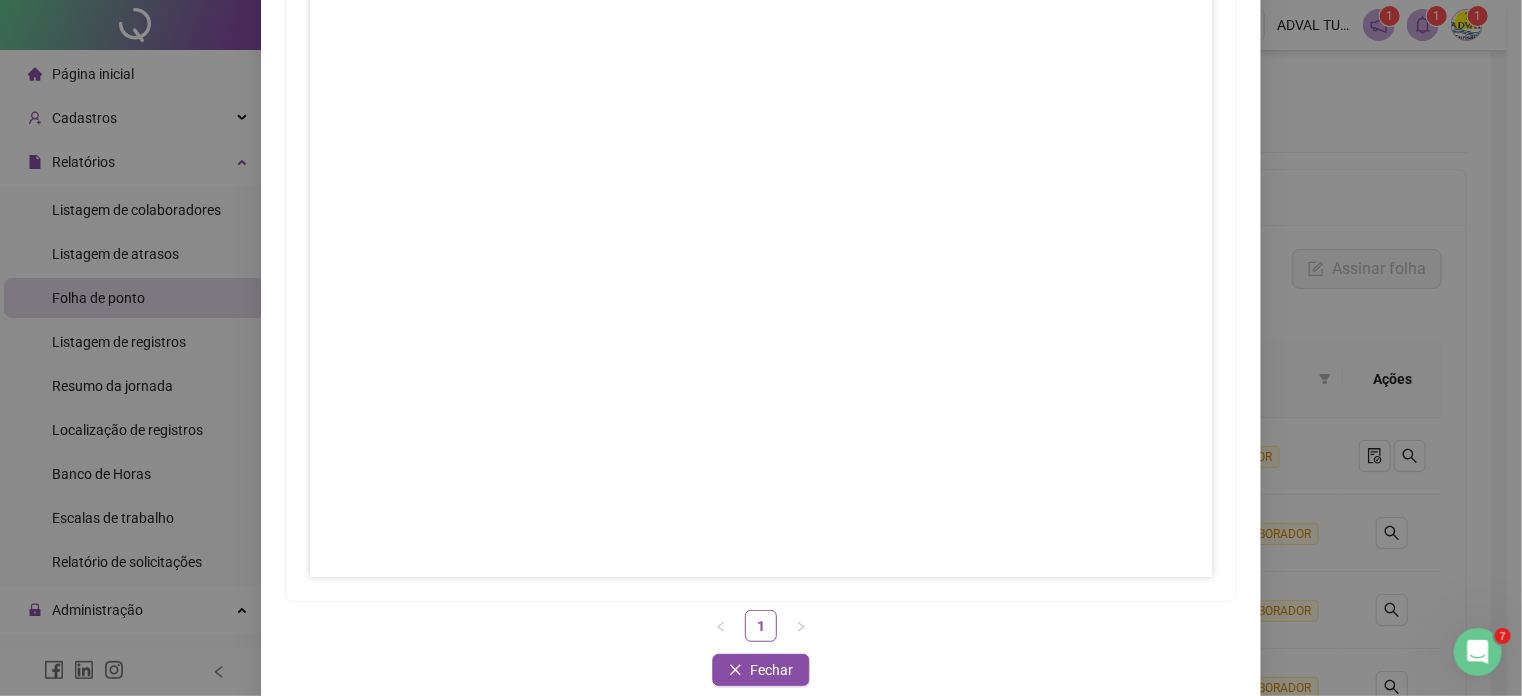 scroll, scrollTop: 176, scrollLeft: 0, axis: vertical 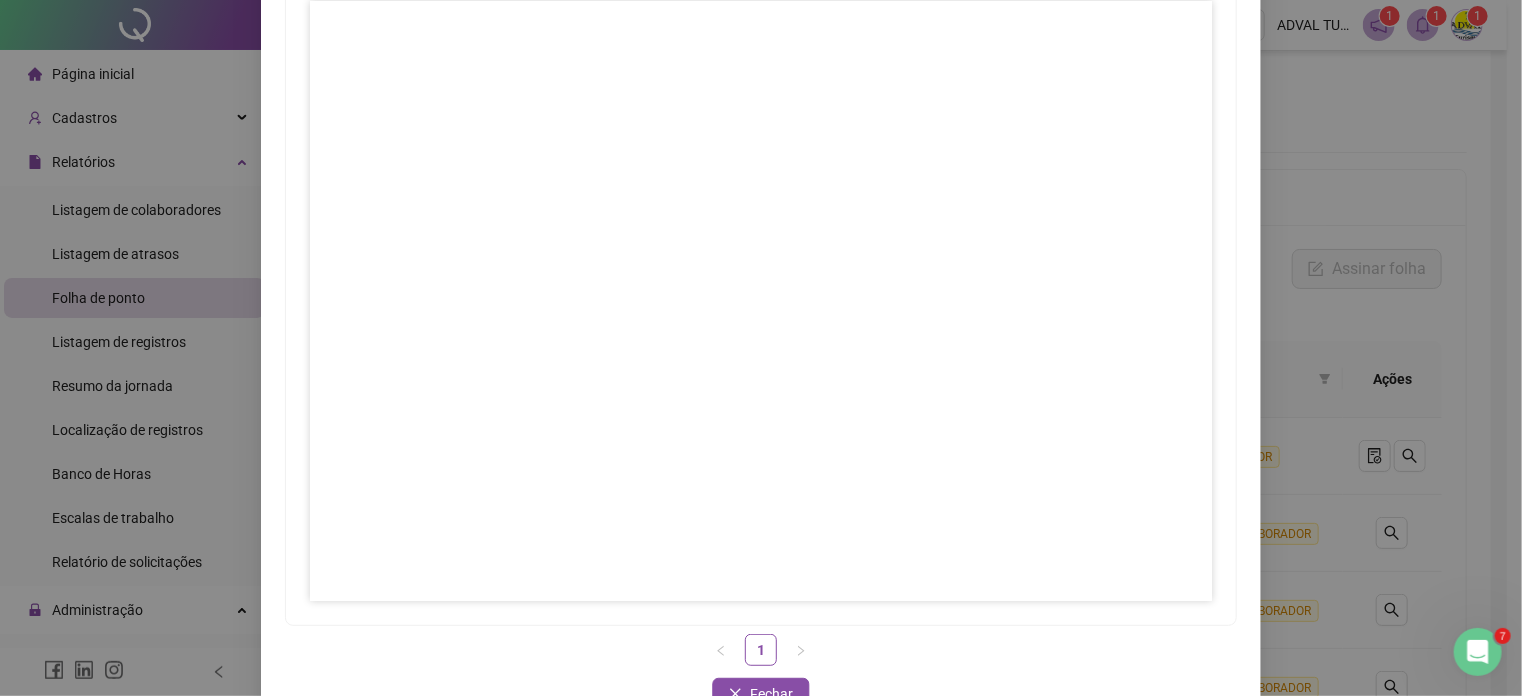click on "Assinar folhas de ponto 1 Fechar Fechar" at bounding box center [761, 348] 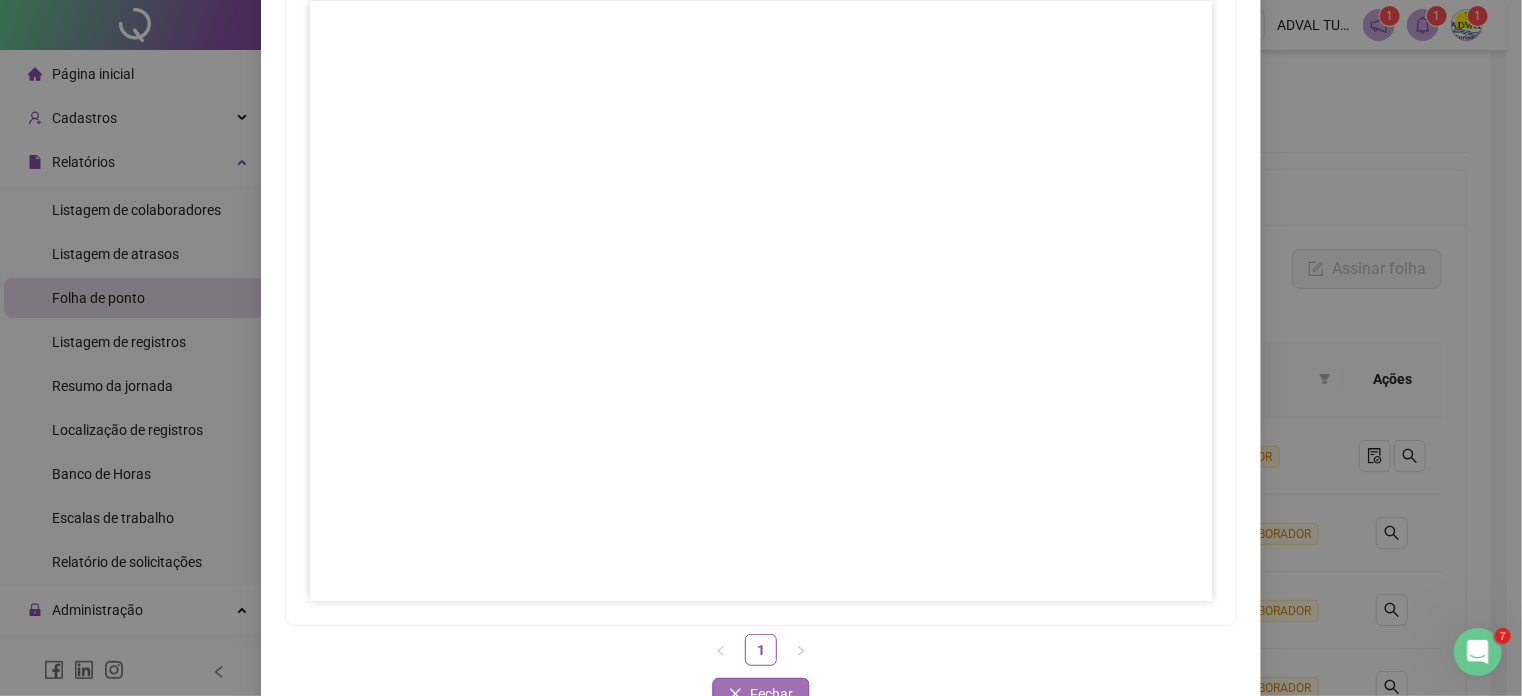 click on "Fechar" at bounding box center (761, 694) 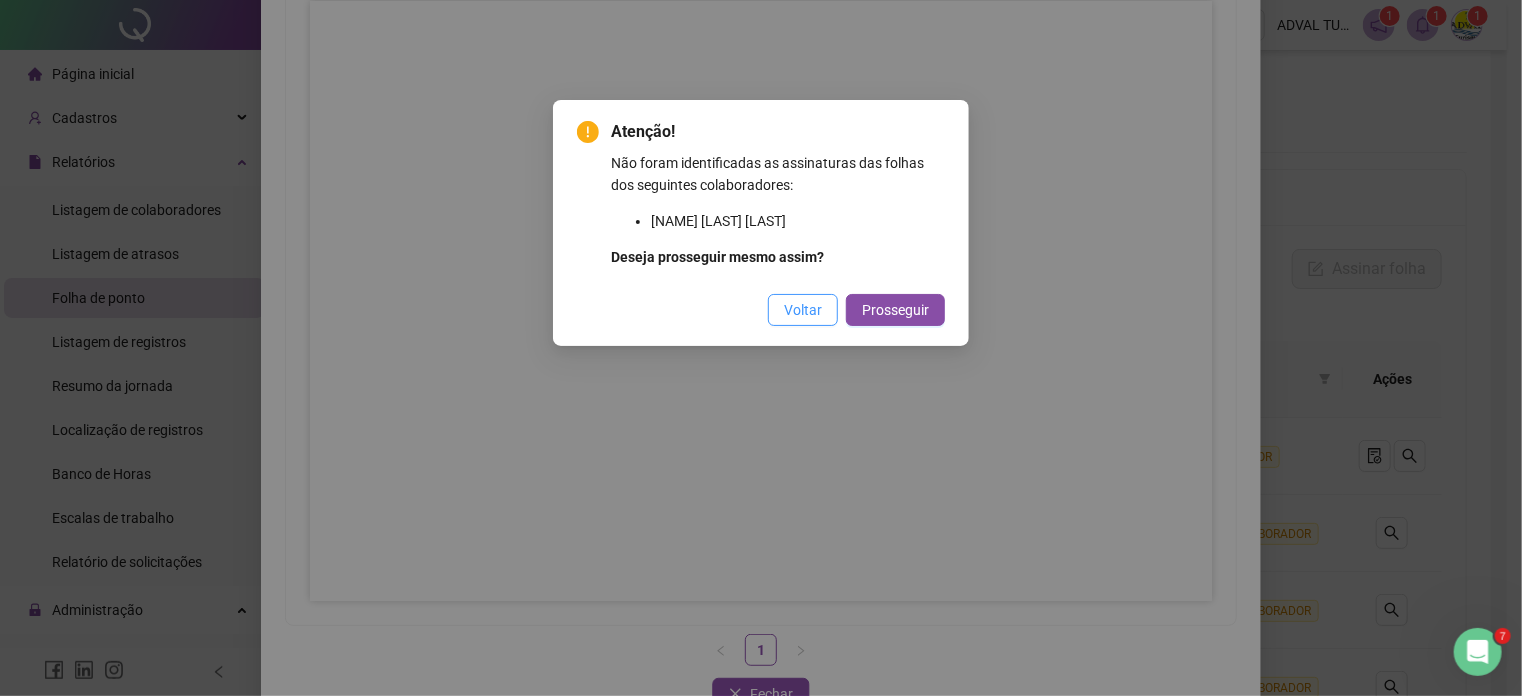 click on "Voltar" at bounding box center (803, 310) 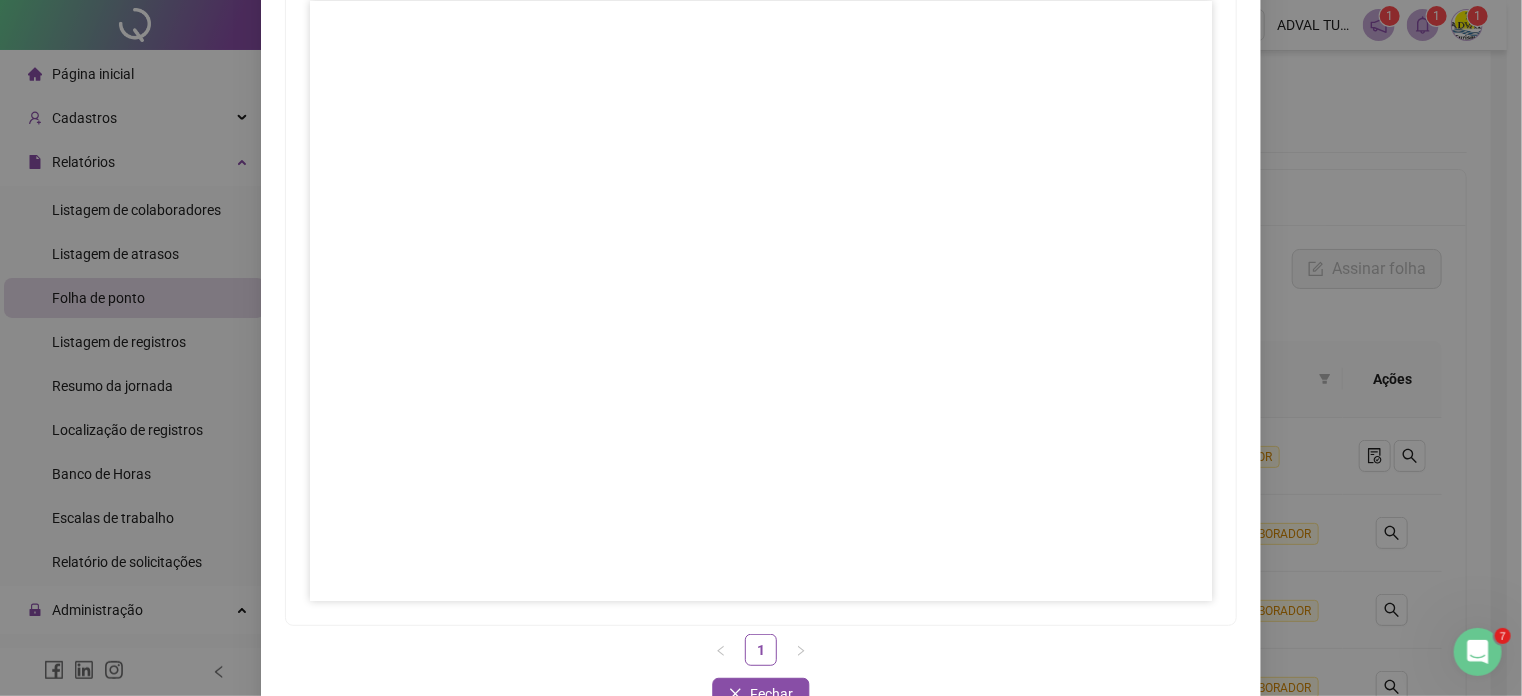 drag, startPoint x: 1266, startPoint y: 495, endPoint x: 1201, endPoint y: 482, distance: 66.287254 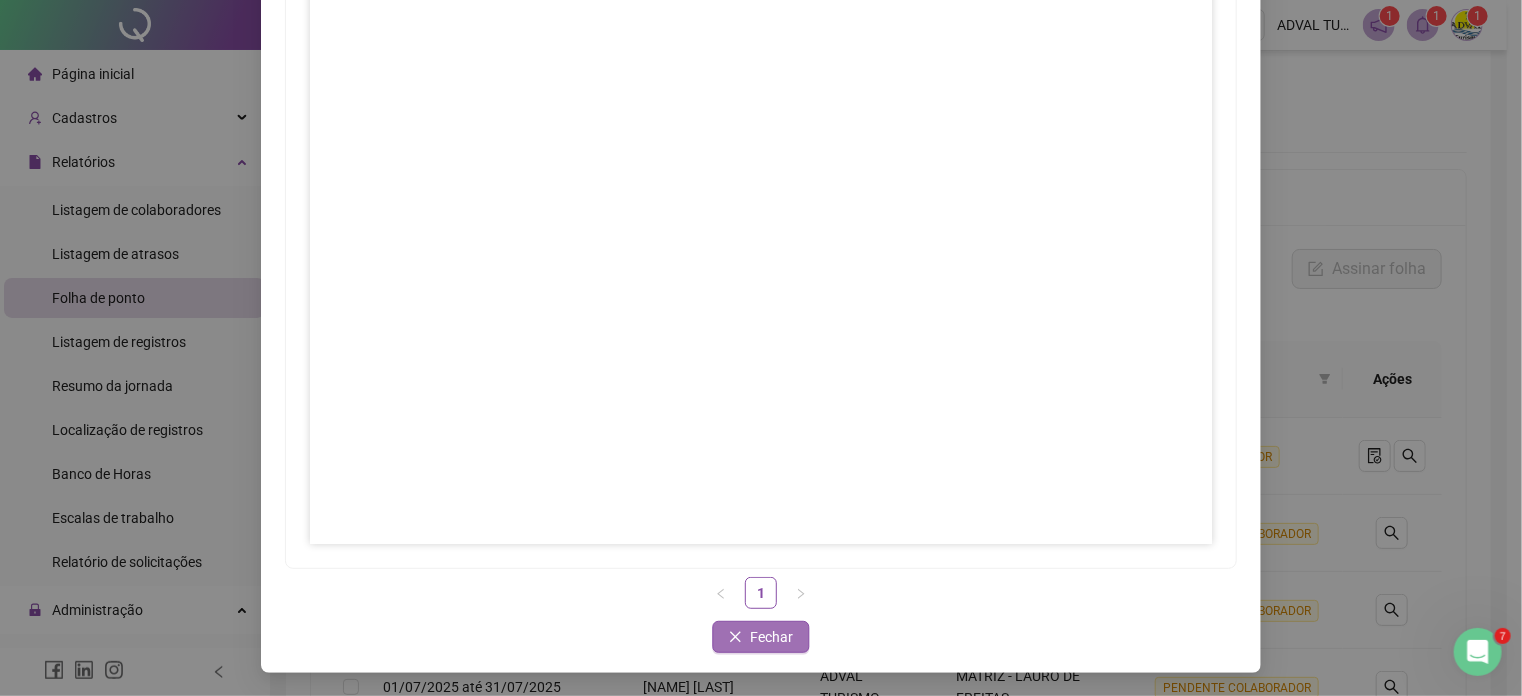 click on "Fechar" at bounding box center (772, 637) 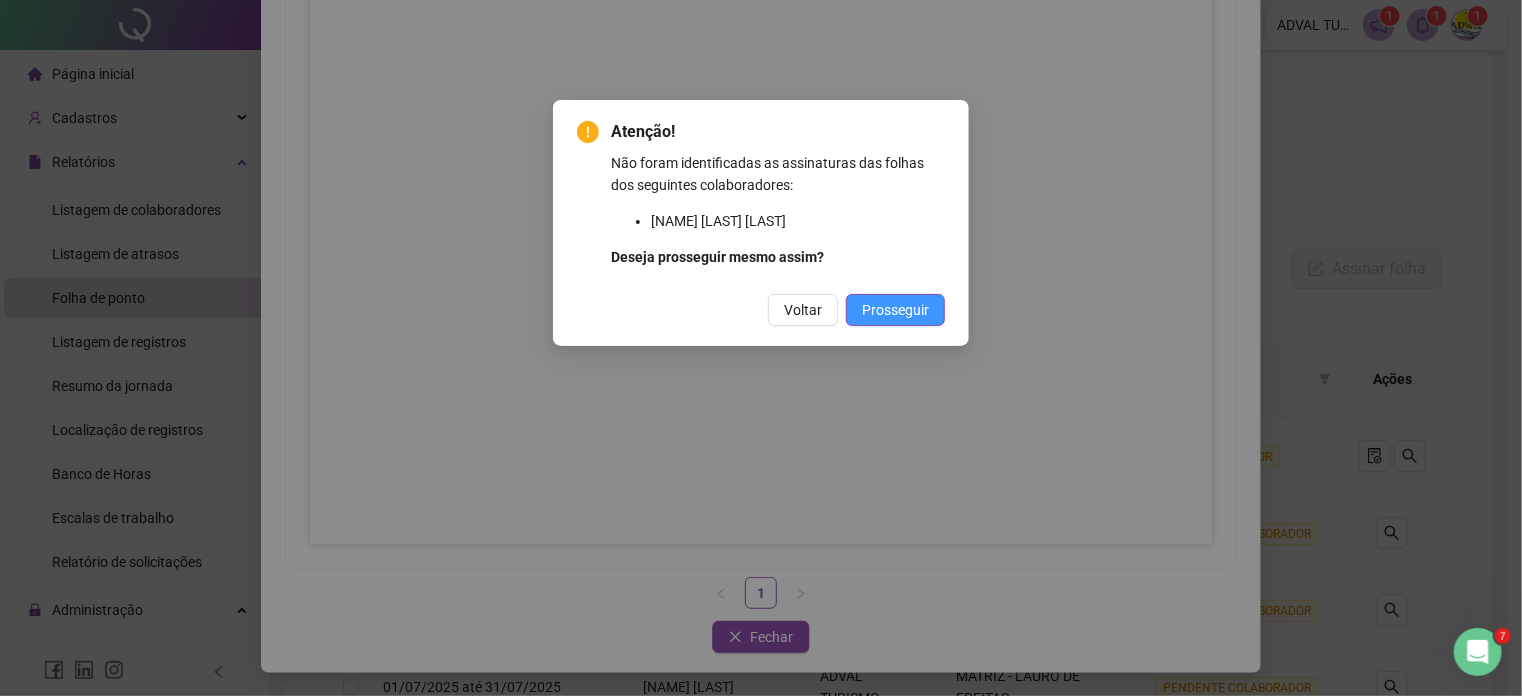 click on "Prosseguir" at bounding box center [895, 310] 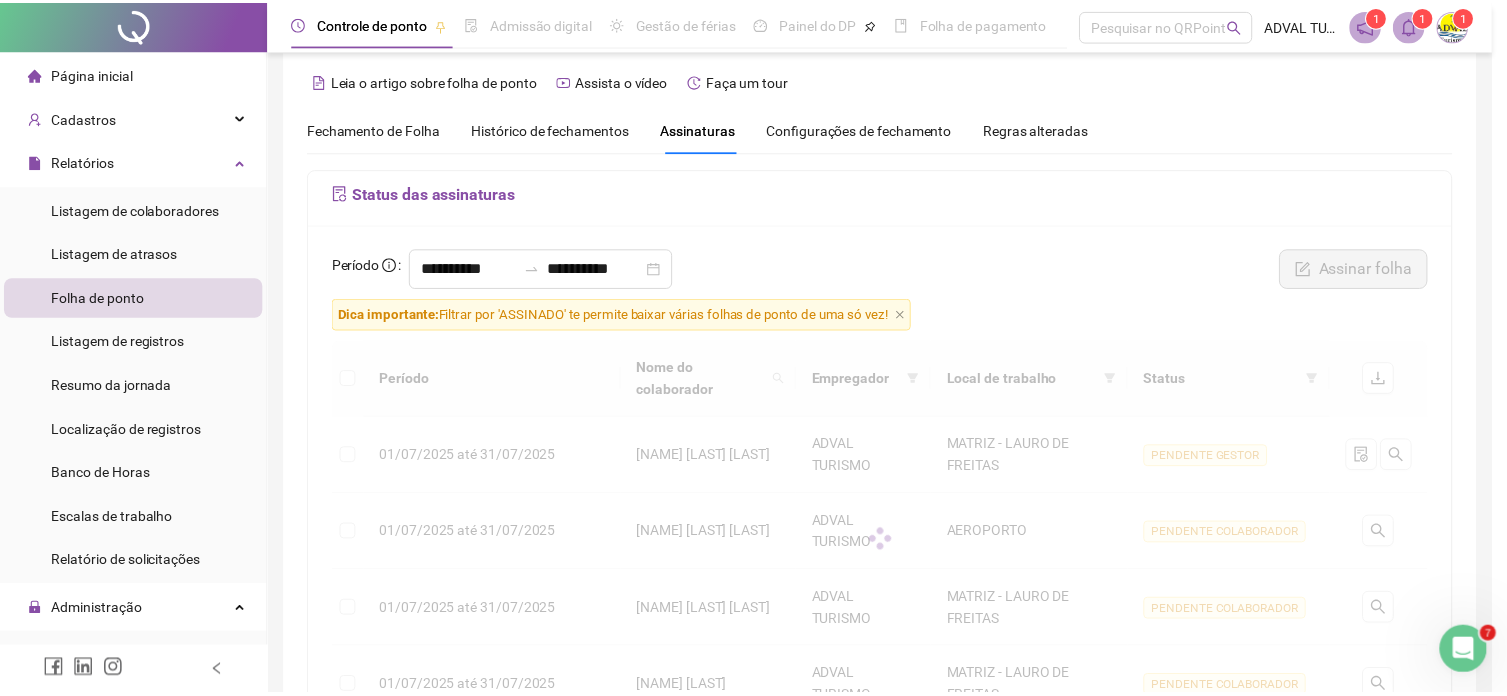 scroll, scrollTop: 133, scrollLeft: 0, axis: vertical 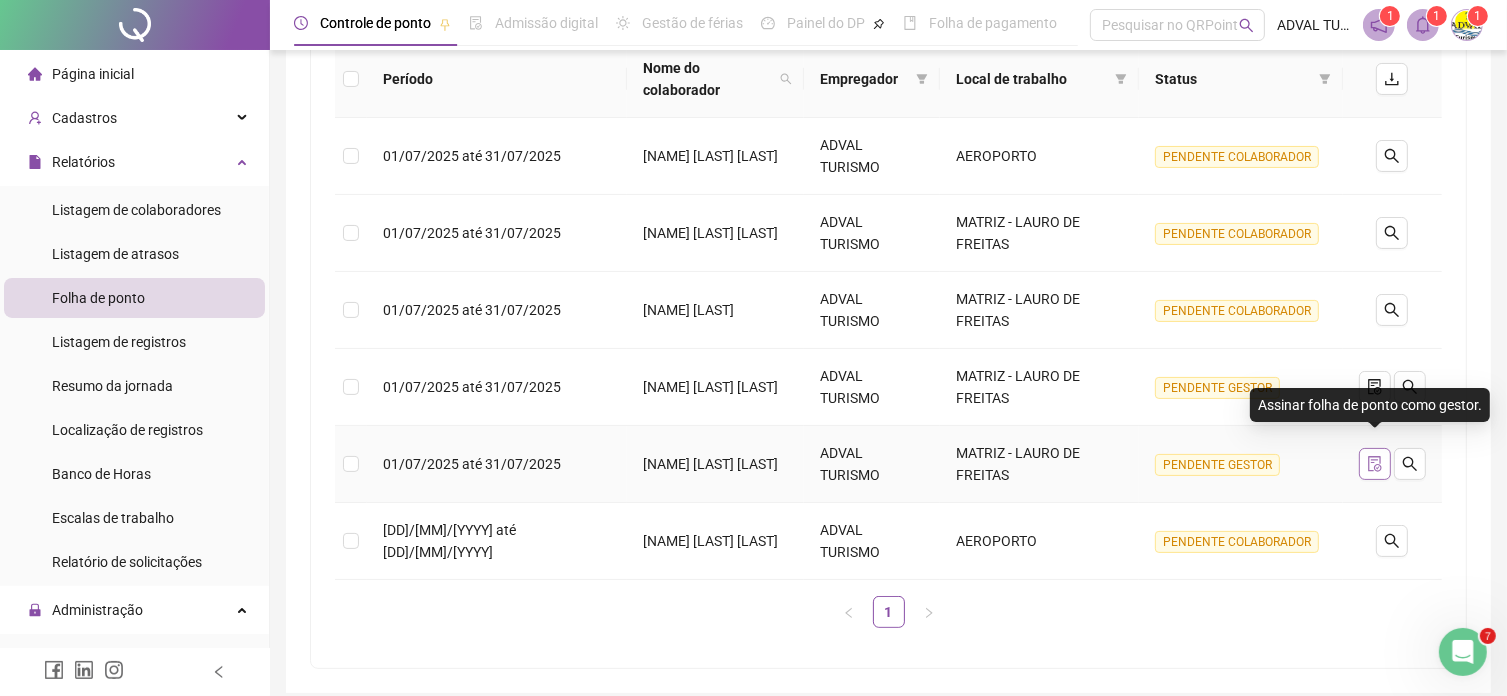click 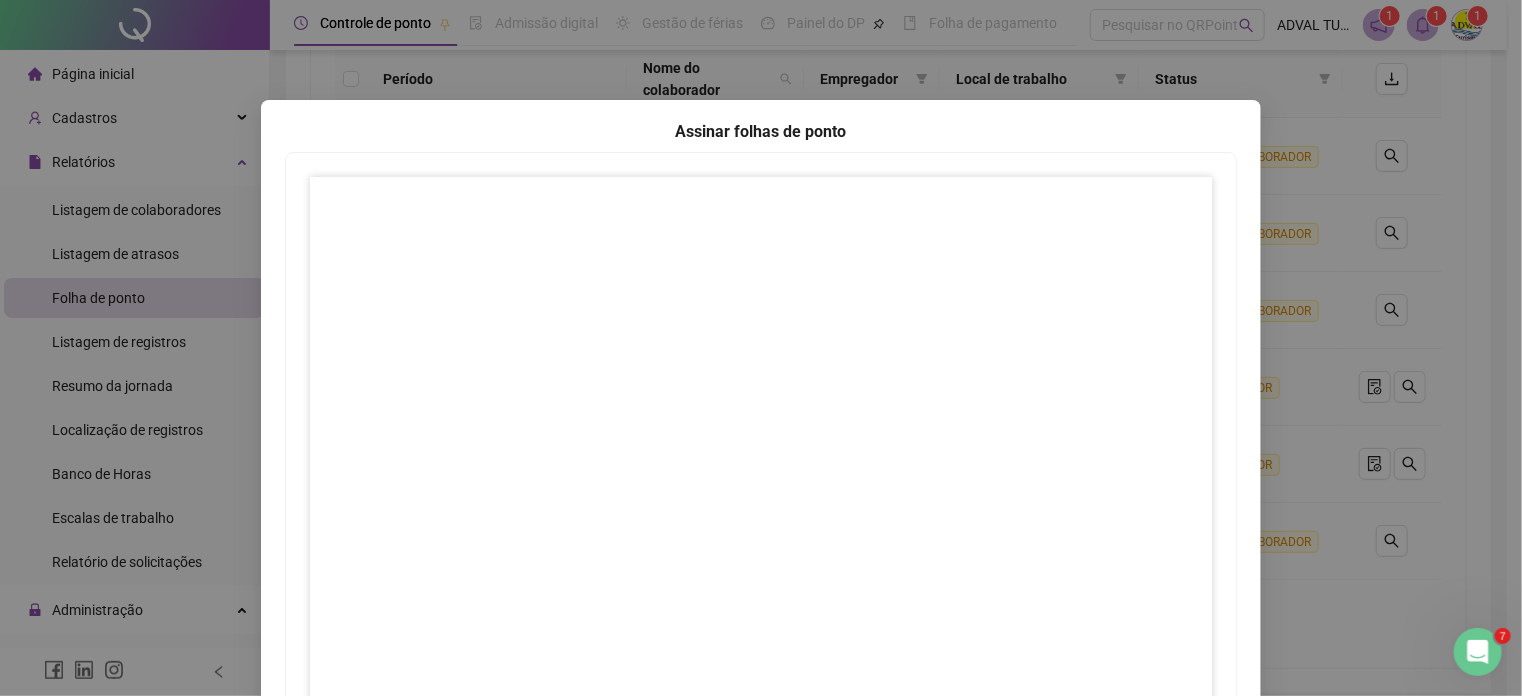 scroll, scrollTop: 80, scrollLeft: 0, axis: vertical 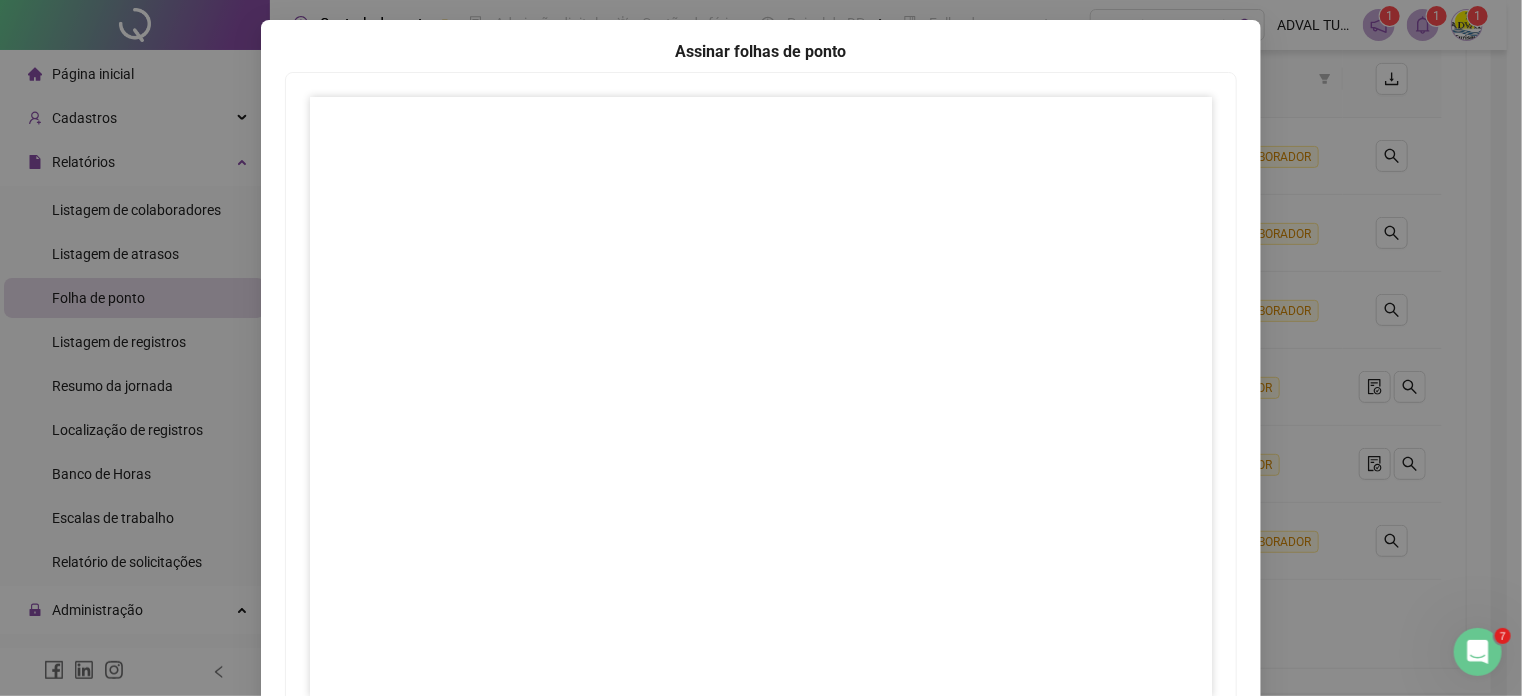 click on "Assinar folhas de ponto 1 Fechar Fechar" at bounding box center [761, 348] 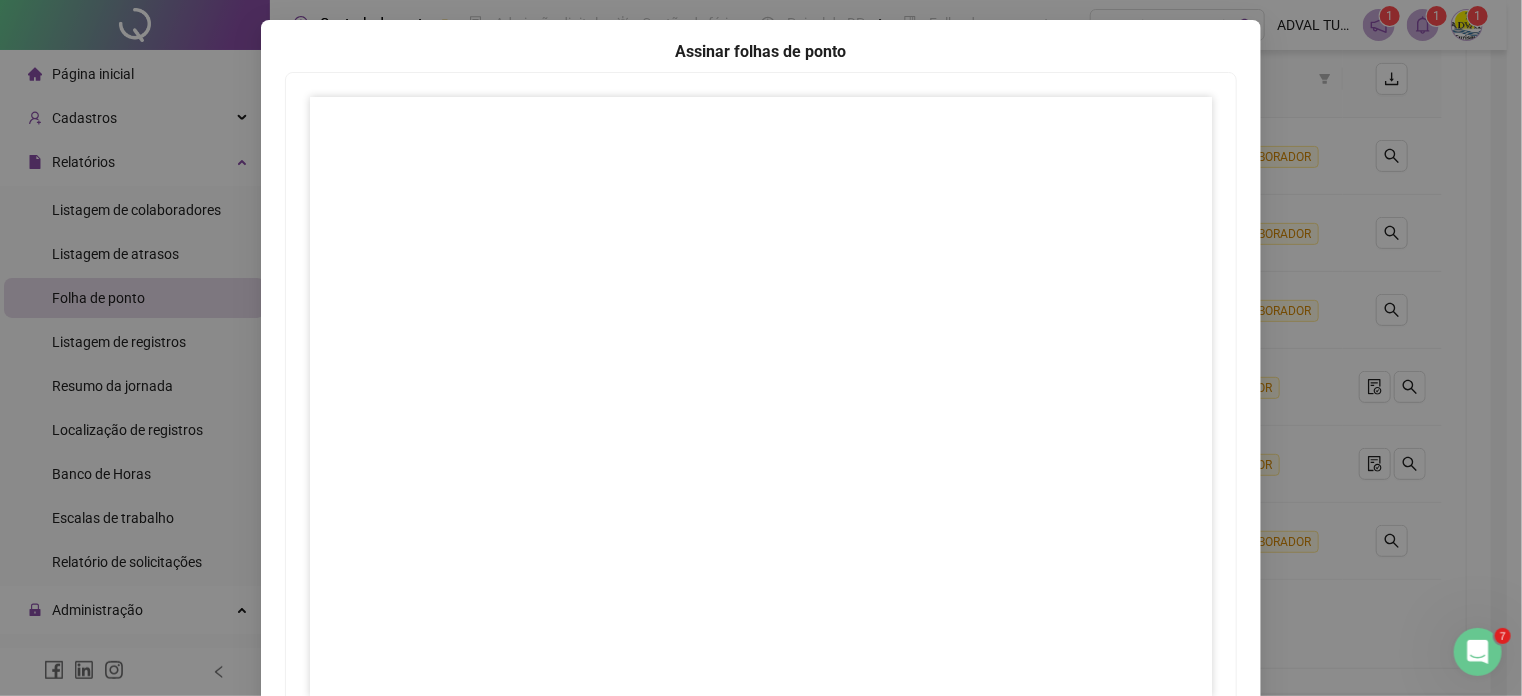 click on "Assinar folhas de ponto 1 Fechar Fechar" at bounding box center (761, 348) 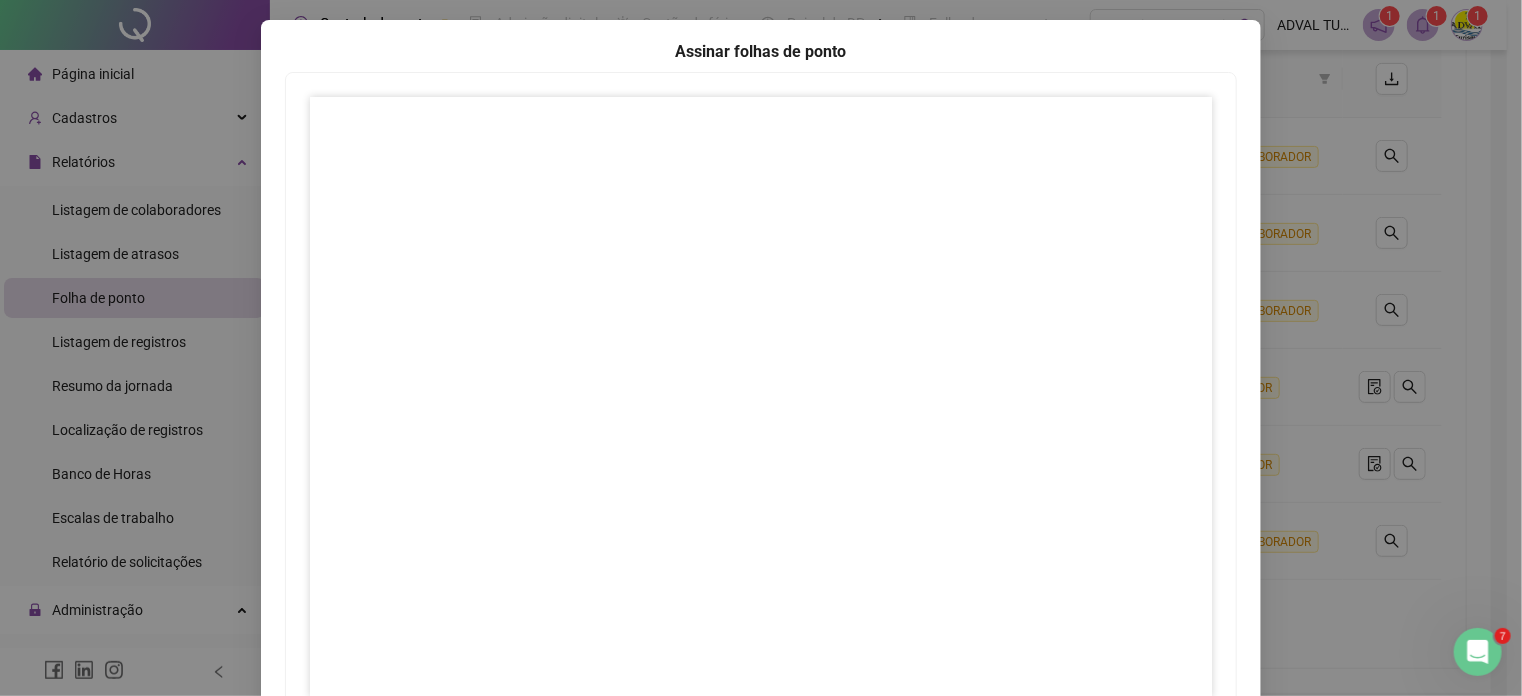 scroll, scrollTop: 0, scrollLeft: 0, axis: both 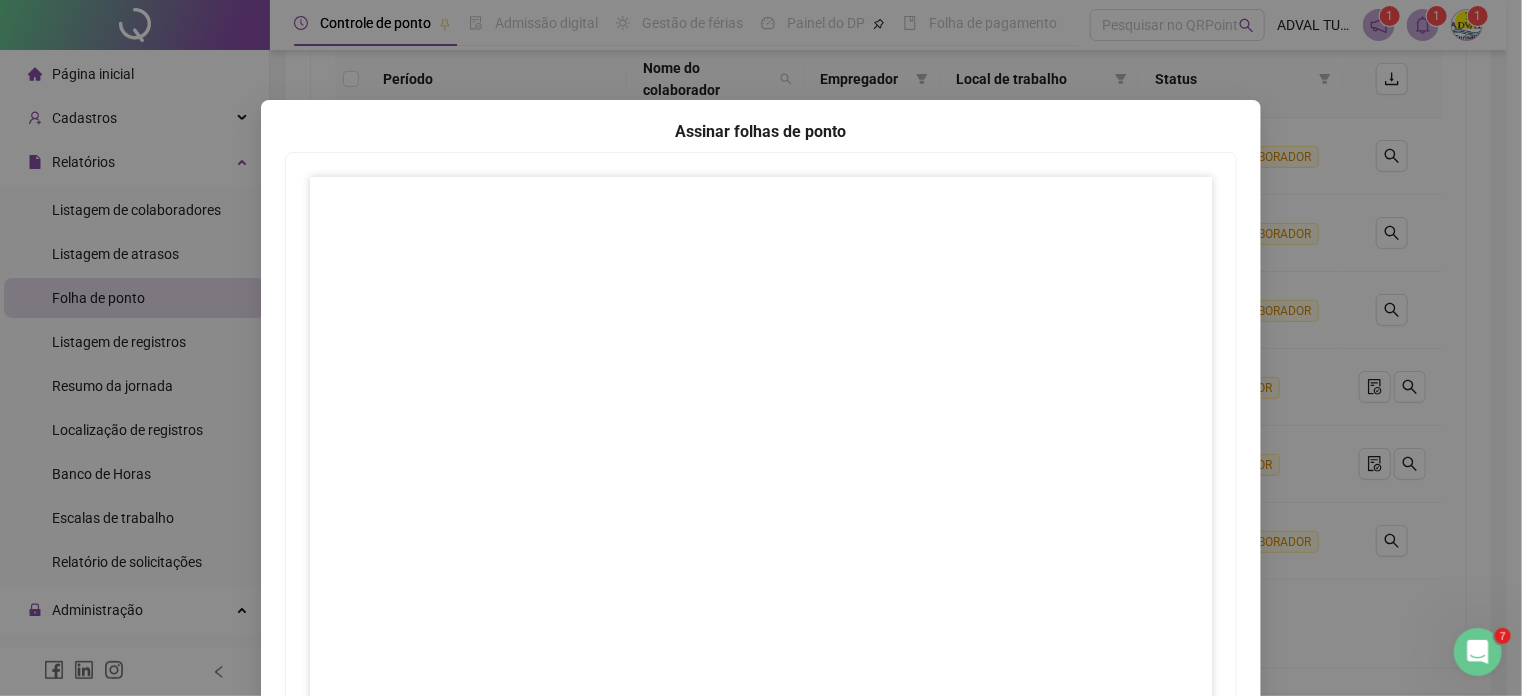 click on "Assinar folhas de ponto 1 Fechar Fechar" at bounding box center (761, 348) 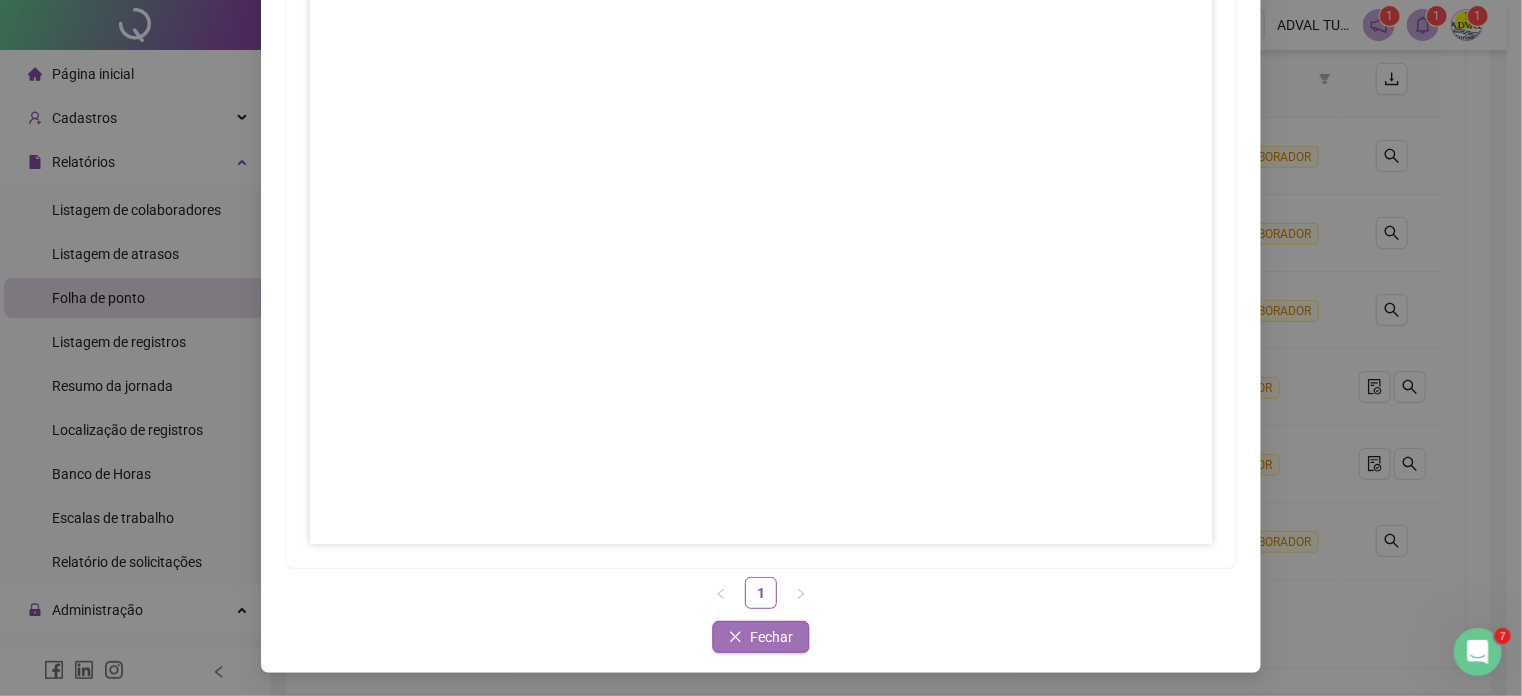 click on "Fechar" at bounding box center (772, 637) 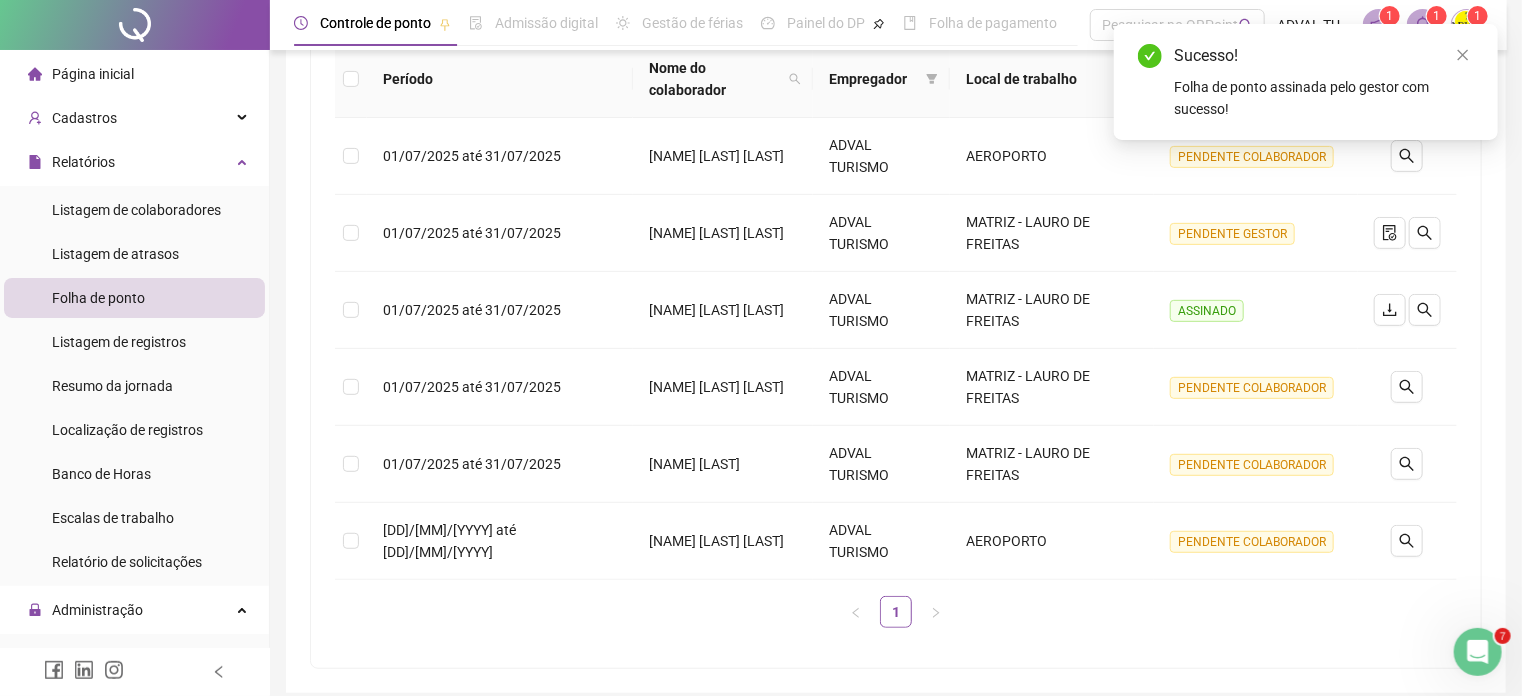 scroll, scrollTop: 0, scrollLeft: 0, axis: both 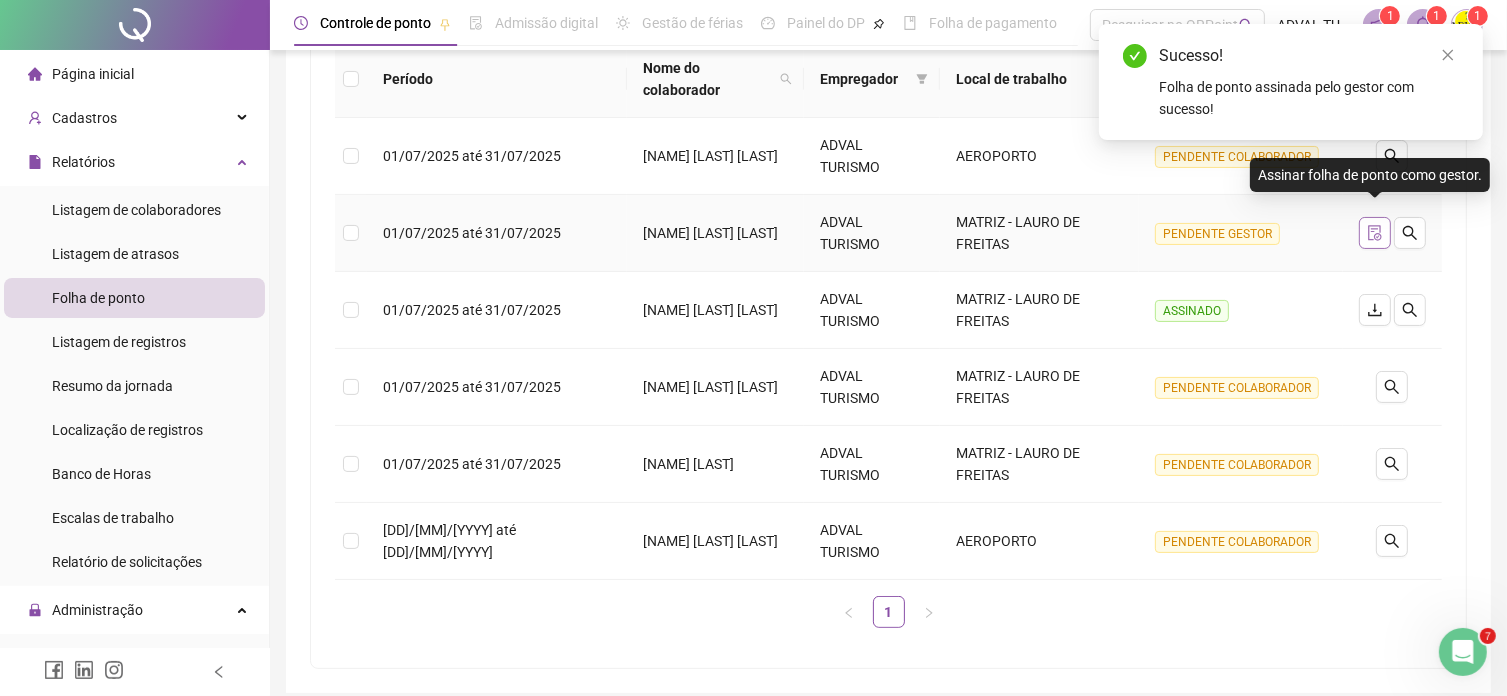 click 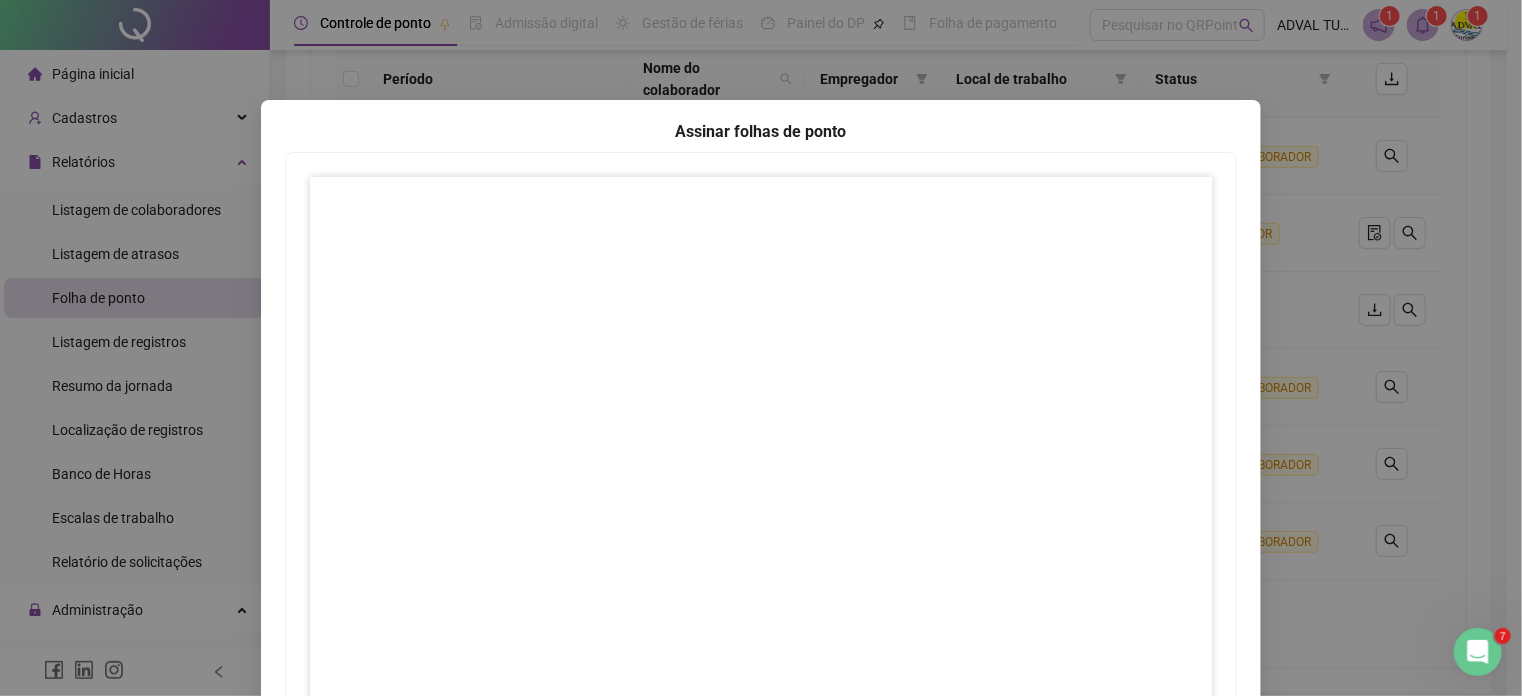 click on "Assinar folhas de ponto 1 Fechar Fechar" at bounding box center (761, 348) 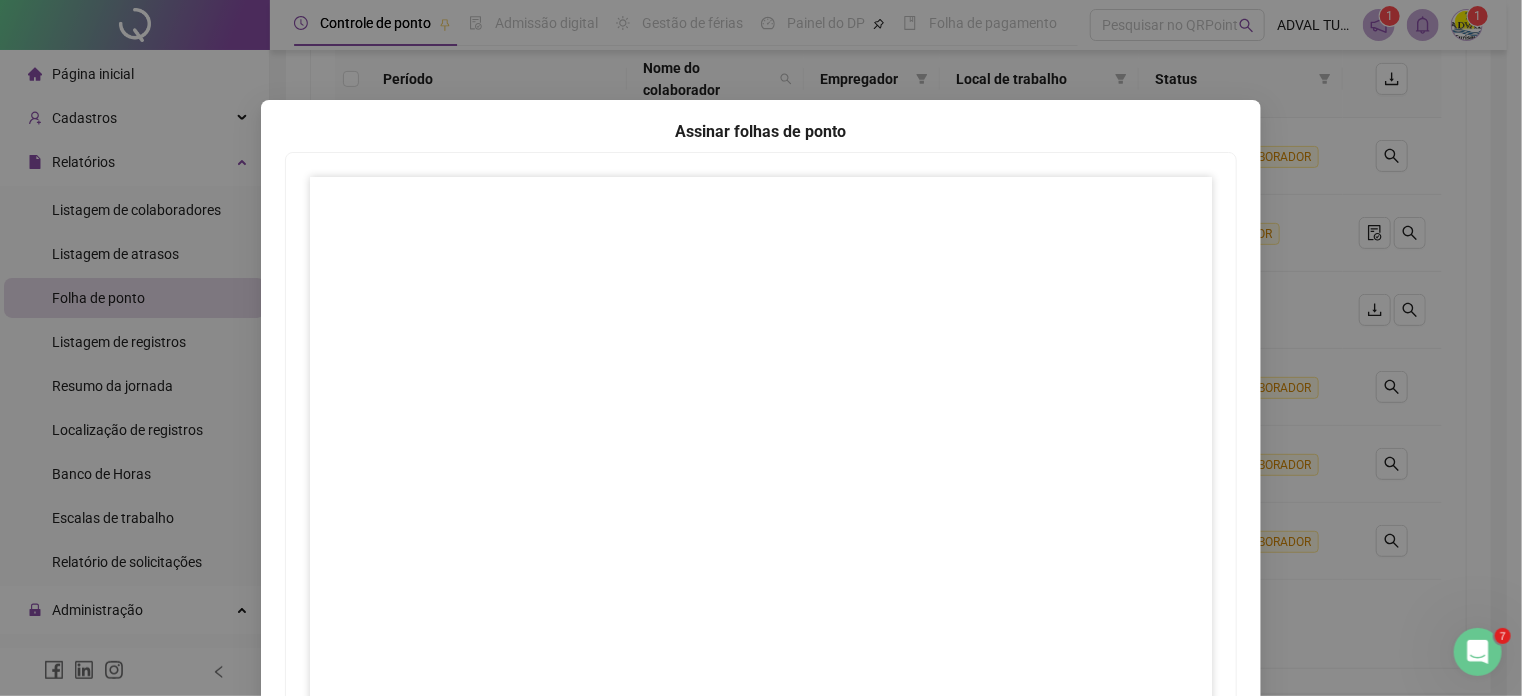 scroll, scrollTop: 233, scrollLeft: 0, axis: vertical 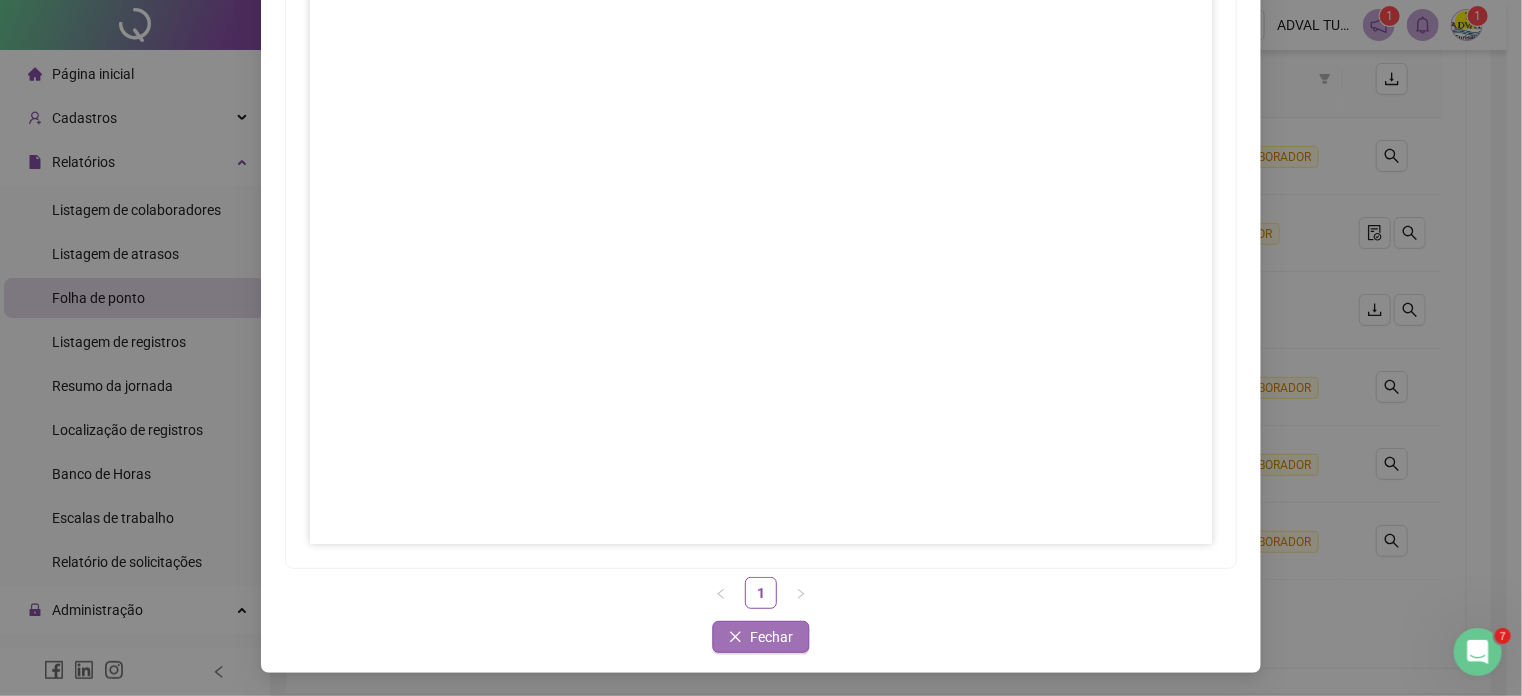 click on "Fechar" at bounding box center (761, 637) 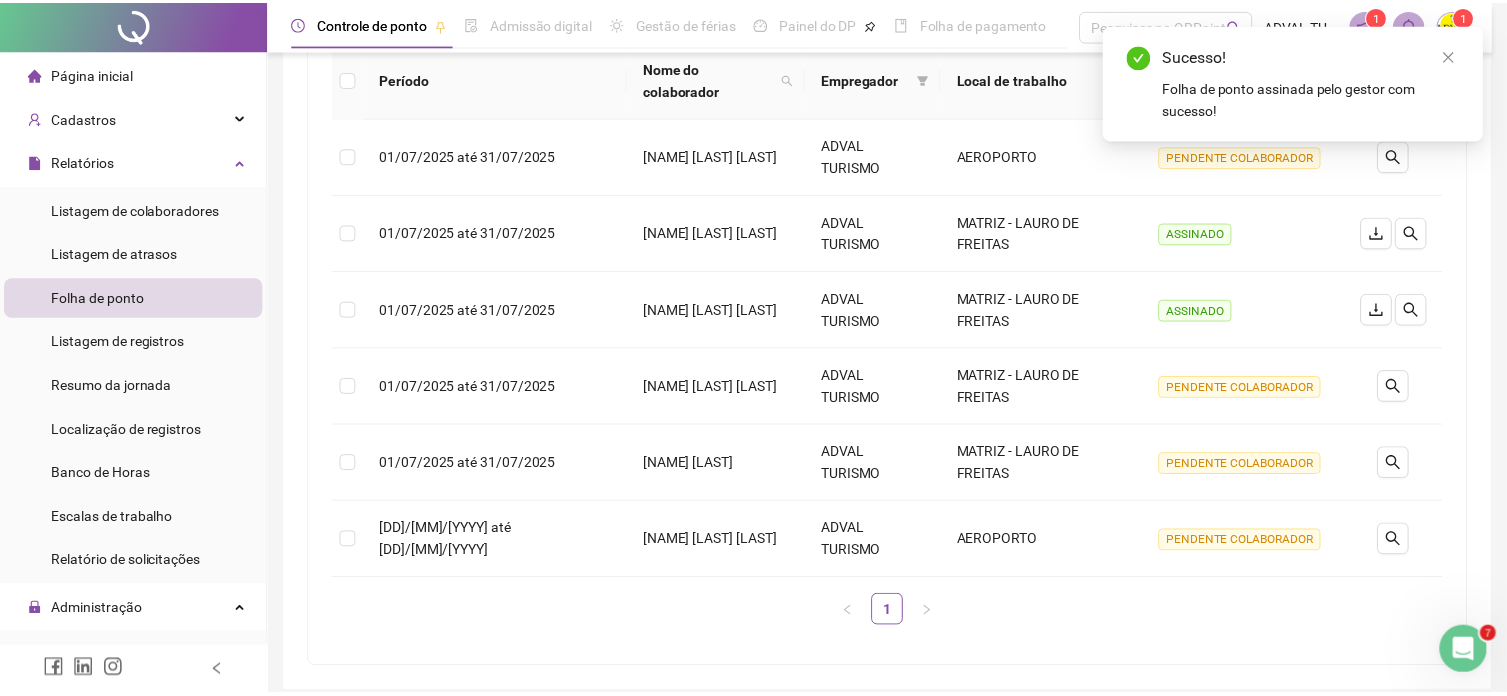 scroll, scrollTop: 0, scrollLeft: 0, axis: both 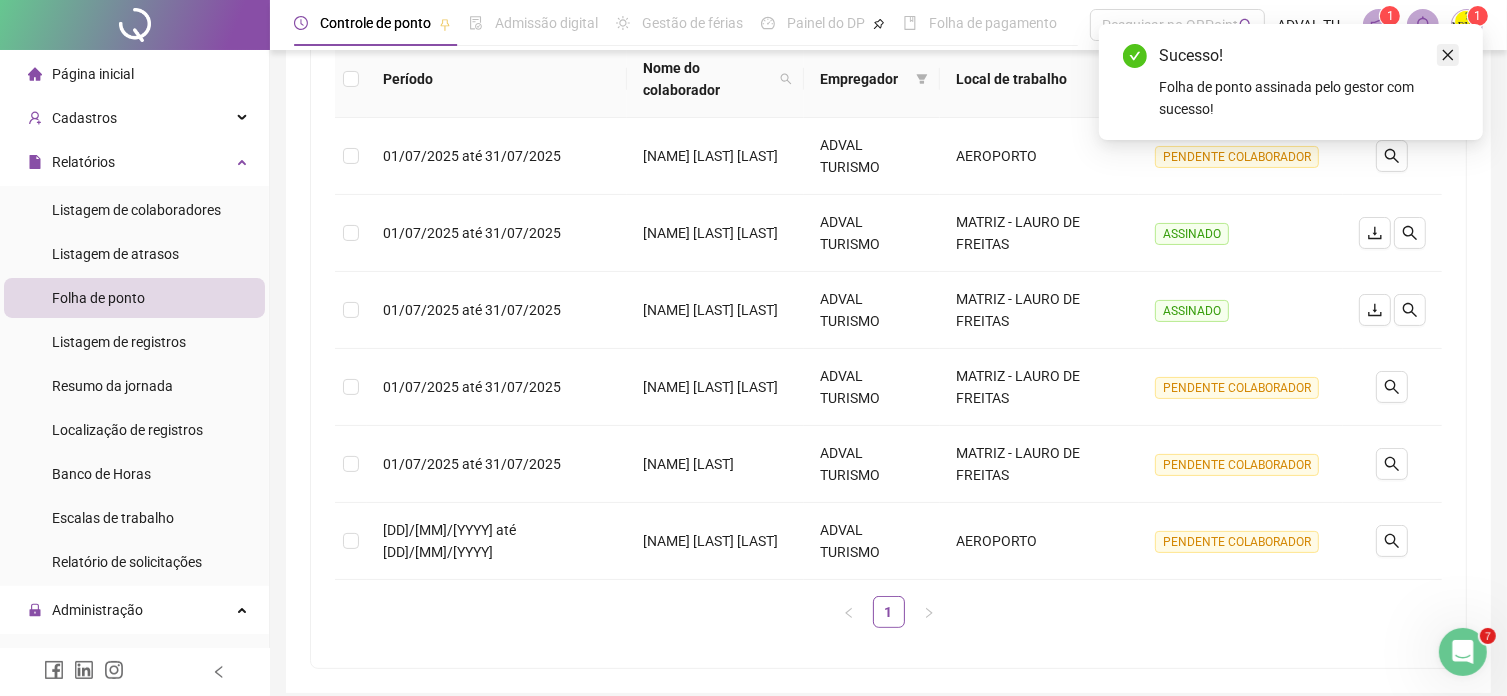 click 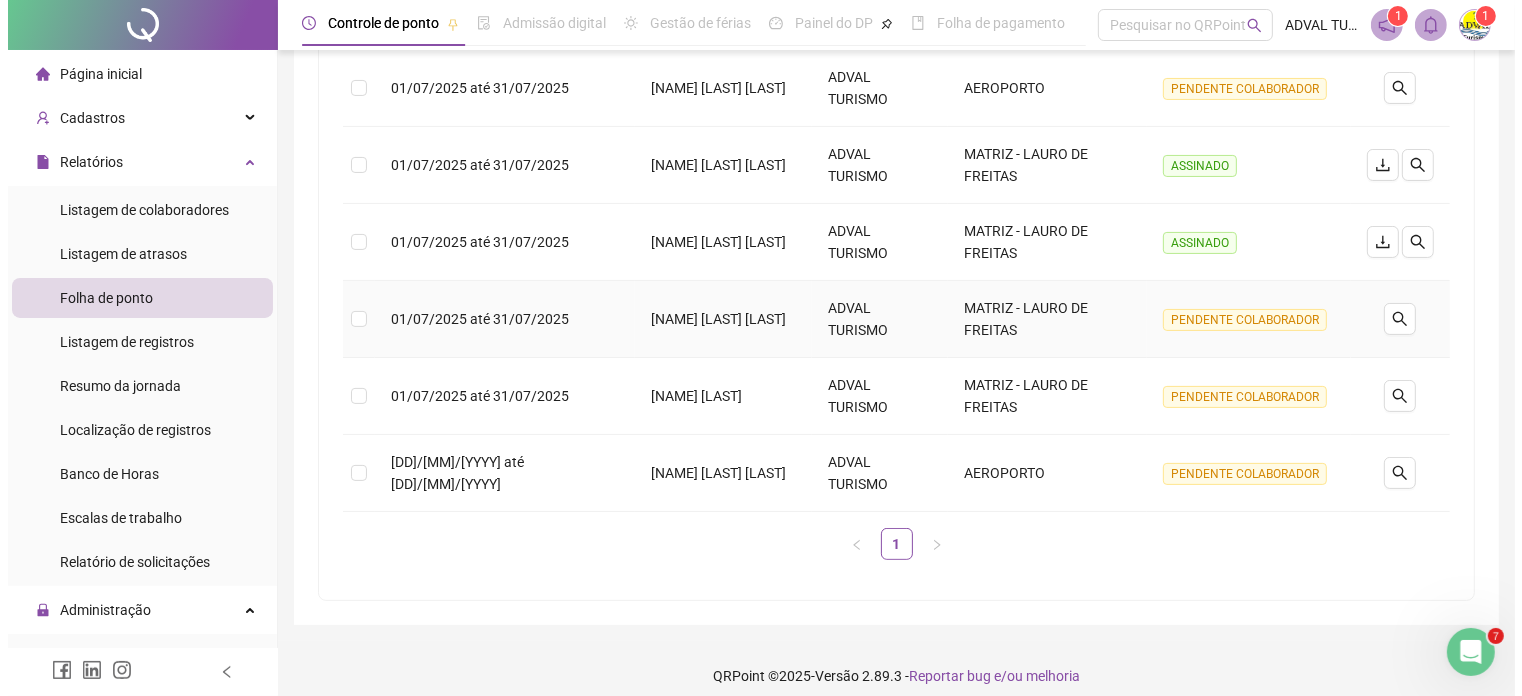 scroll, scrollTop: 0, scrollLeft: 0, axis: both 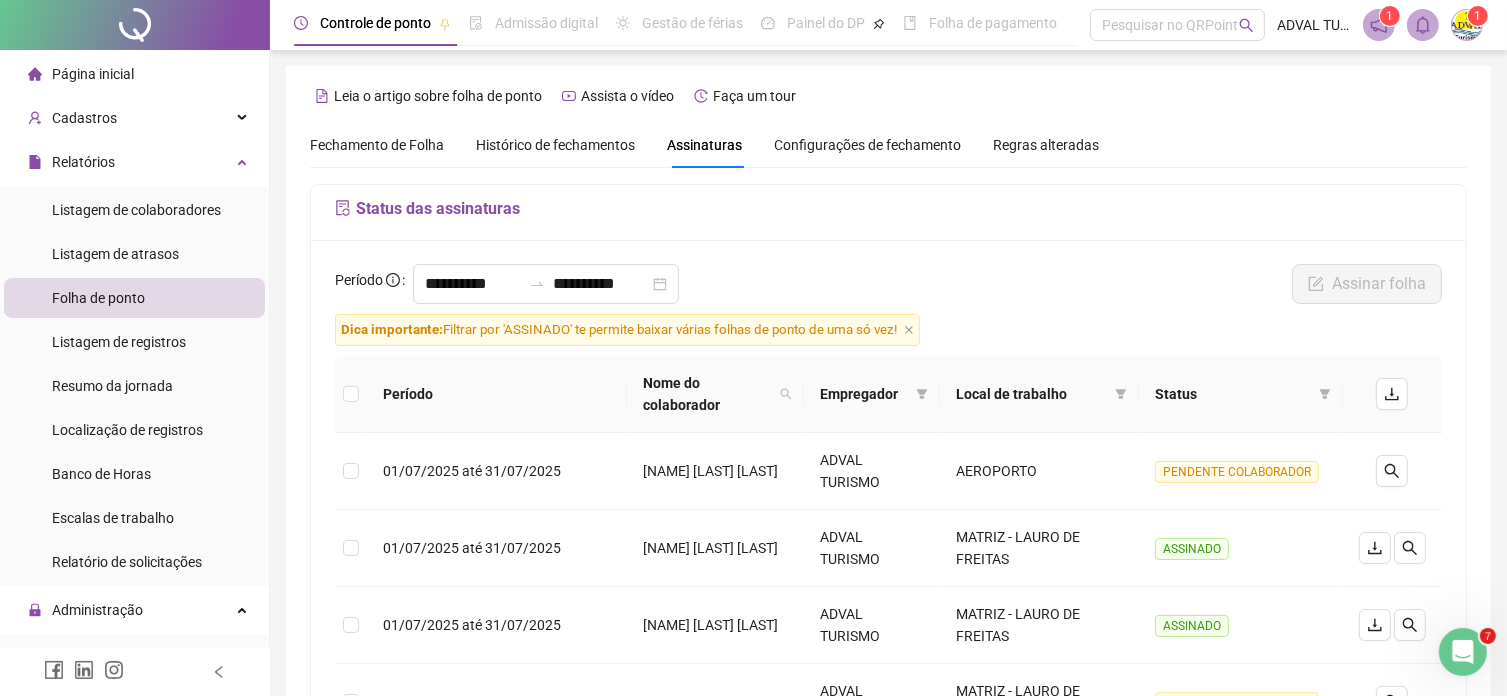 click on "1" at bounding box center (1478, 16) 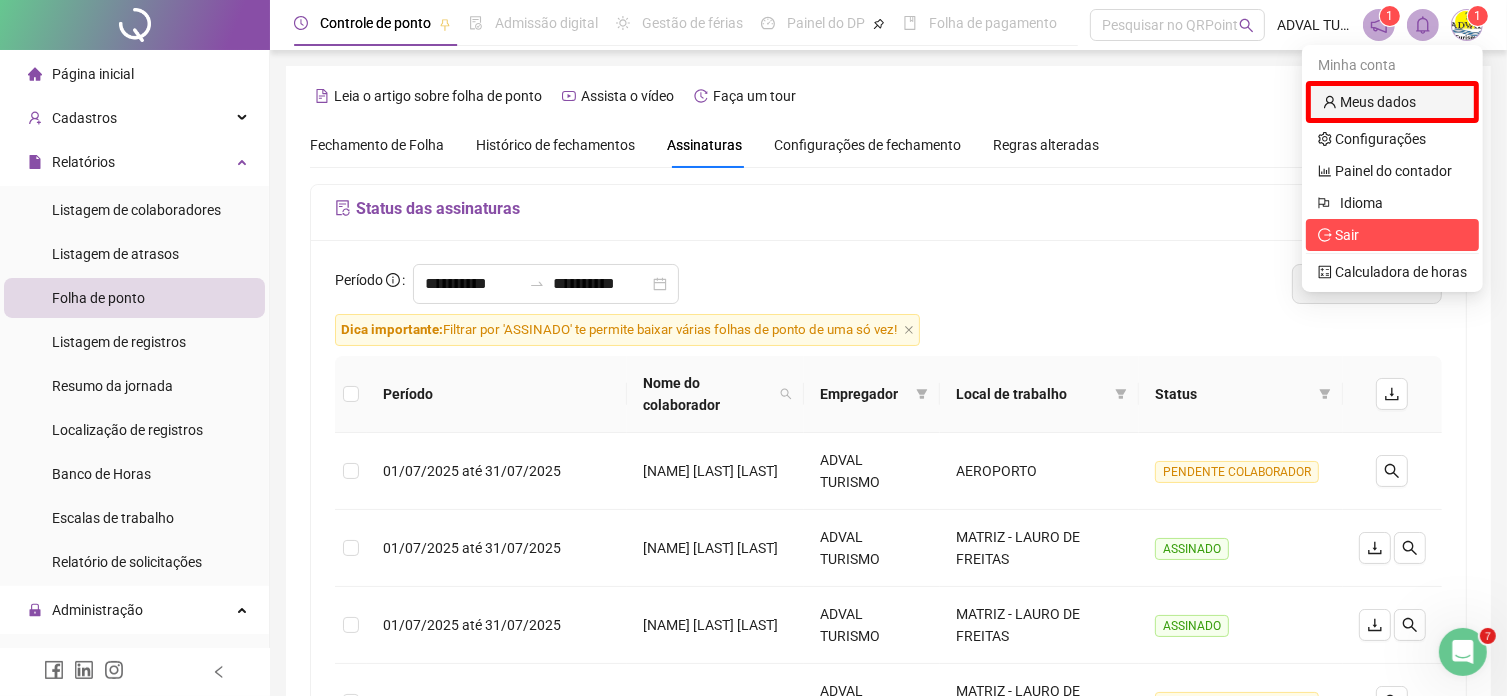 click on "Sair" at bounding box center (1347, 235) 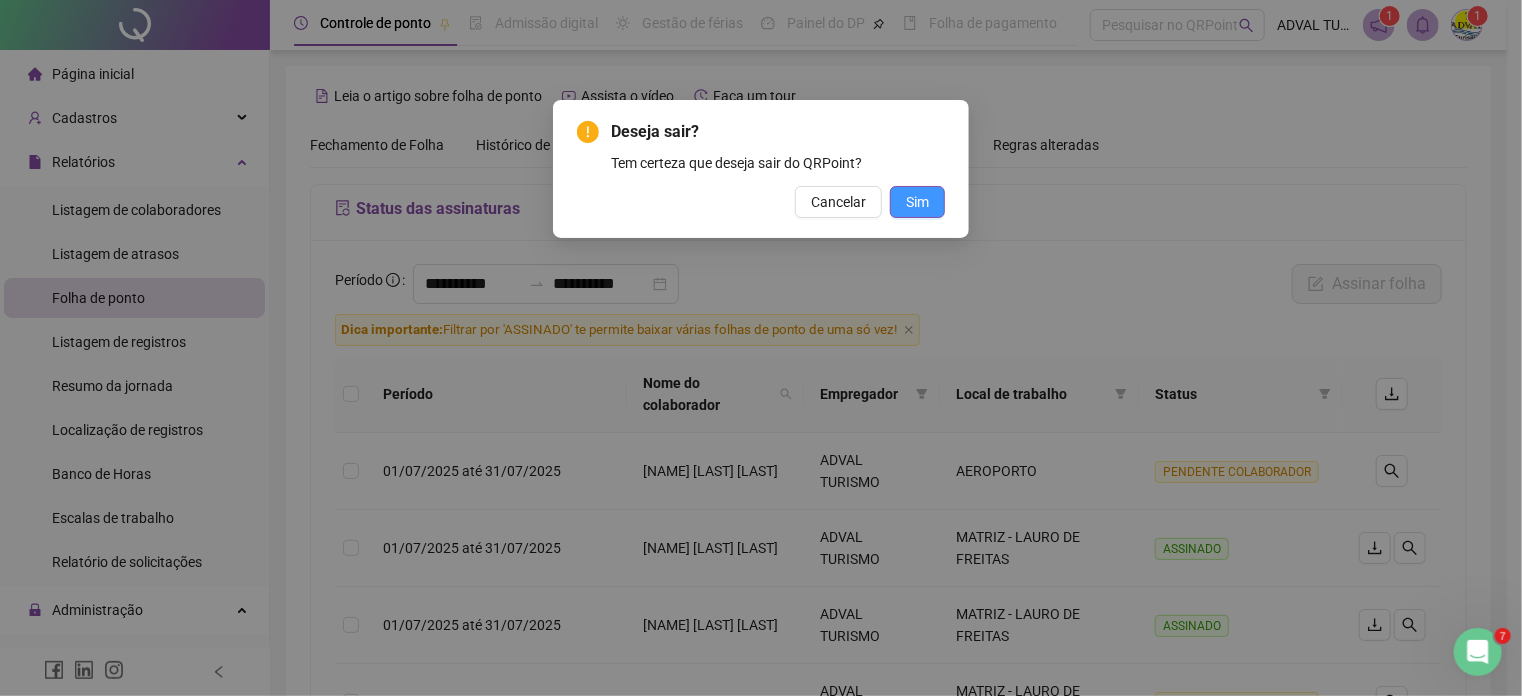 click on "Sim" at bounding box center [917, 202] 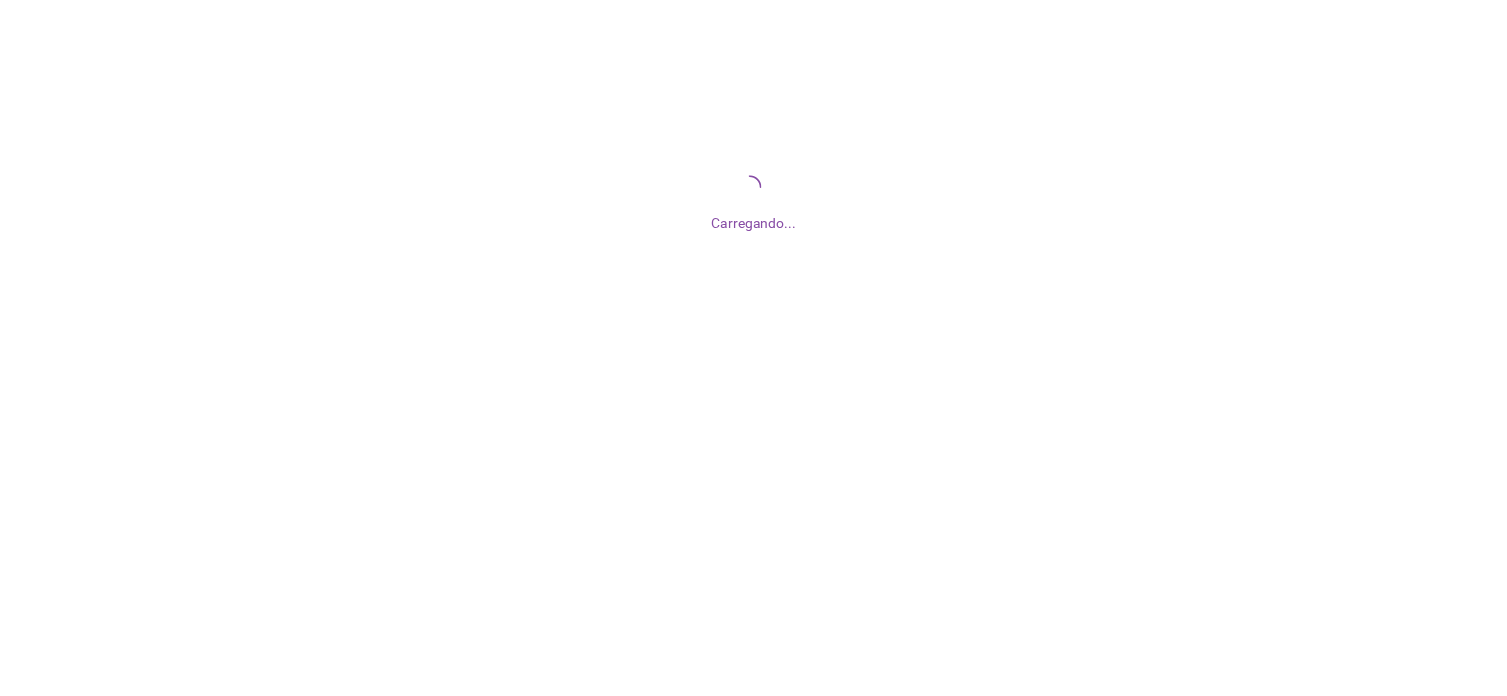 scroll, scrollTop: 0, scrollLeft: 0, axis: both 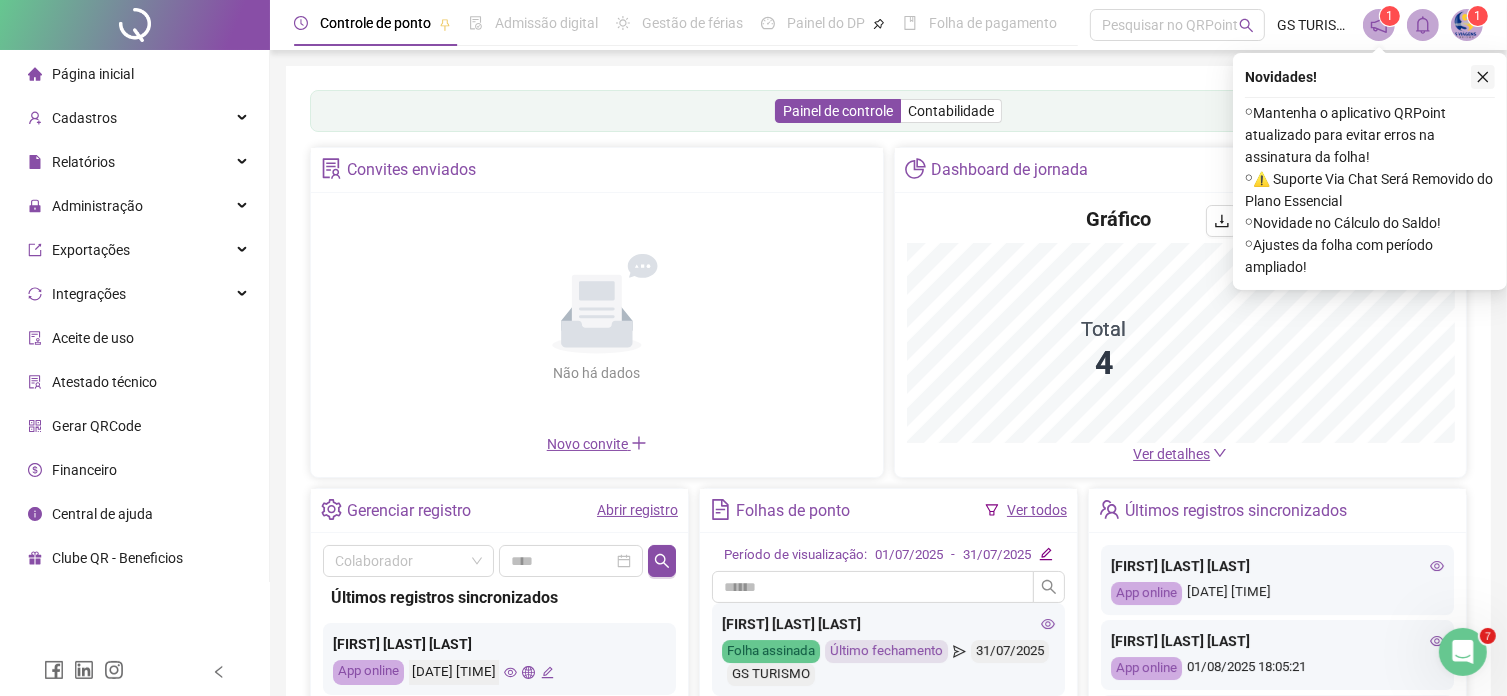 click 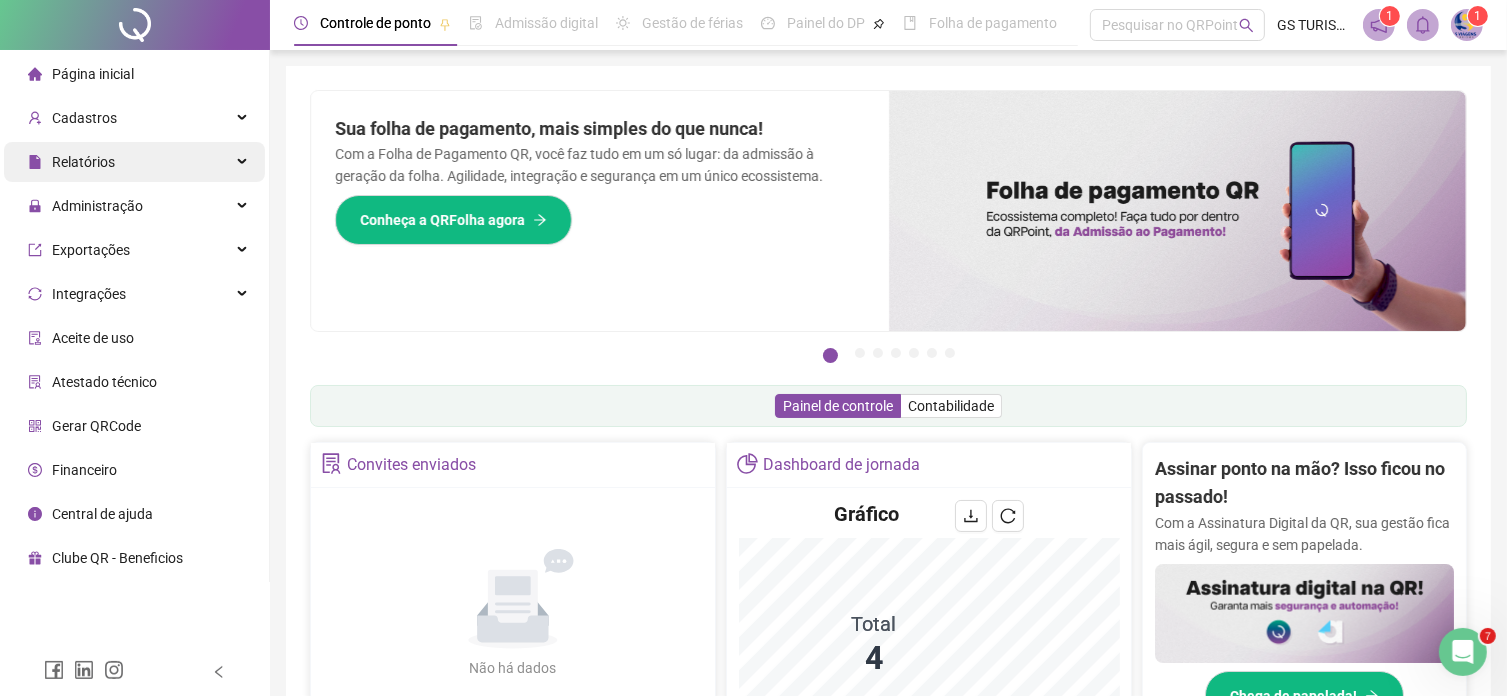 click on "Relatórios" at bounding box center (83, 162) 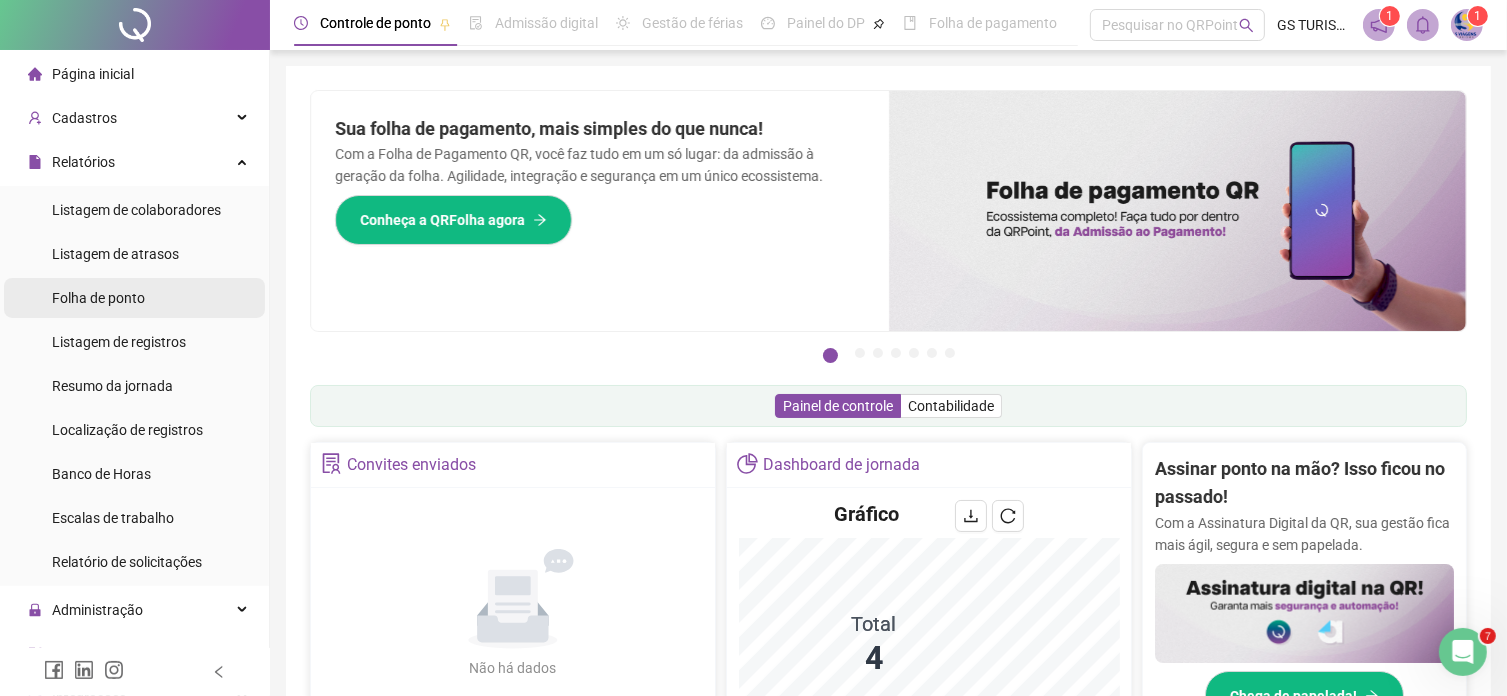 click on "Folha de ponto" at bounding box center [98, 298] 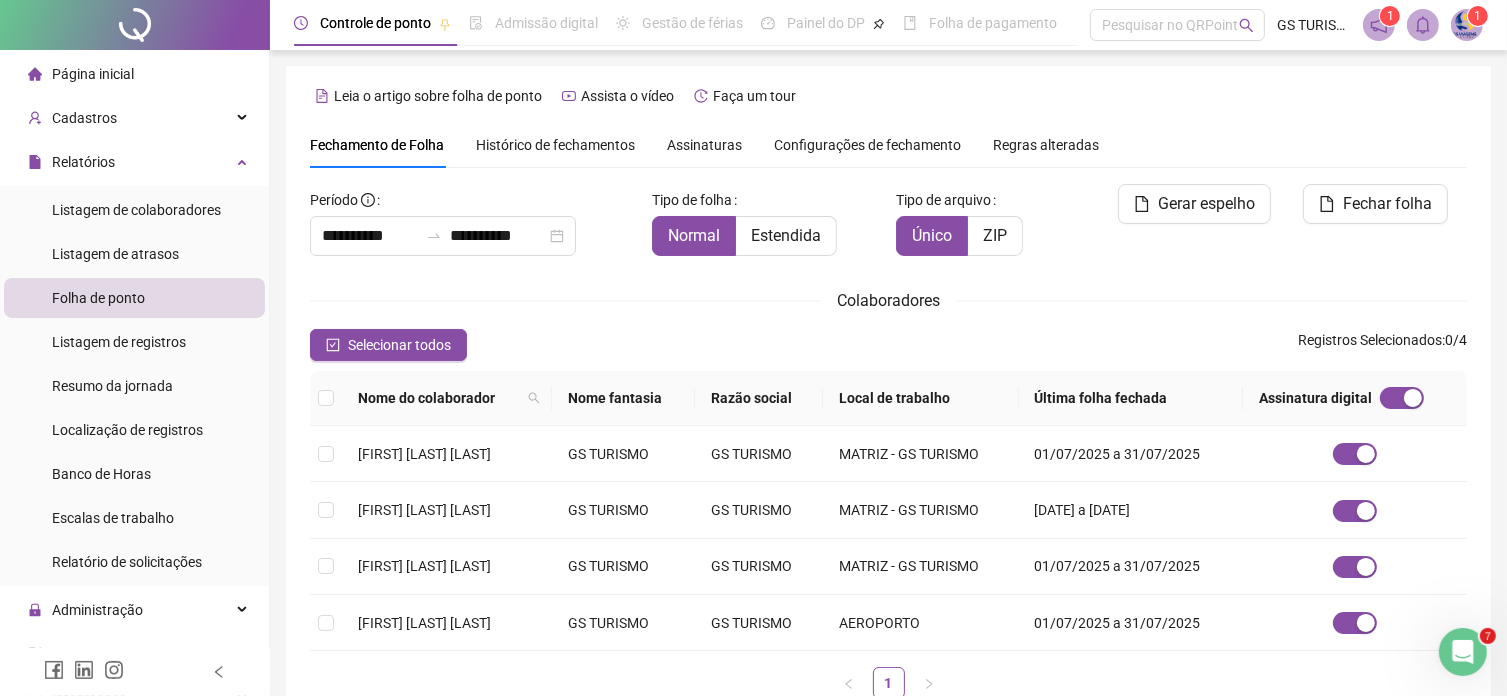 scroll, scrollTop: 50, scrollLeft: 0, axis: vertical 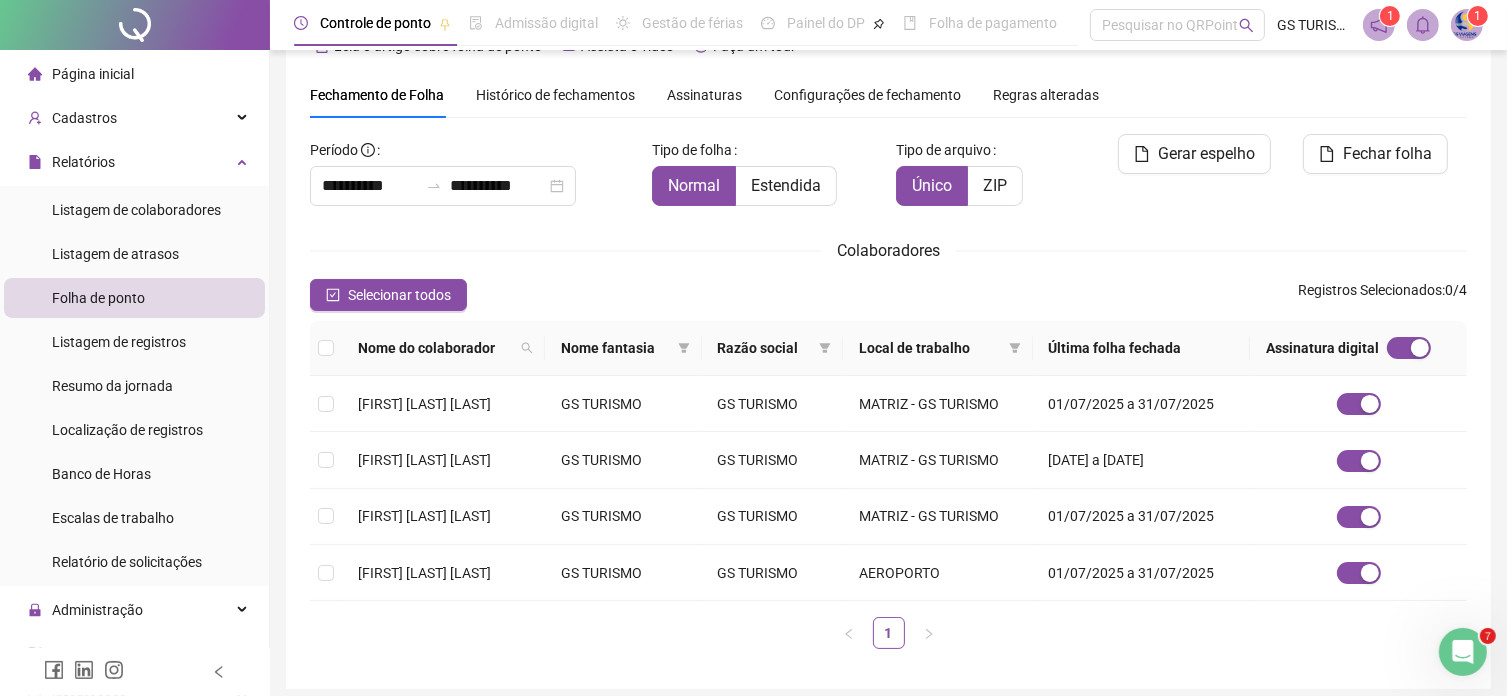 click on "Assinaturas" at bounding box center [704, 95] 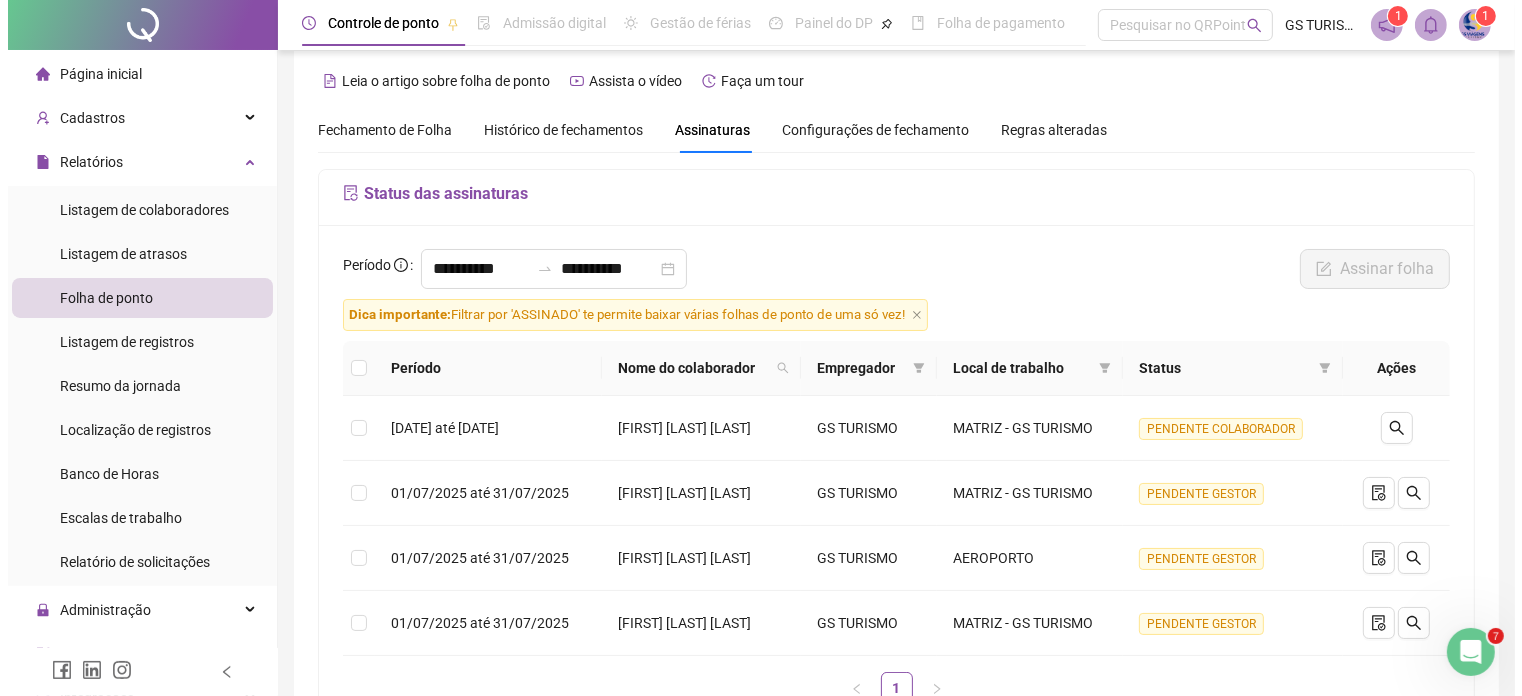 scroll, scrollTop: 50, scrollLeft: 0, axis: vertical 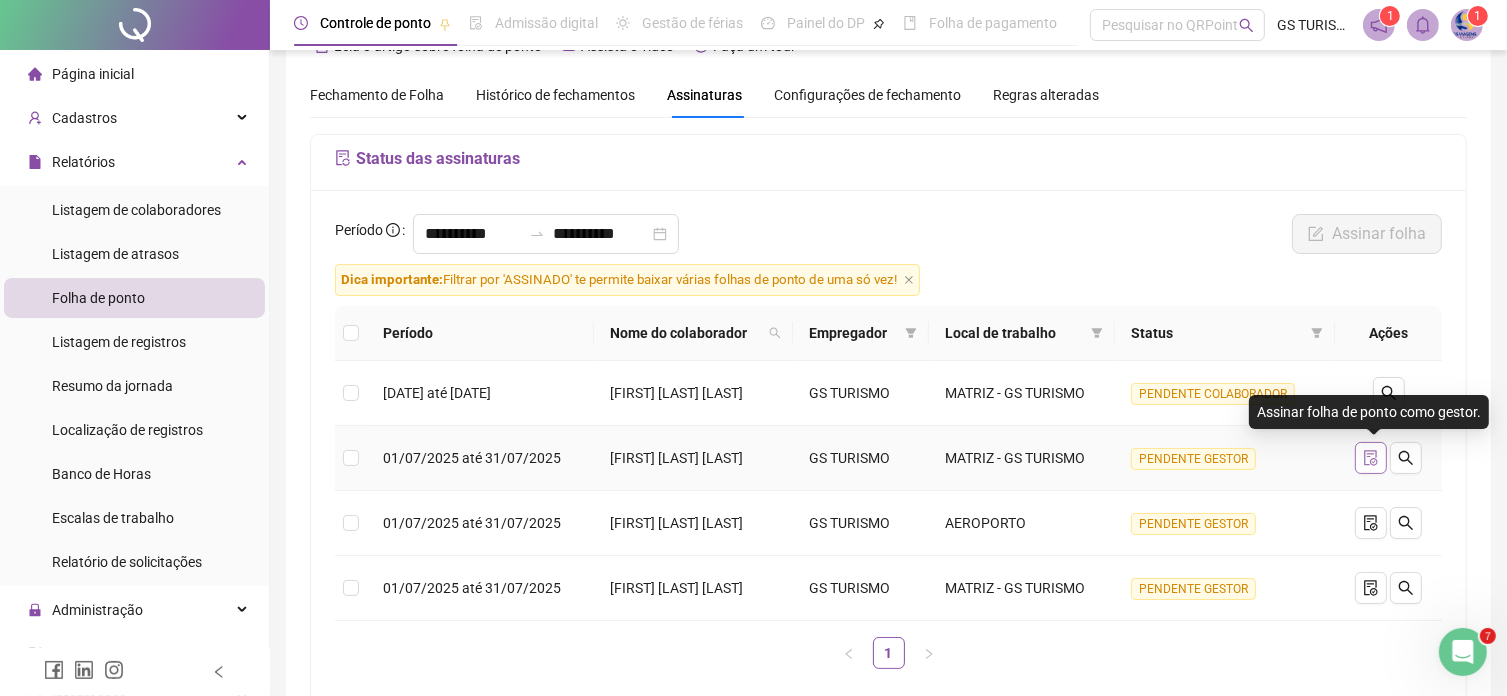 click 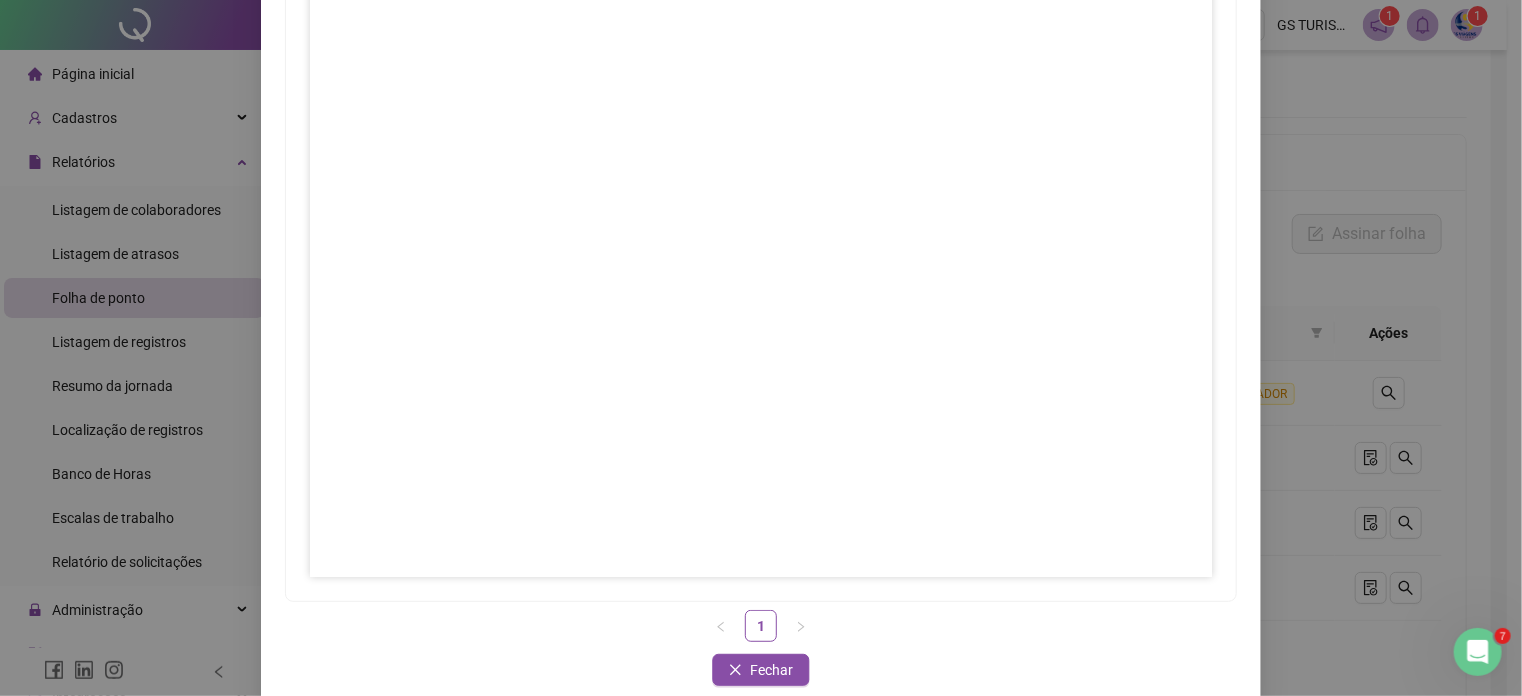 scroll, scrollTop: 233, scrollLeft: 0, axis: vertical 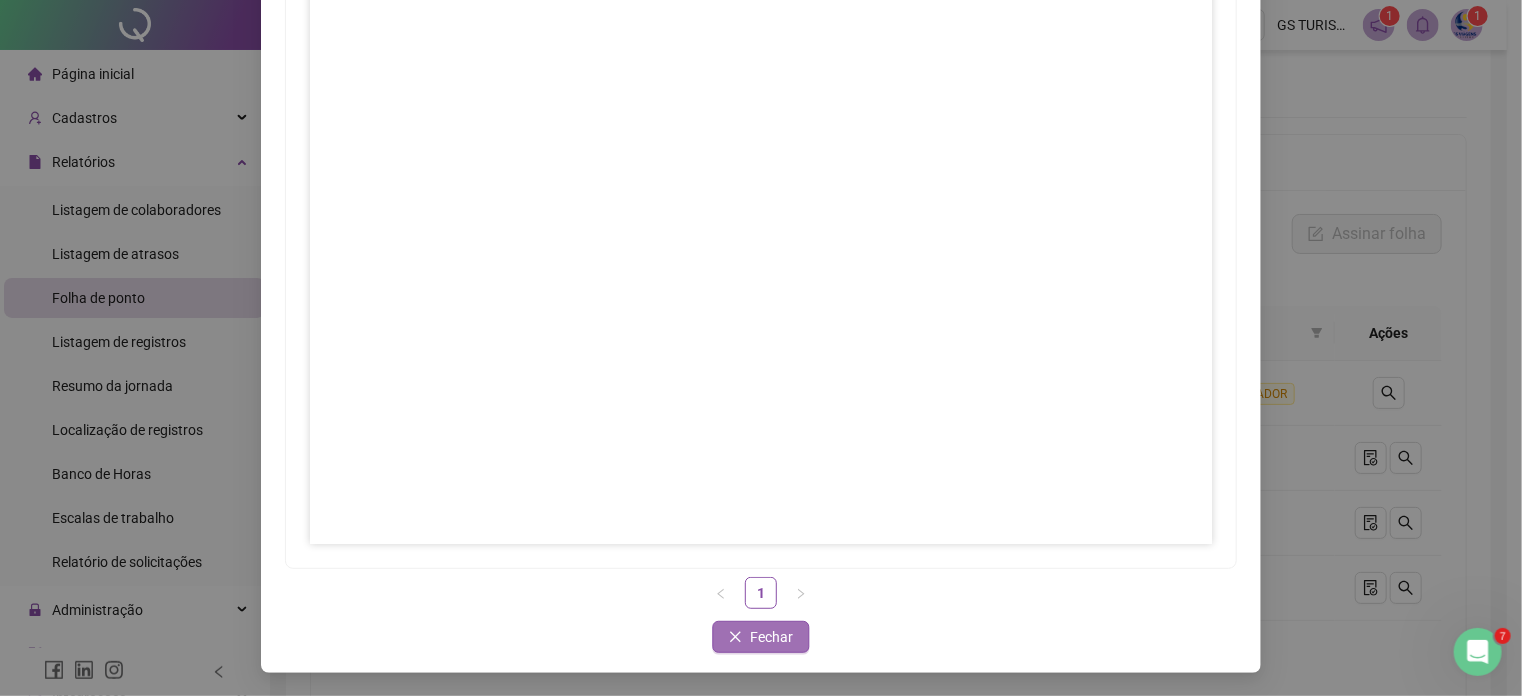 click on "Fechar" at bounding box center [772, 637] 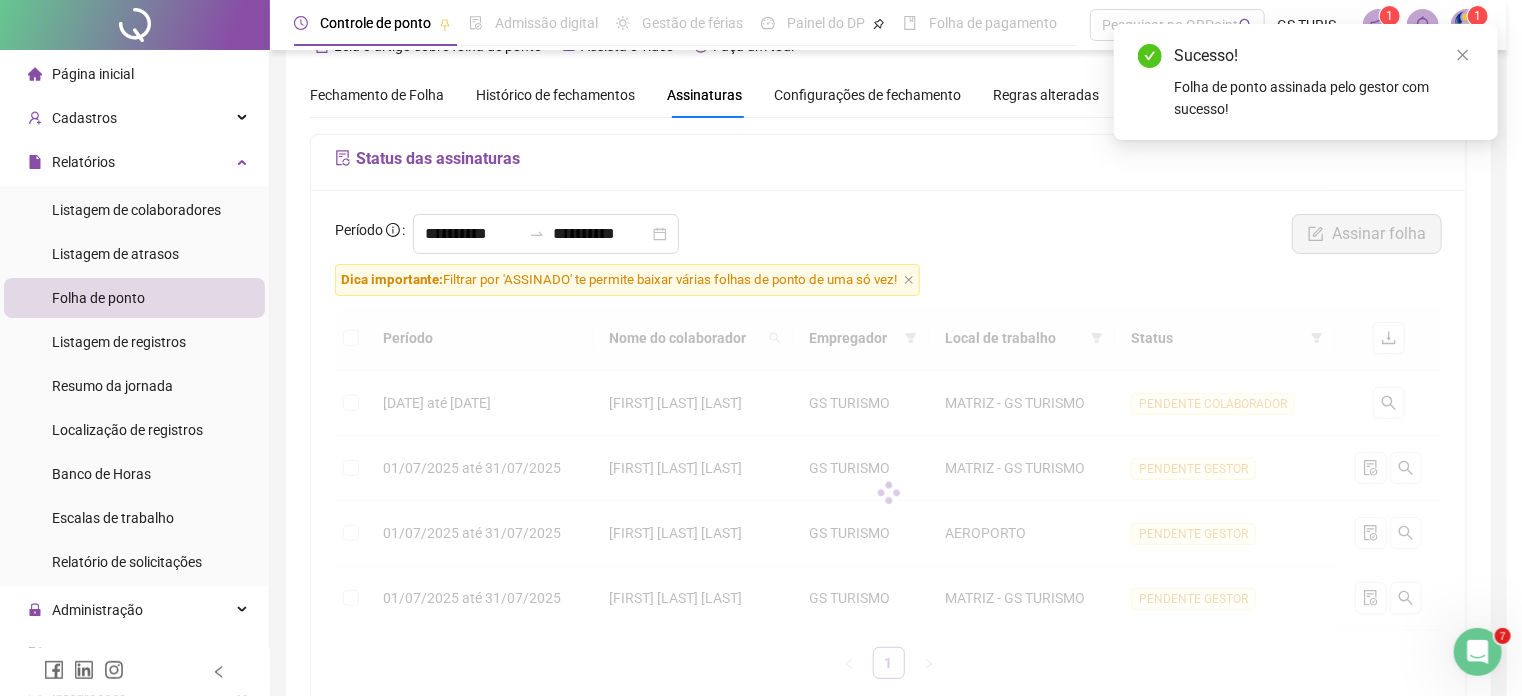 scroll, scrollTop: 133, scrollLeft: 0, axis: vertical 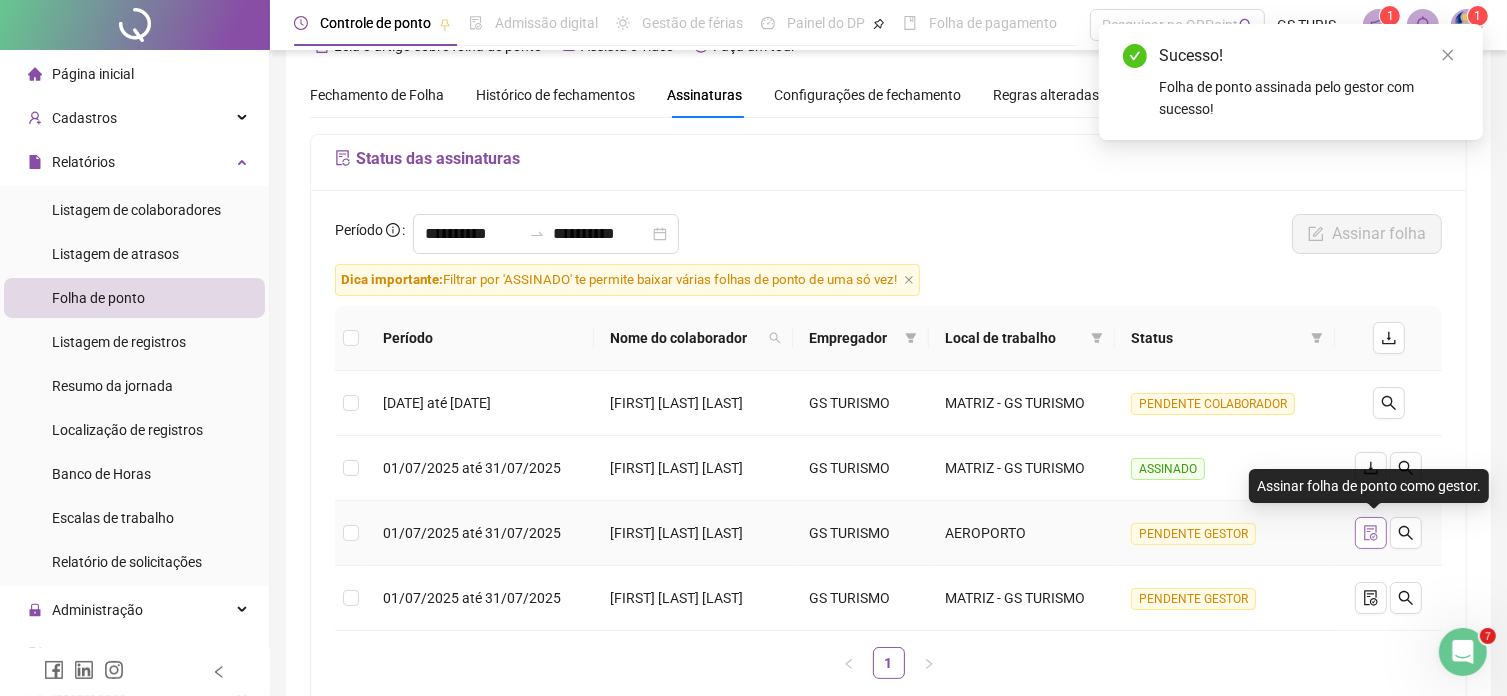 click 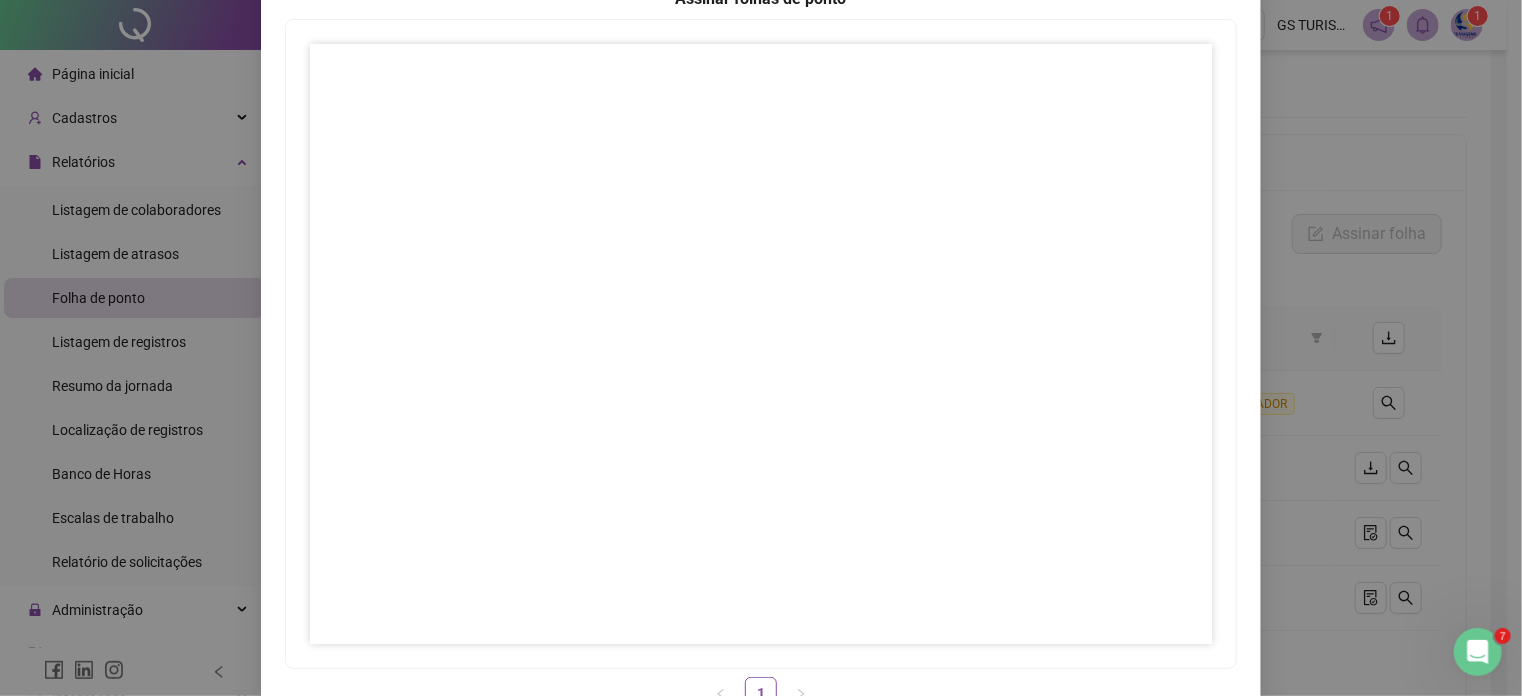 scroll, scrollTop: 233, scrollLeft: 0, axis: vertical 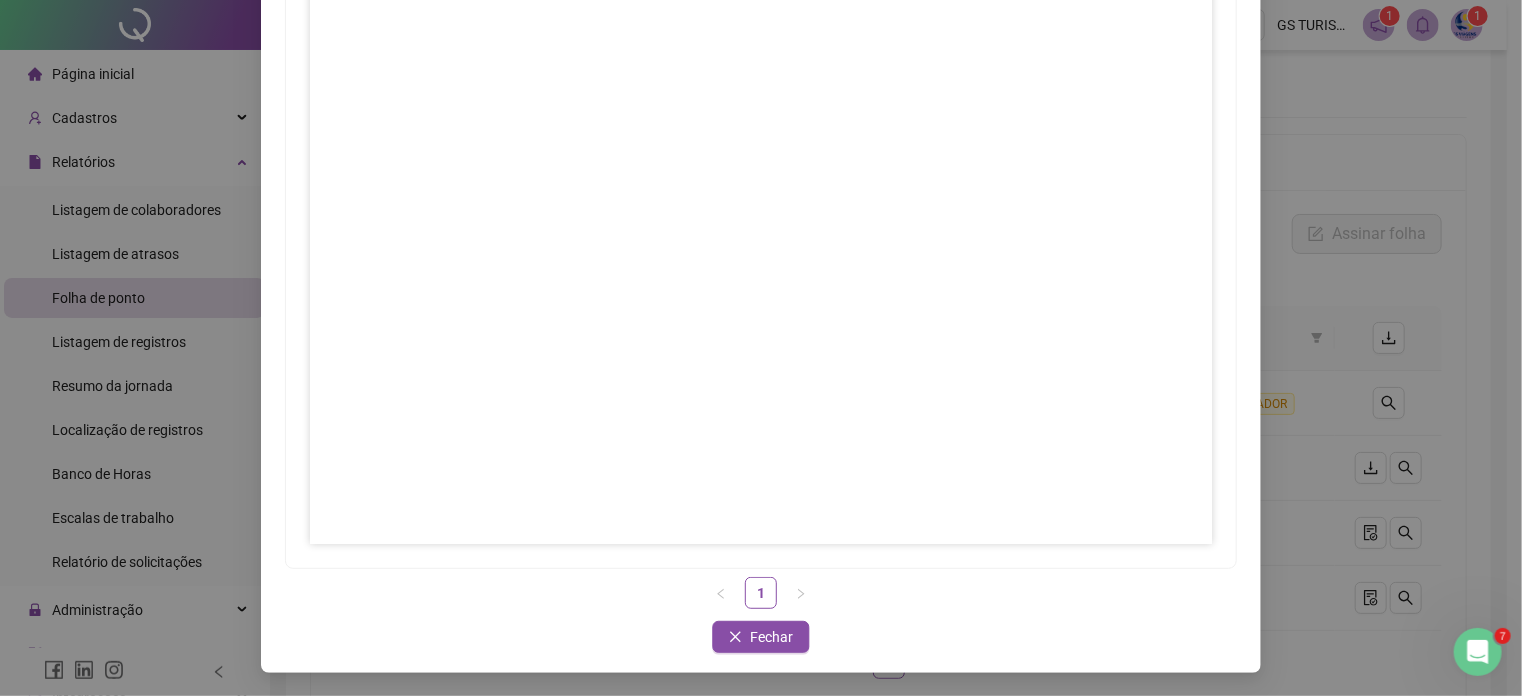 click on "Assinar folhas de ponto 1 Fechar Fechar" at bounding box center (761, 348) 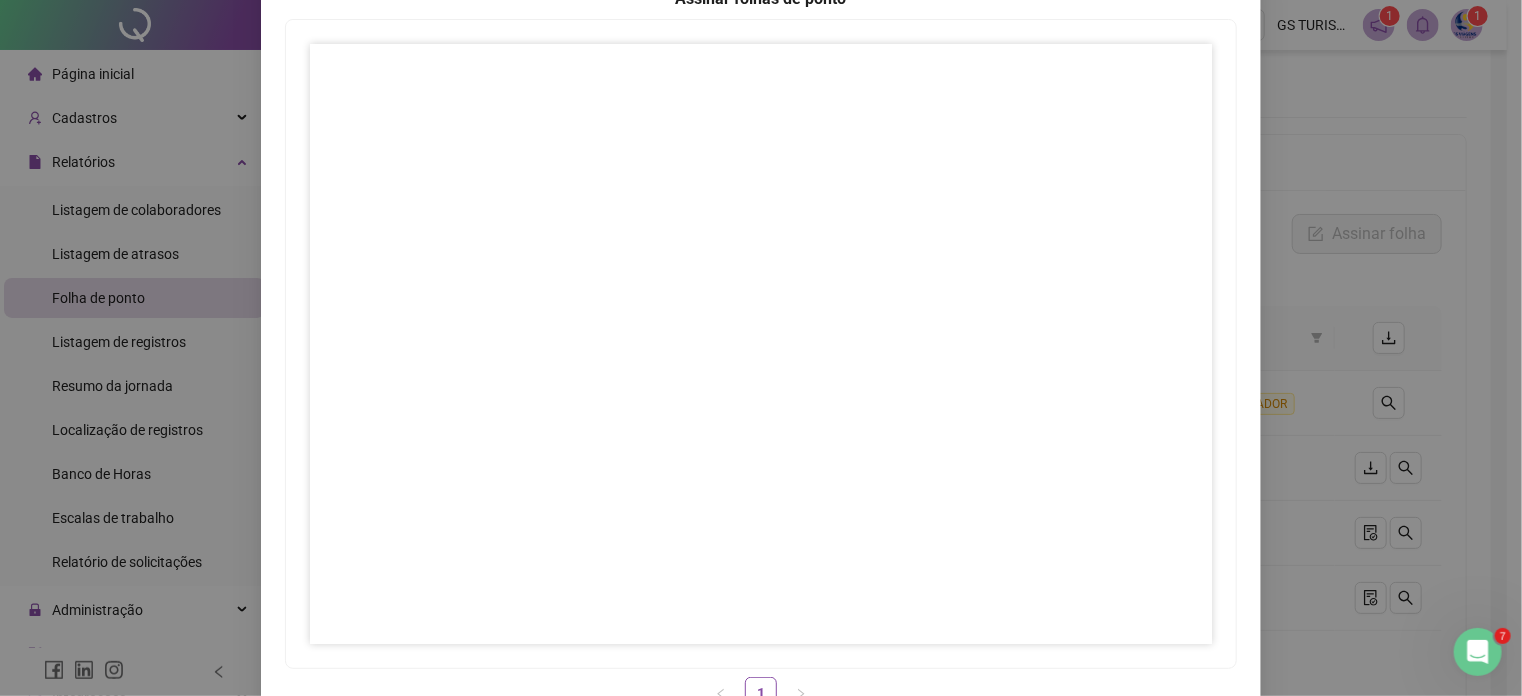 click on "Assinar folhas de ponto 1 Fechar Fechar" at bounding box center (761, 348) 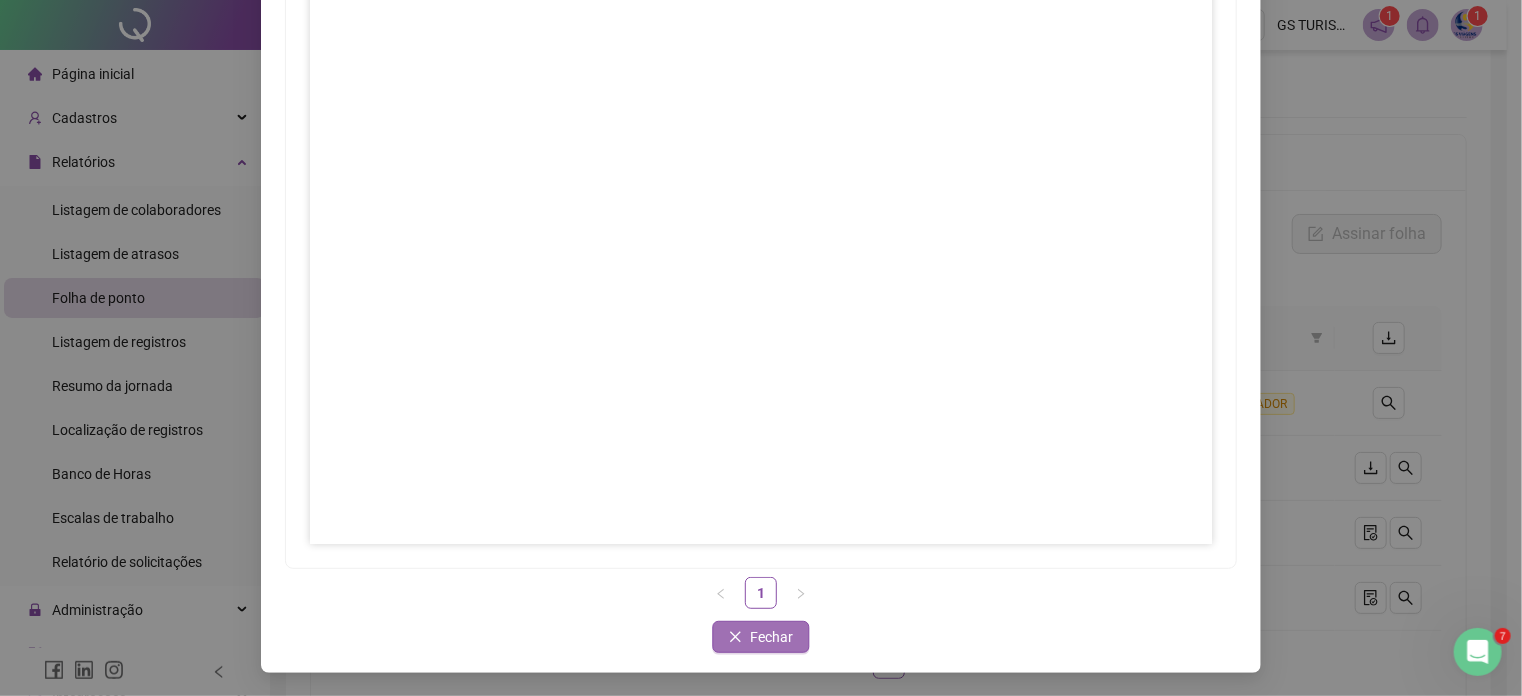 click on "Fechar" at bounding box center [772, 637] 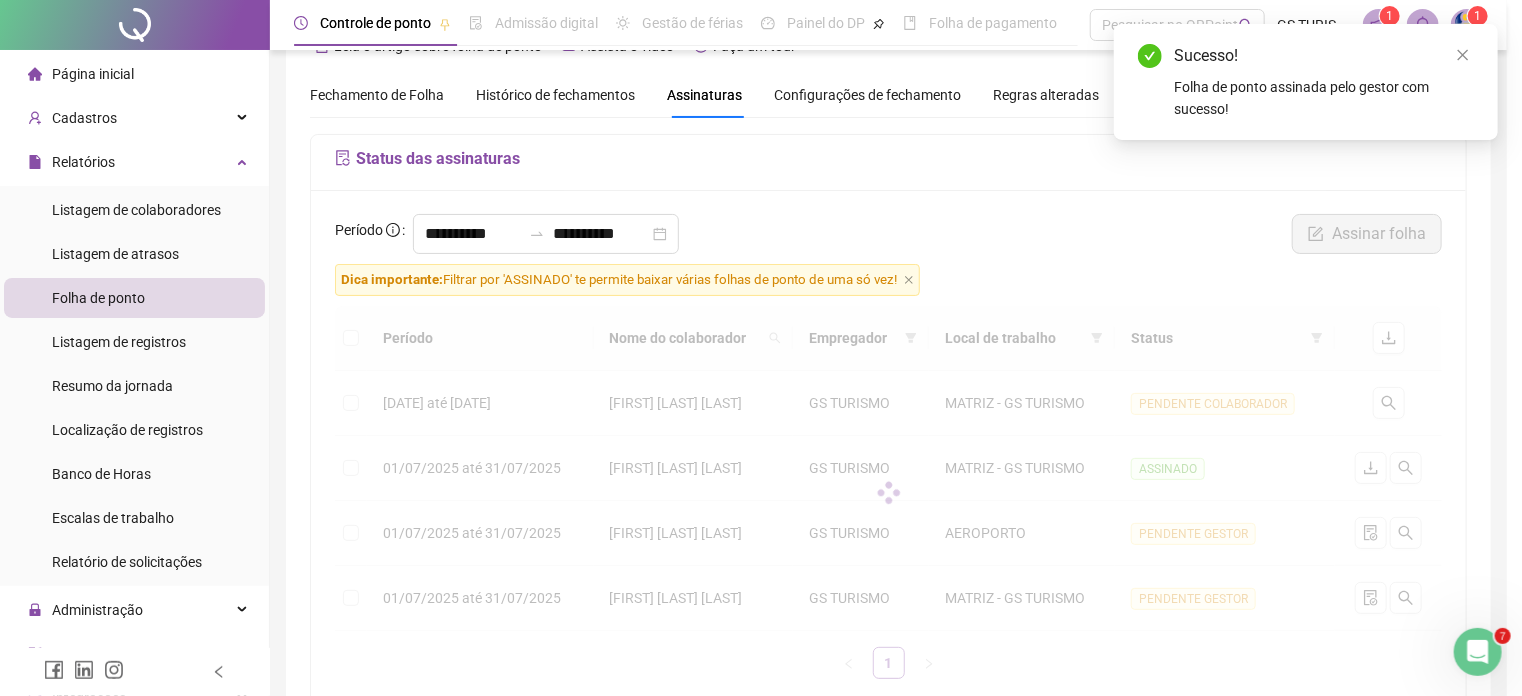 scroll, scrollTop: 0, scrollLeft: 0, axis: both 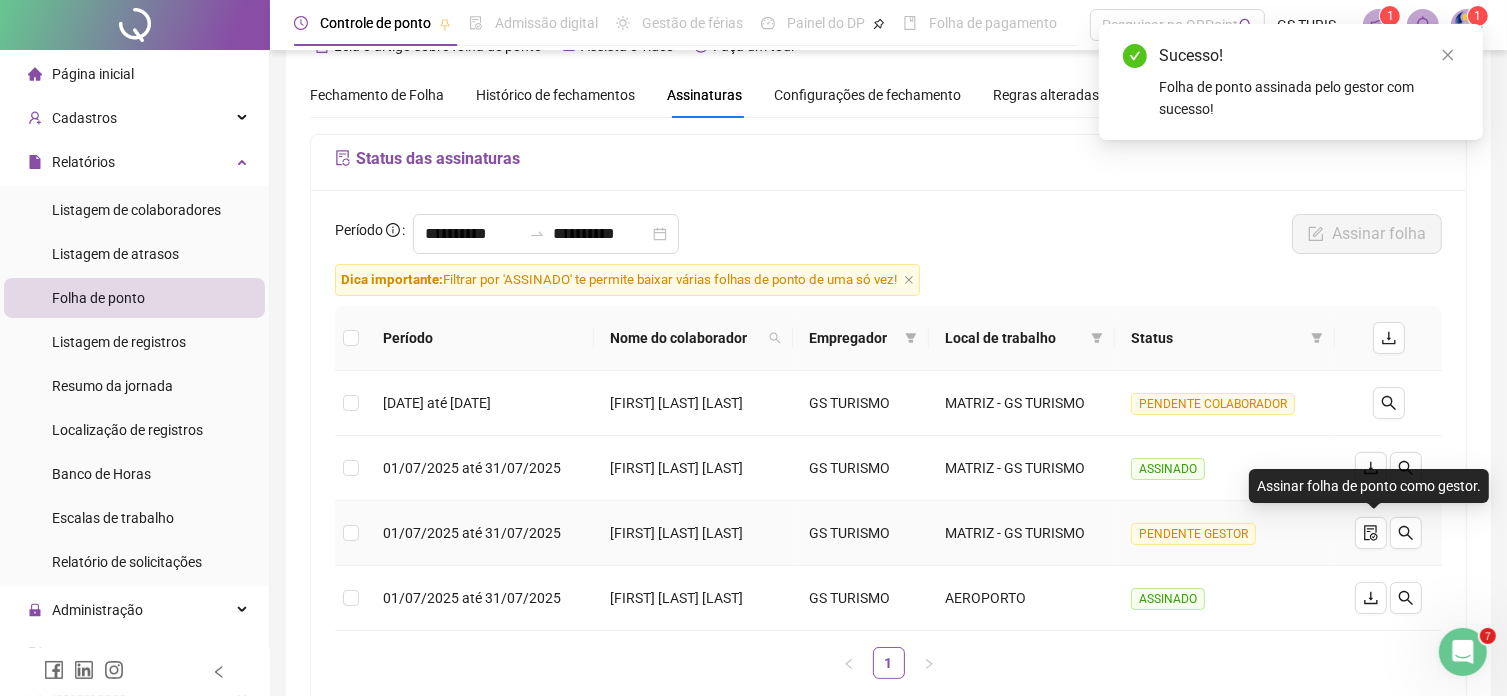 click 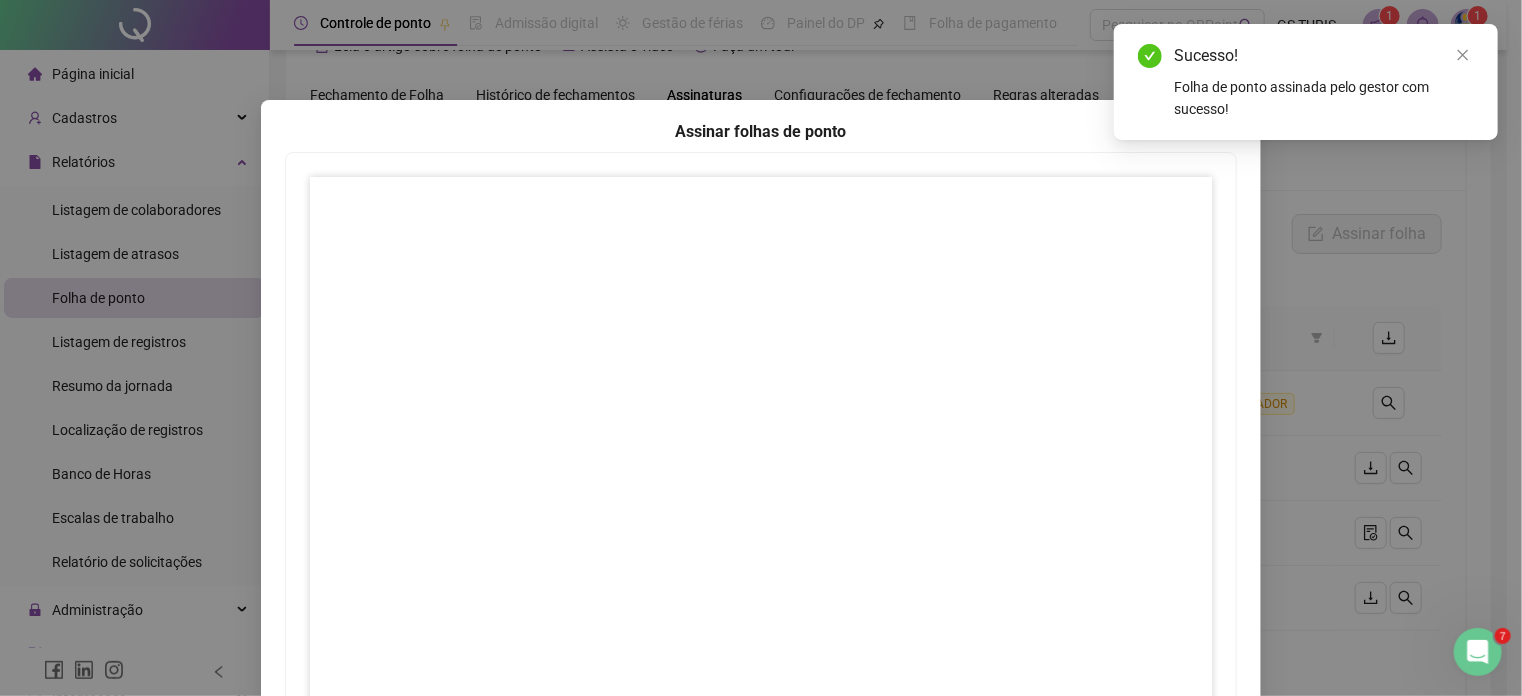 scroll, scrollTop: 233, scrollLeft: 0, axis: vertical 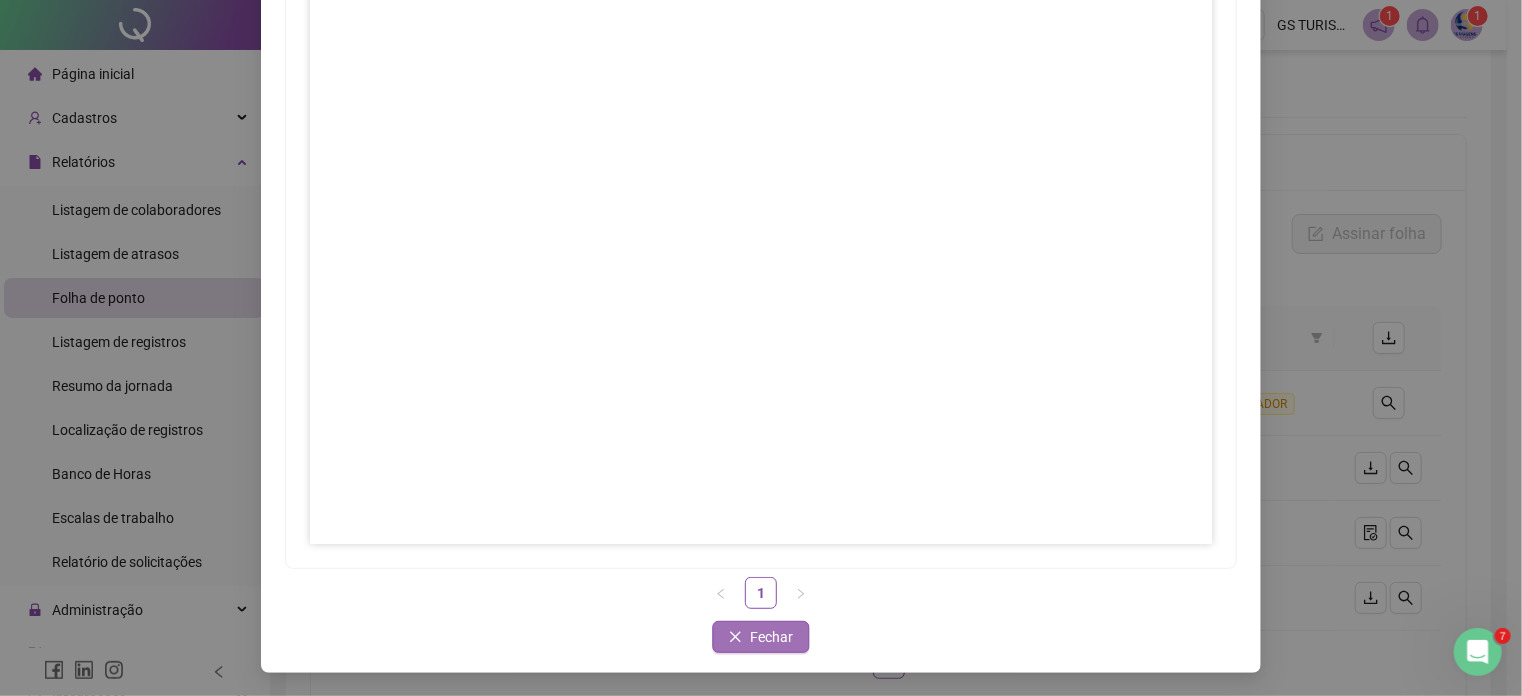 click on "Fechar" at bounding box center [772, 637] 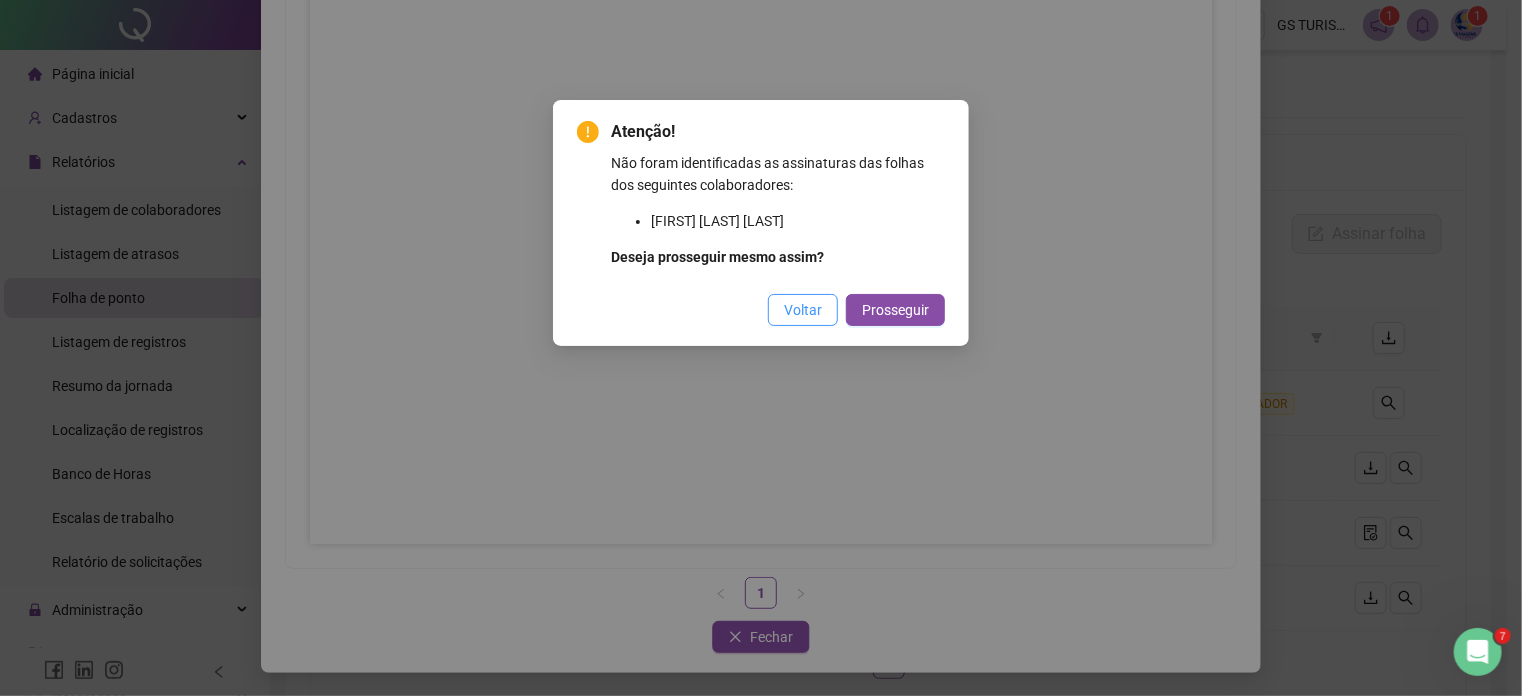 click on "Voltar" at bounding box center (803, 310) 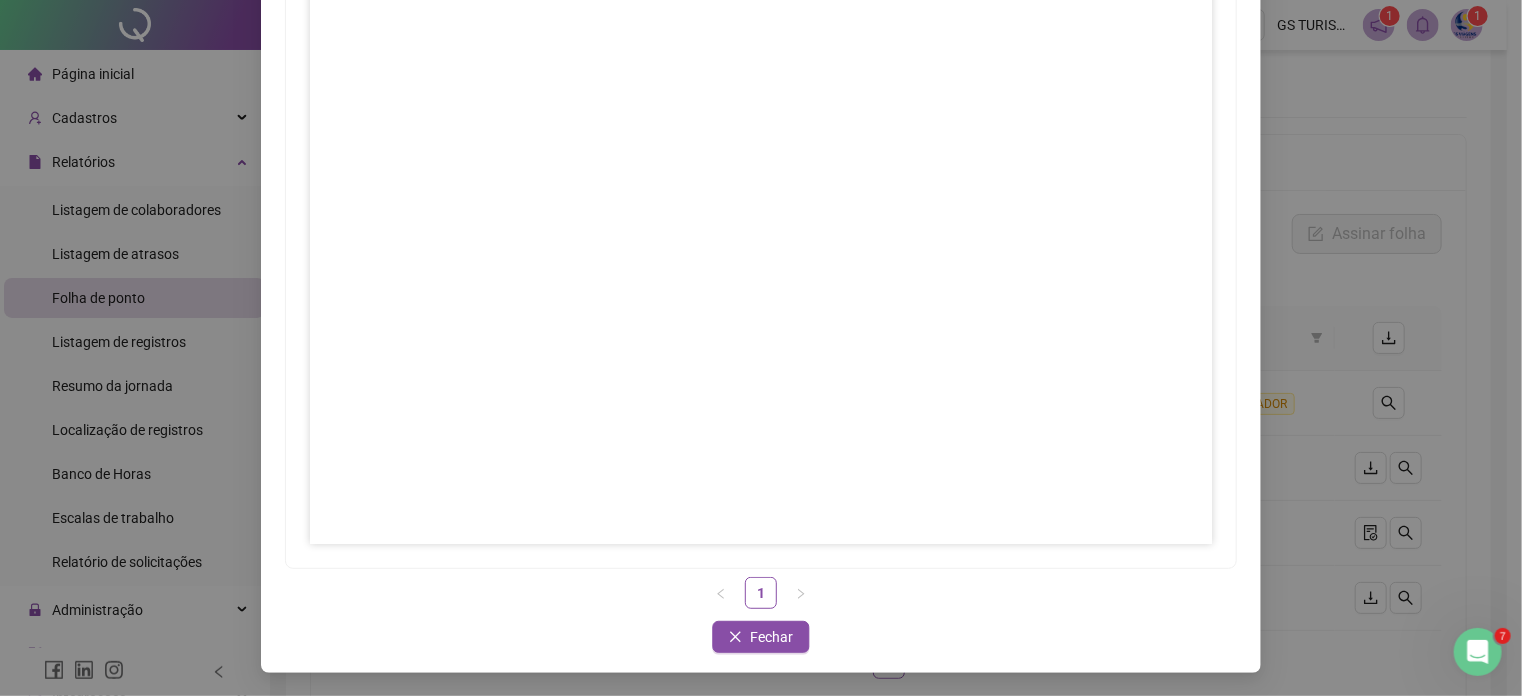 click on "Assinar folhas de ponto 1 Fechar Fechar" at bounding box center [761, 348] 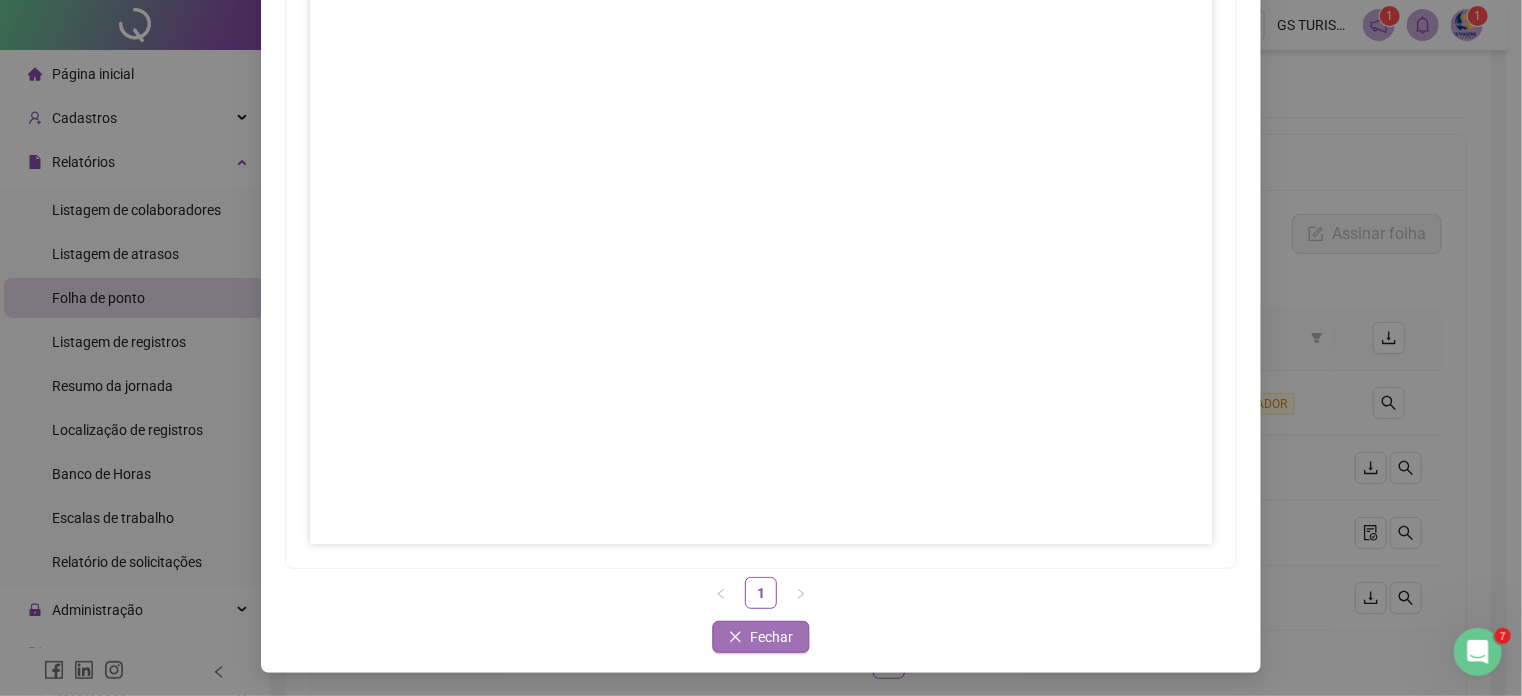click on "Fechar" at bounding box center [772, 637] 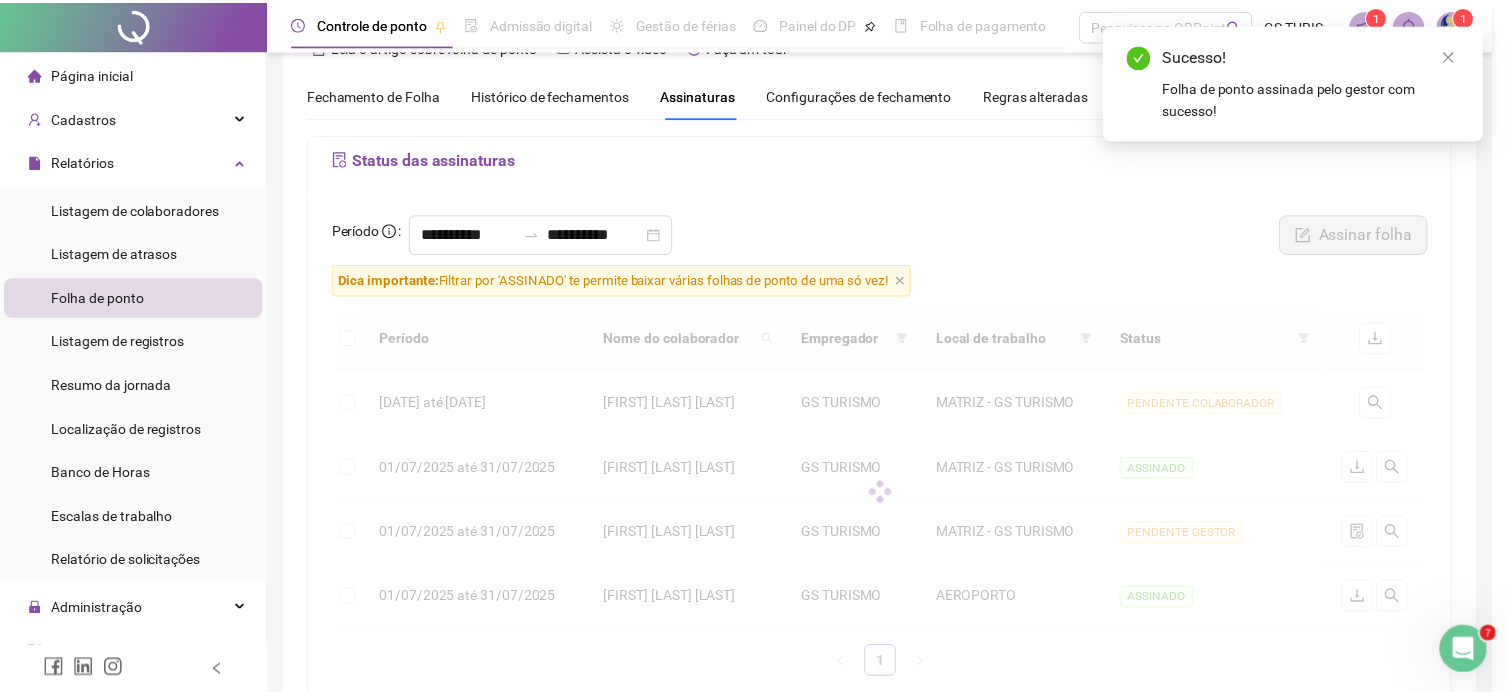 scroll, scrollTop: 133, scrollLeft: 0, axis: vertical 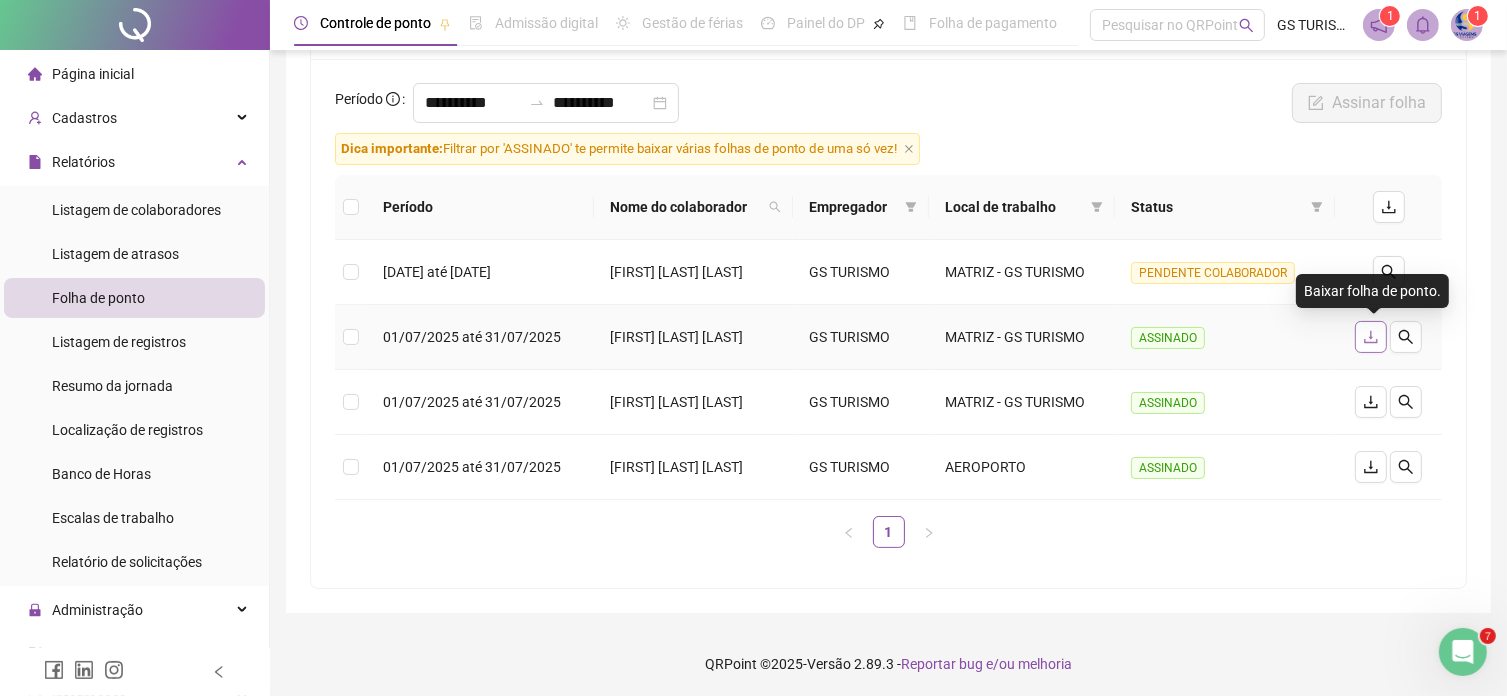 click 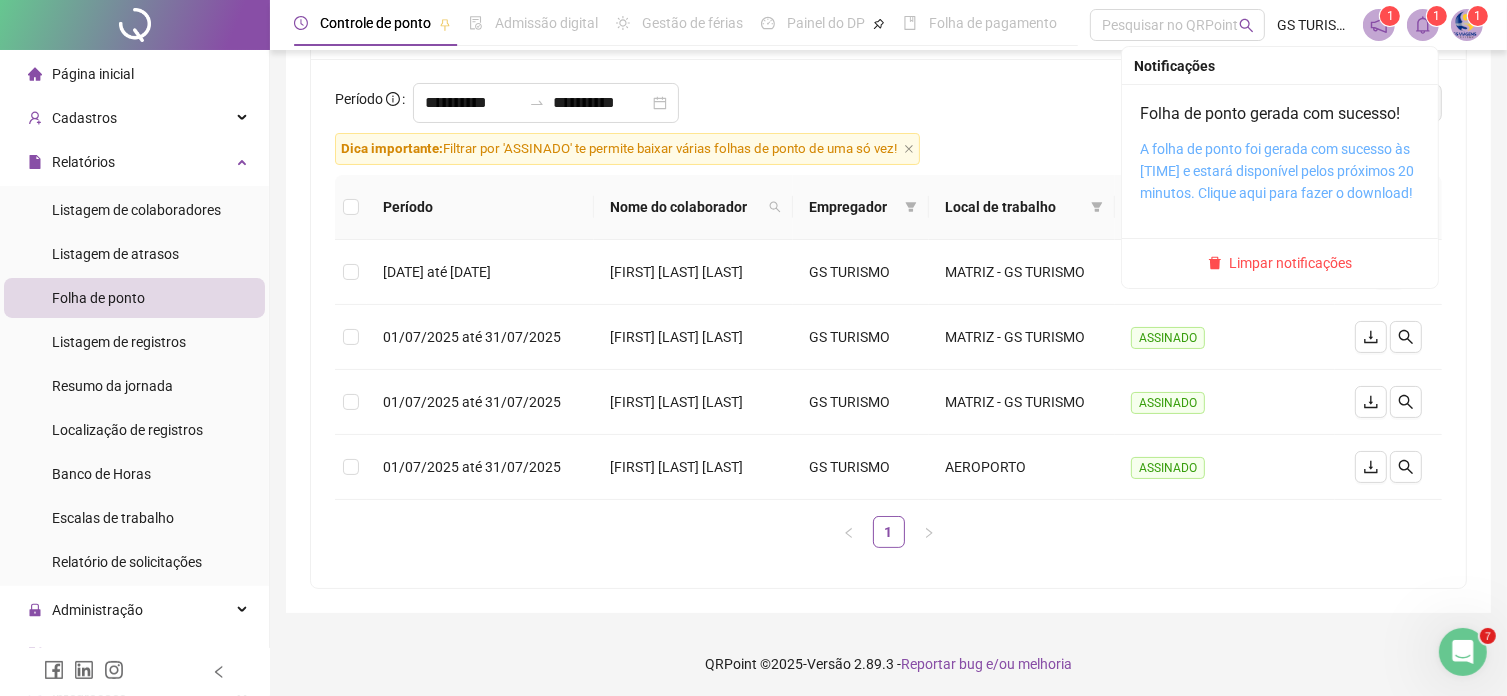 click on "A folha de ponto foi gerada com sucesso às 08:19:23 e estará disponível pelos próximos 20 minutos.
Clique aqui para fazer o download!" at bounding box center (1277, 171) 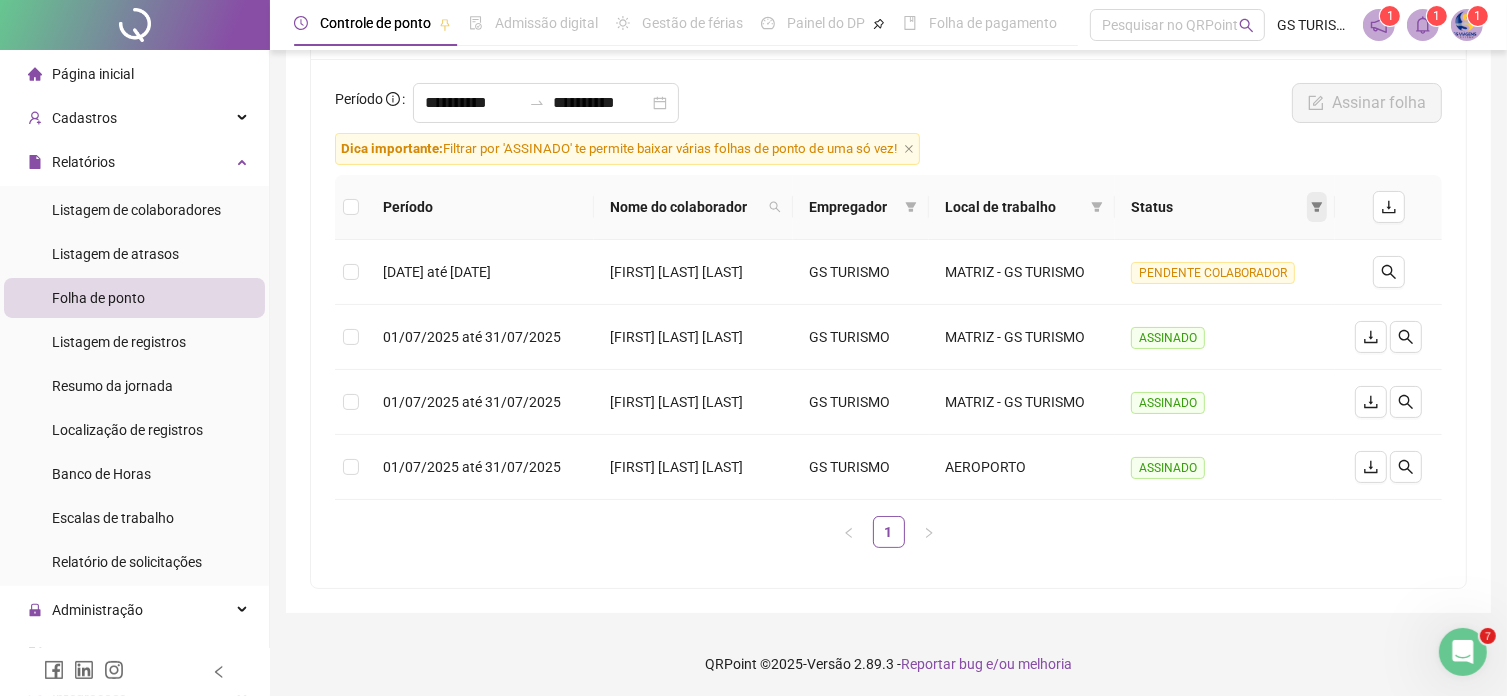click 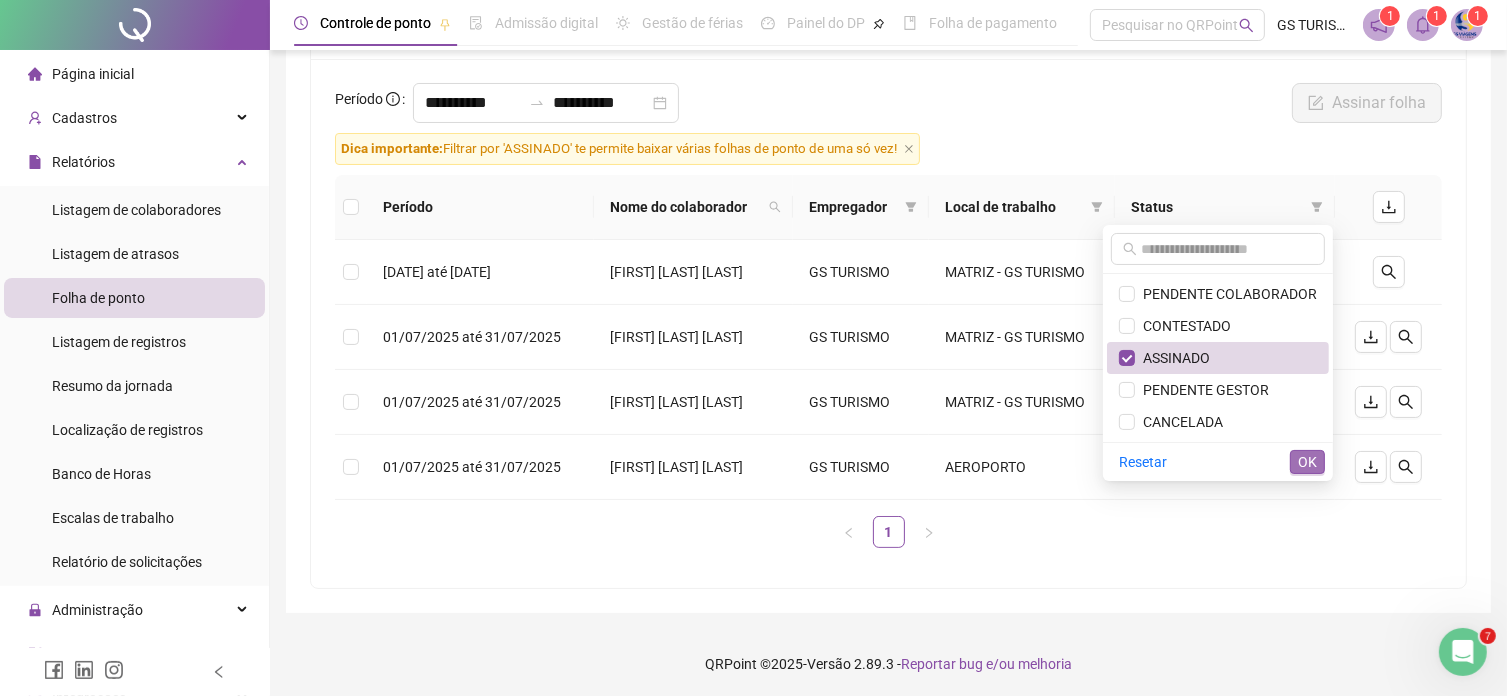 click on "OK" at bounding box center [1307, 462] 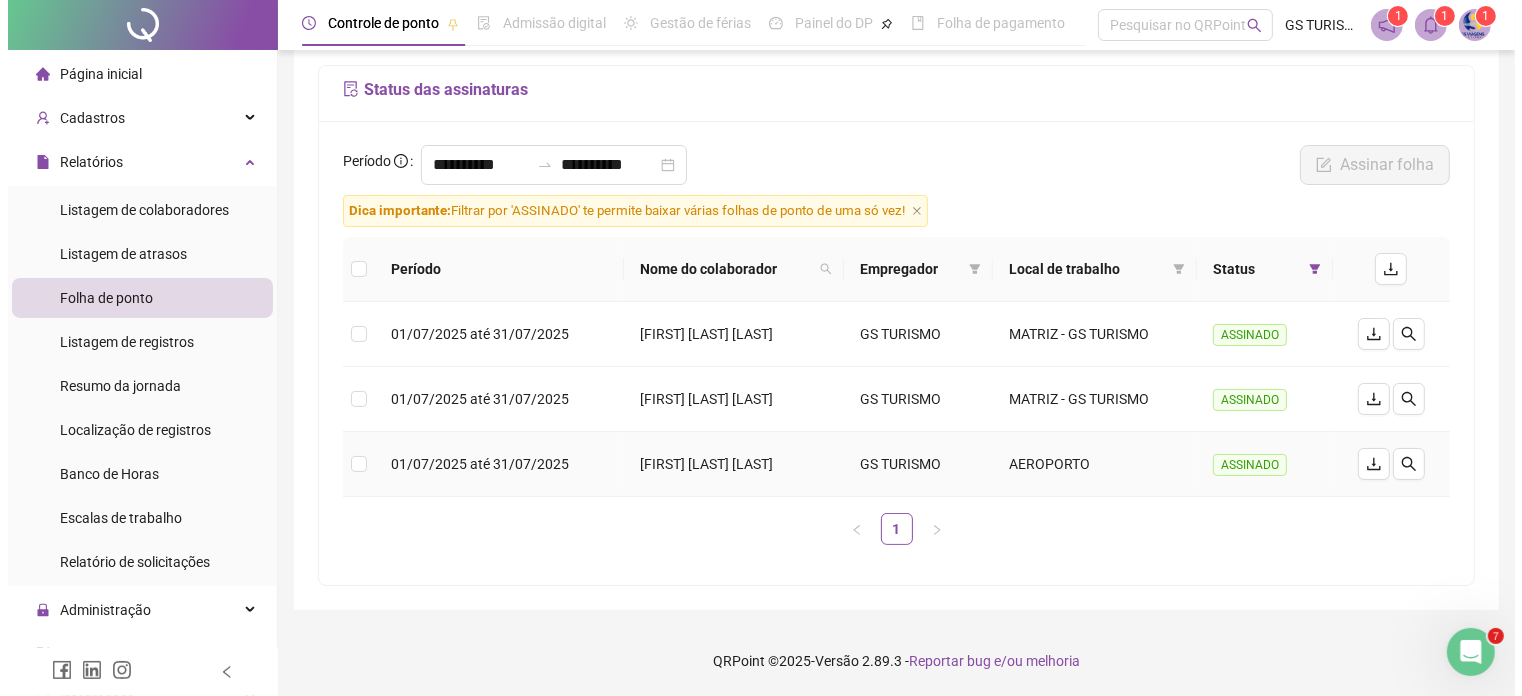 scroll, scrollTop: 116, scrollLeft: 0, axis: vertical 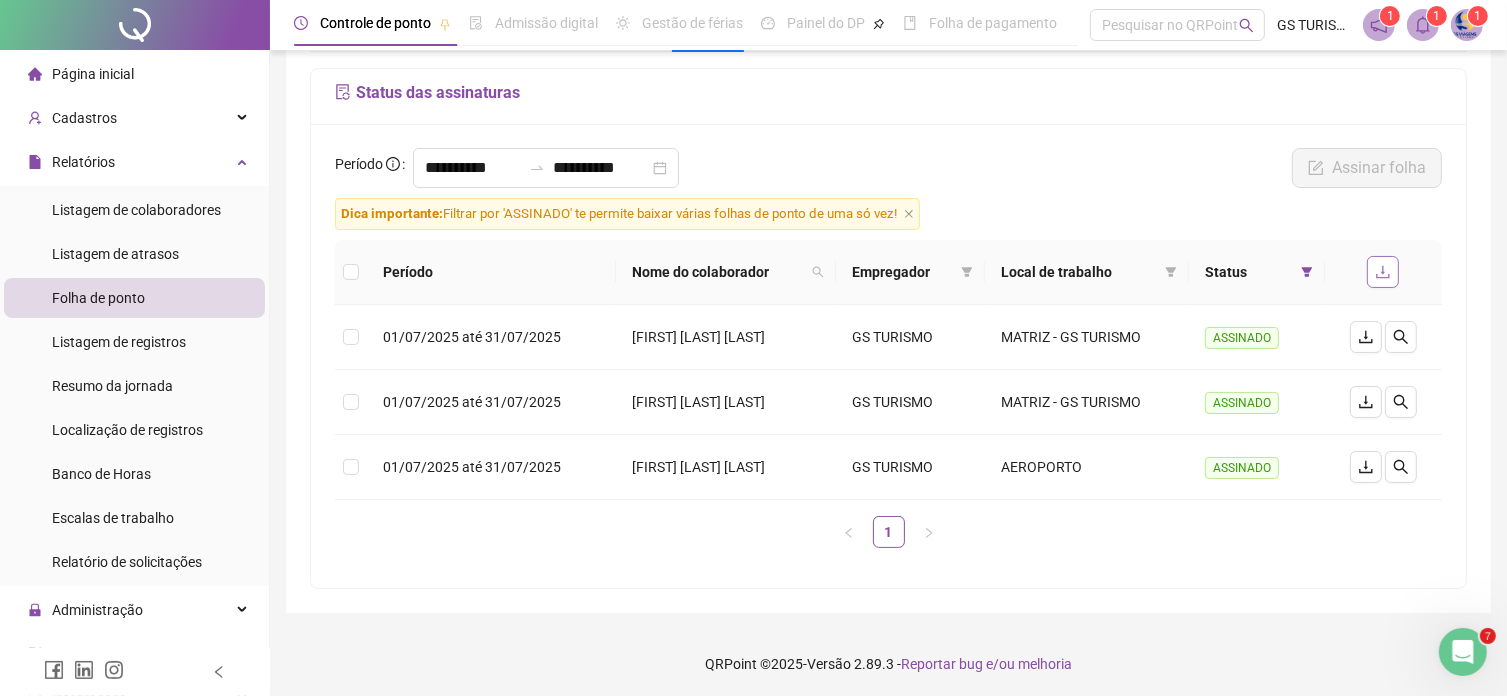 click 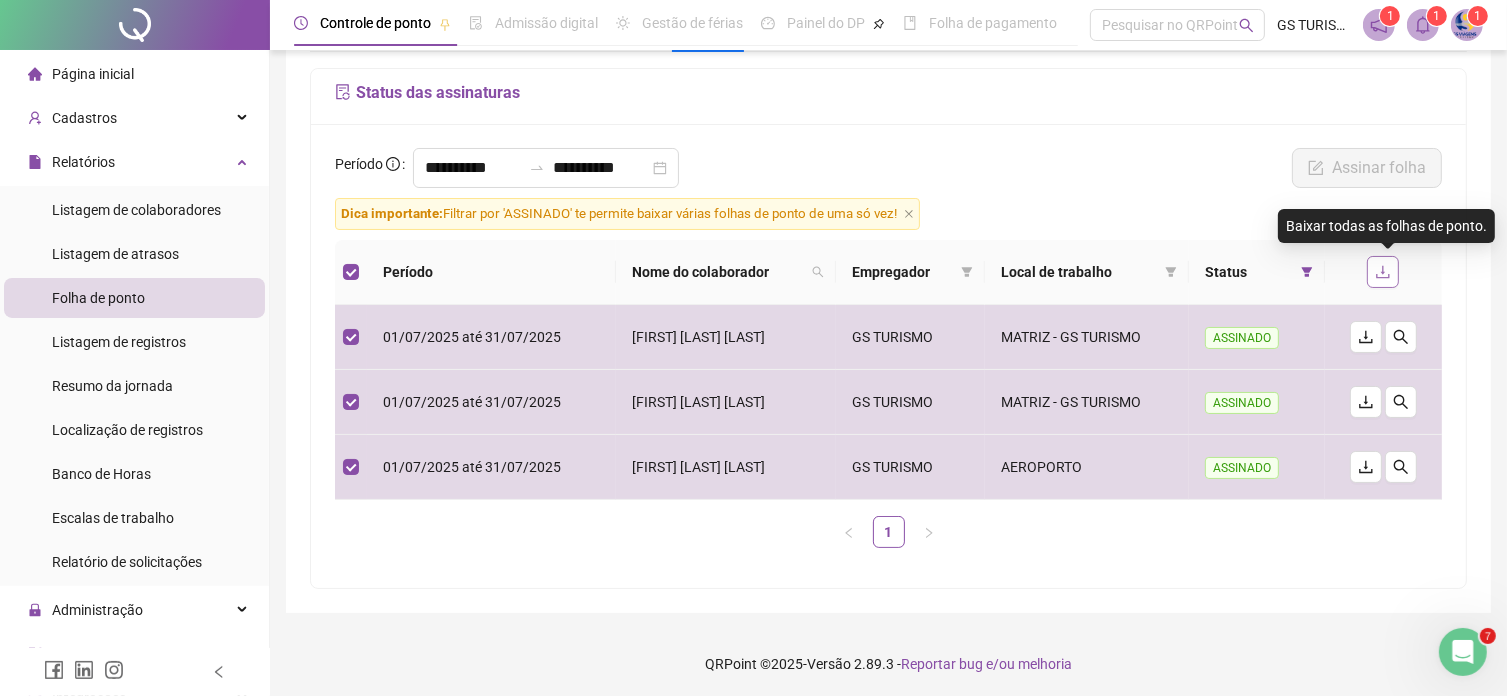 click 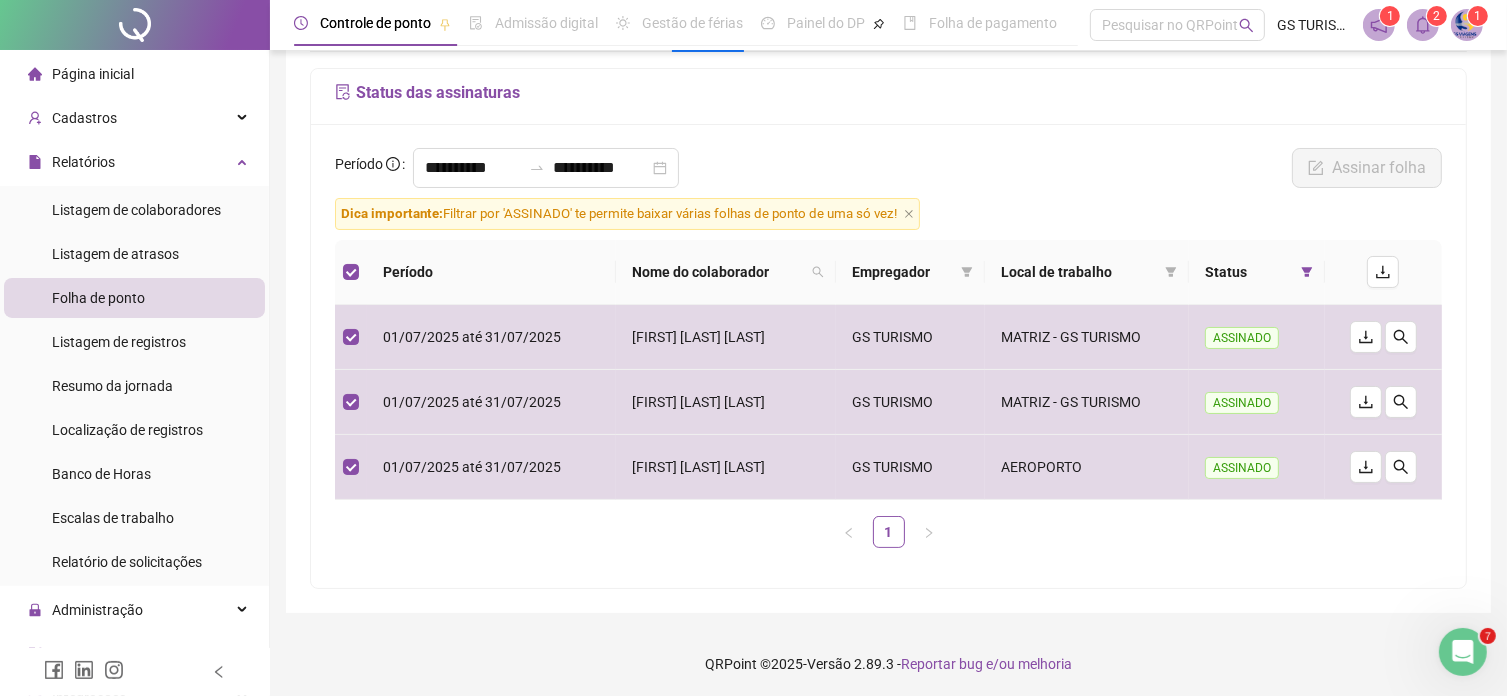 click on "1" at bounding box center [1478, 16] 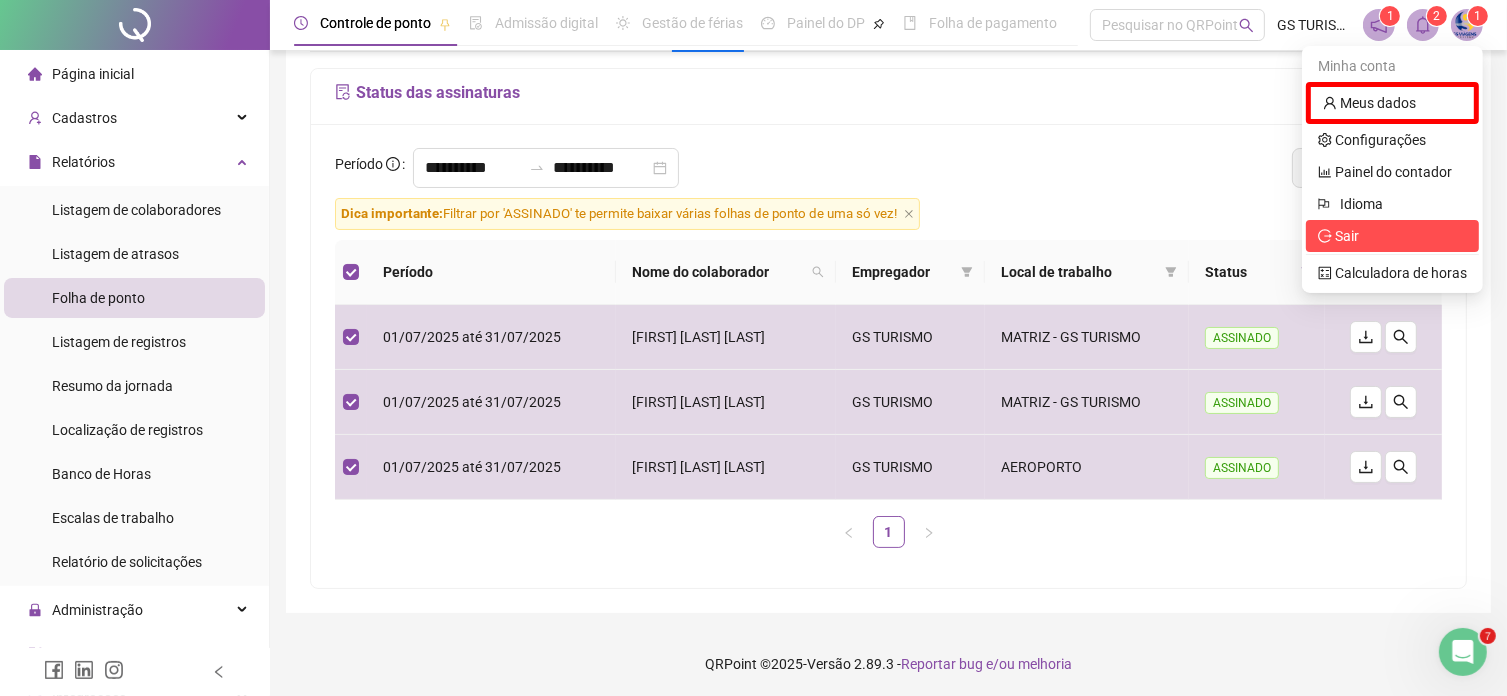click on "Sair" at bounding box center [1347, 236] 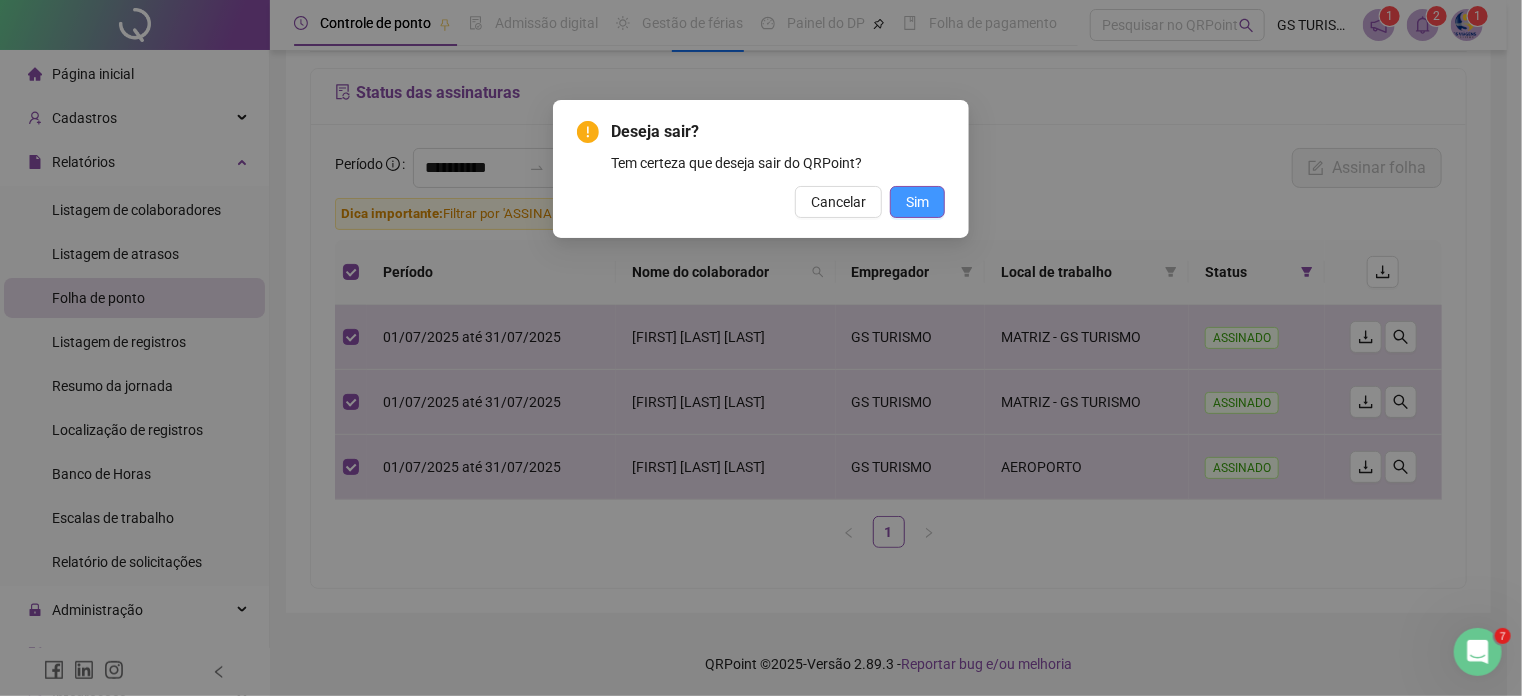 click on "Sim" at bounding box center [917, 202] 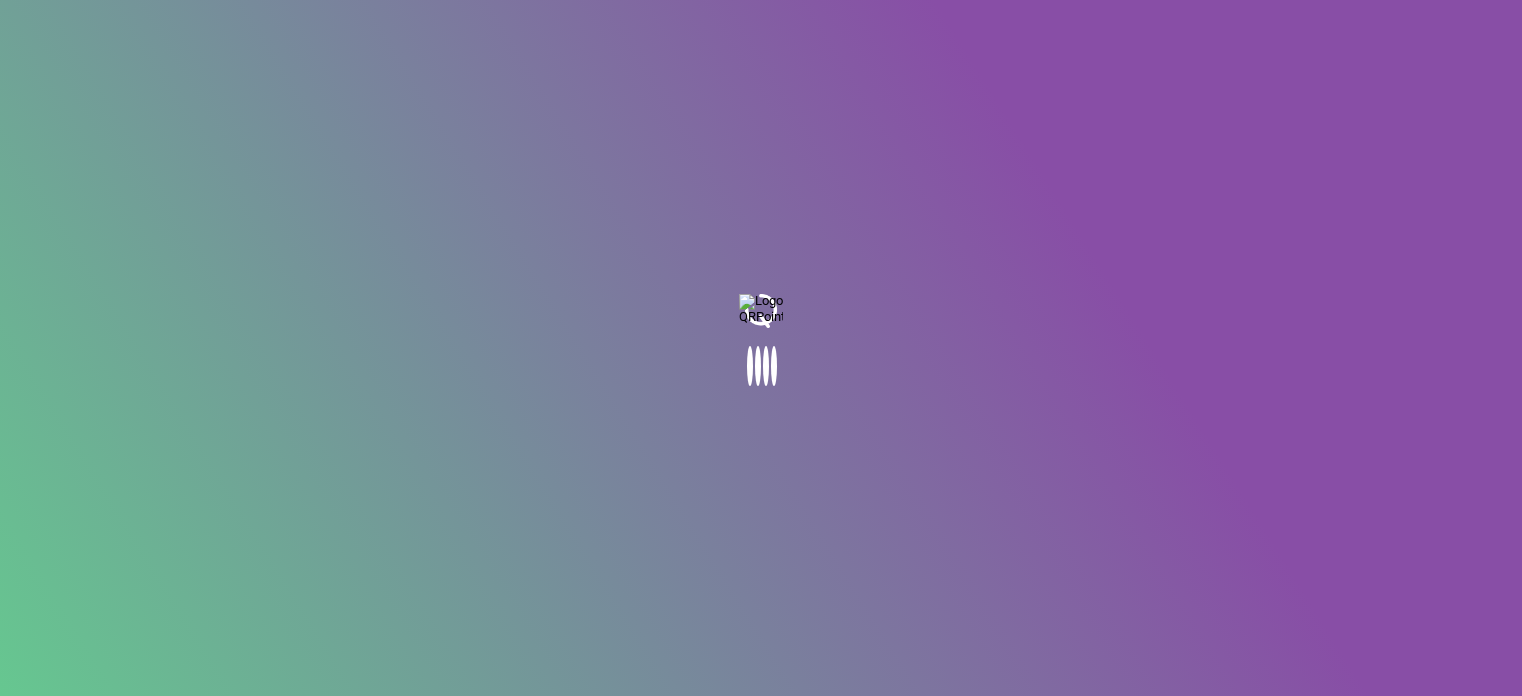 scroll, scrollTop: 0, scrollLeft: 0, axis: both 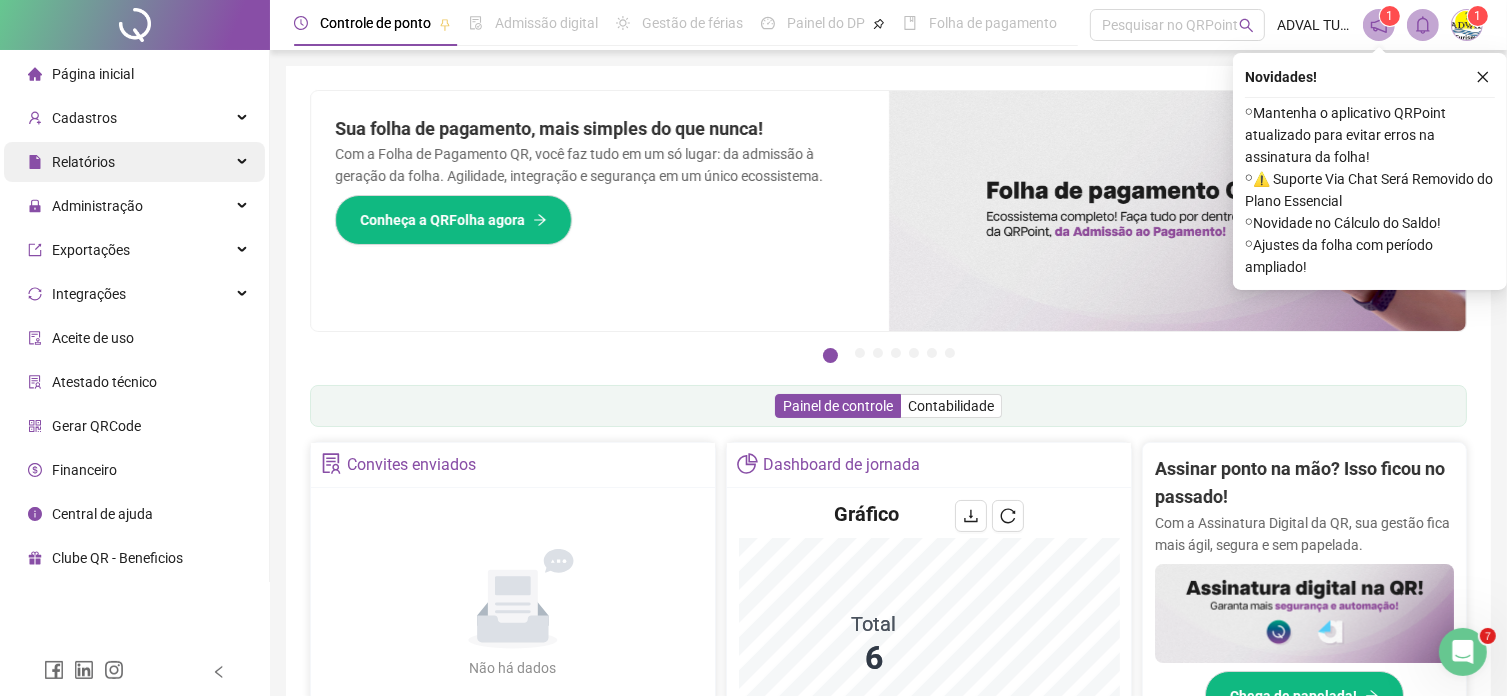 click on "Relatórios" at bounding box center [83, 162] 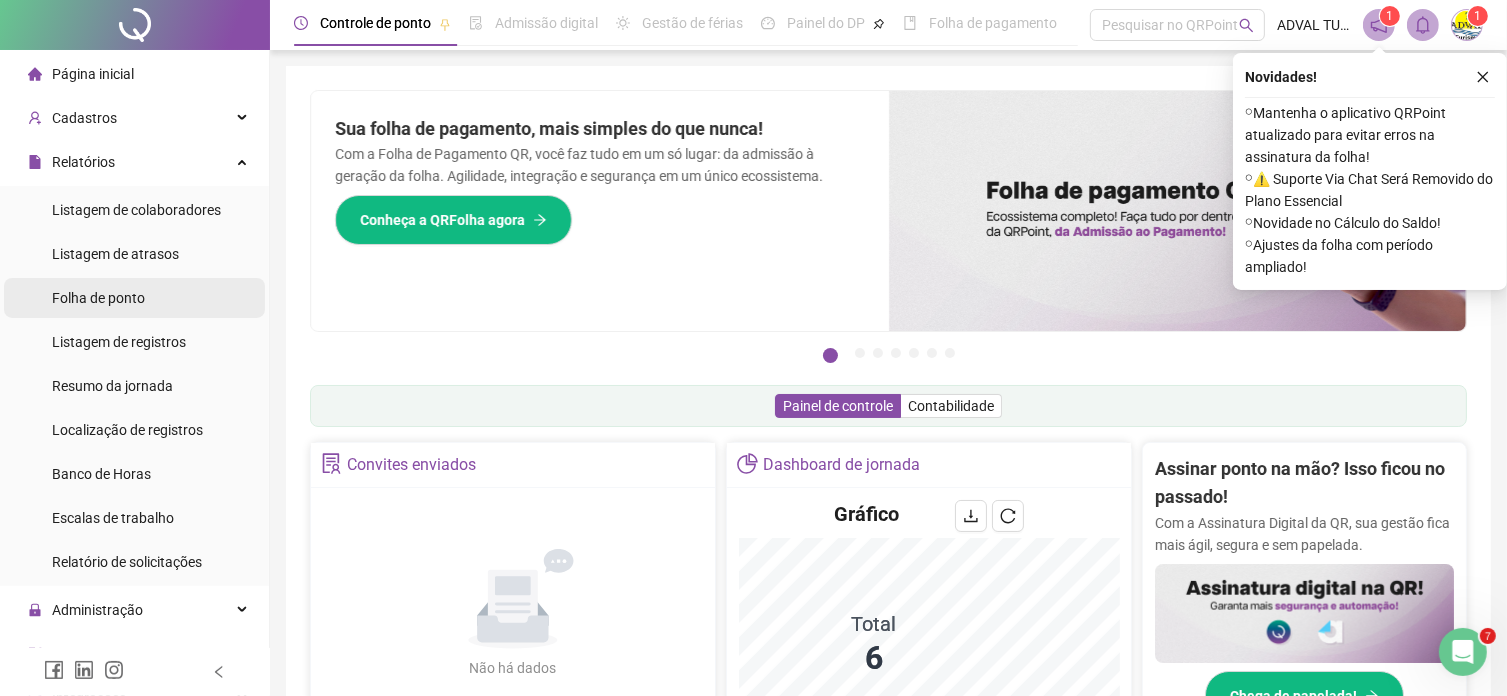 click on "Folha de ponto" at bounding box center (98, 298) 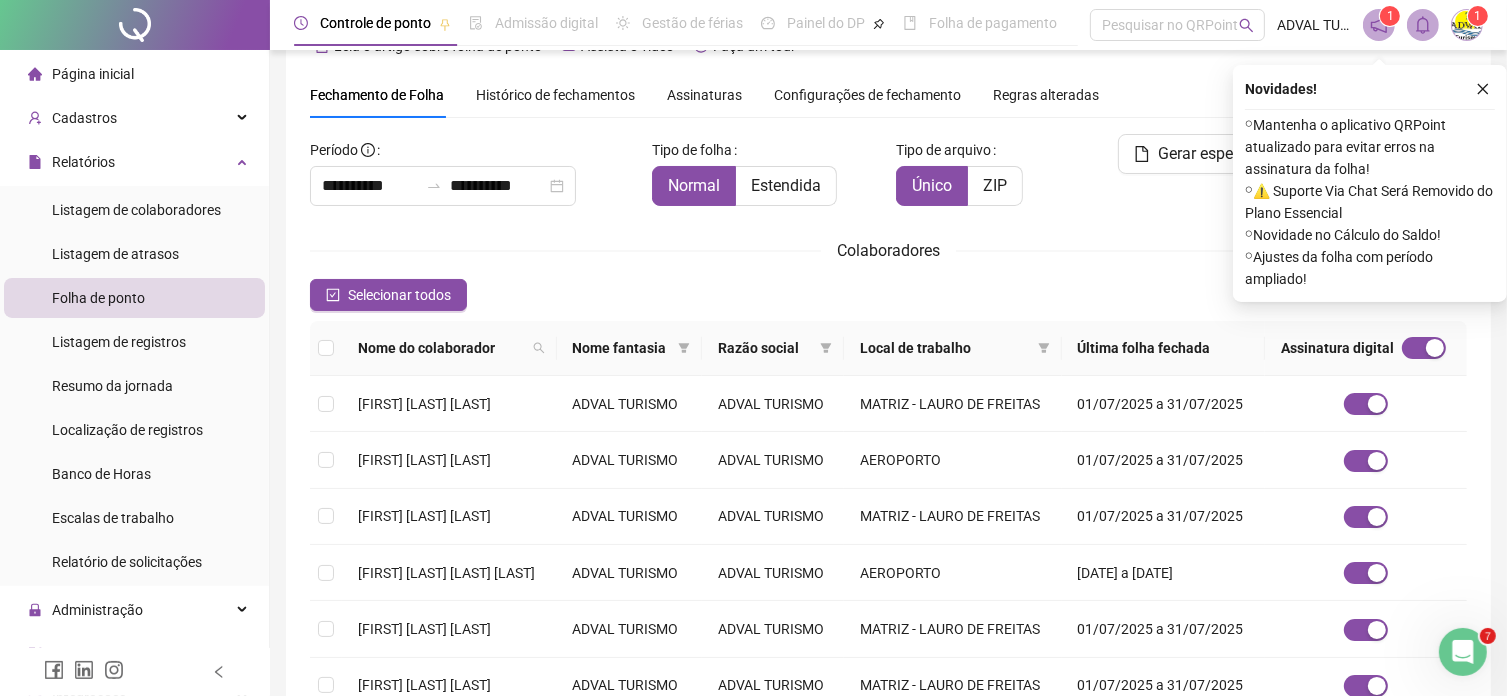 scroll, scrollTop: 61, scrollLeft: 0, axis: vertical 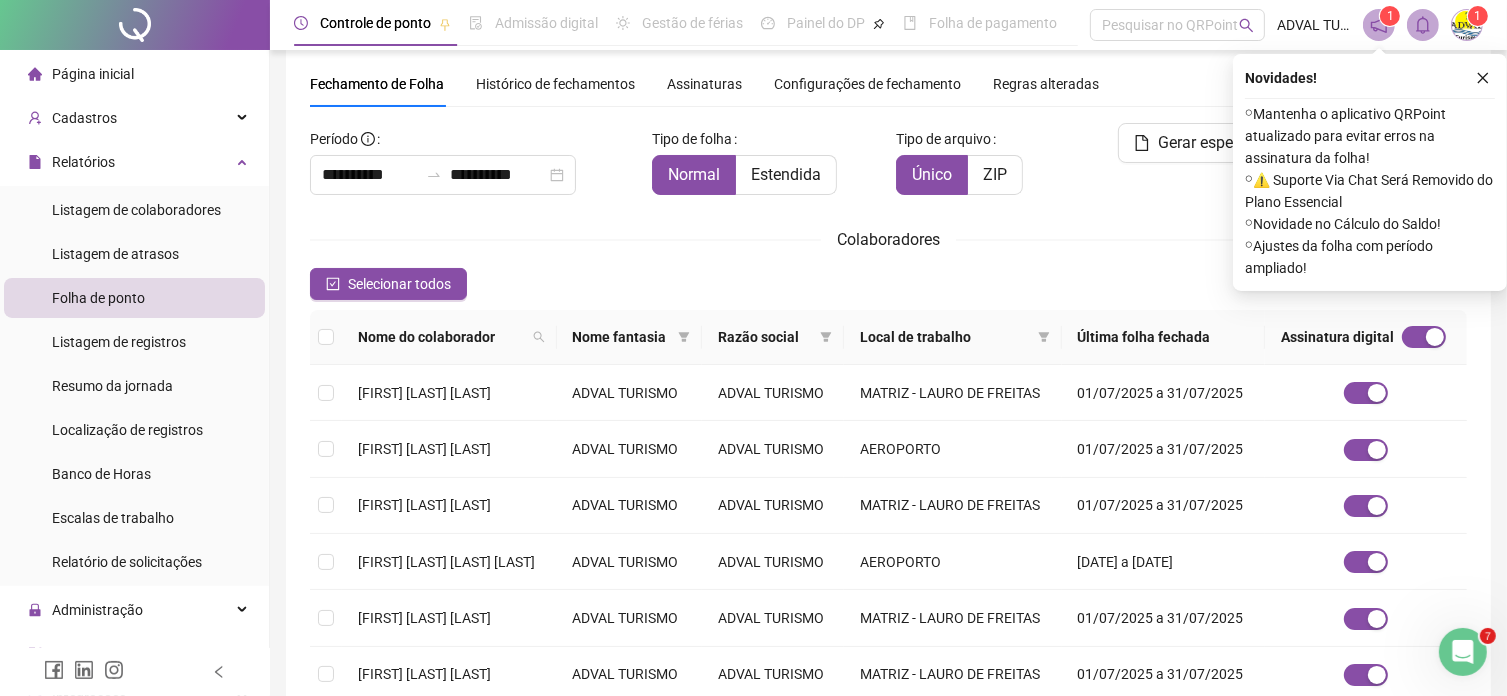 click on "Assinaturas" at bounding box center [704, 84] 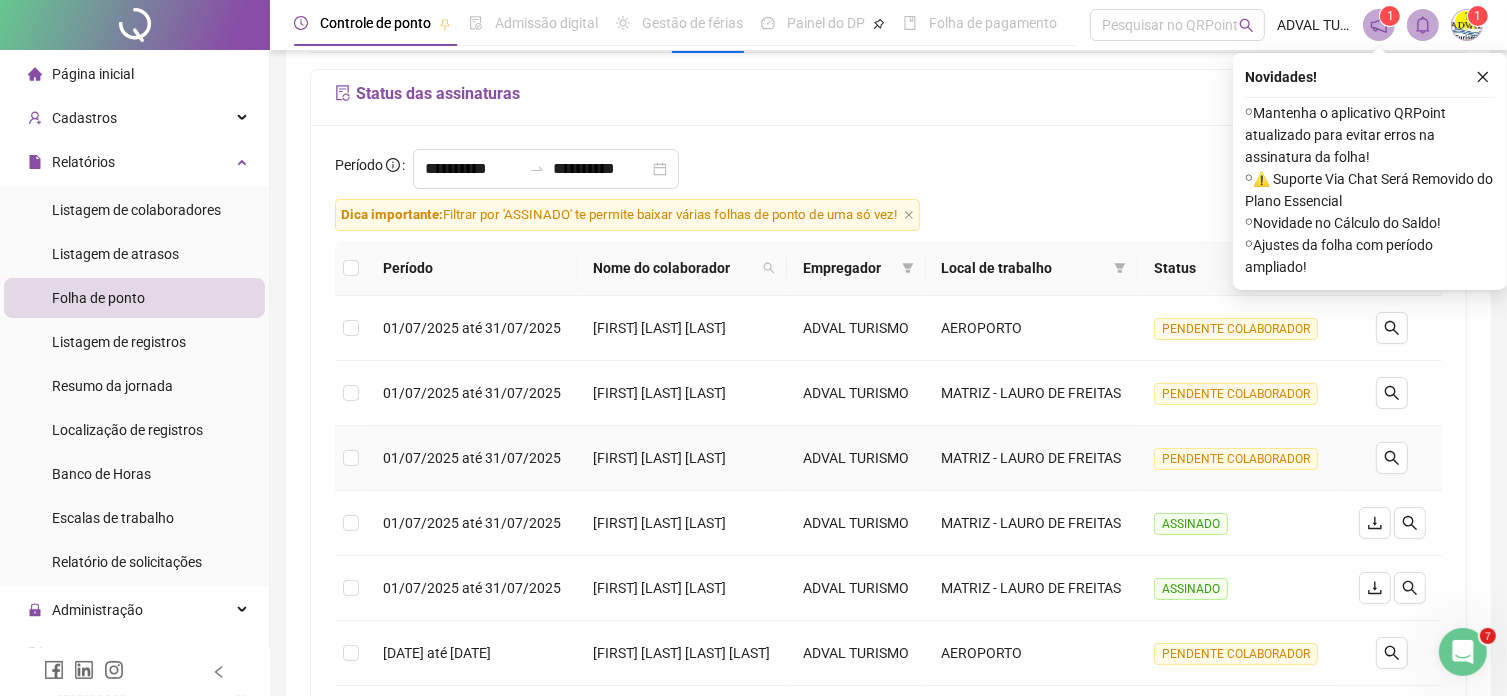 scroll, scrollTop: 0, scrollLeft: 0, axis: both 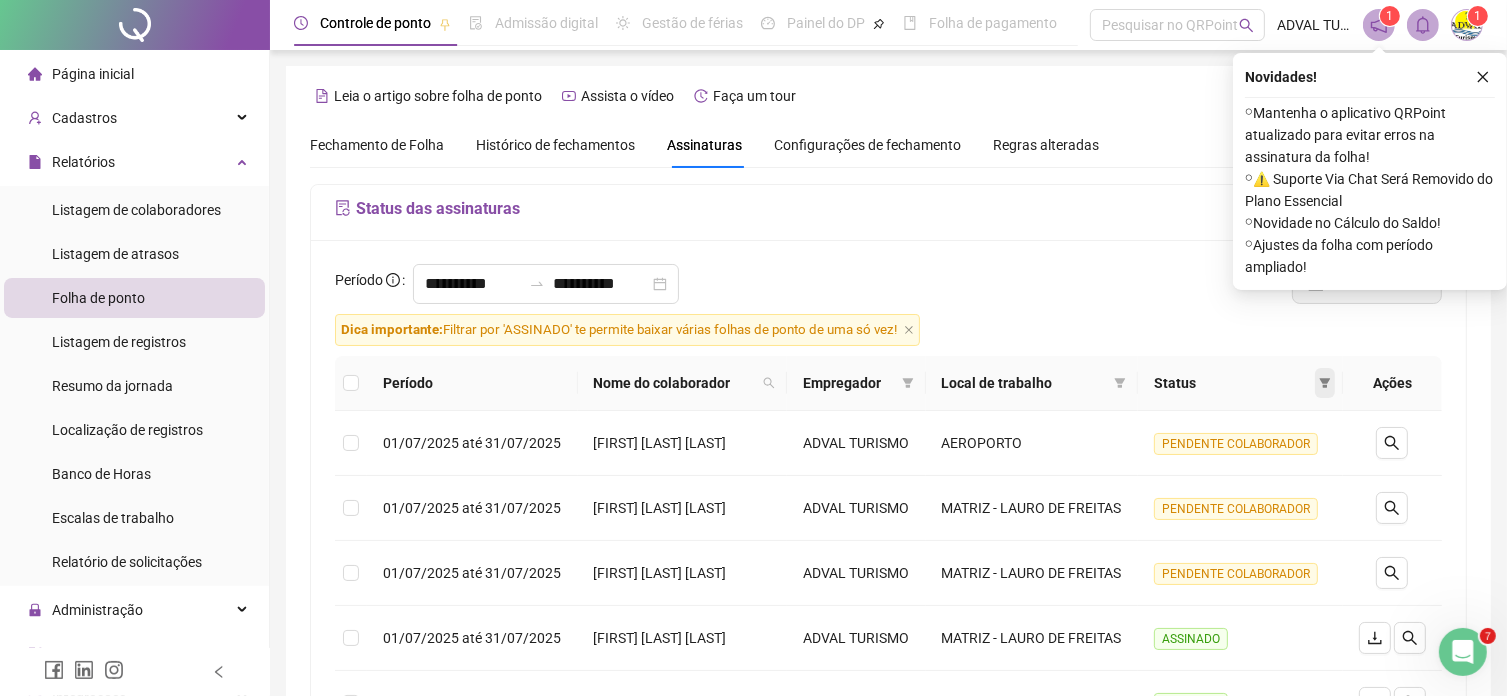 click 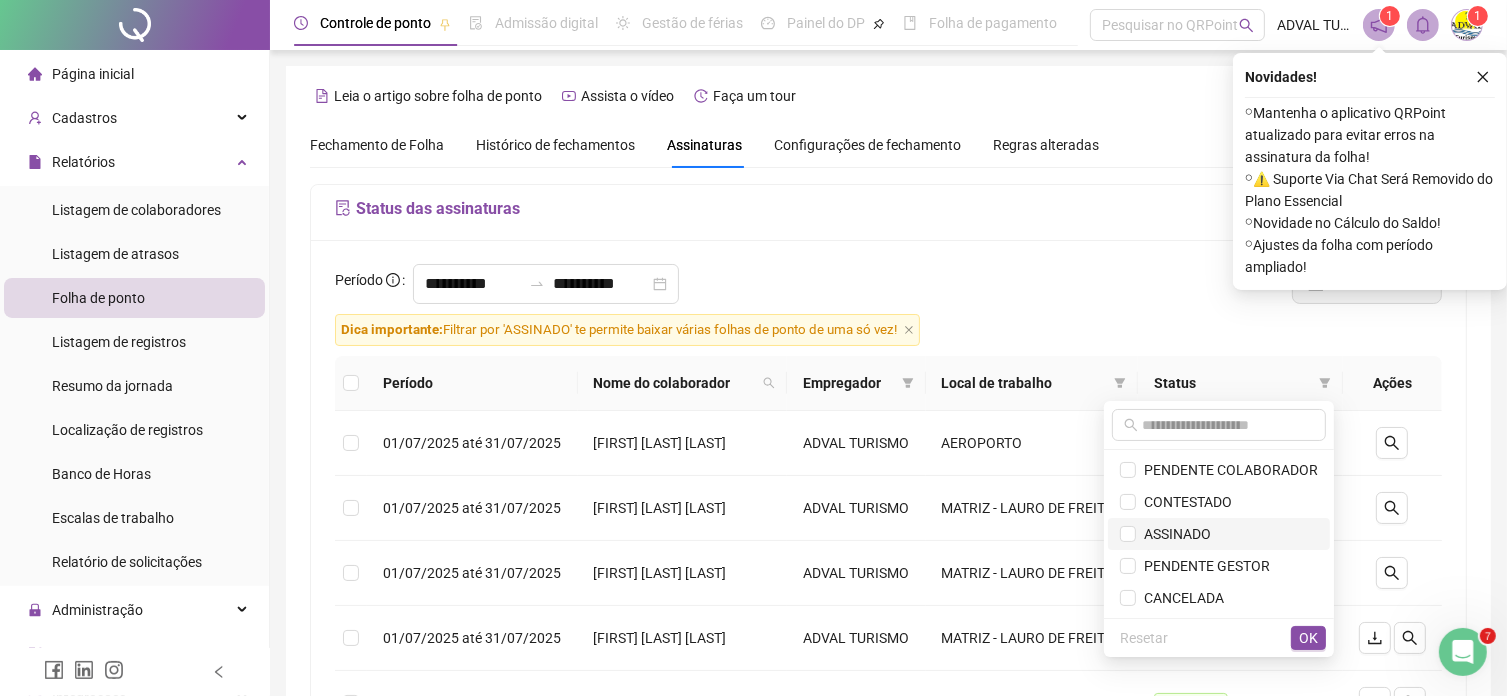 click on "ASSINADO" at bounding box center (1173, 534) 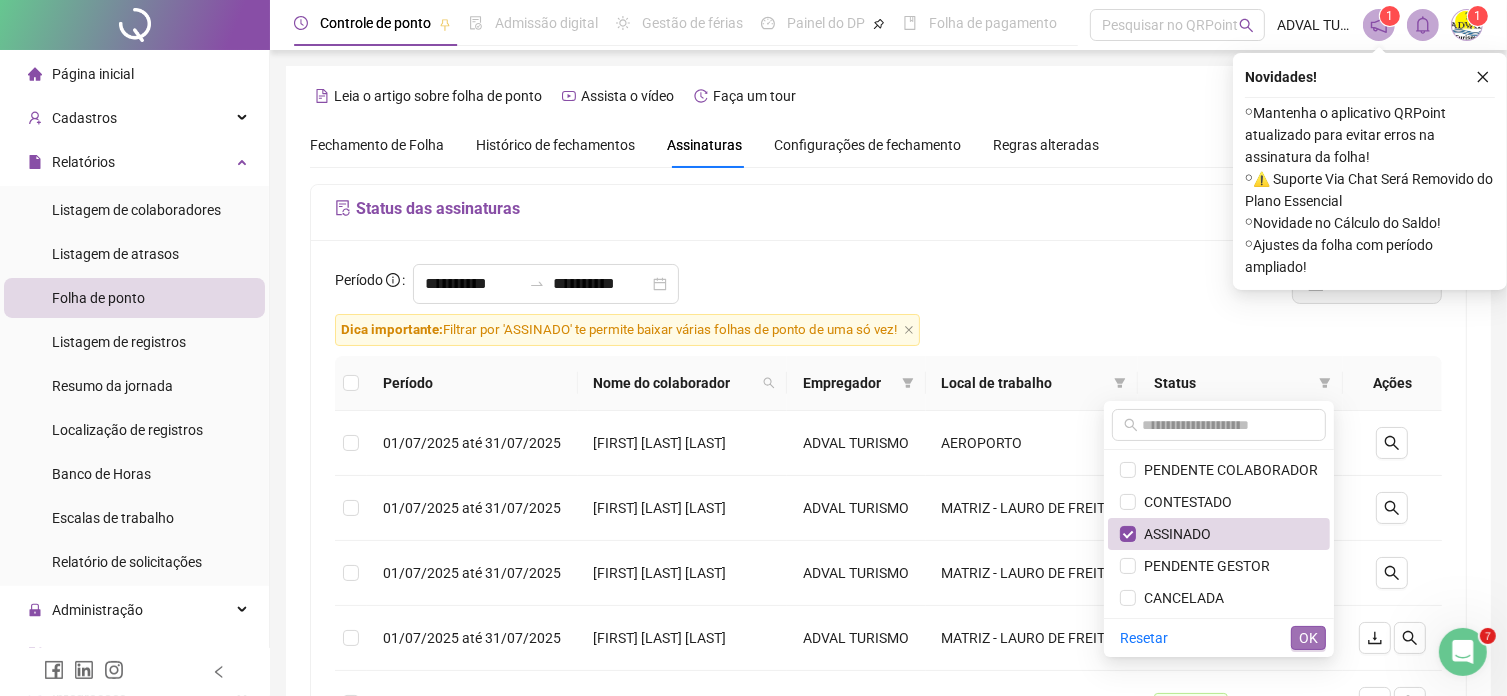 click on "OK" at bounding box center [1308, 638] 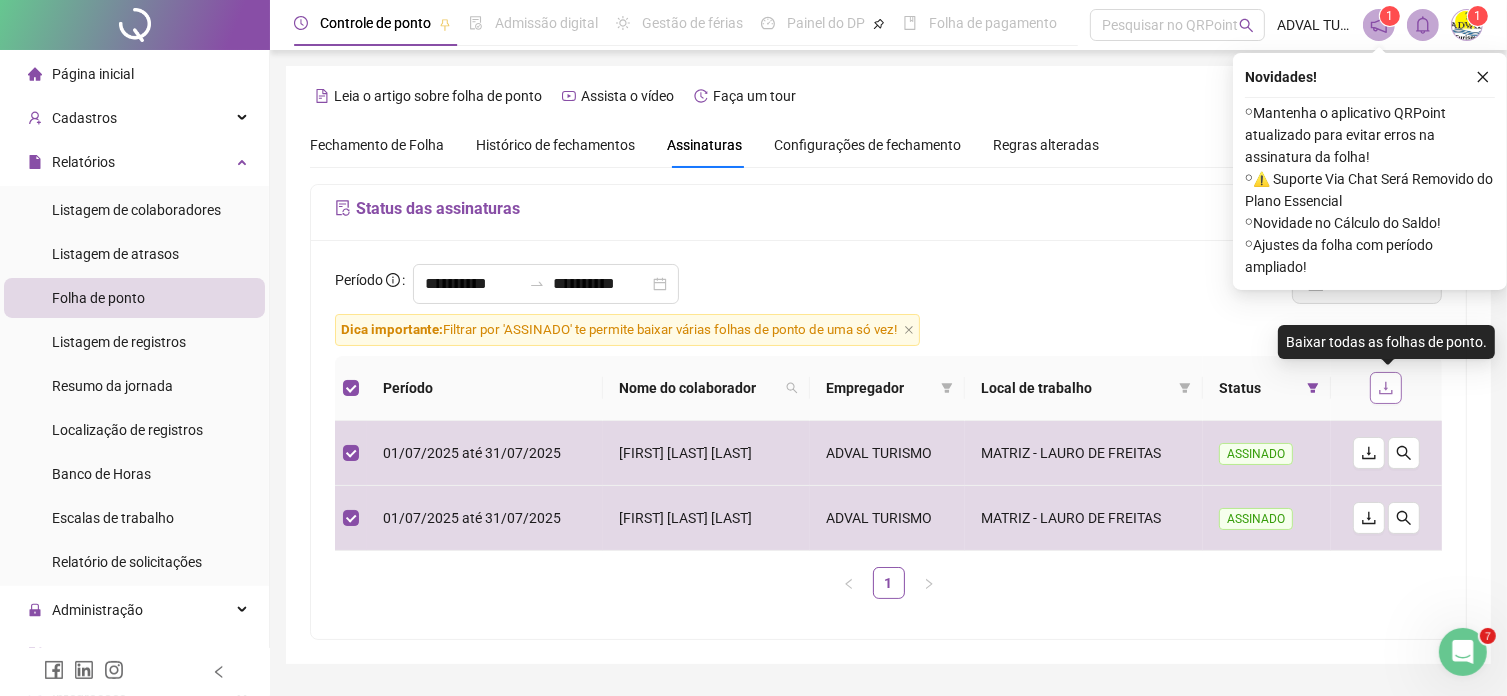 click at bounding box center [1386, 388] 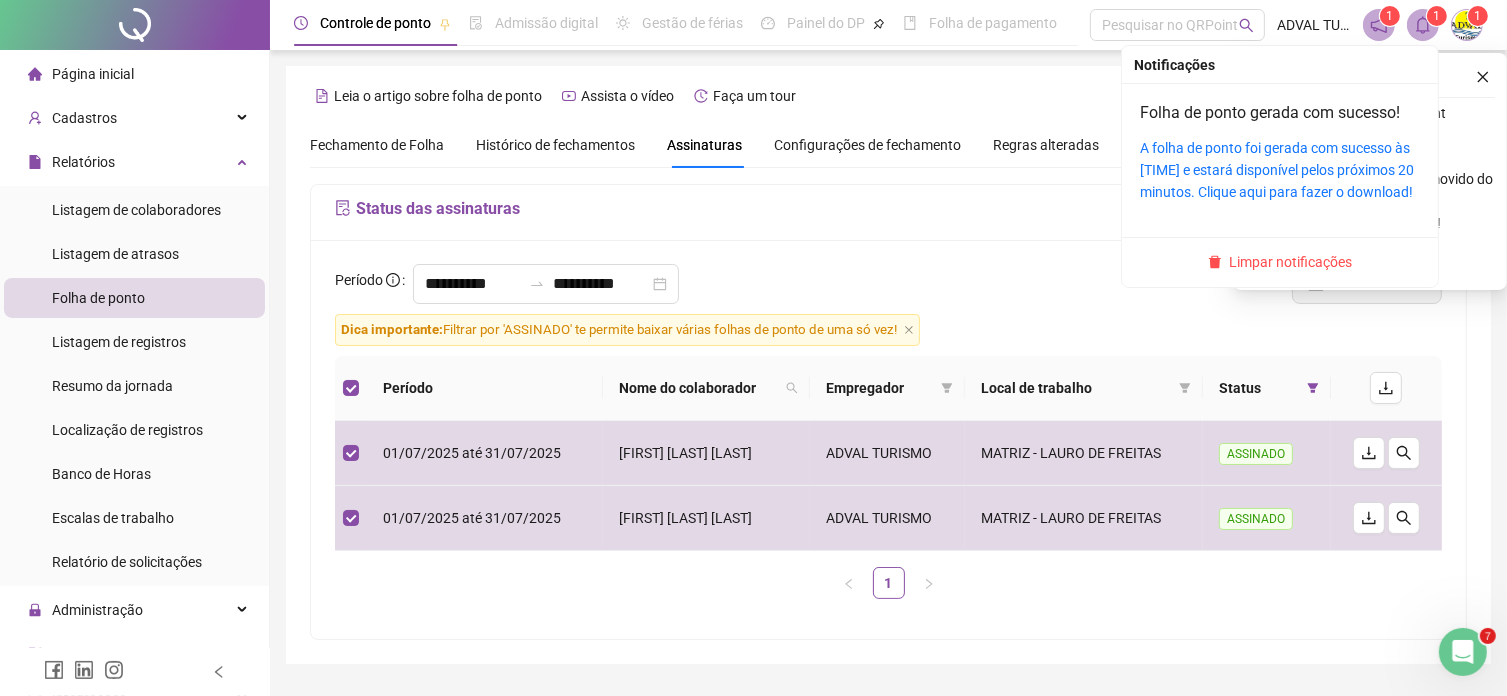 click 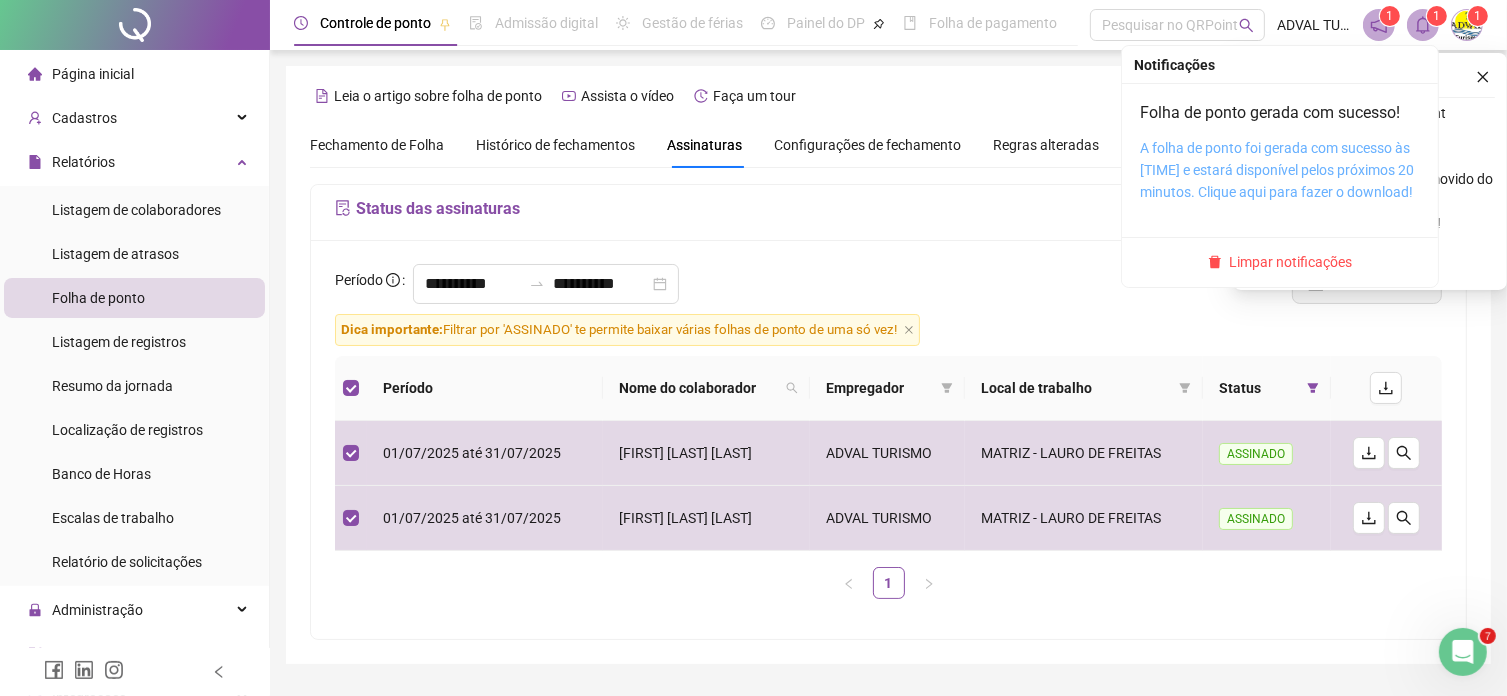 click on "A folha de ponto foi gerada com sucesso às [TIME] e estará disponível pelos próximos 20 minutos.
Clique aqui para fazer o download!" at bounding box center (1277, 170) 